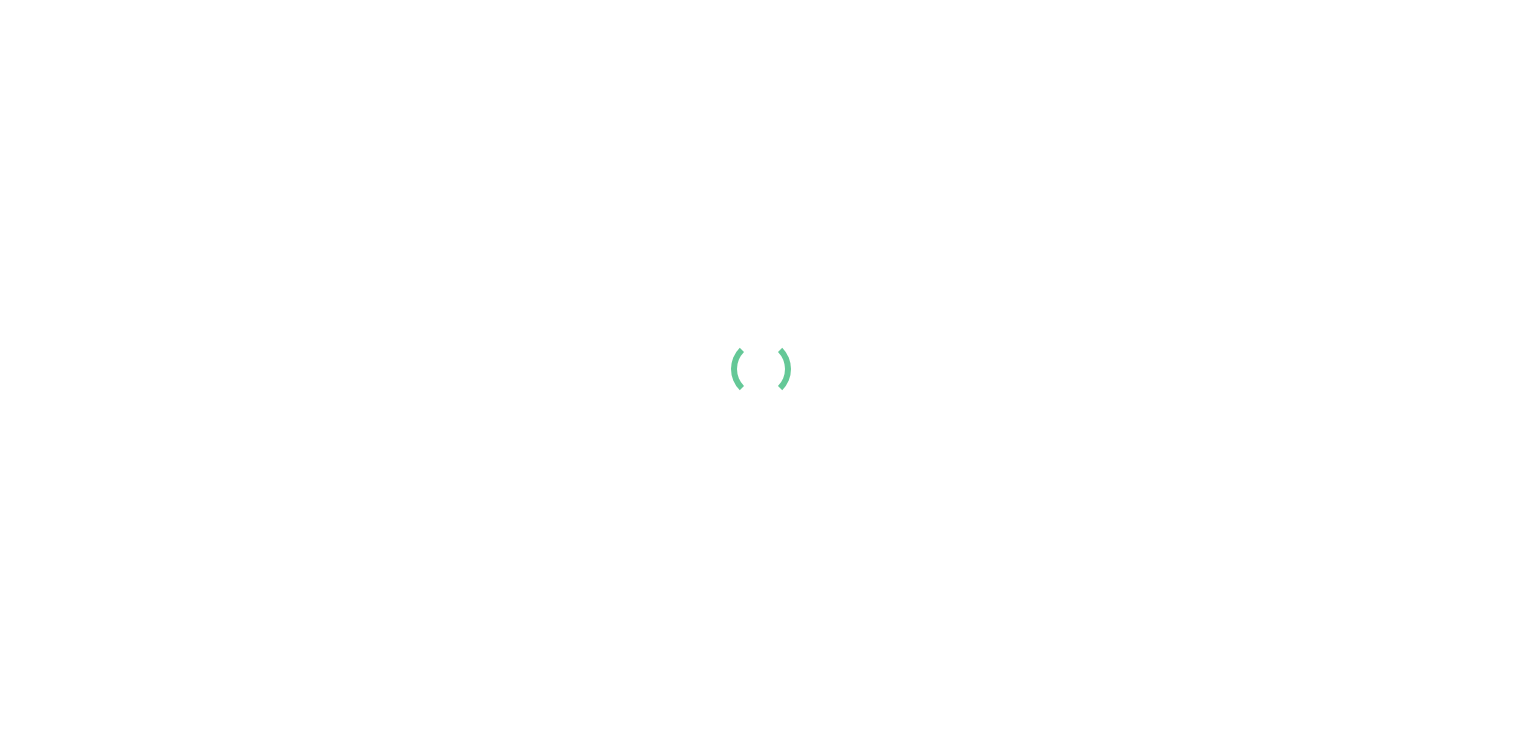 scroll, scrollTop: 0, scrollLeft: 0, axis: both 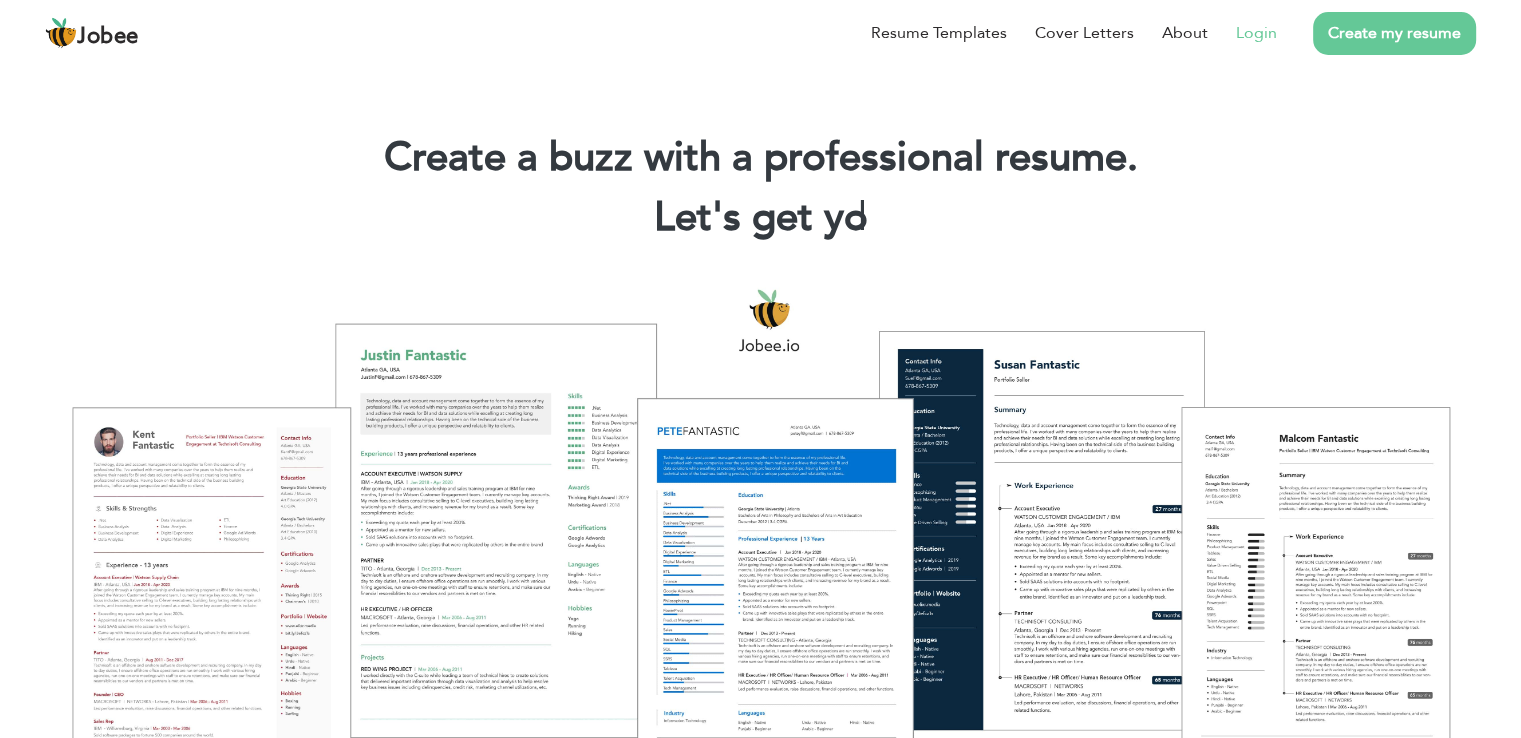 click on "Login" at bounding box center [1242, 33] 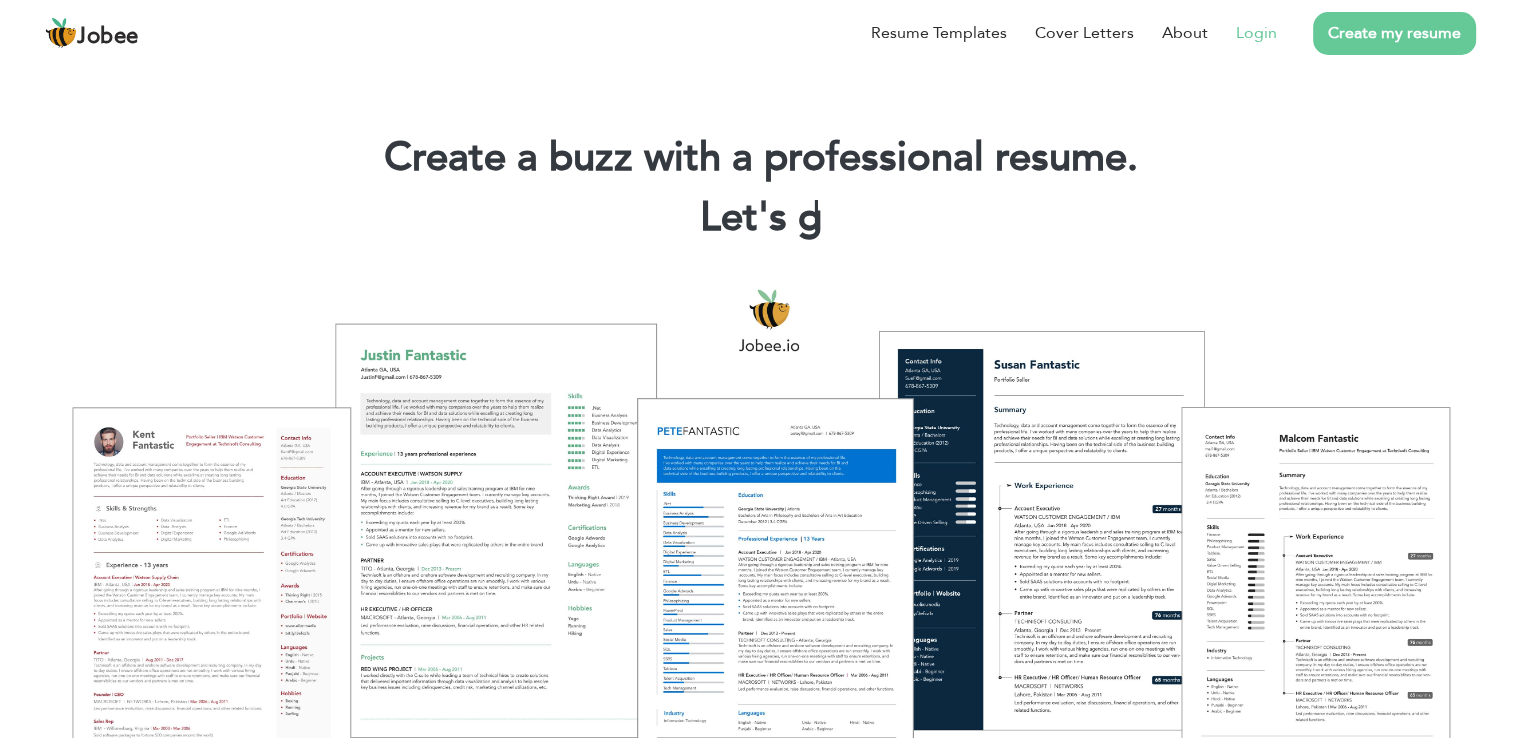 click on "Login" at bounding box center [1256, 33] 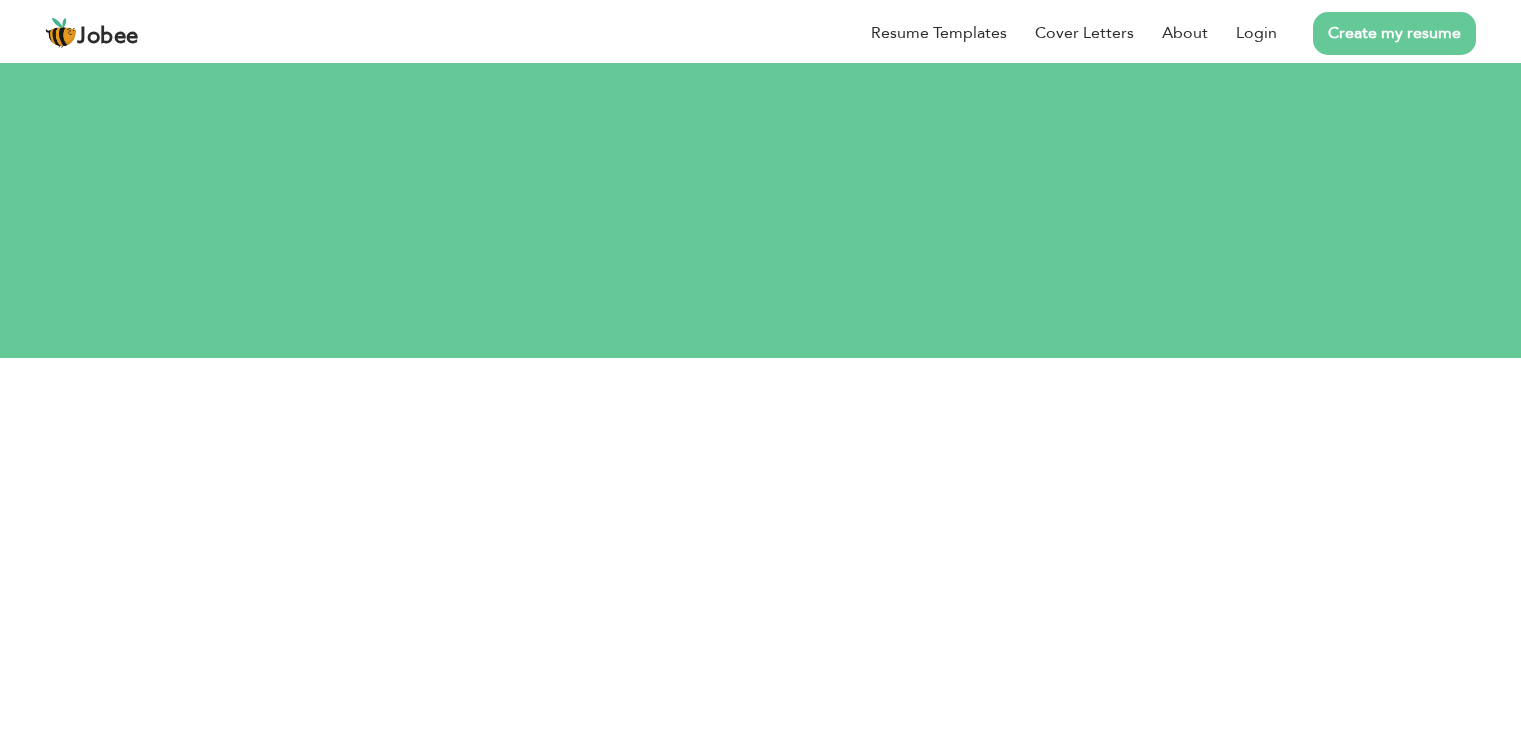 scroll, scrollTop: 0, scrollLeft: 0, axis: both 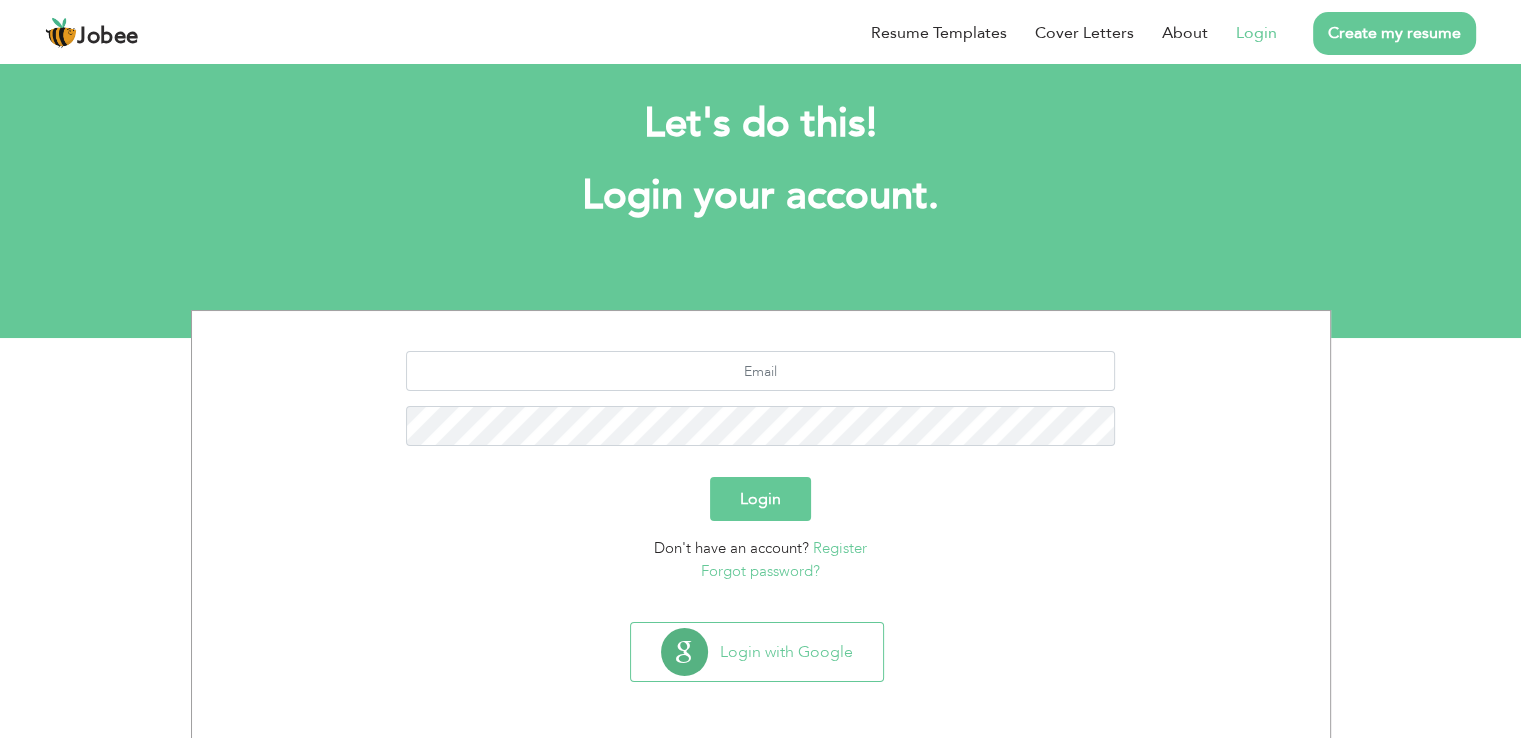 click on "Register" at bounding box center (840, 548) 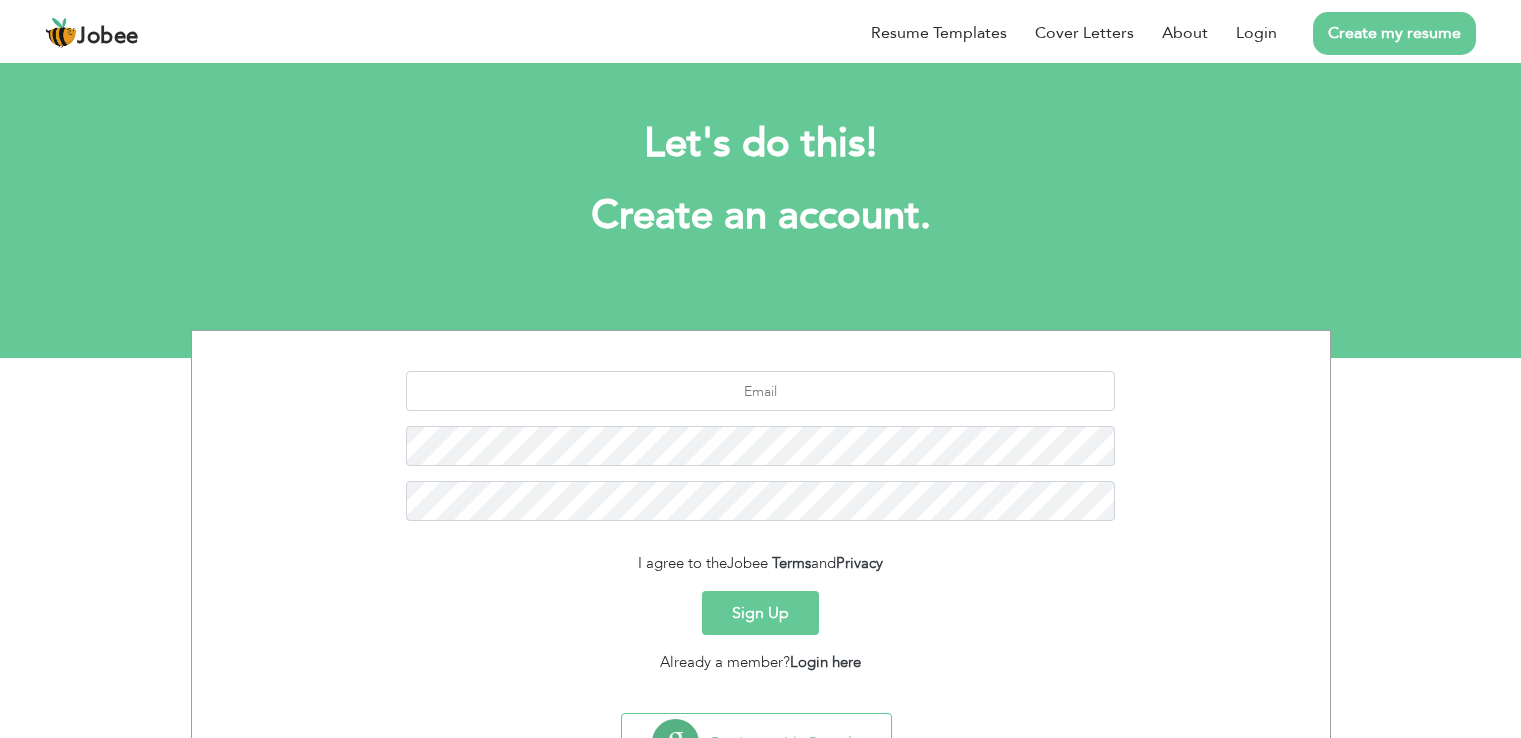 scroll, scrollTop: 0, scrollLeft: 0, axis: both 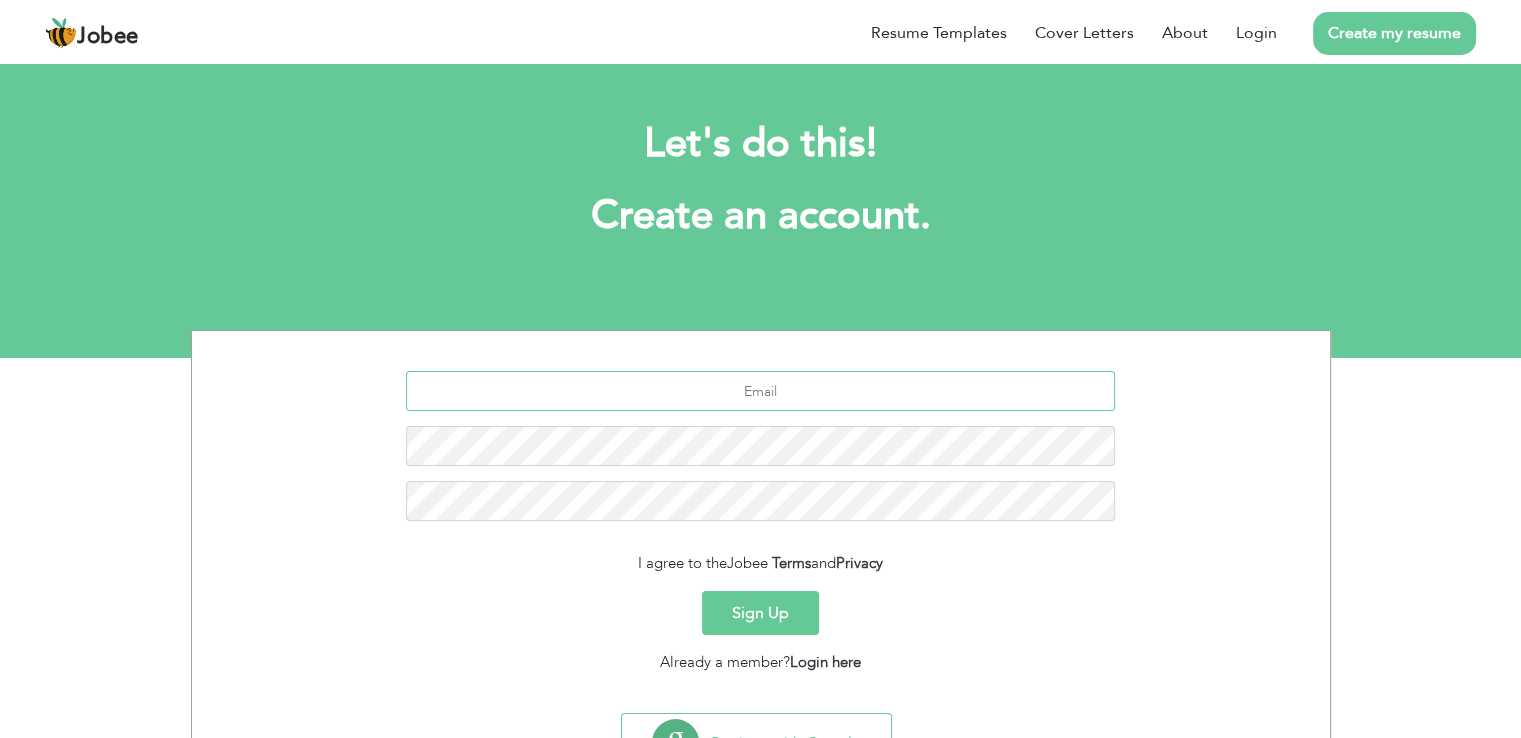 click at bounding box center [760, 391] 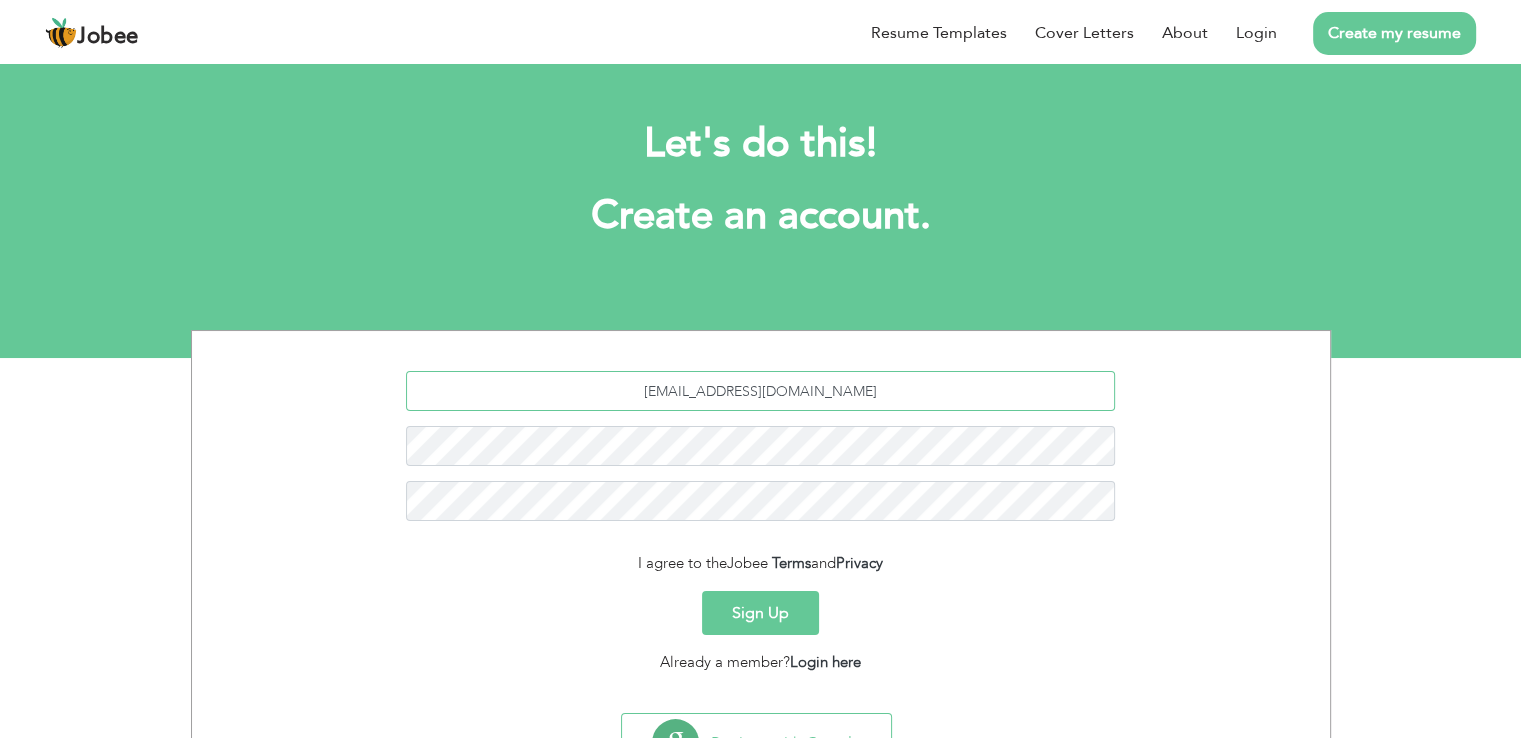 type on "[EMAIL_ADDRESS][DOMAIN_NAME]" 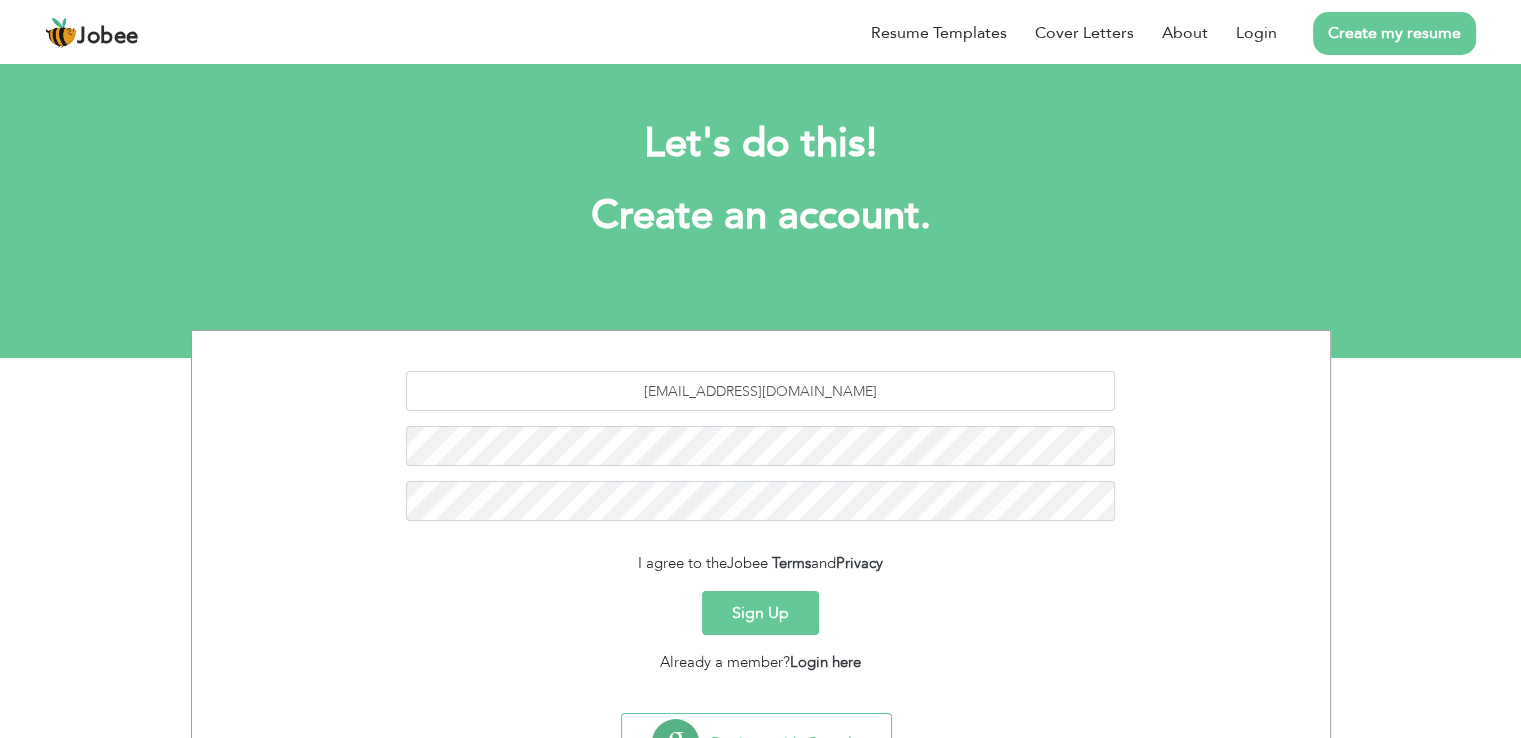 type on "Sign Up" 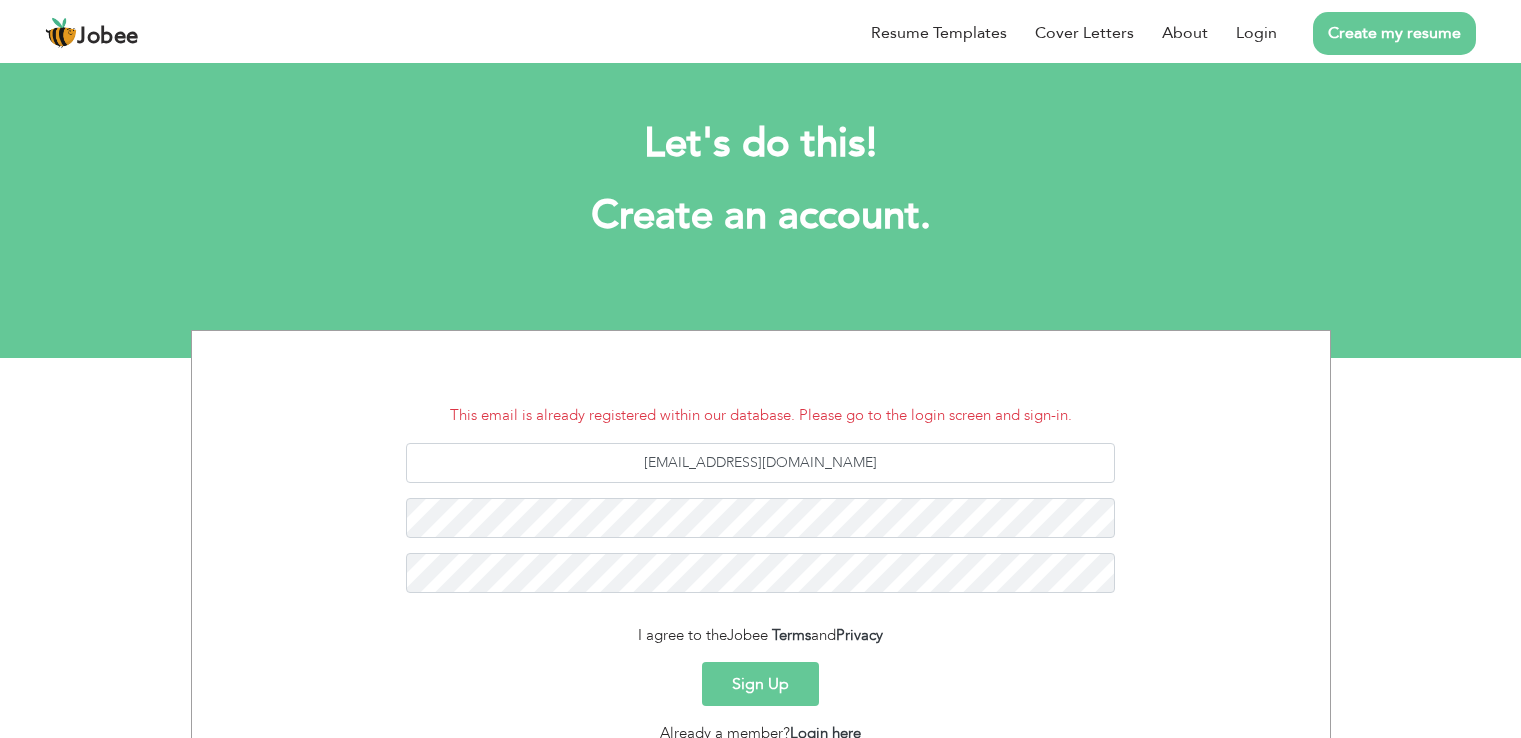 scroll, scrollTop: 0, scrollLeft: 0, axis: both 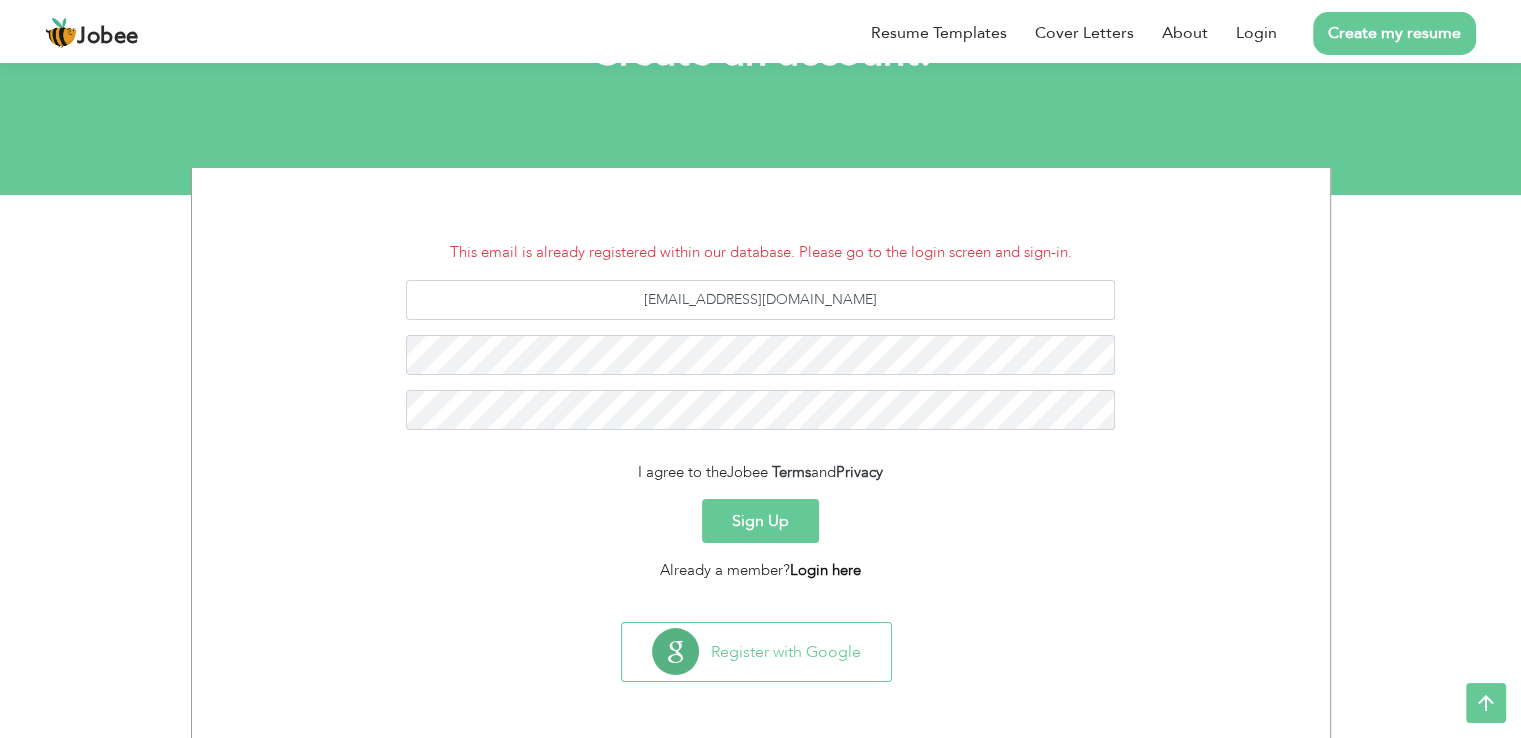 click on "Login here" at bounding box center (825, 570) 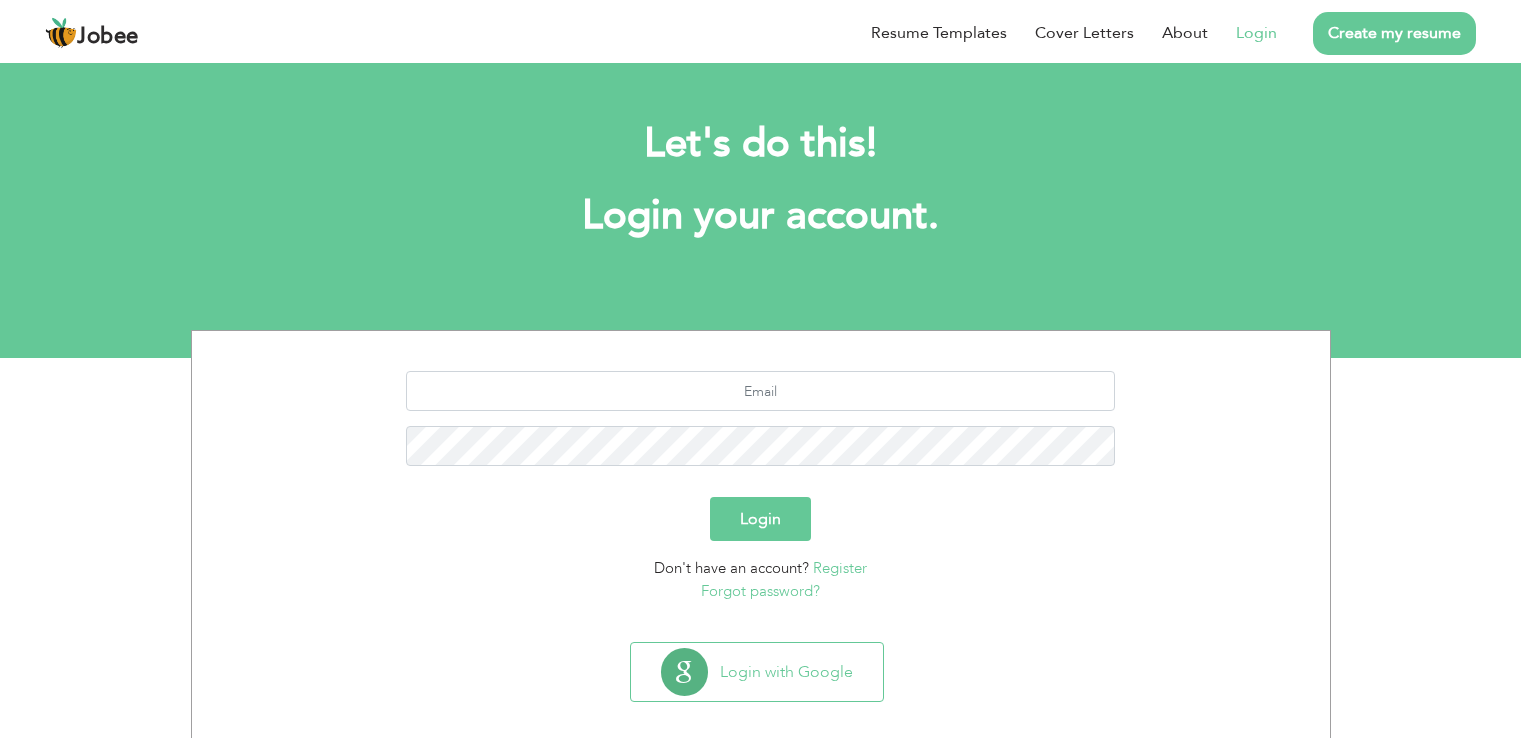 scroll, scrollTop: 0, scrollLeft: 0, axis: both 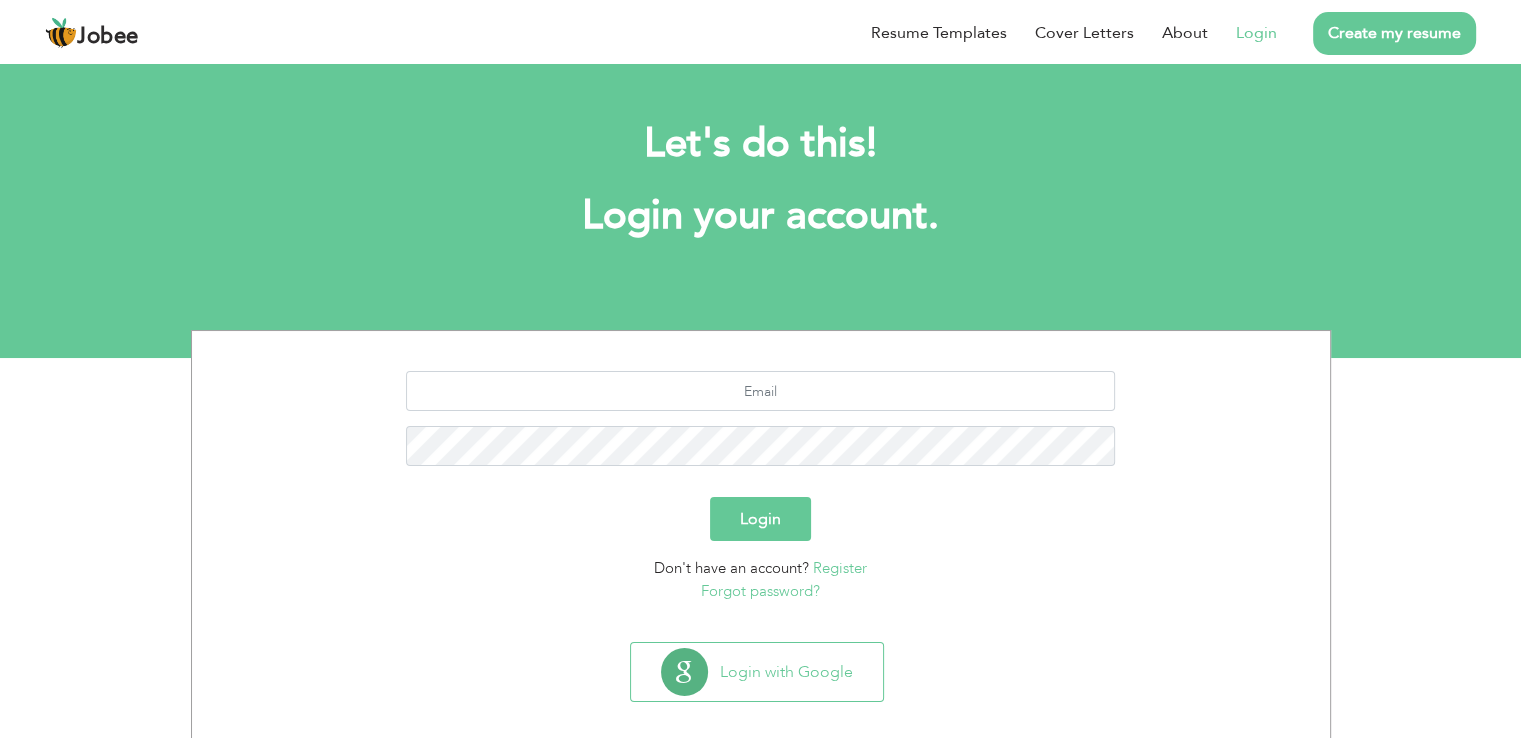 click at bounding box center [761, 426] 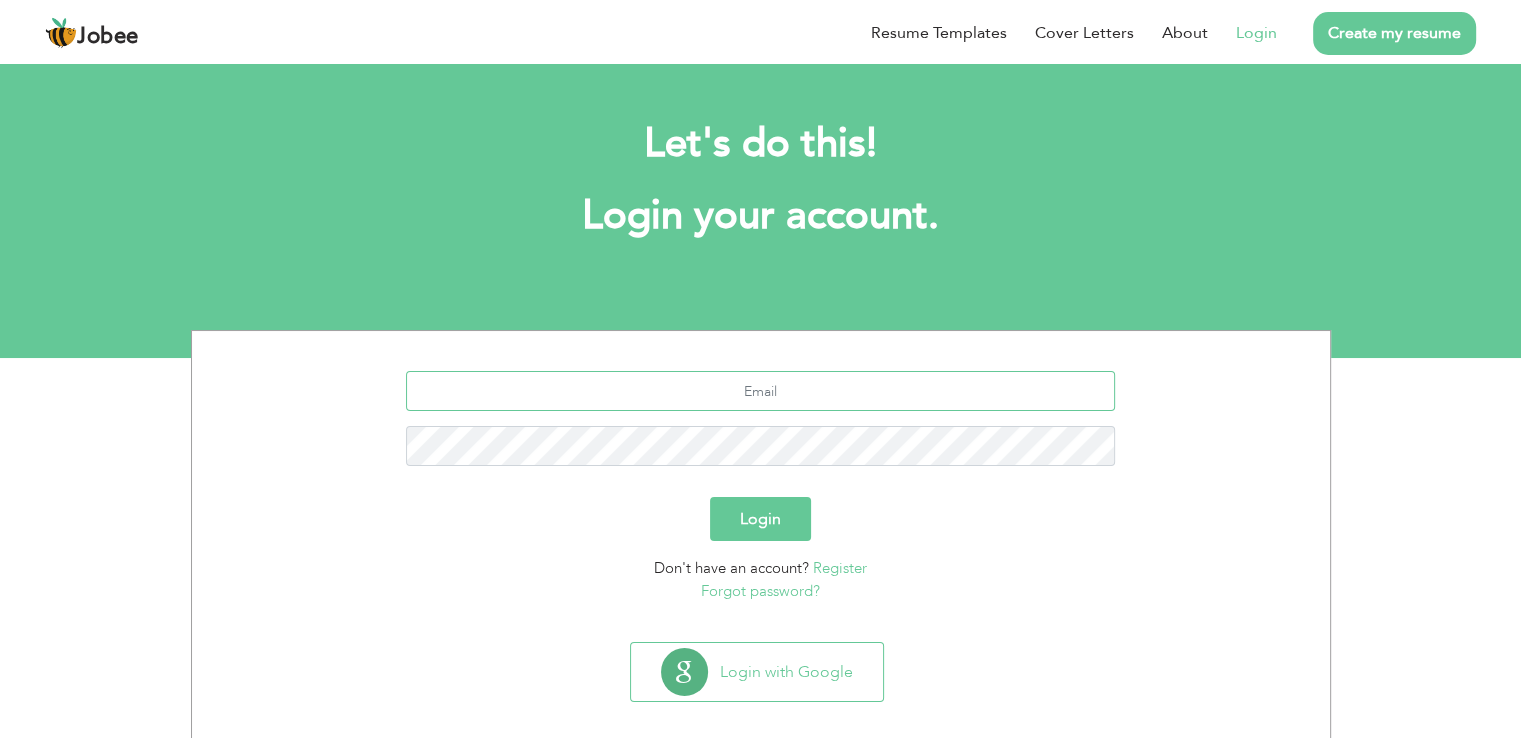click at bounding box center [760, 391] 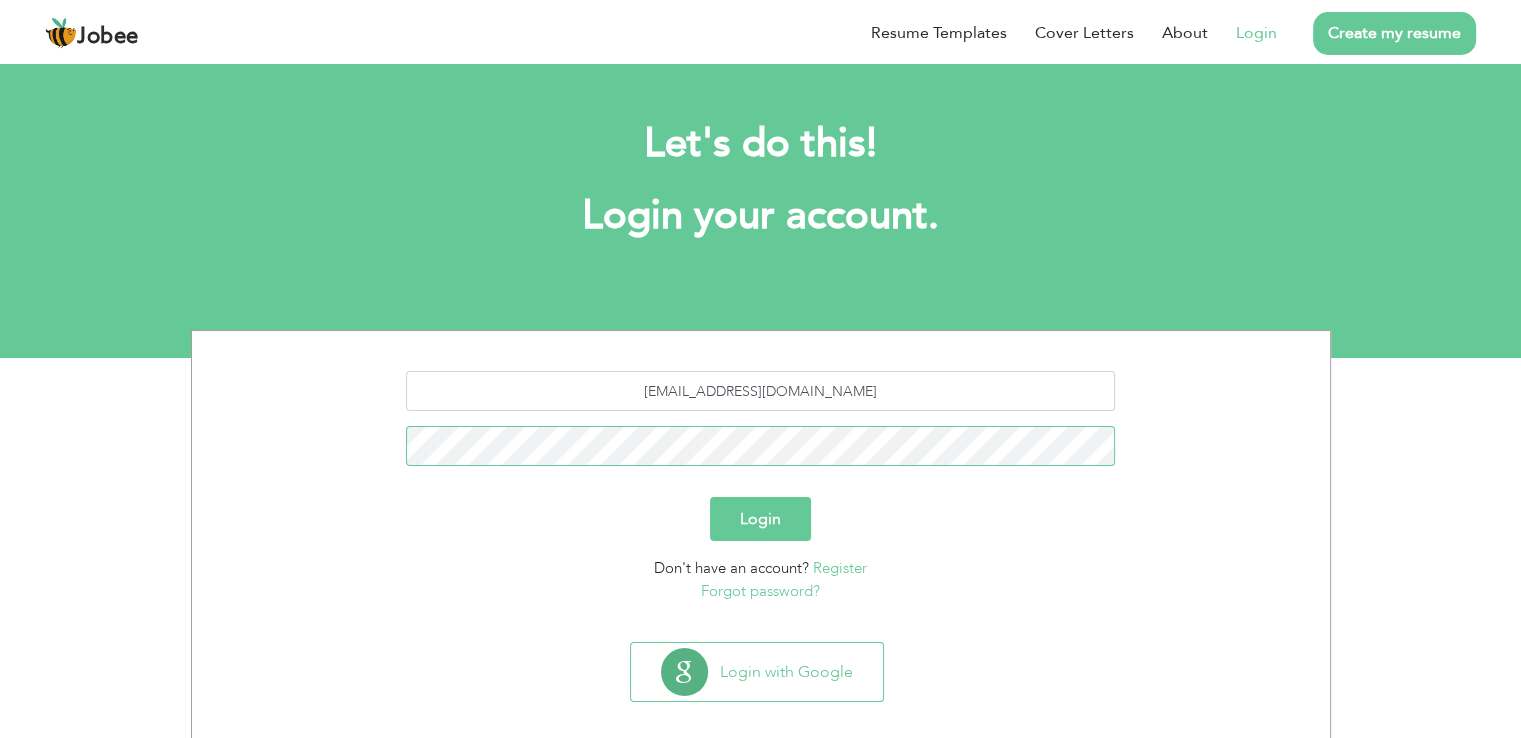click on "Login" at bounding box center (760, 519) 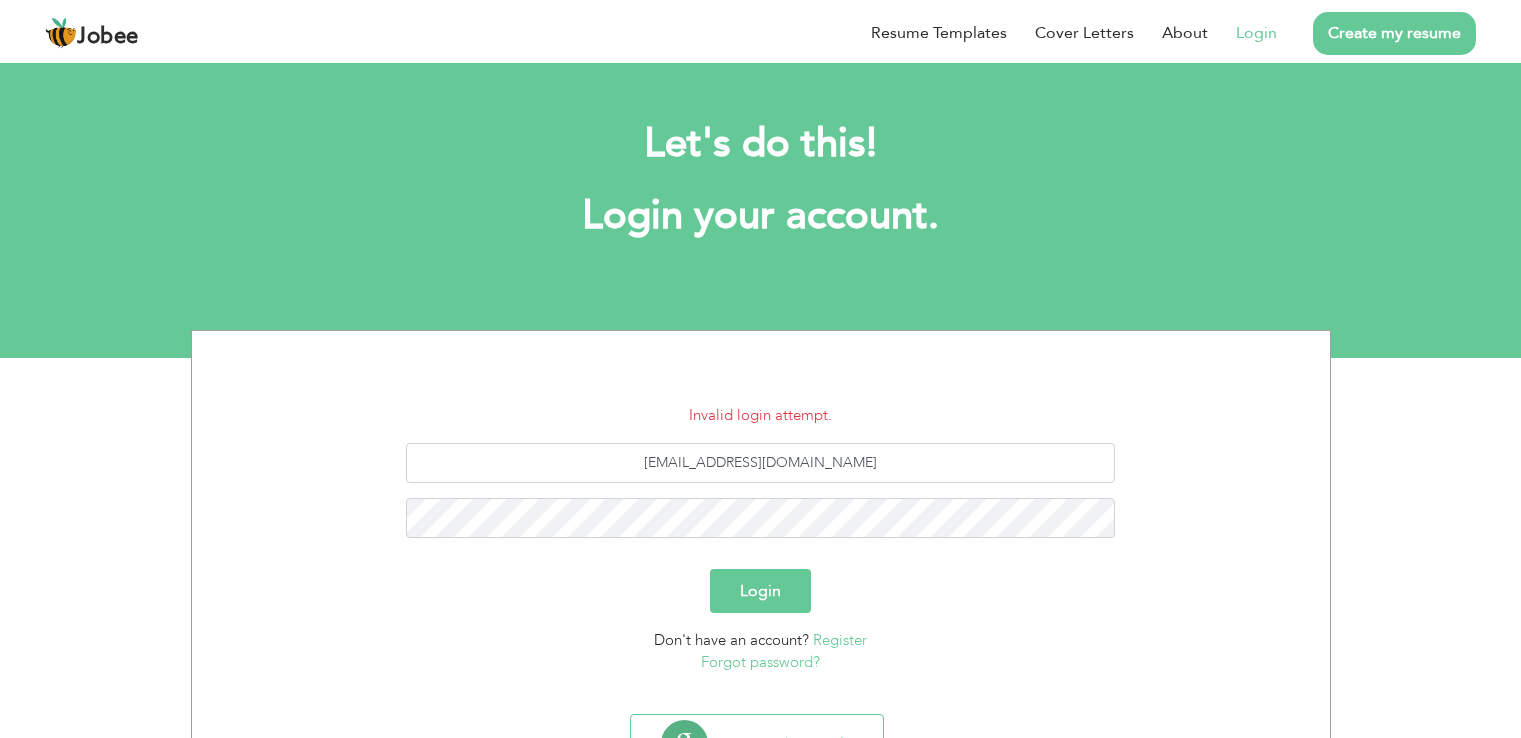 scroll, scrollTop: 0, scrollLeft: 0, axis: both 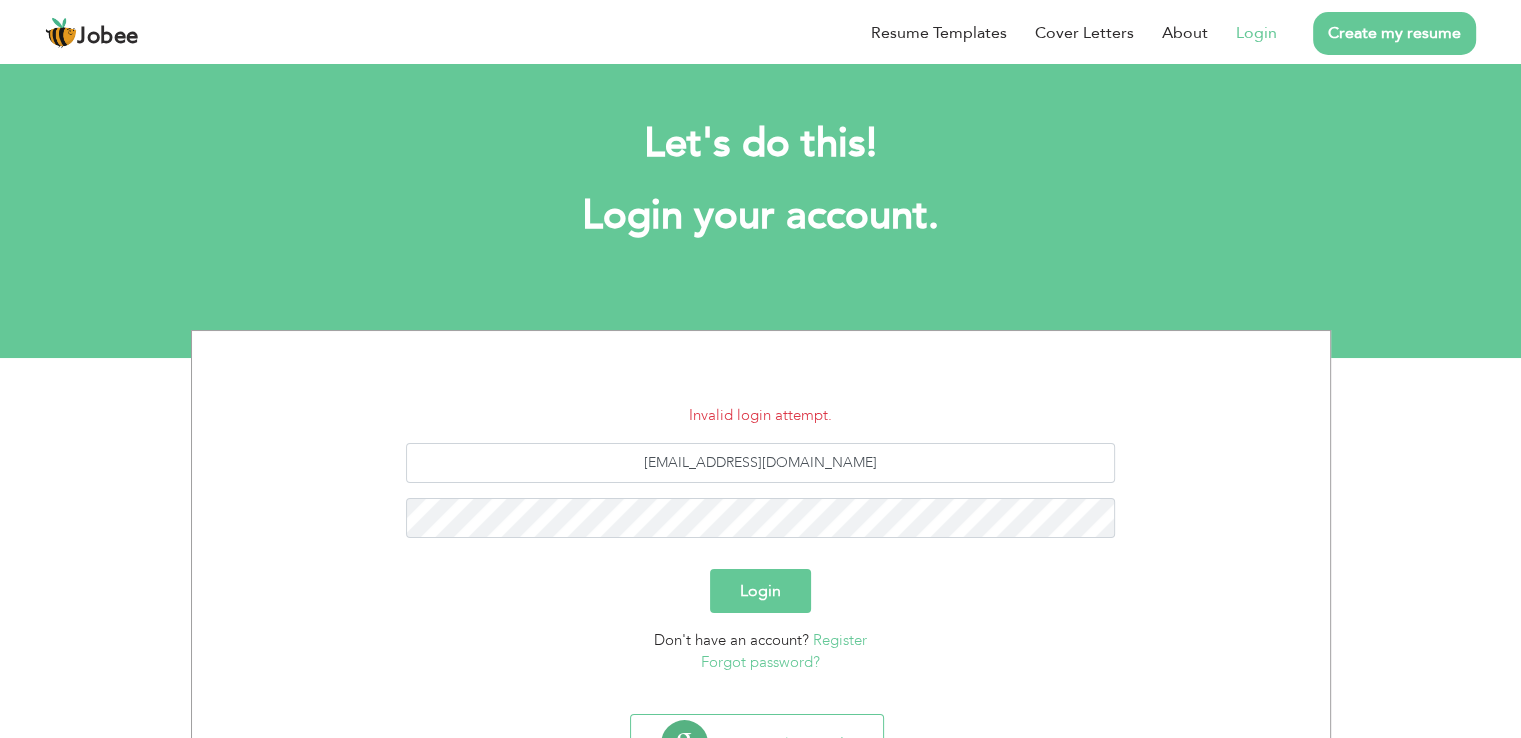 click on "Forgot password?" at bounding box center (760, 662) 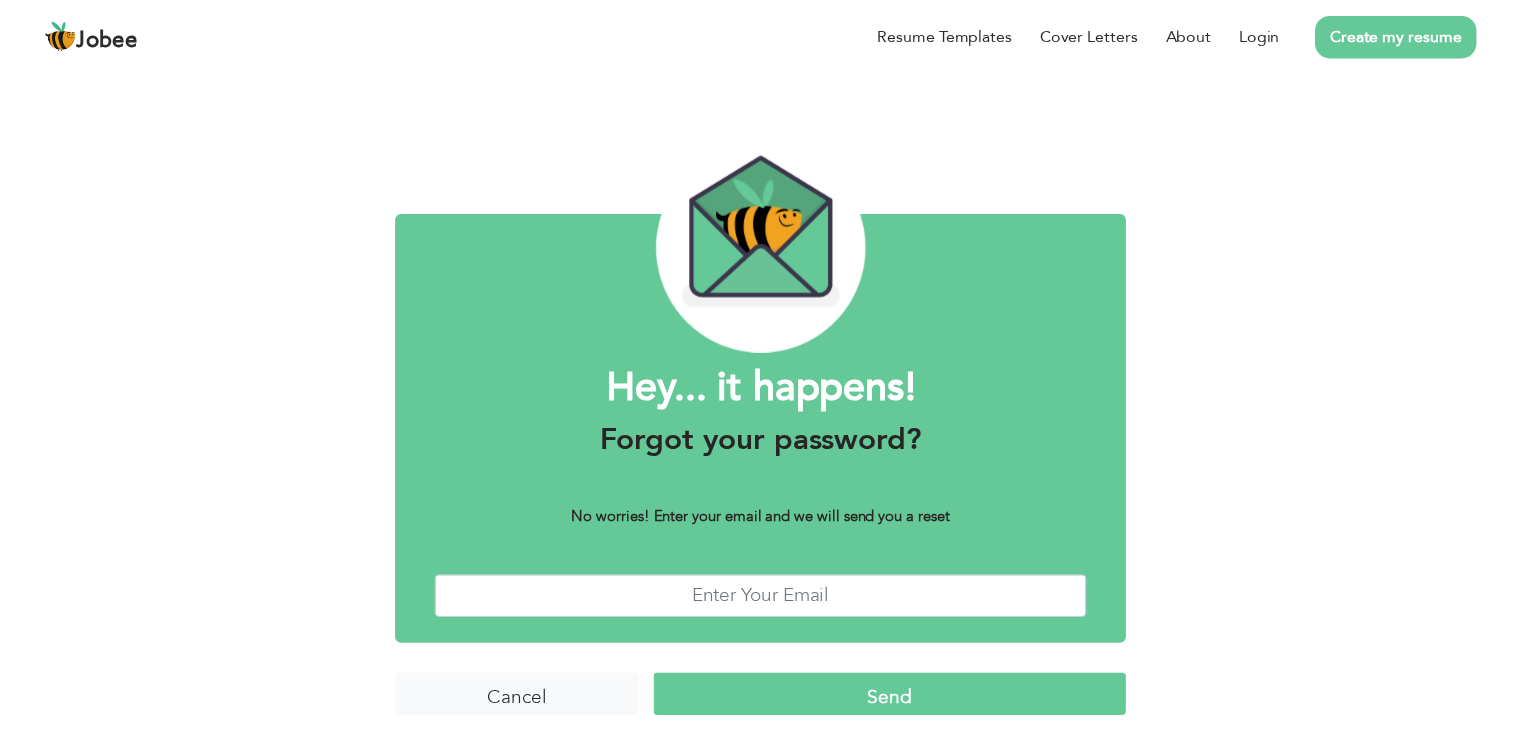 scroll, scrollTop: 0, scrollLeft: 0, axis: both 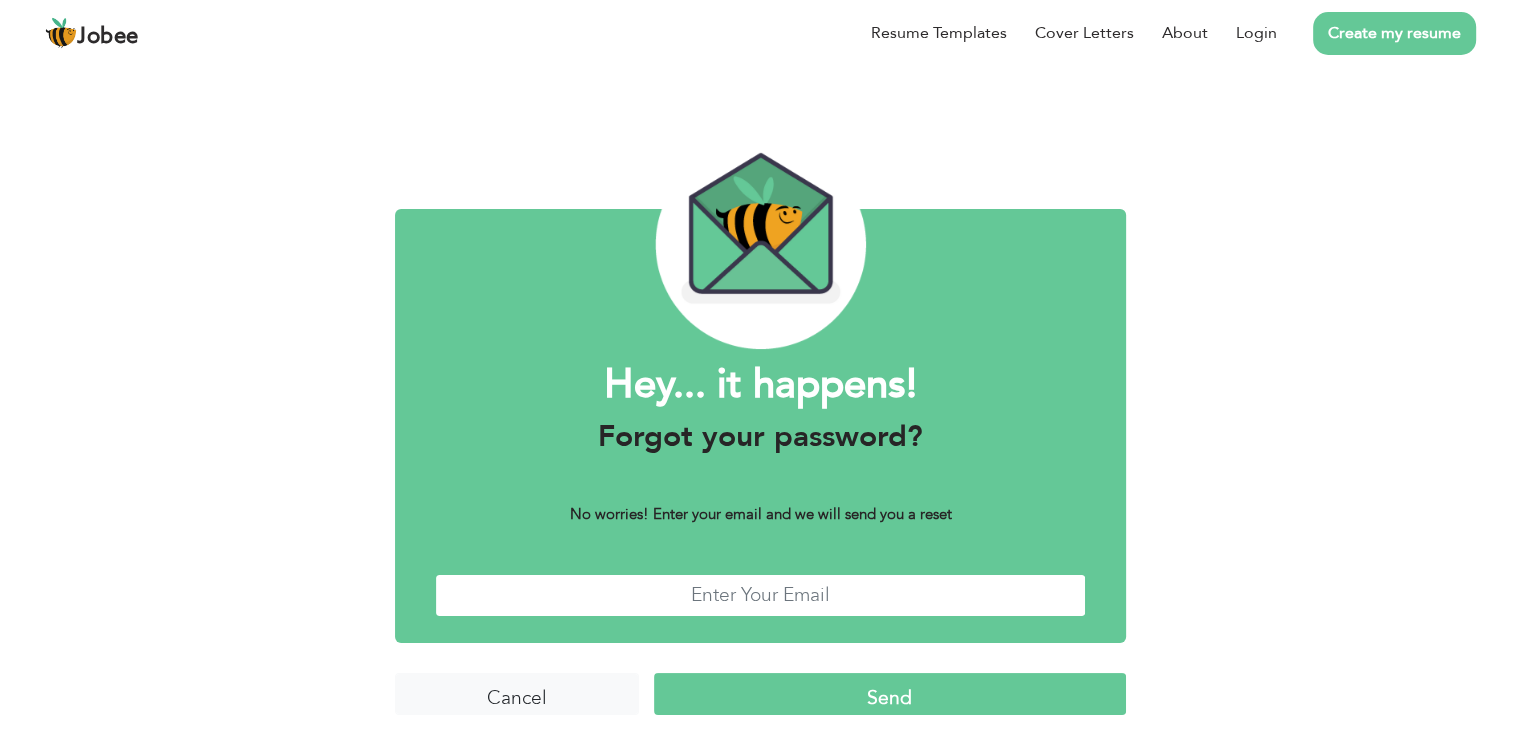 click at bounding box center (760, 595) 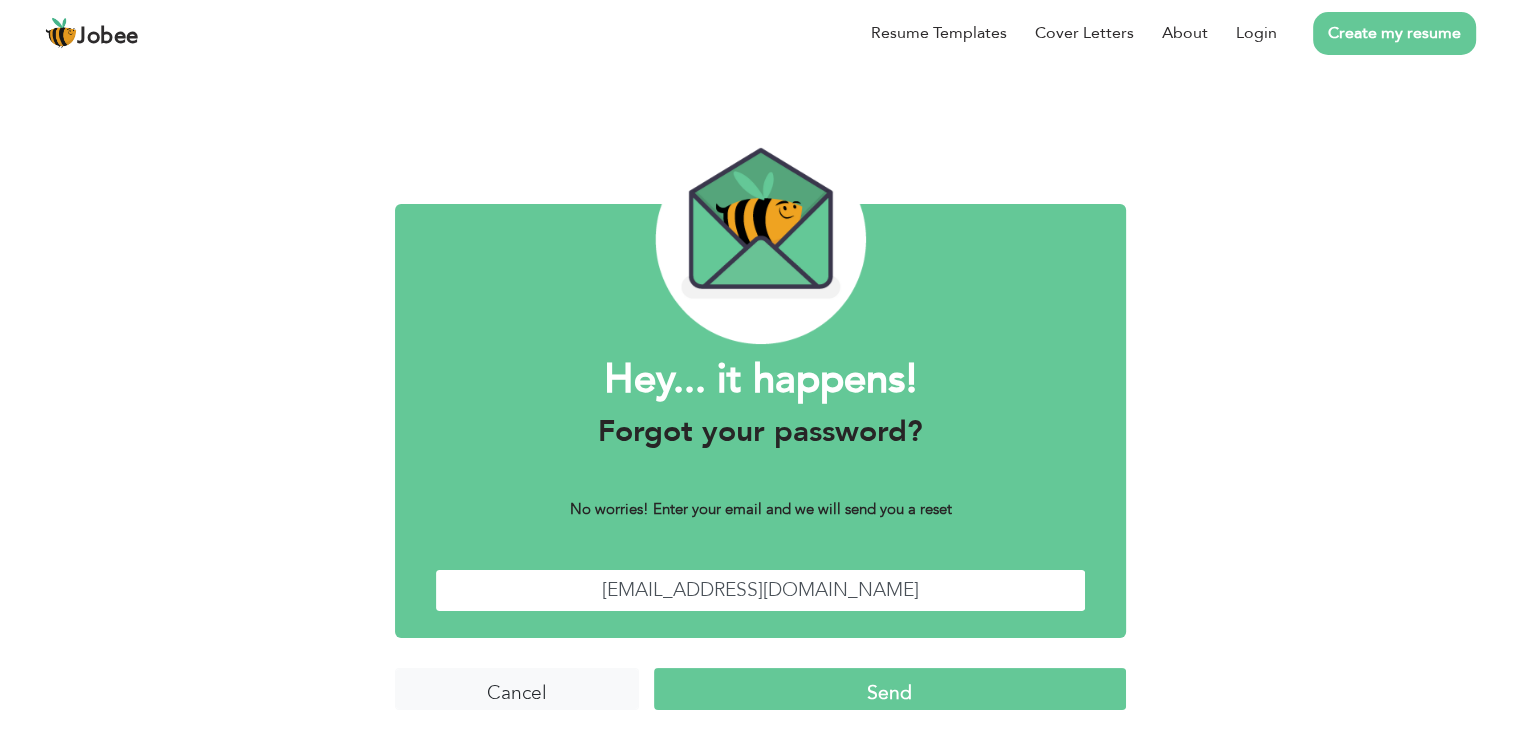 scroll, scrollTop: 8, scrollLeft: 0, axis: vertical 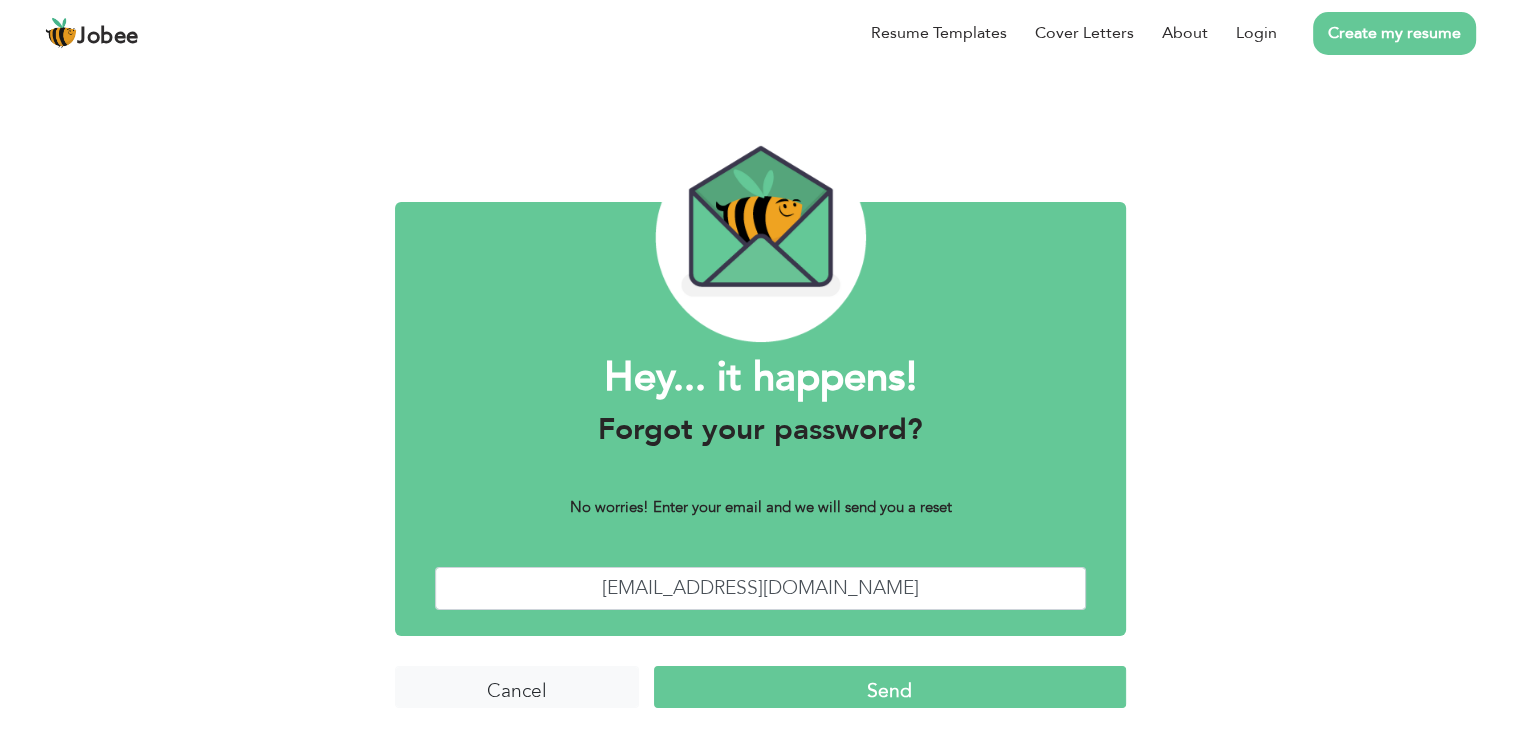 click on "Send" at bounding box center [890, 687] 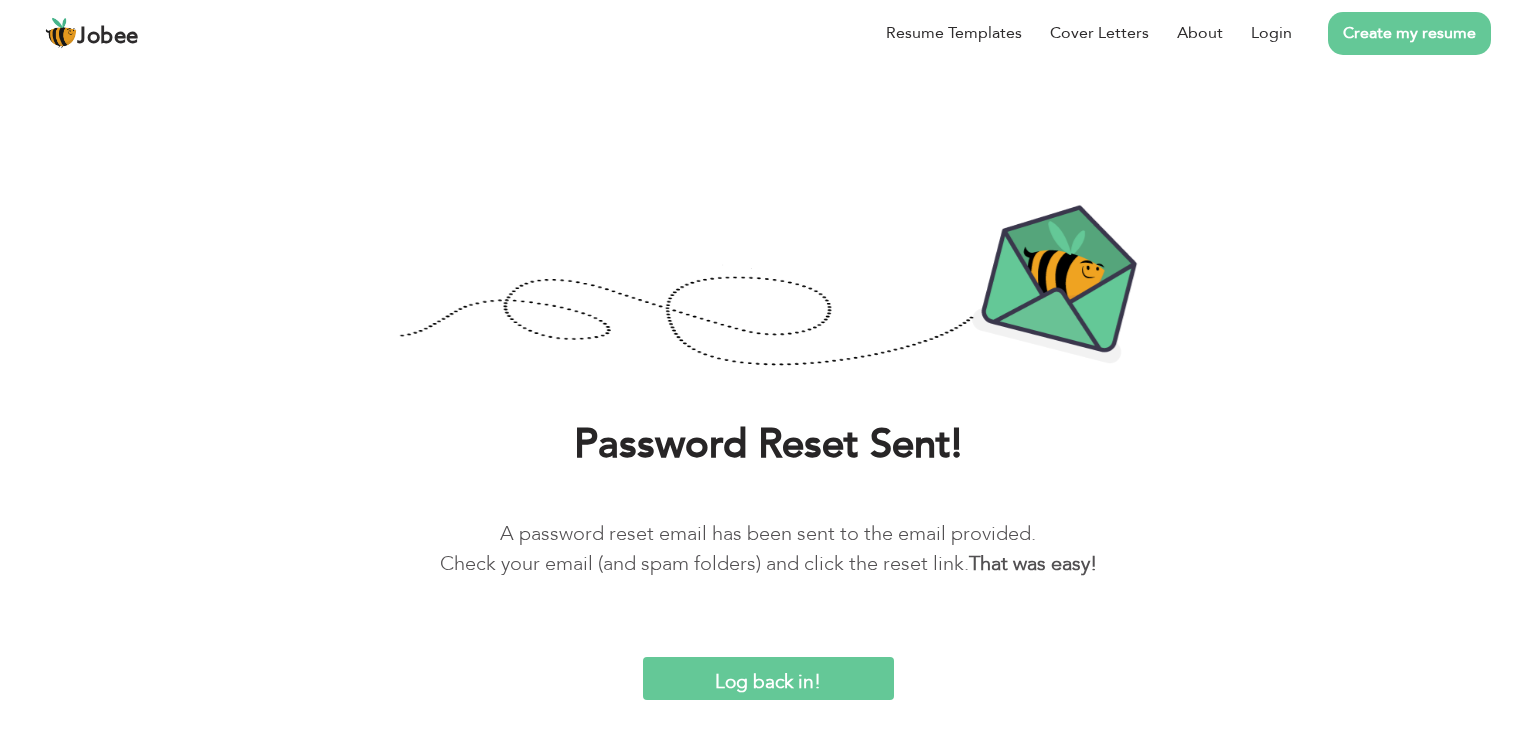 scroll, scrollTop: 0, scrollLeft: 0, axis: both 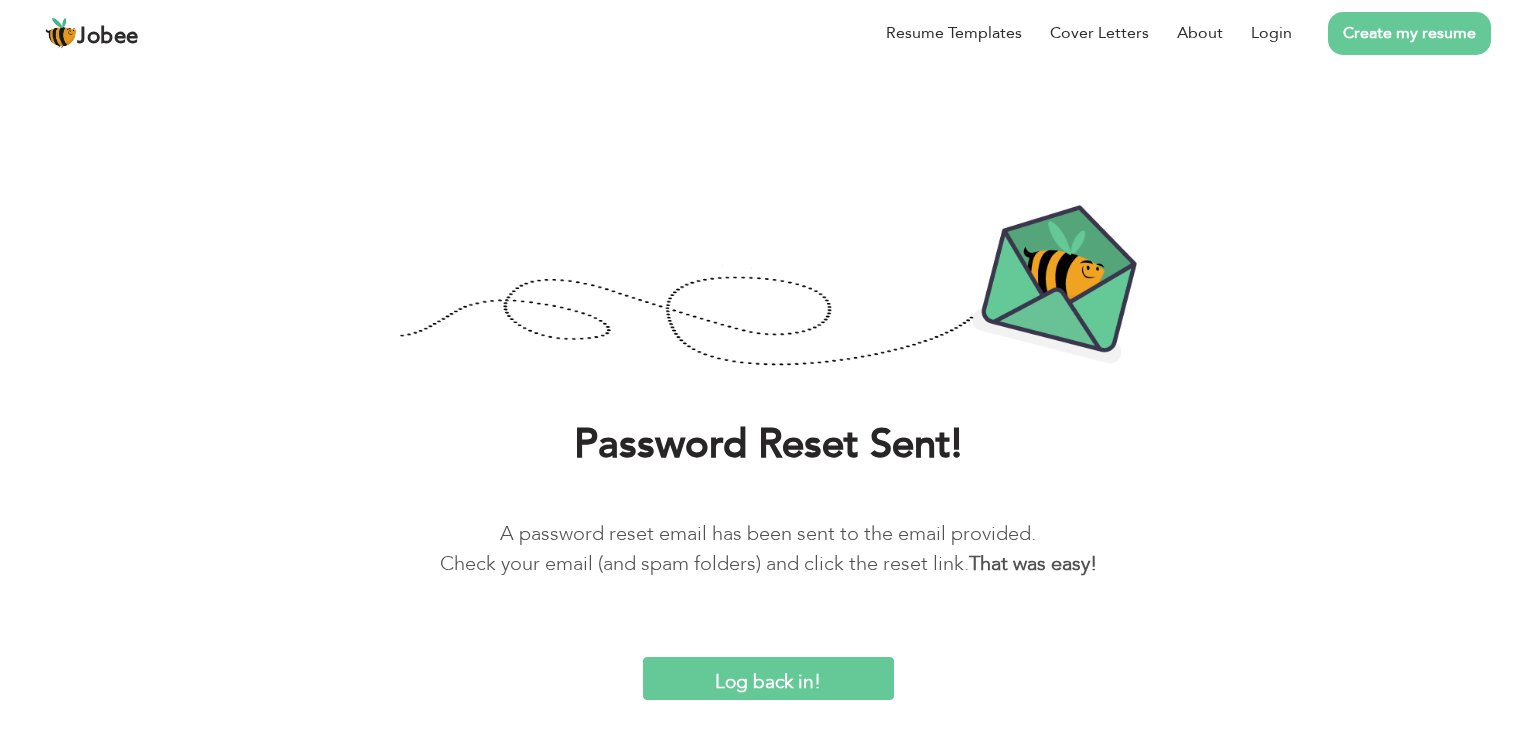 click on "Log back in!" at bounding box center (768, 678) 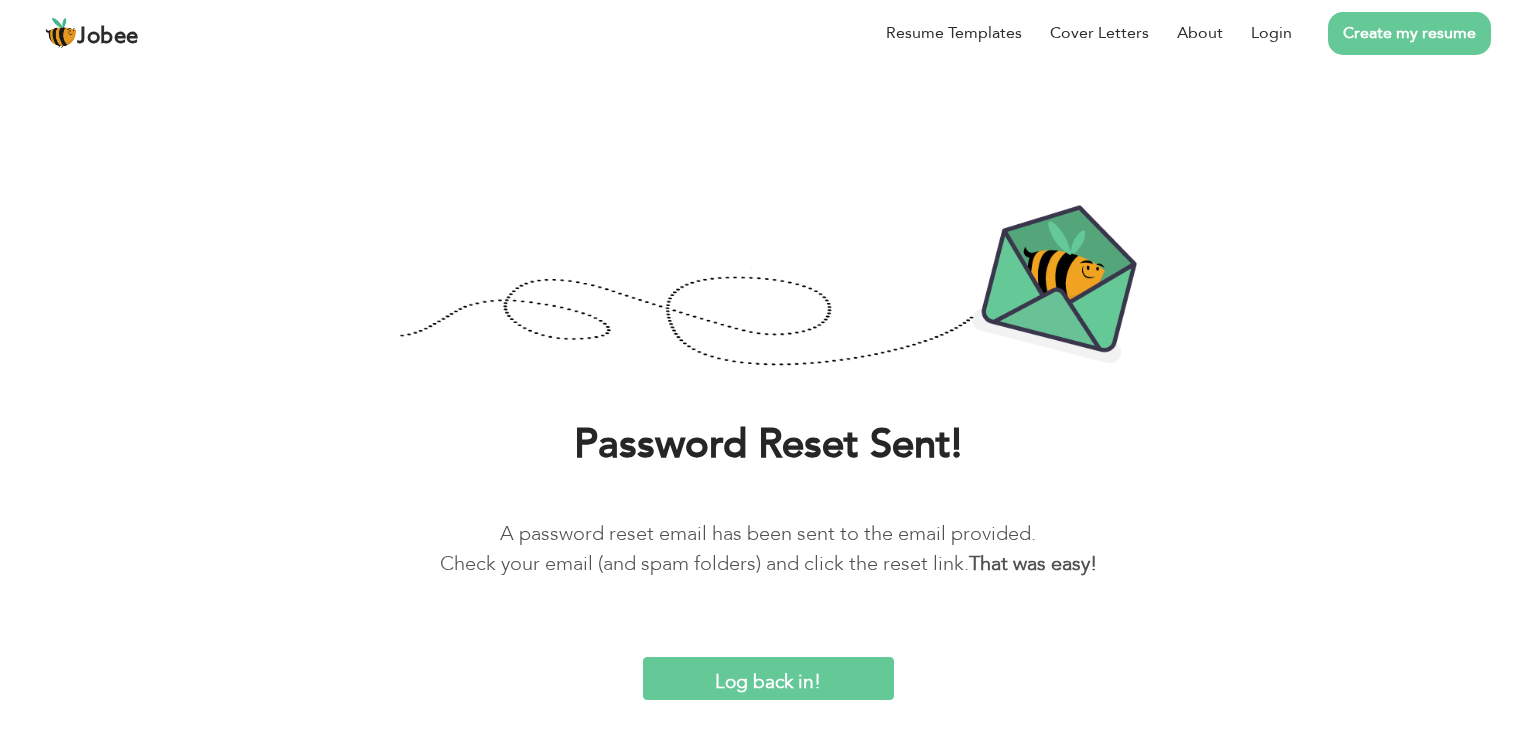 click on "Log back in!" at bounding box center (768, 678) 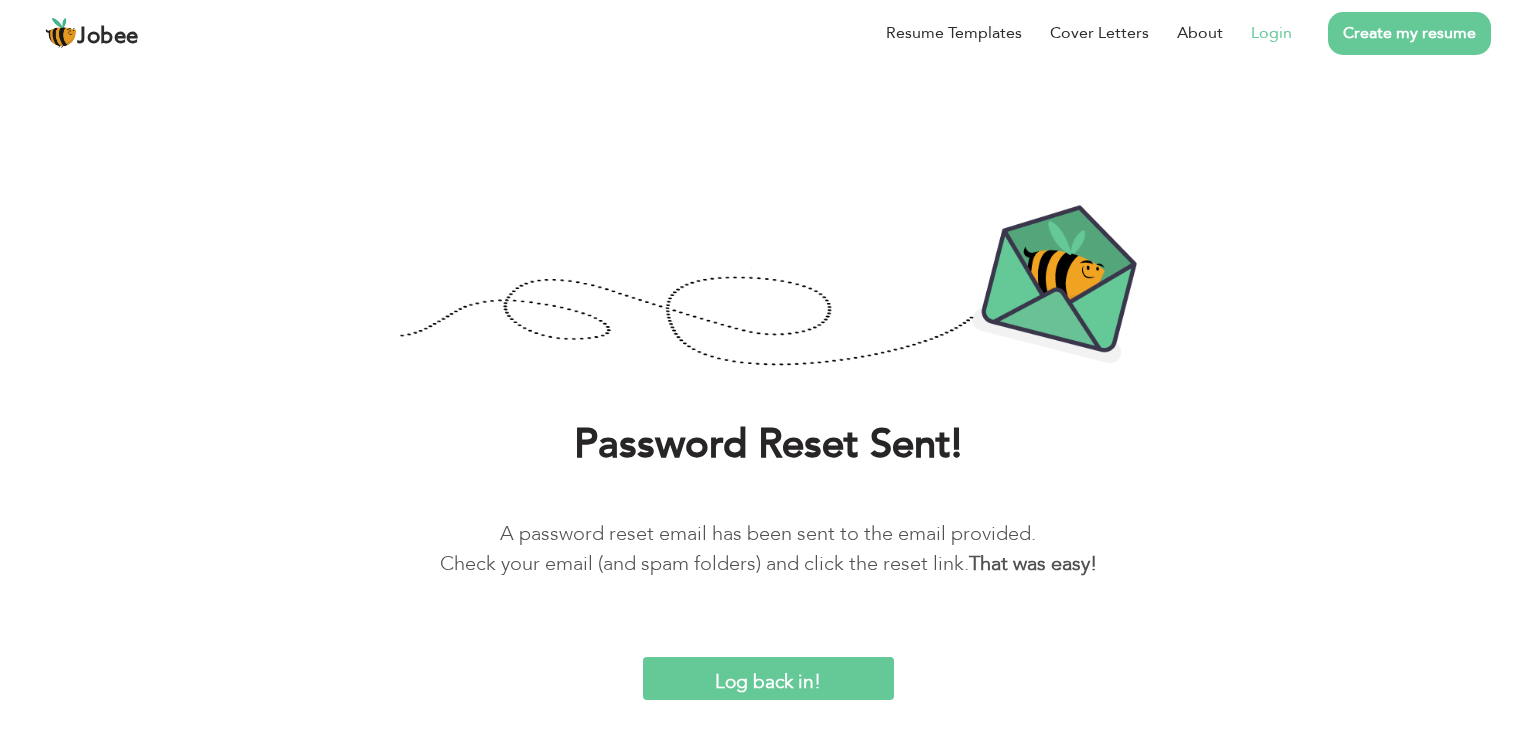 click on "Login" at bounding box center (1271, 33) 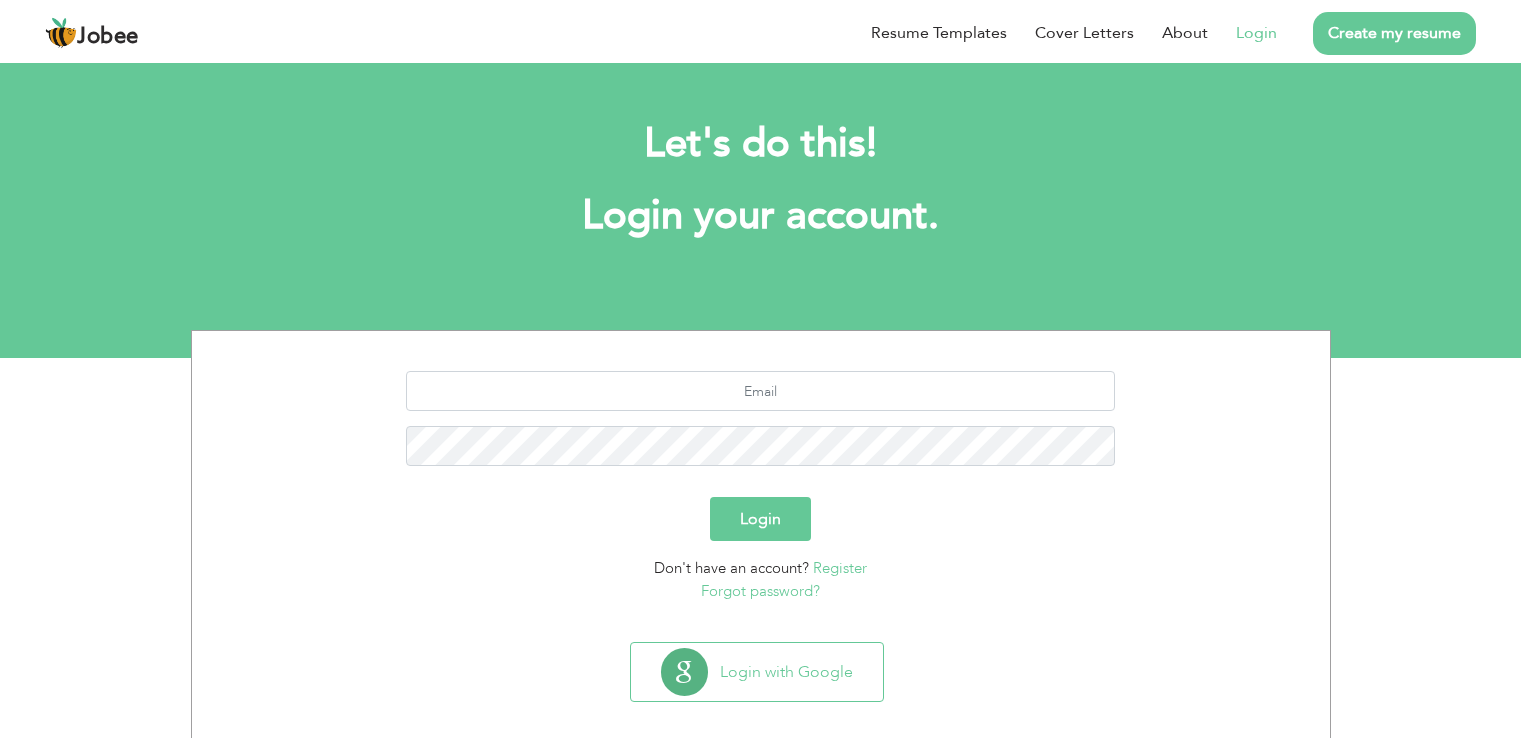 scroll, scrollTop: 0, scrollLeft: 0, axis: both 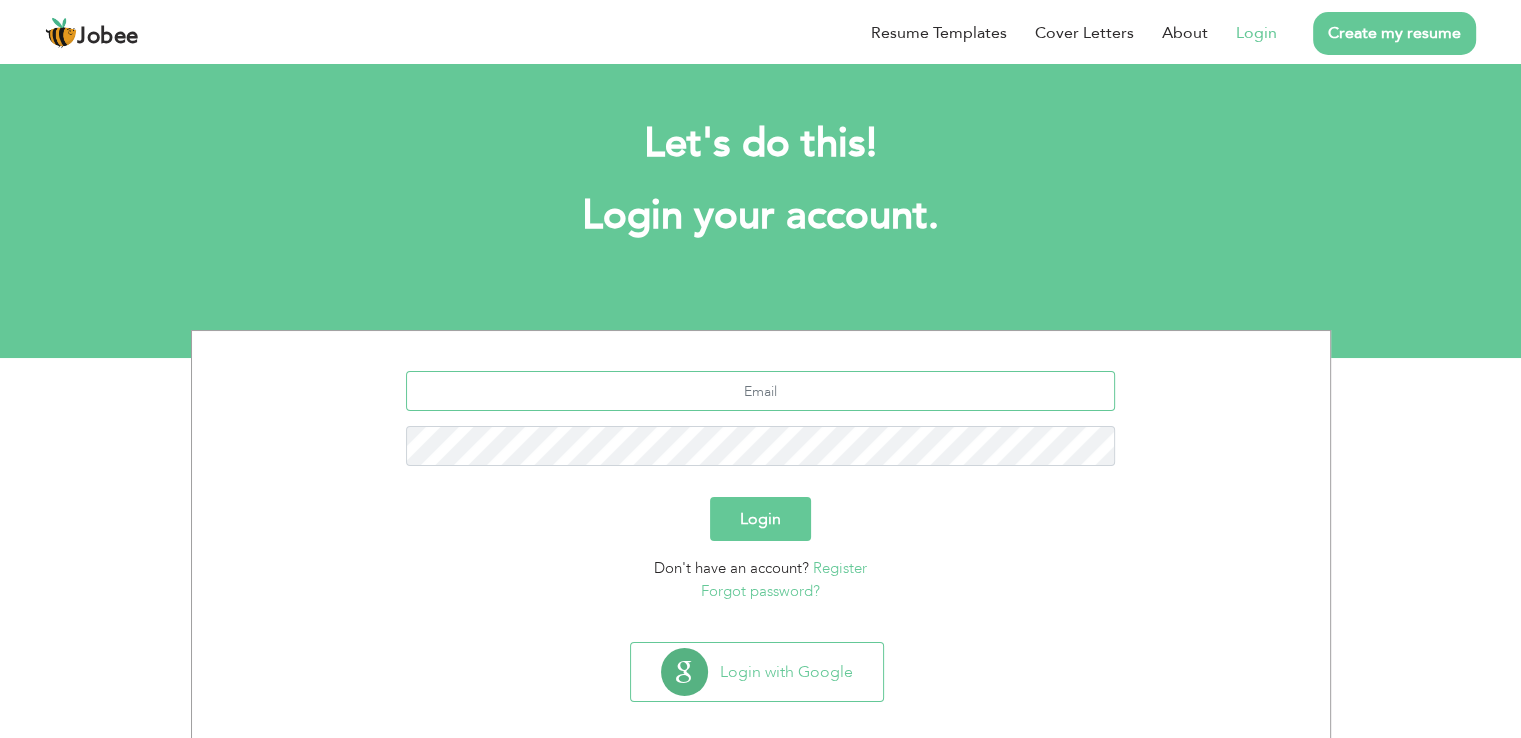 click at bounding box center [760, 391] 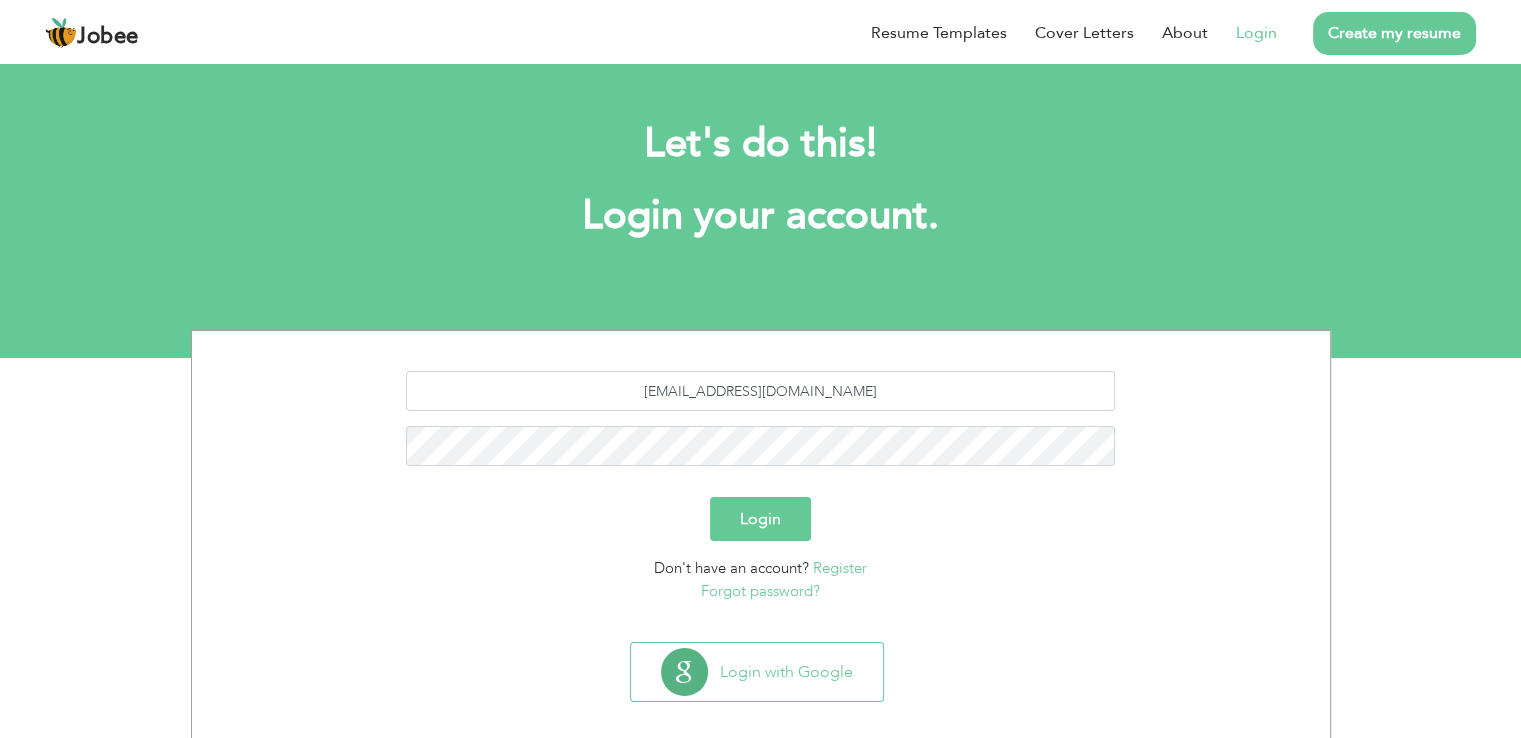 type on "Login" 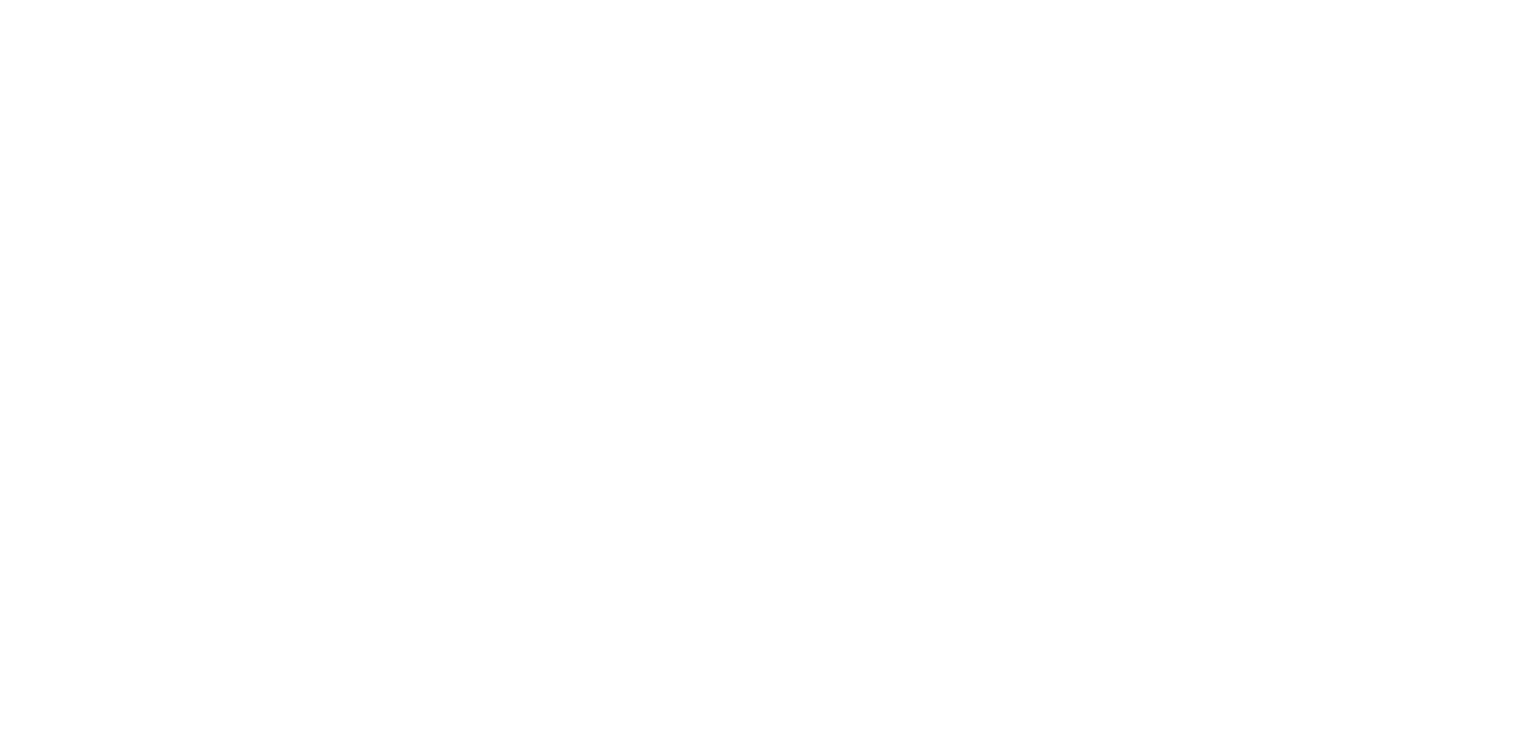 scroll, scrollTop: 0, scrollLeft: 0, axis: both 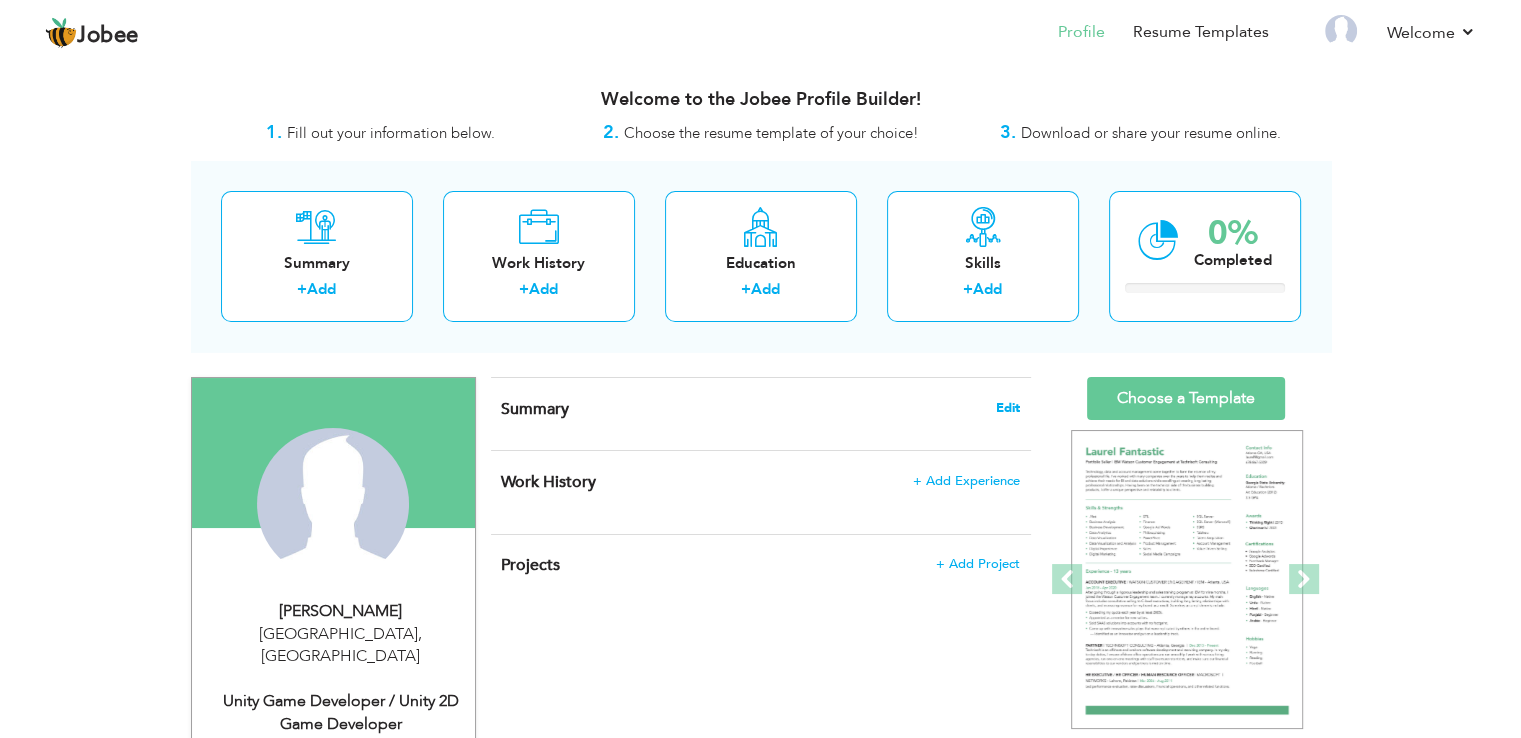 click on "Edit" at bounding box center (1008, 408) 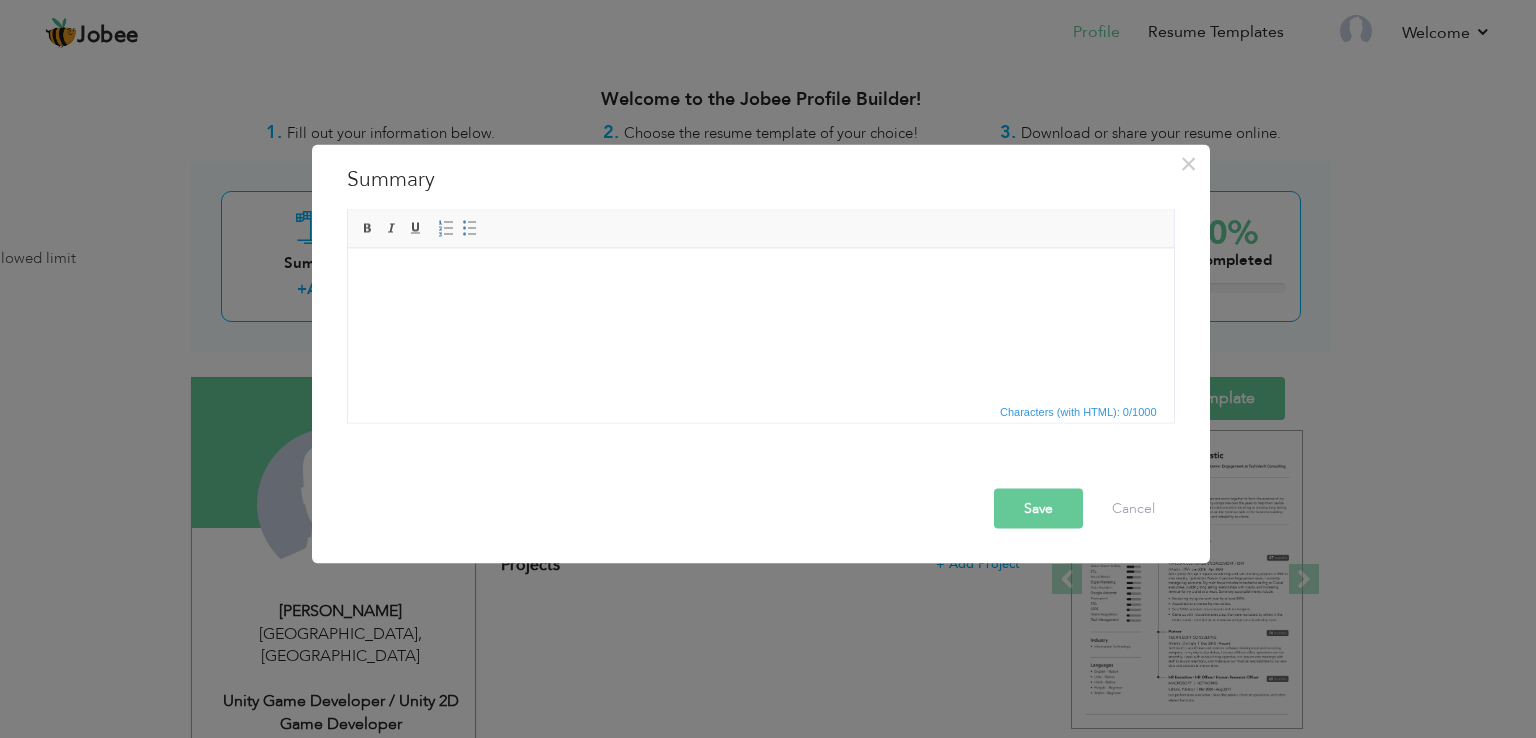 click at bounding box center [760, 278] 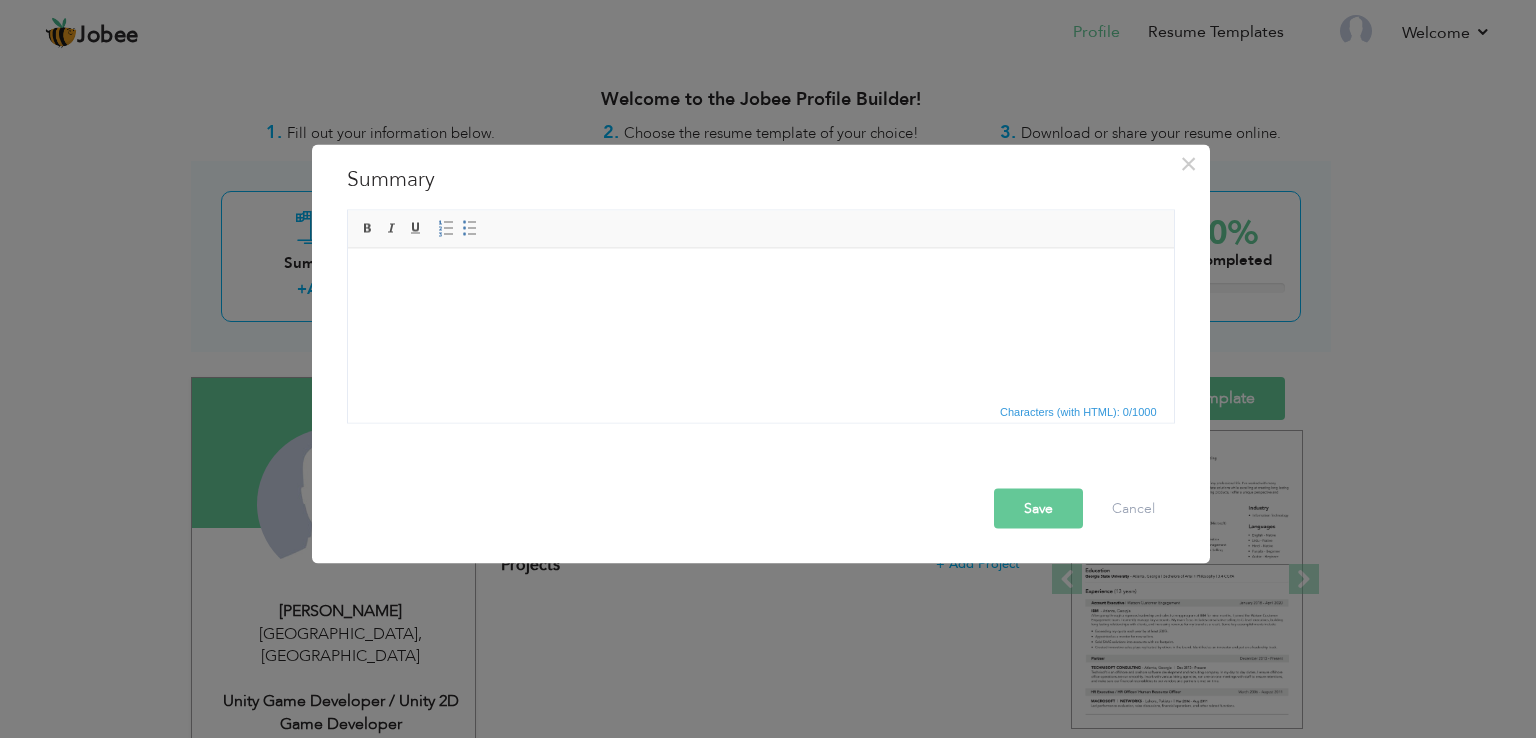 click on "Characters (with HTML): 0/1000" at bounding box center [761, 411] 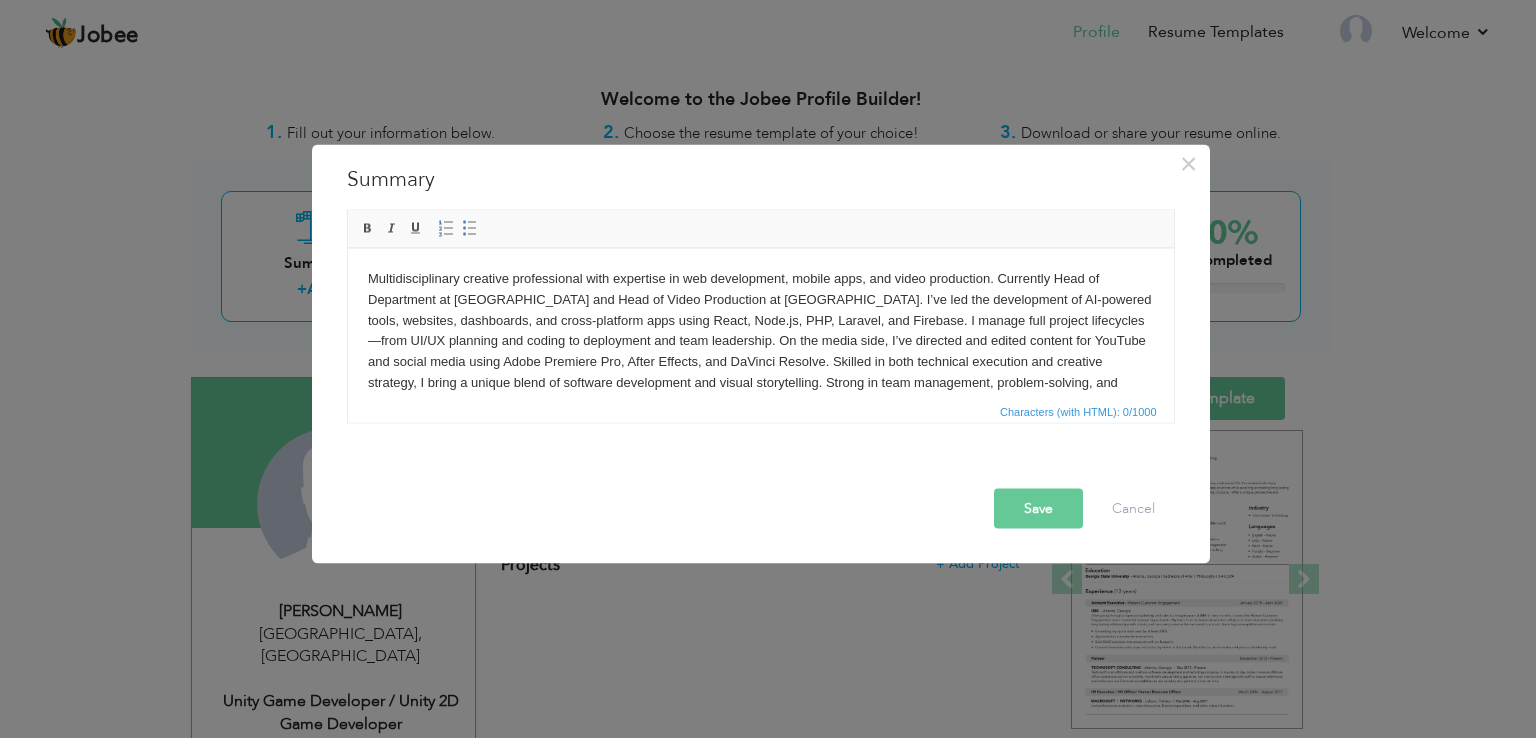 scroll, scrollTop: 12, scrollLeft: 0, axis: vertical 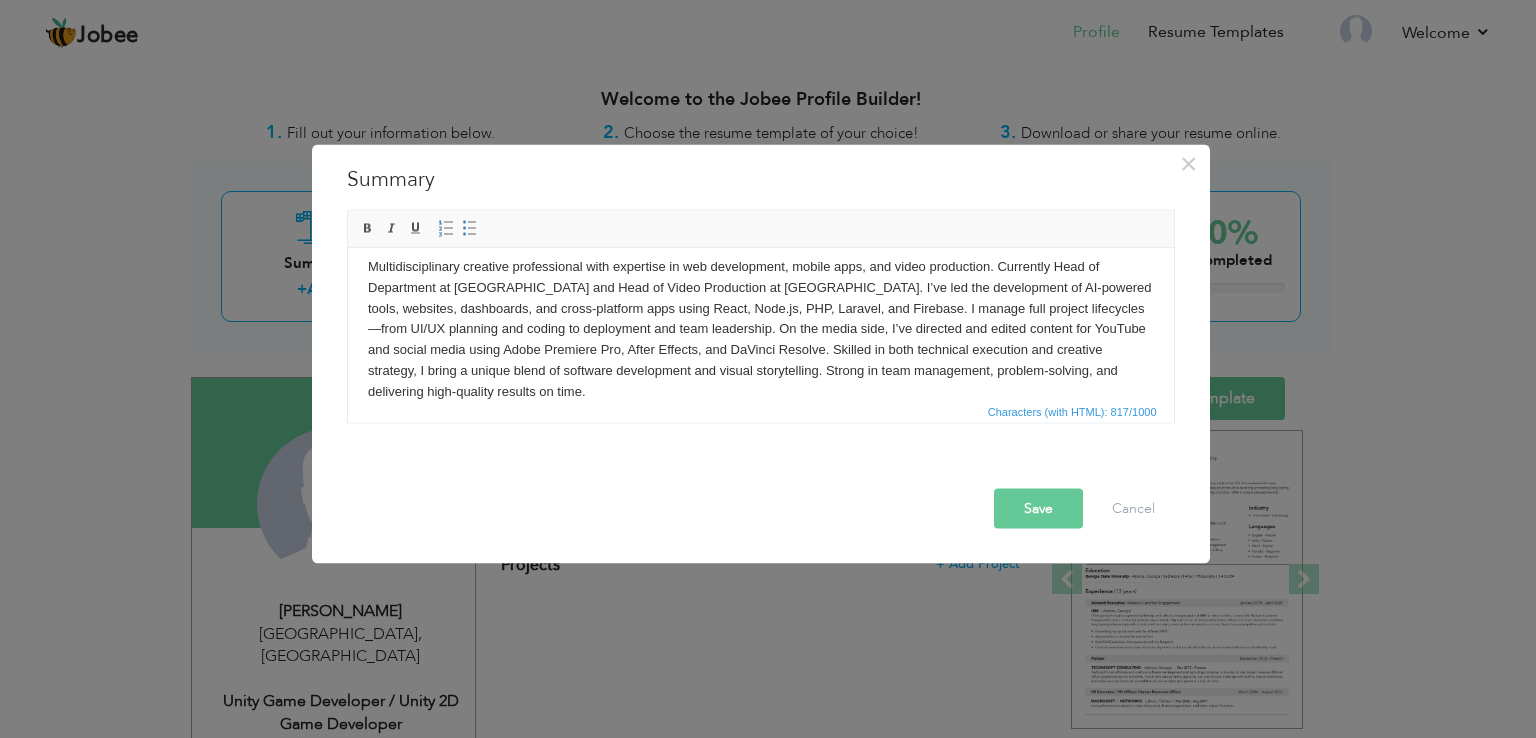 click on "Save" at bounding box center (1038, 509) 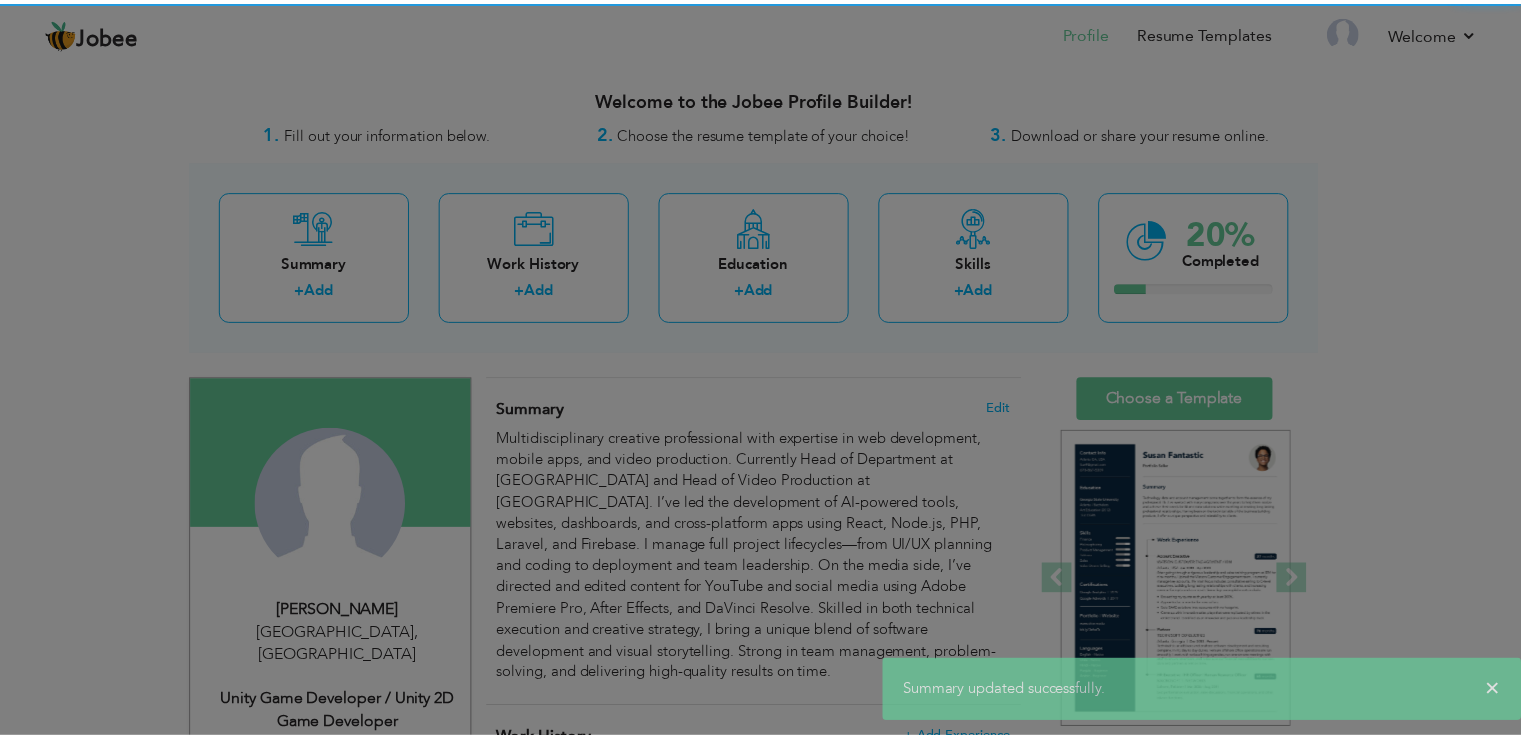 scroll, scrollTop: 0, scrollLeft: 0, axis: both 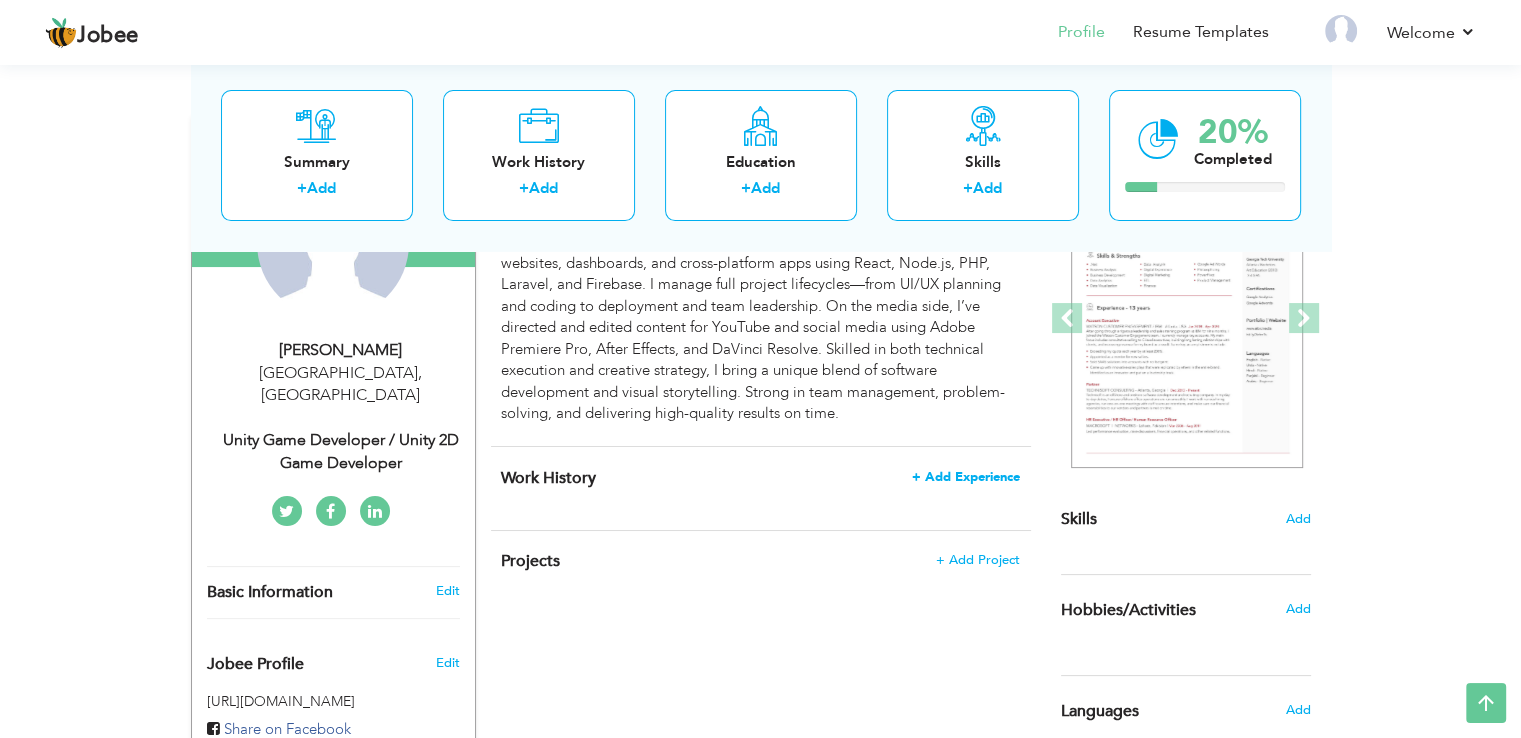 click on "+ Add Experience" at bounding box center (966, 477) 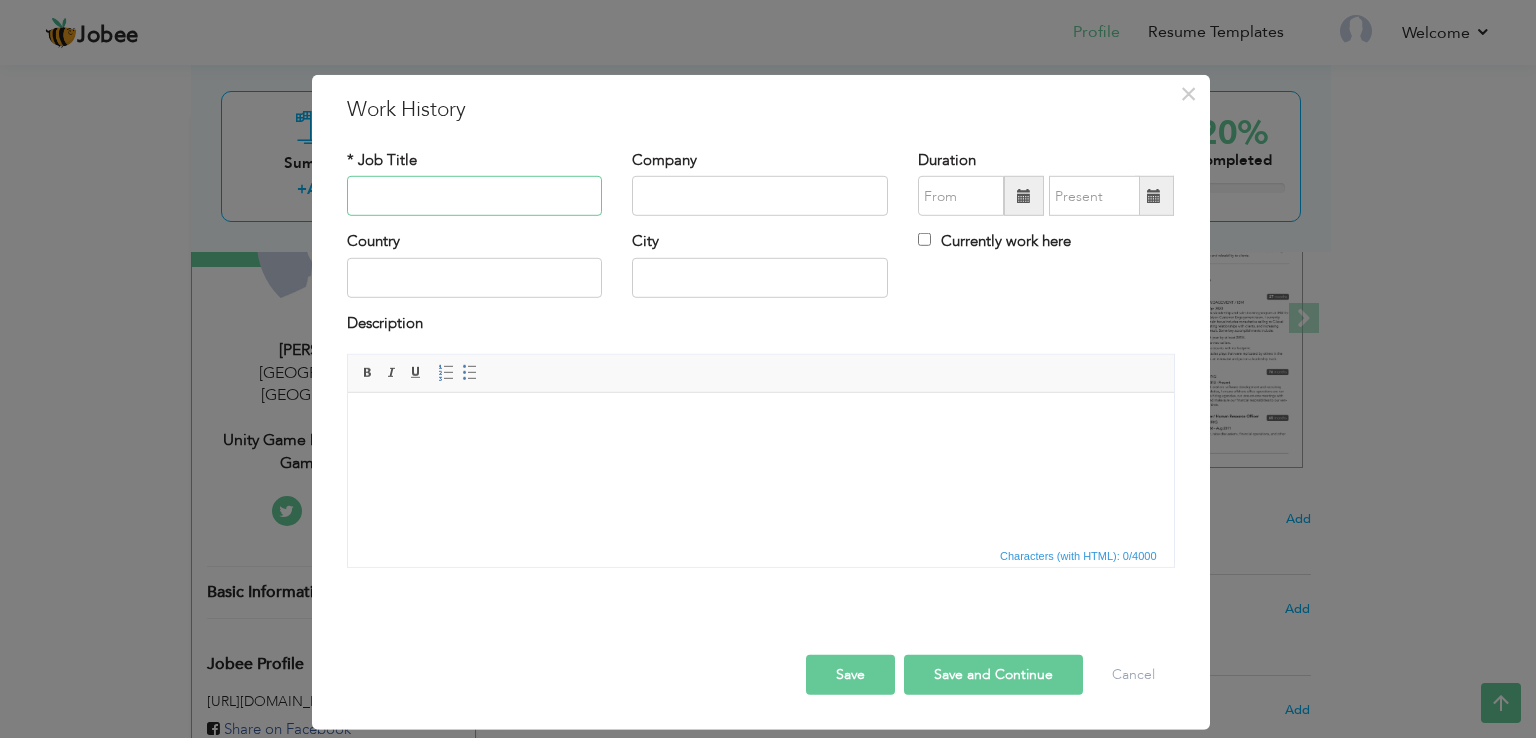 paste on "Head of Department - Web Development" 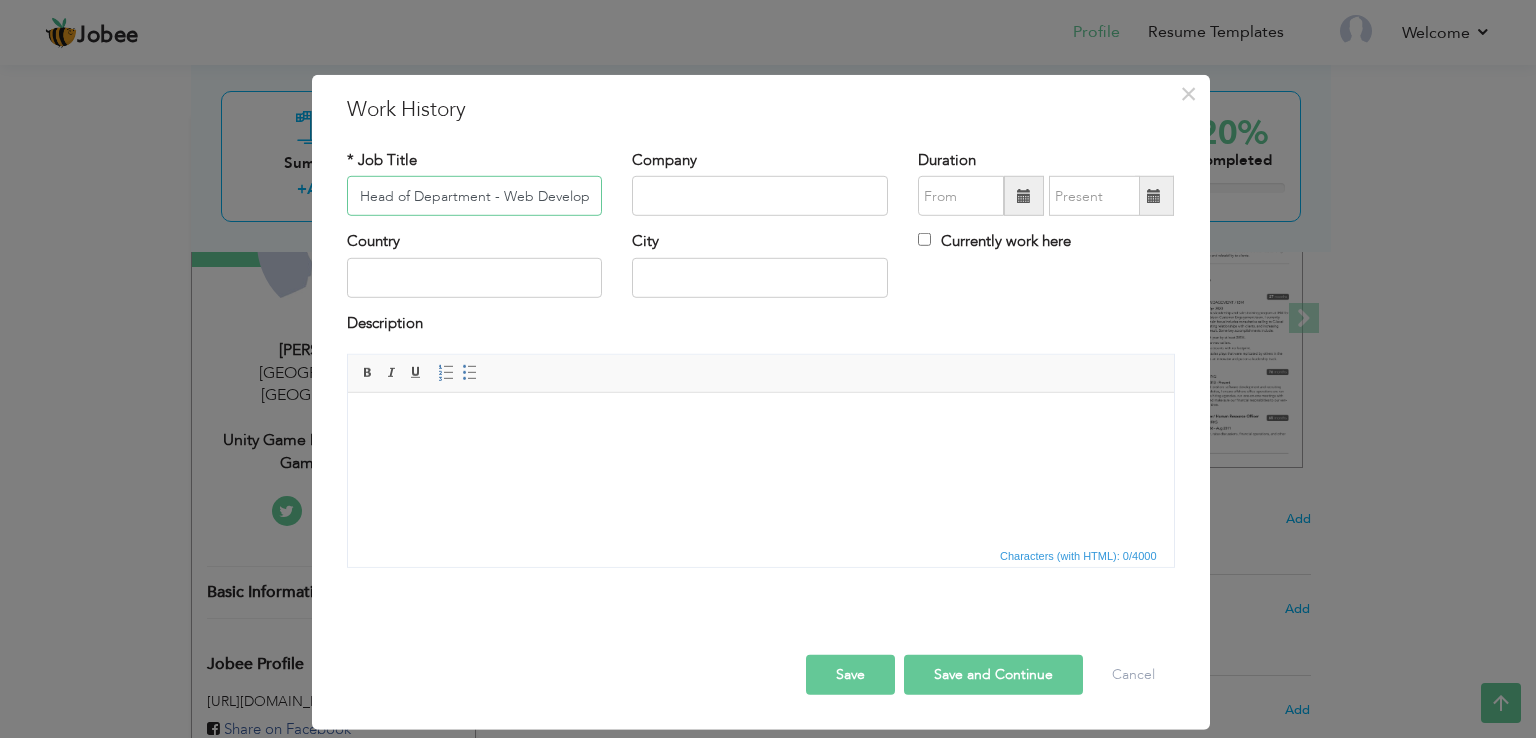 scroll, scrollTop: 0, scrollLeft: 28, axis: horizontal 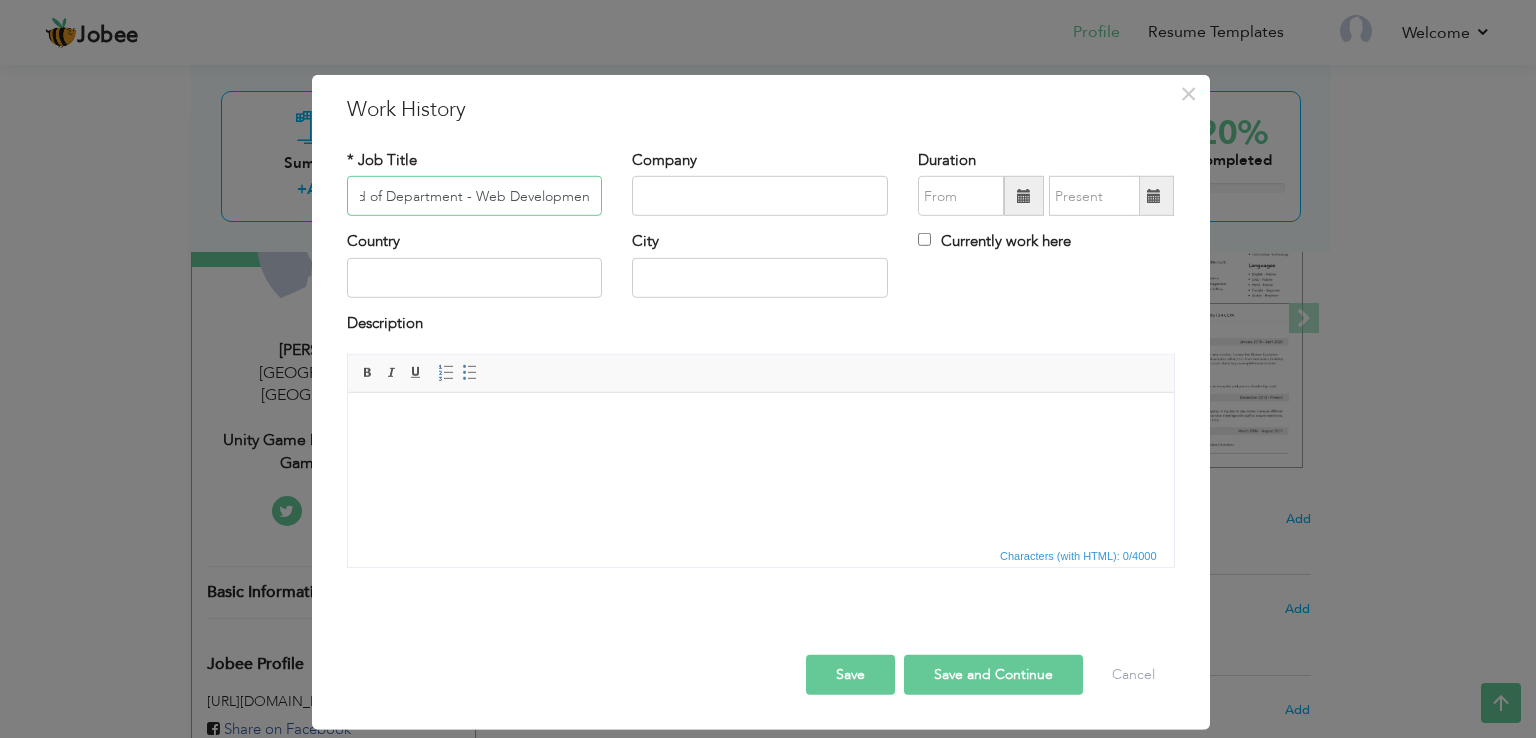 type on "Head of Department - Web Development" 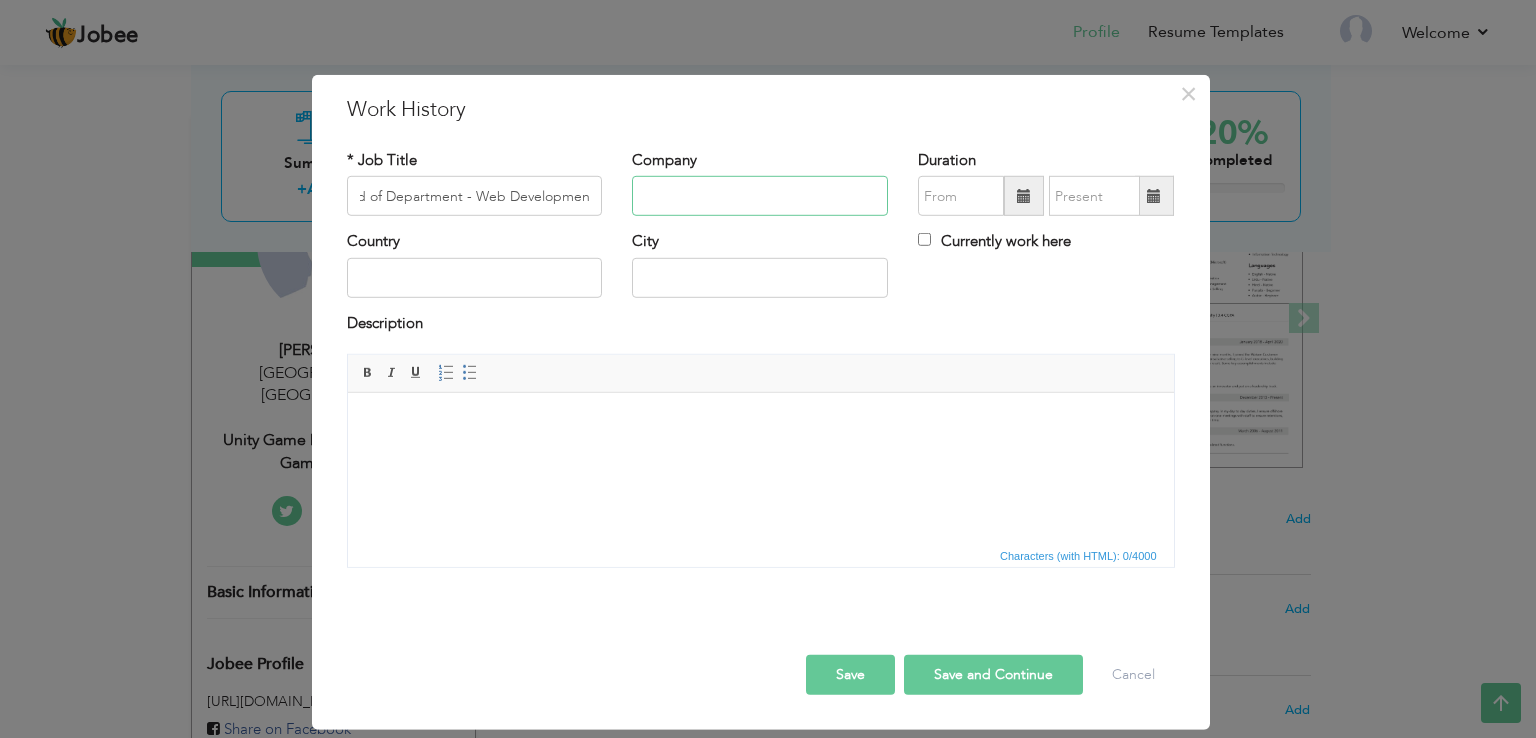 scroll, scrollTop: 0, scrollLeft: 0, axis: both 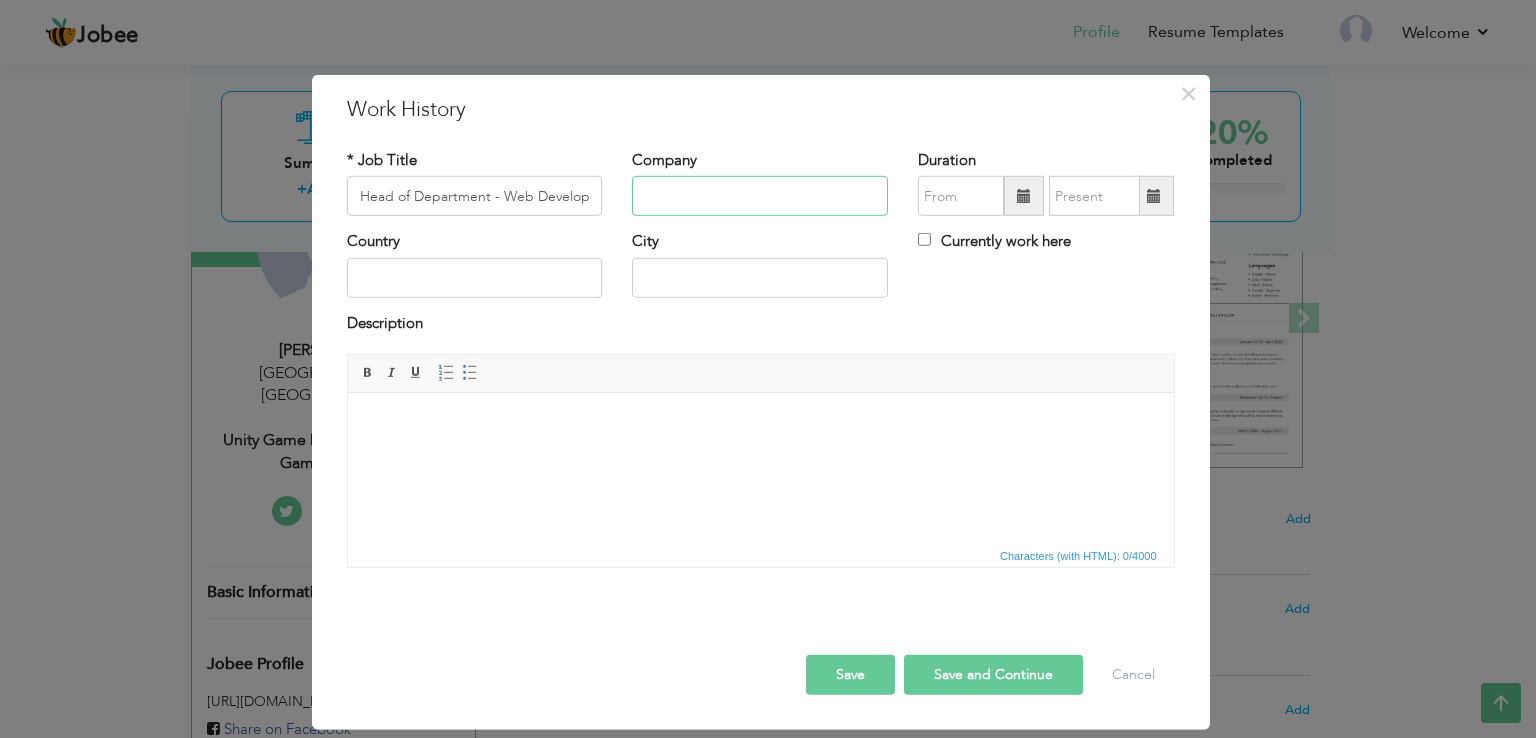 paste on "Rehan AI Lab" 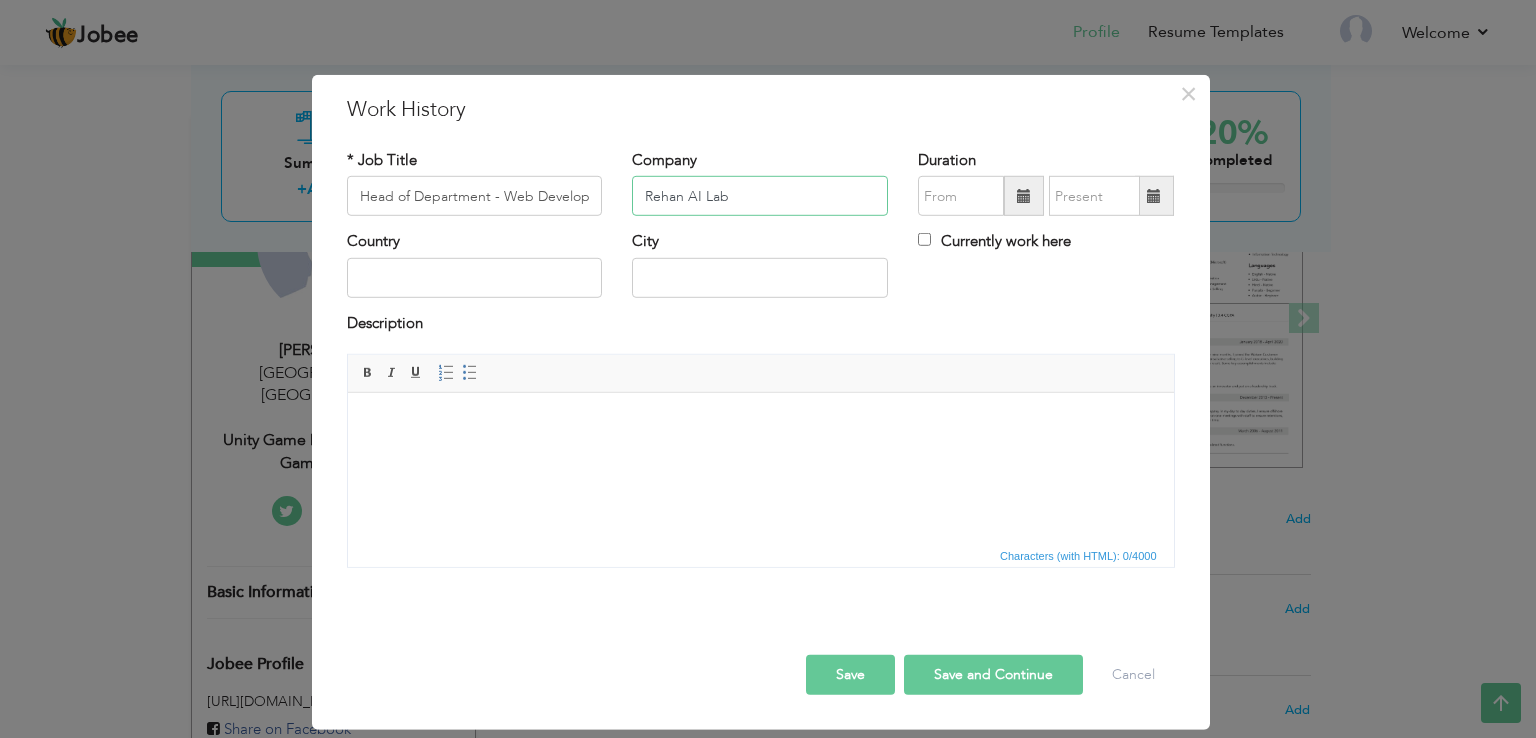 type on "Rehan AI Lab" 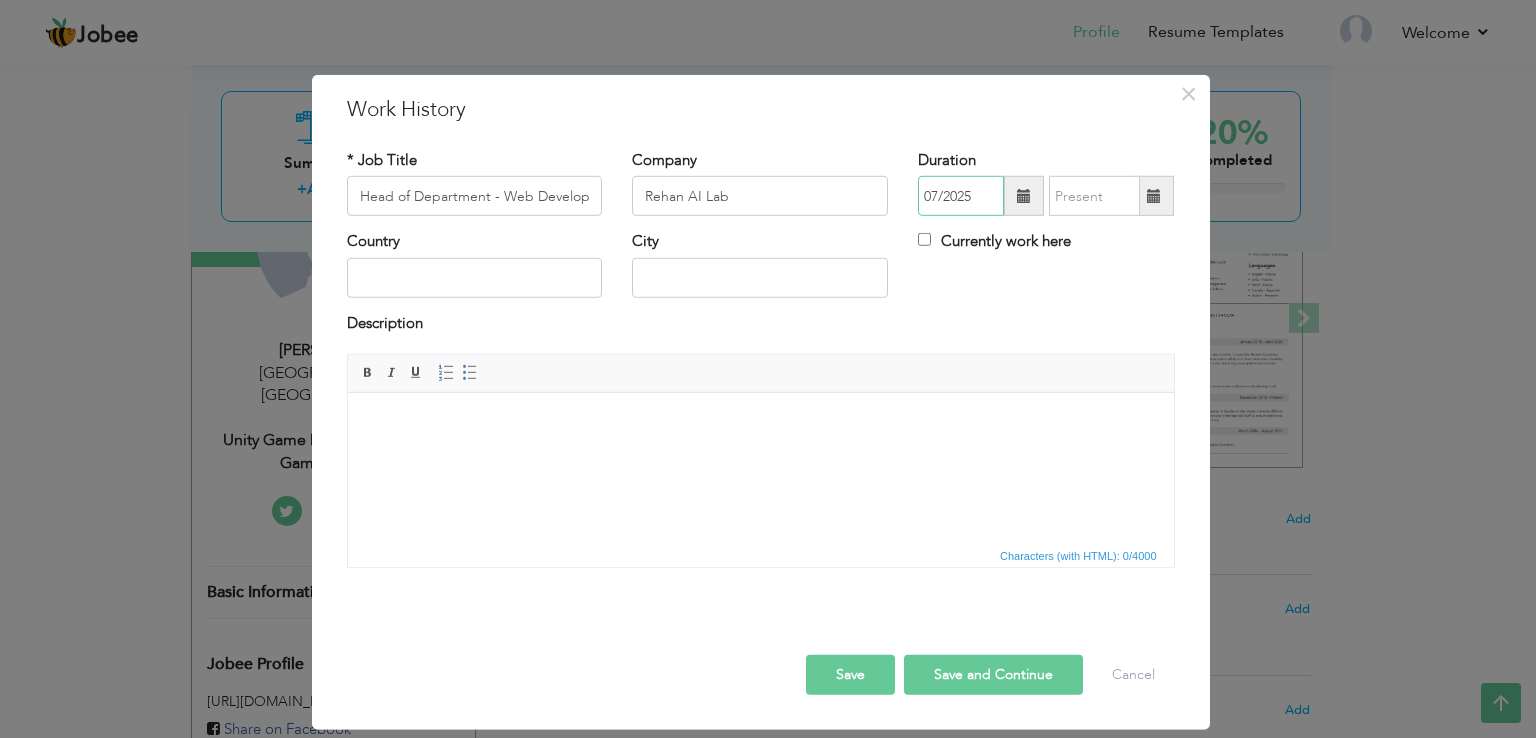 click on "07/2025" at bounding box center [961, 196] 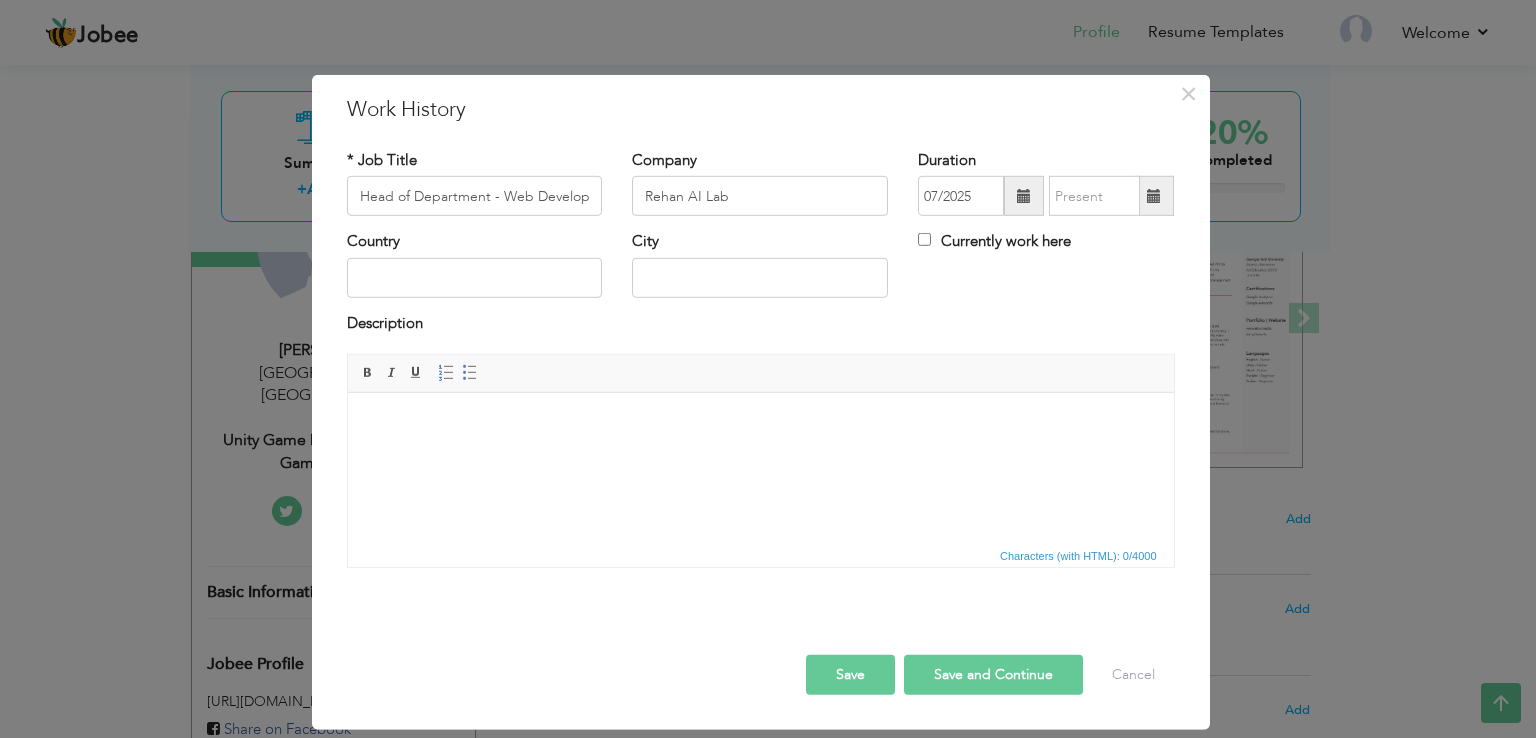 click at bounding box center (1024, 196) 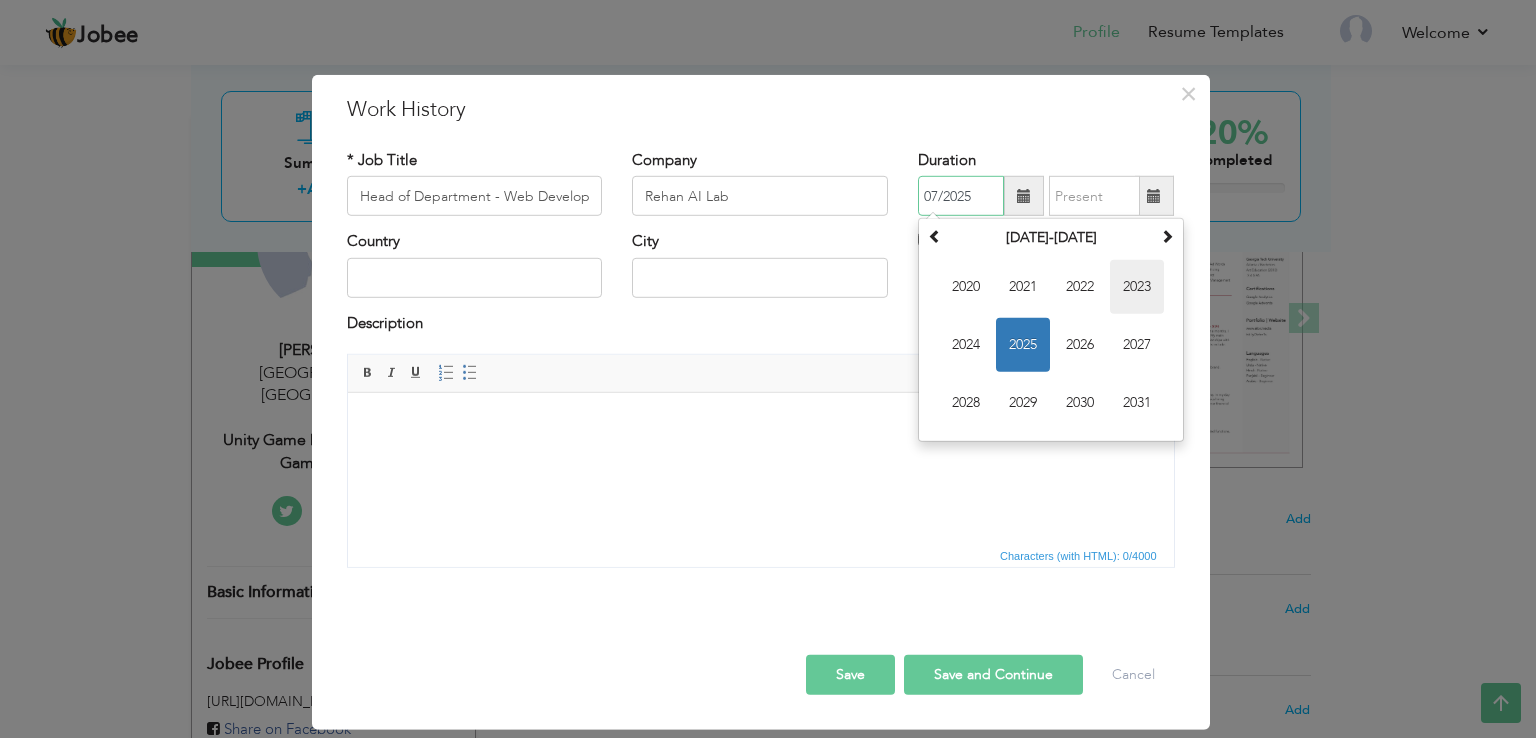 click on "2023" at bounding box center [1137, 287] 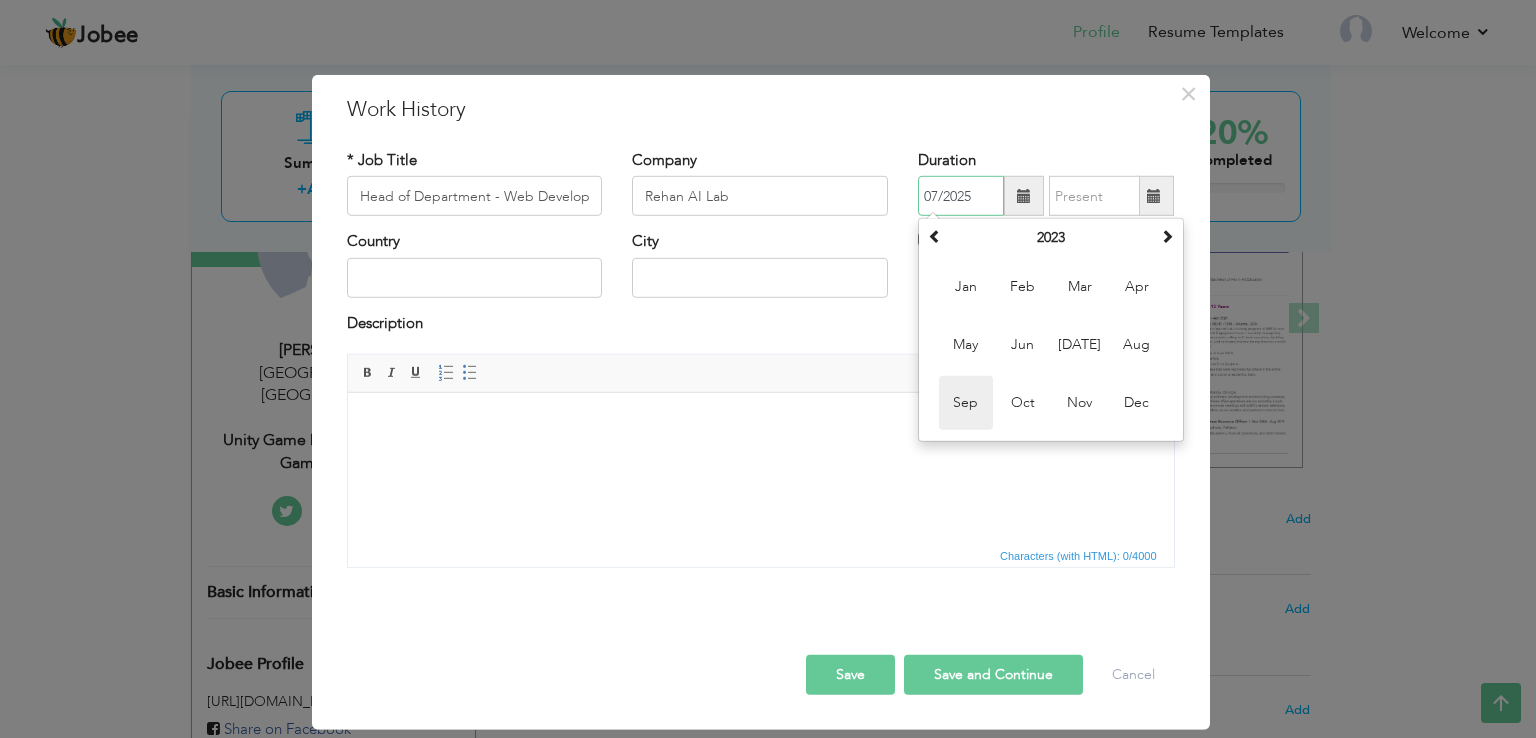 click on "Sep" at bounding box center [966, 403] 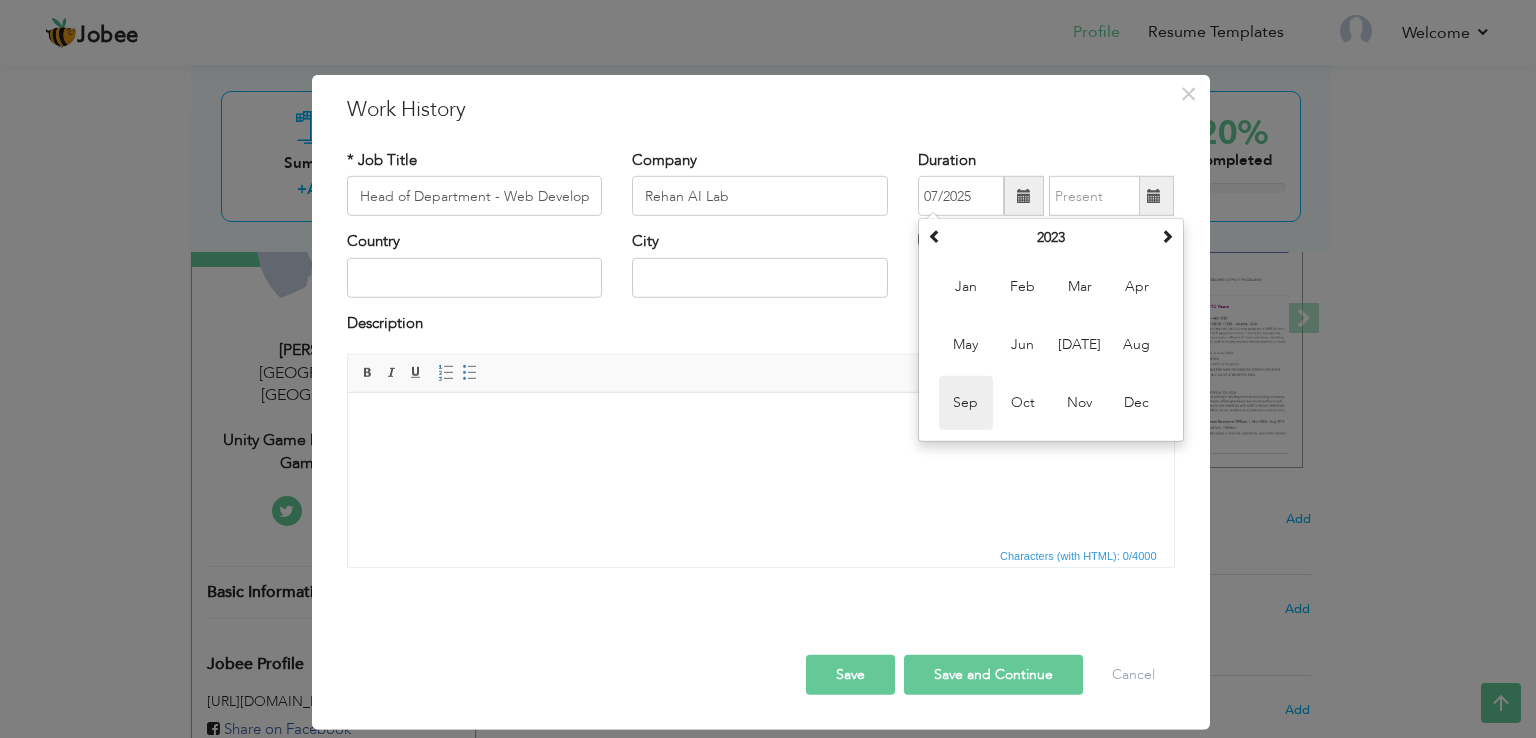 type on "09/2023" 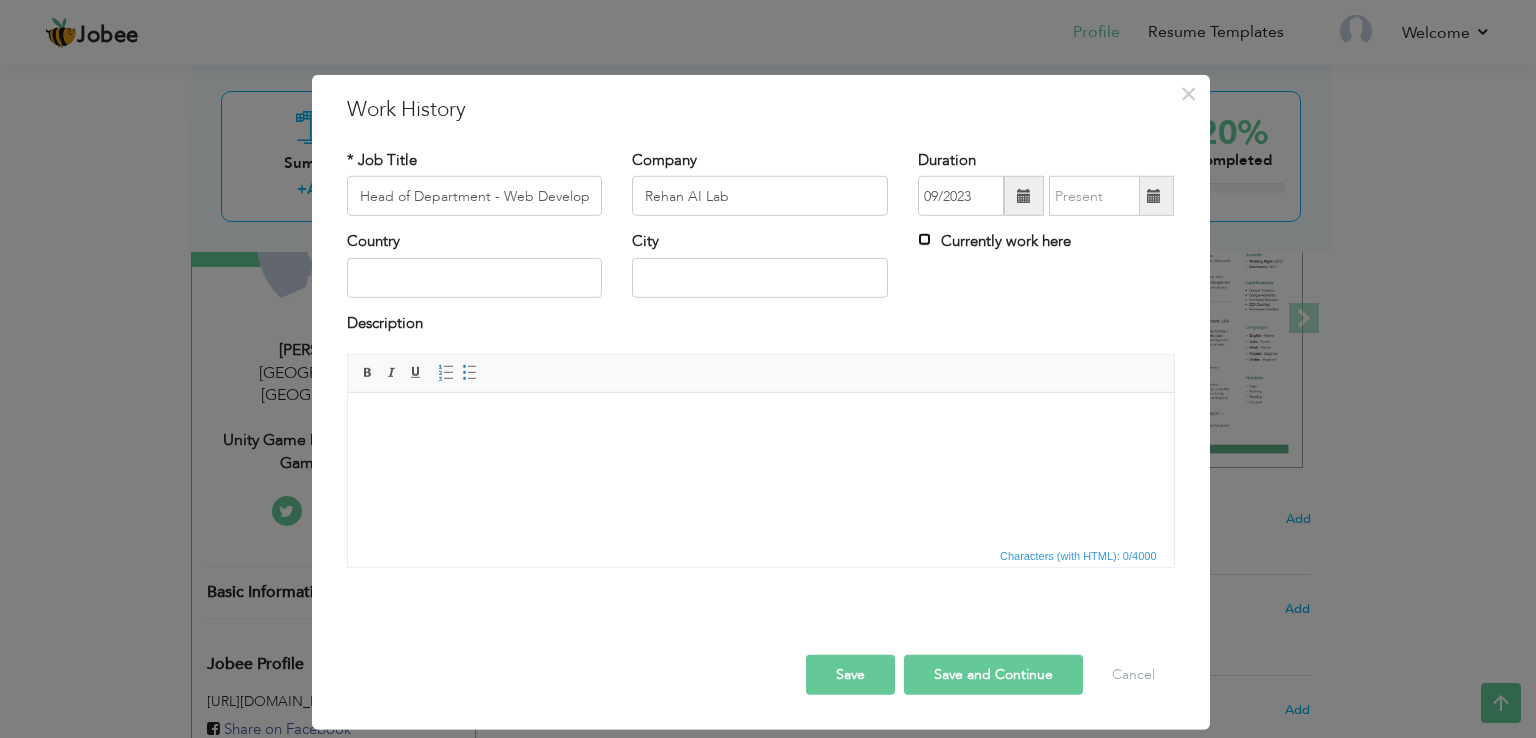 click on "Currently work here" at bounding box center [924, 239] 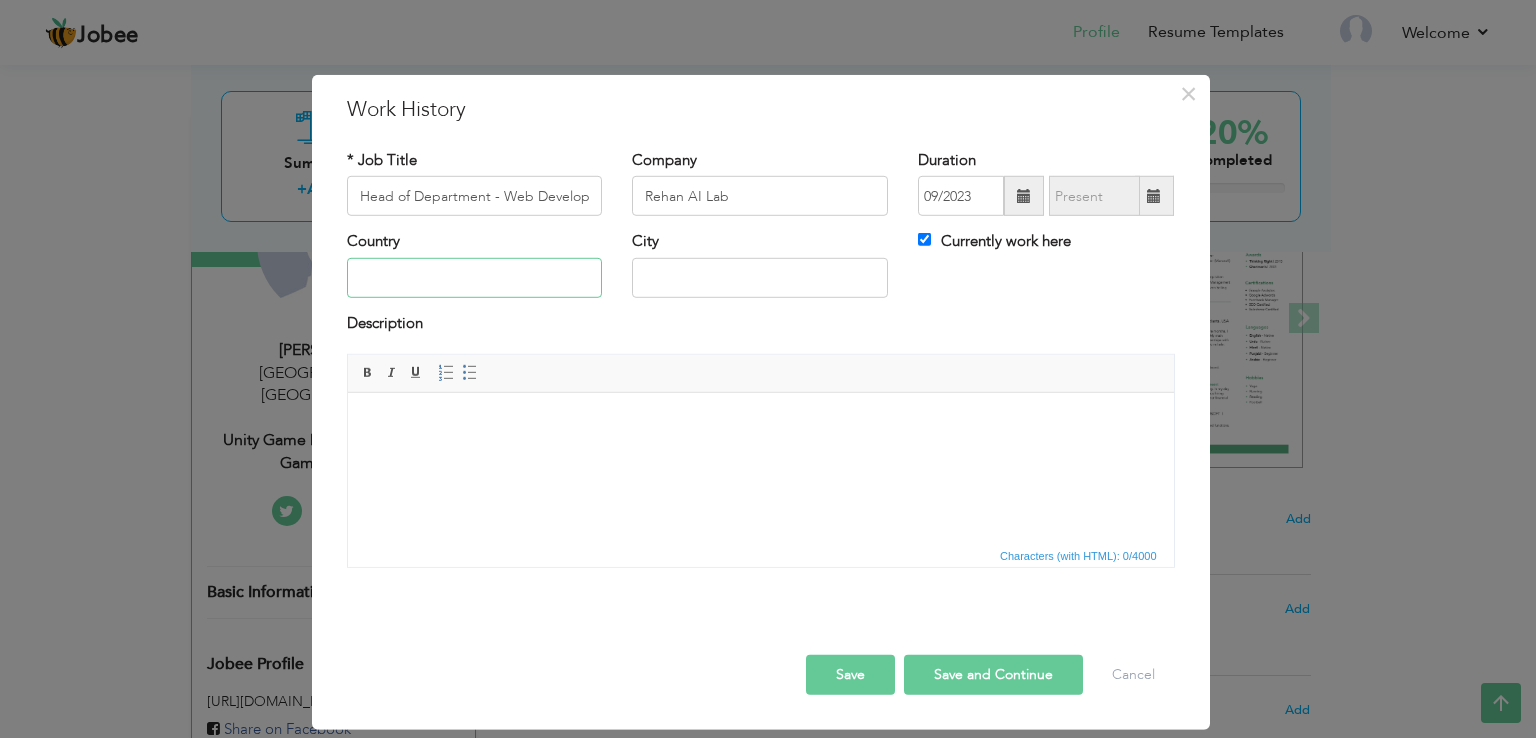 click at bounding box center (475, 278) 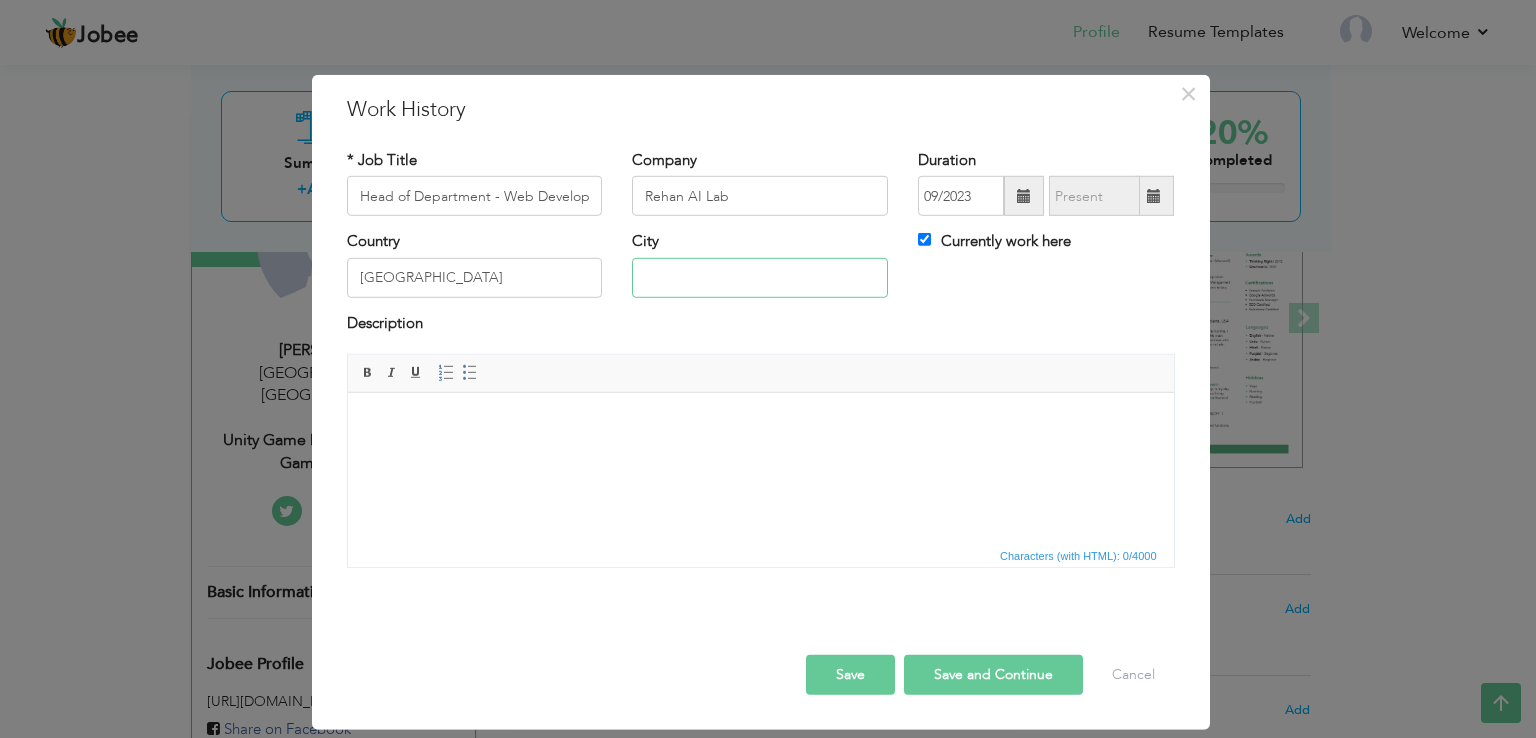 type on "Karachi" 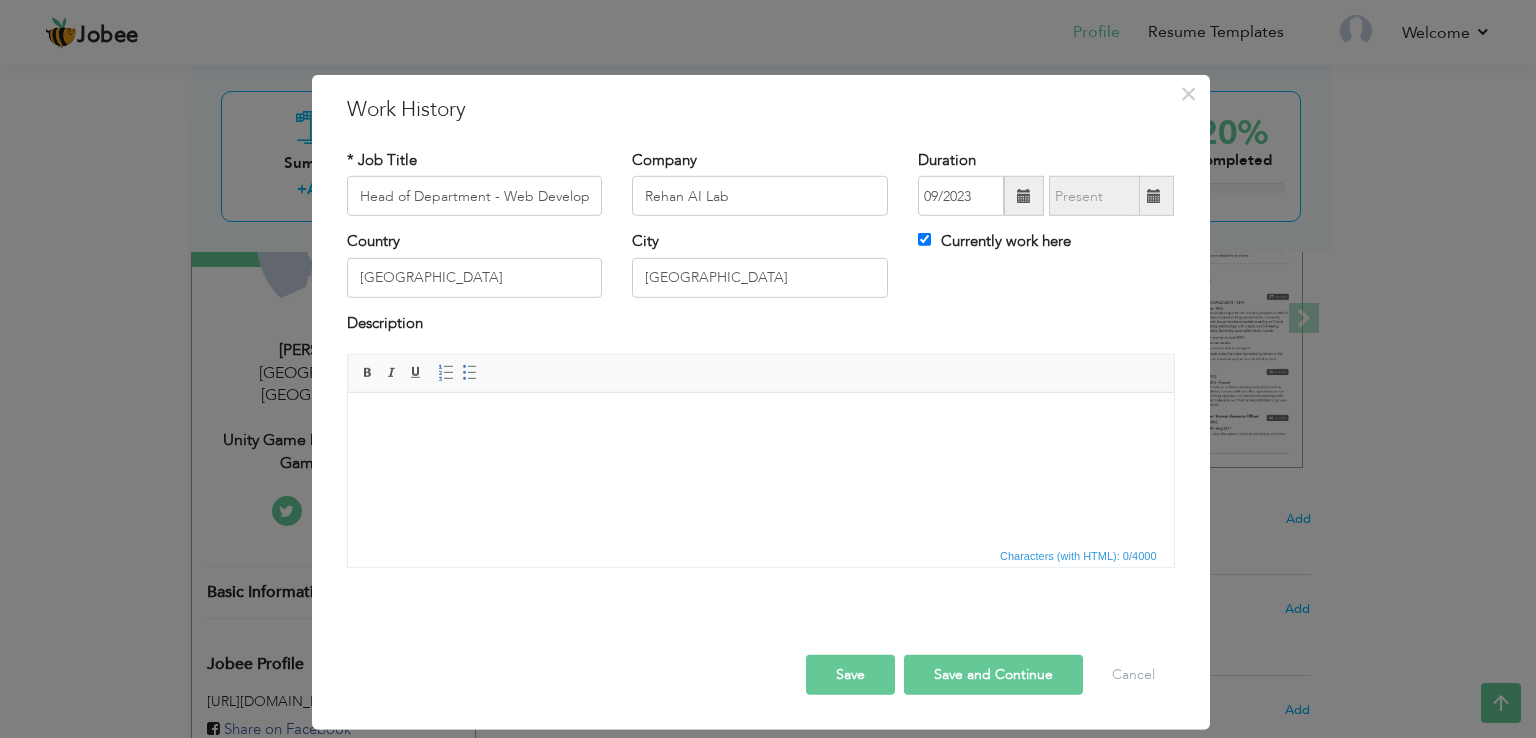 click at bounding box center (760, 423) 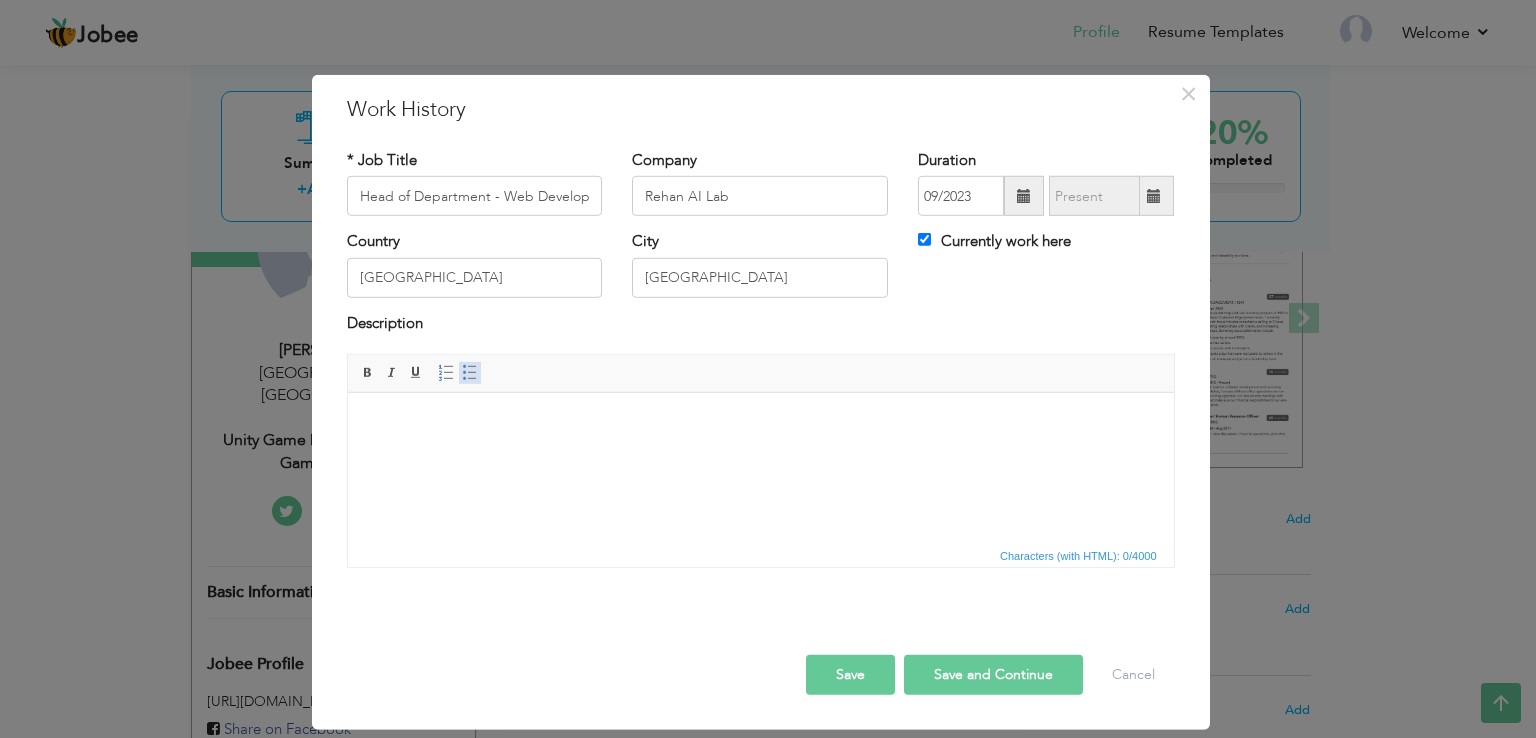 click at bounding box center [470, 373] 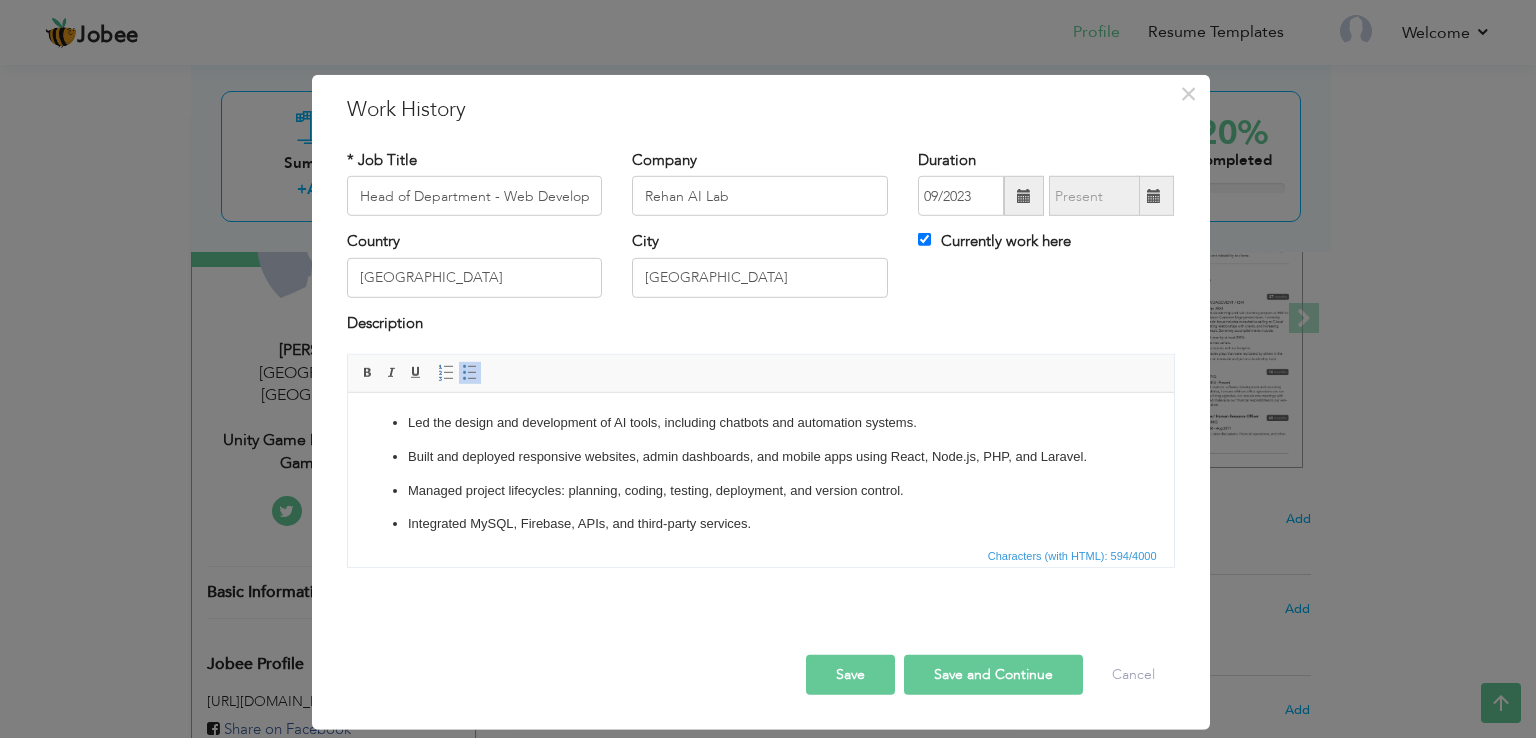 scroll, scrollTop: 79, scrollLeft: 0, axis: vertical 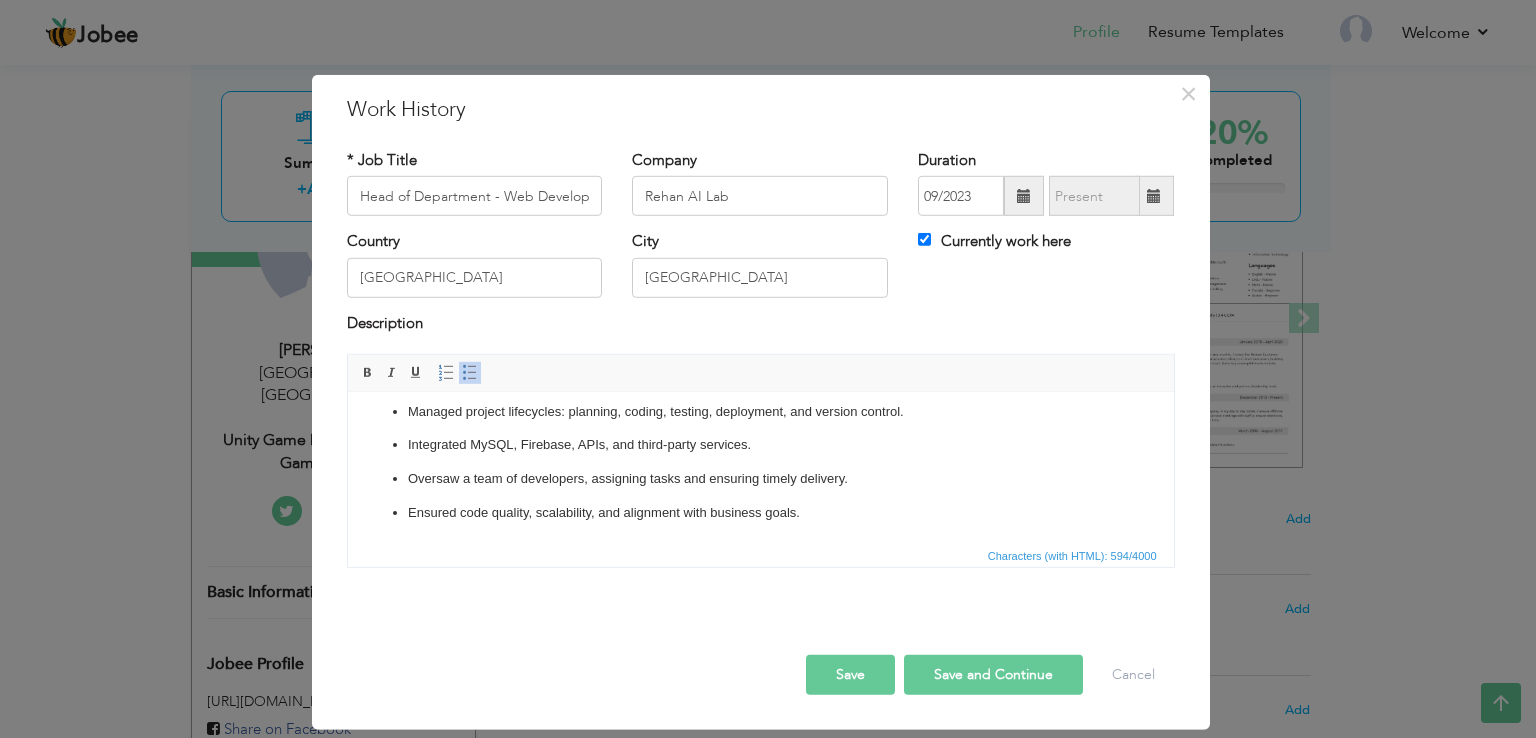 click on "Save and Continue" at bounding box center [993, 675] 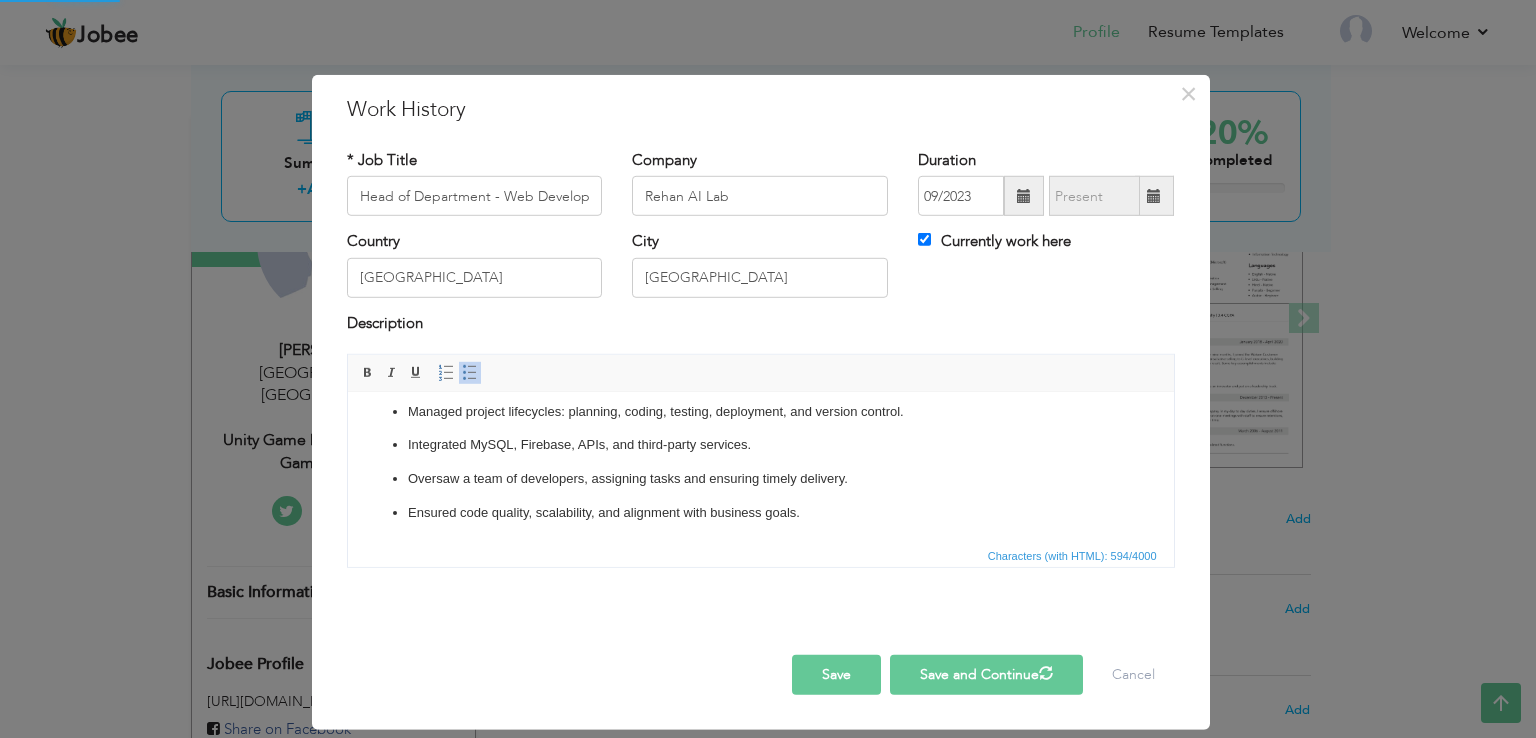 type 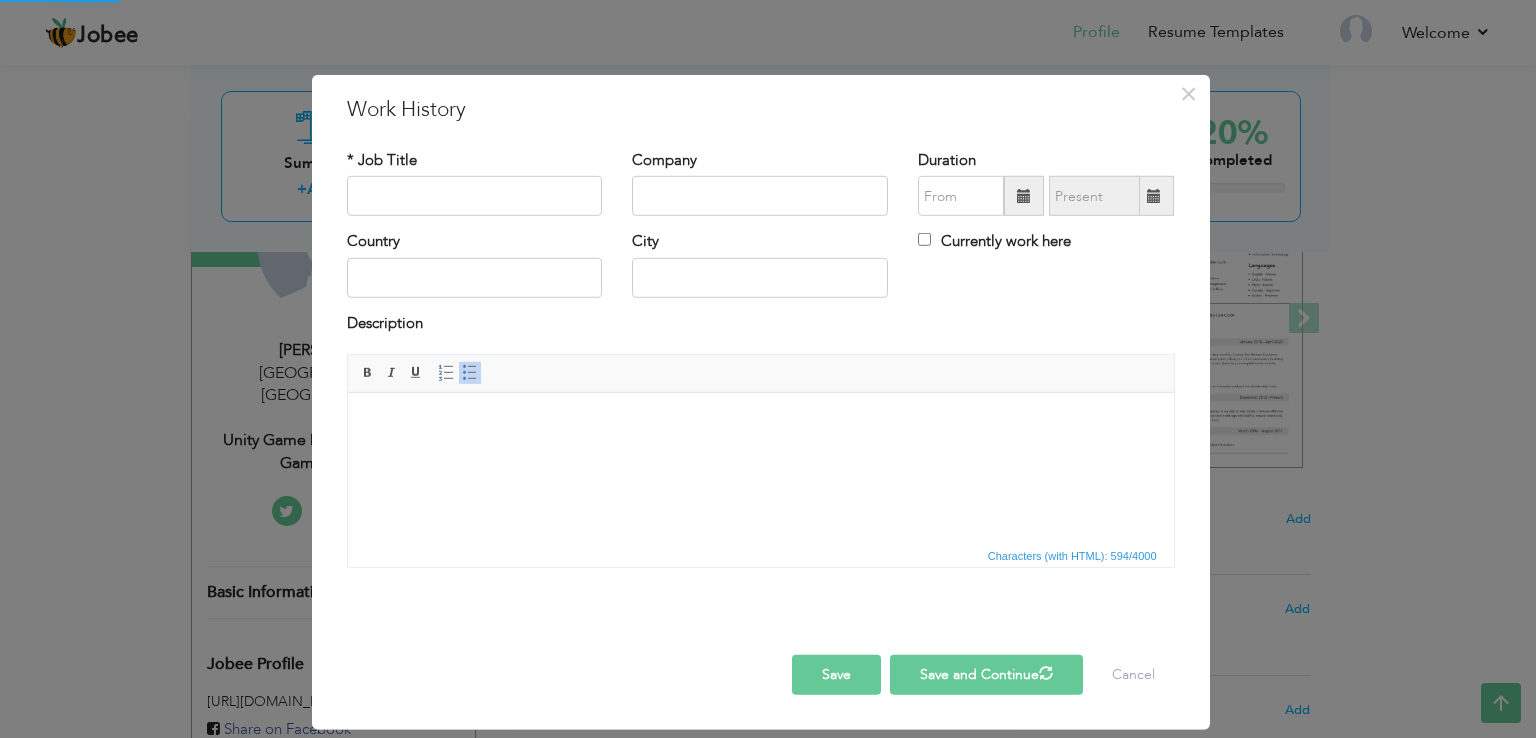 scroll, scrollTop: 0, scrollLeft: 0, axis: both 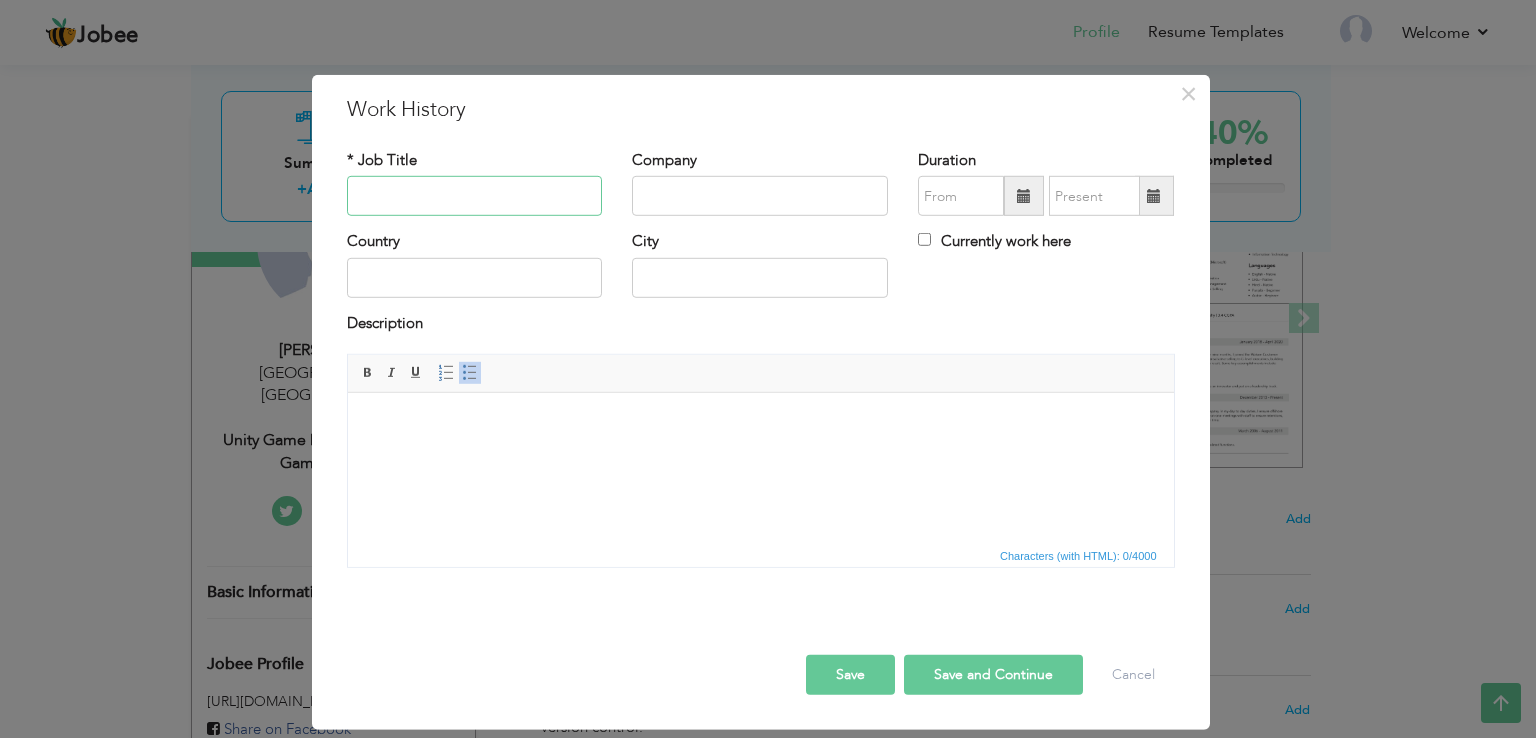 click at bounding box center (475, 196) 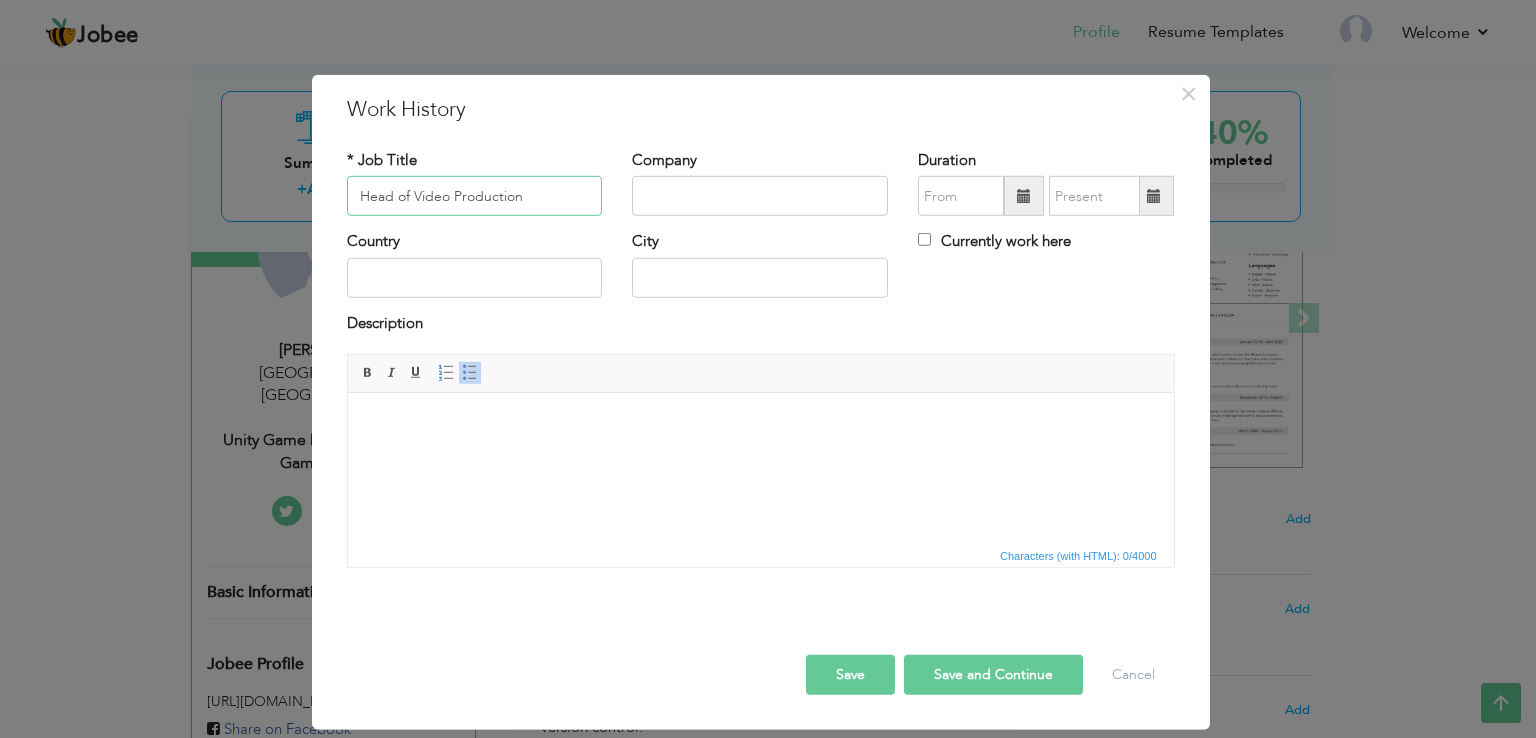 type on "Head of Video Production" 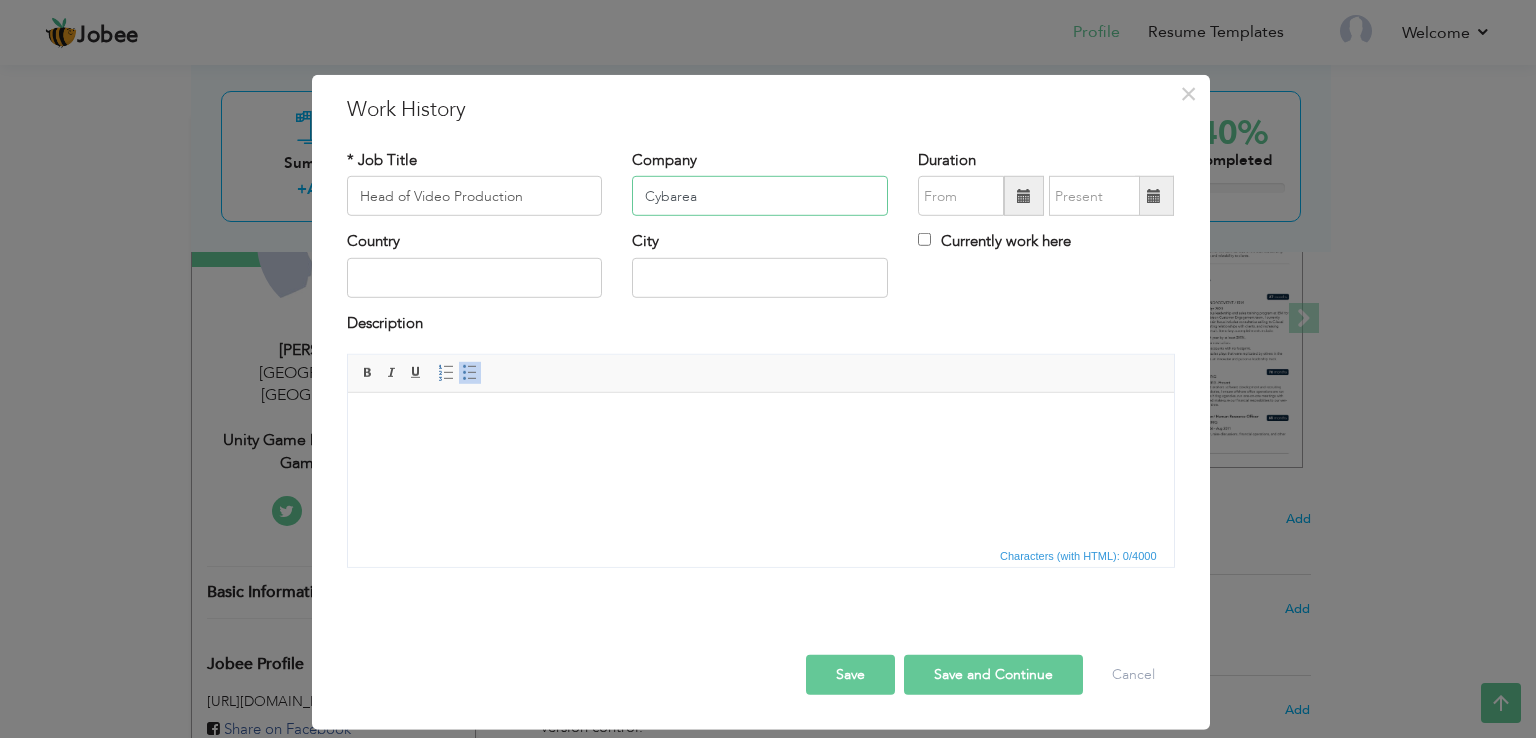 type on "Cybarea" 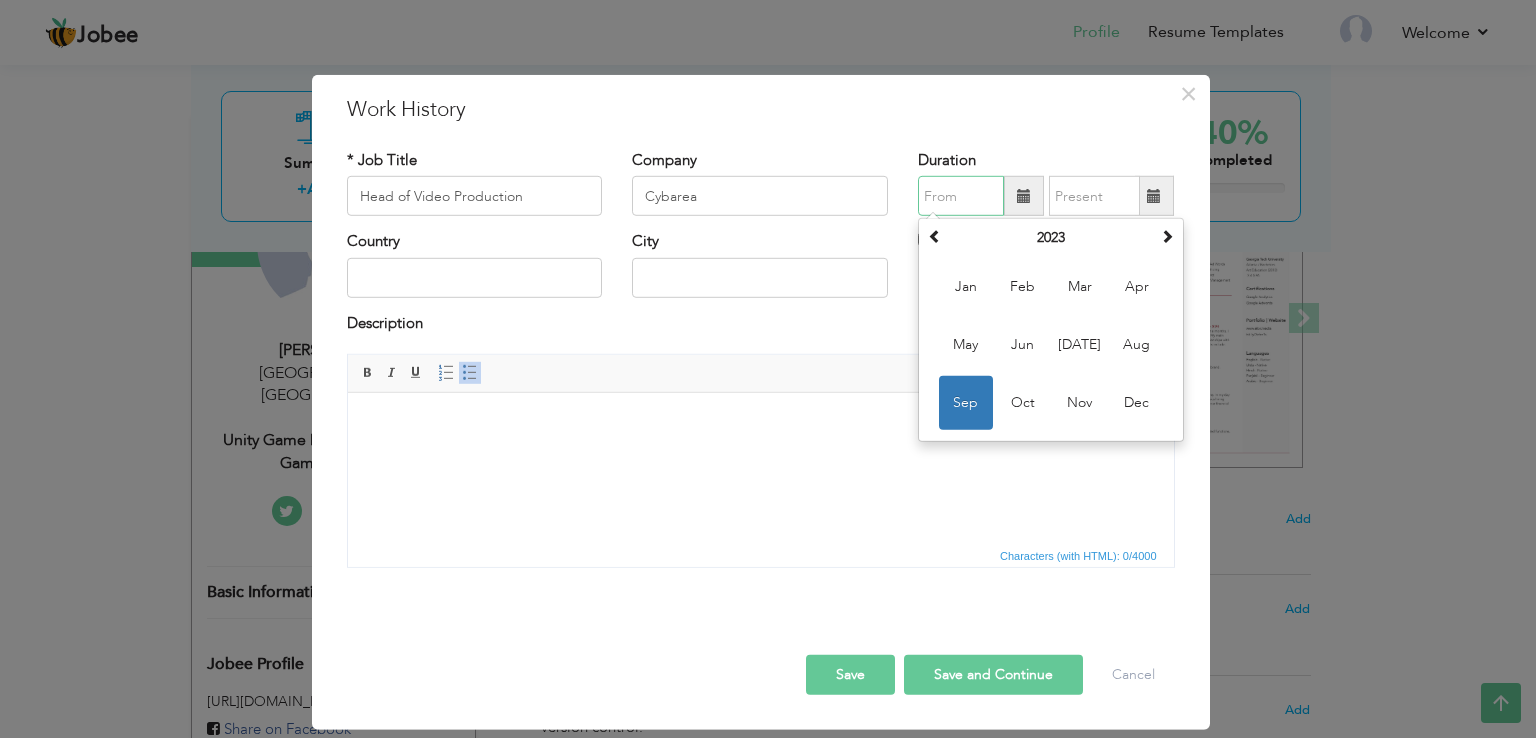 click on "Sep" at bounding box center (966, 403) 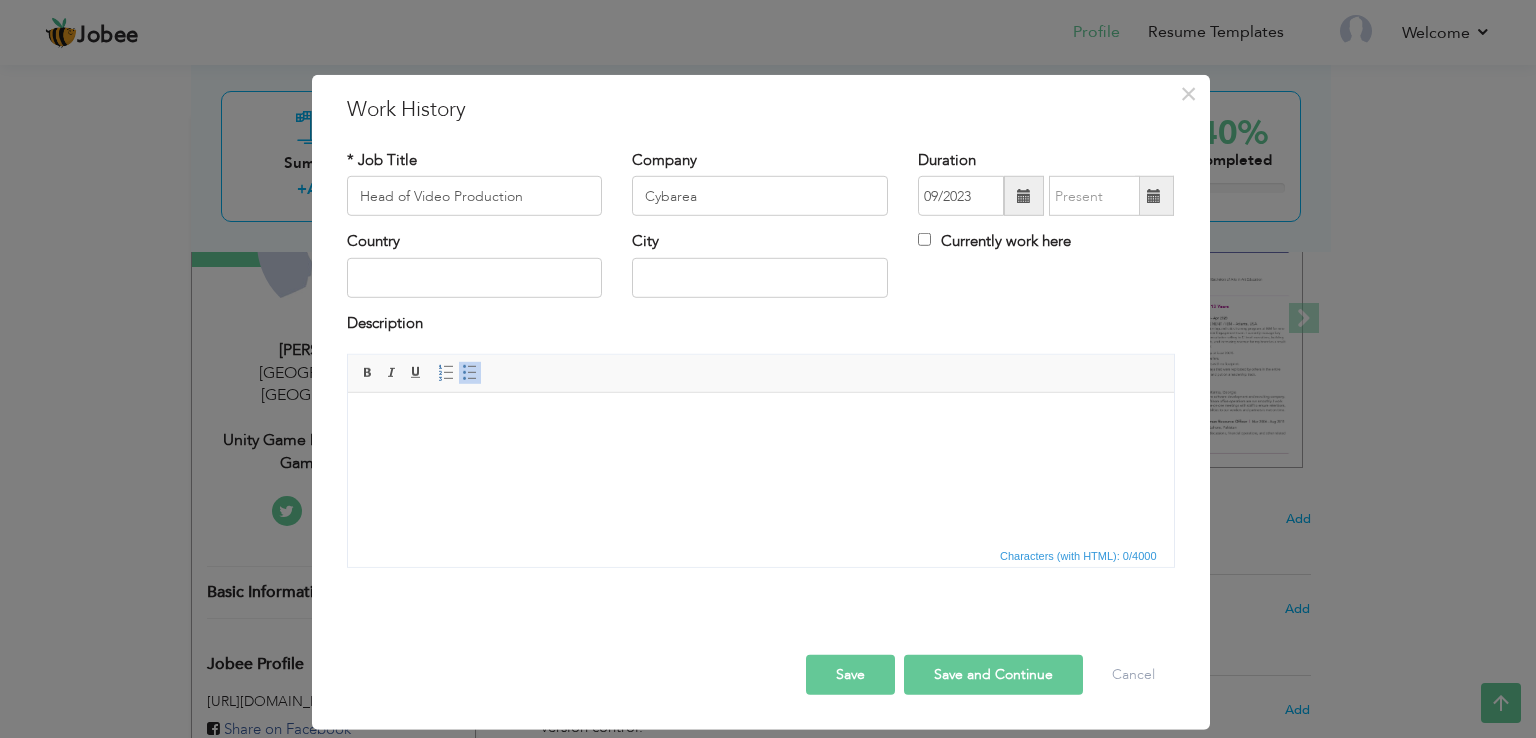 click at bounding box center (1024, 196) 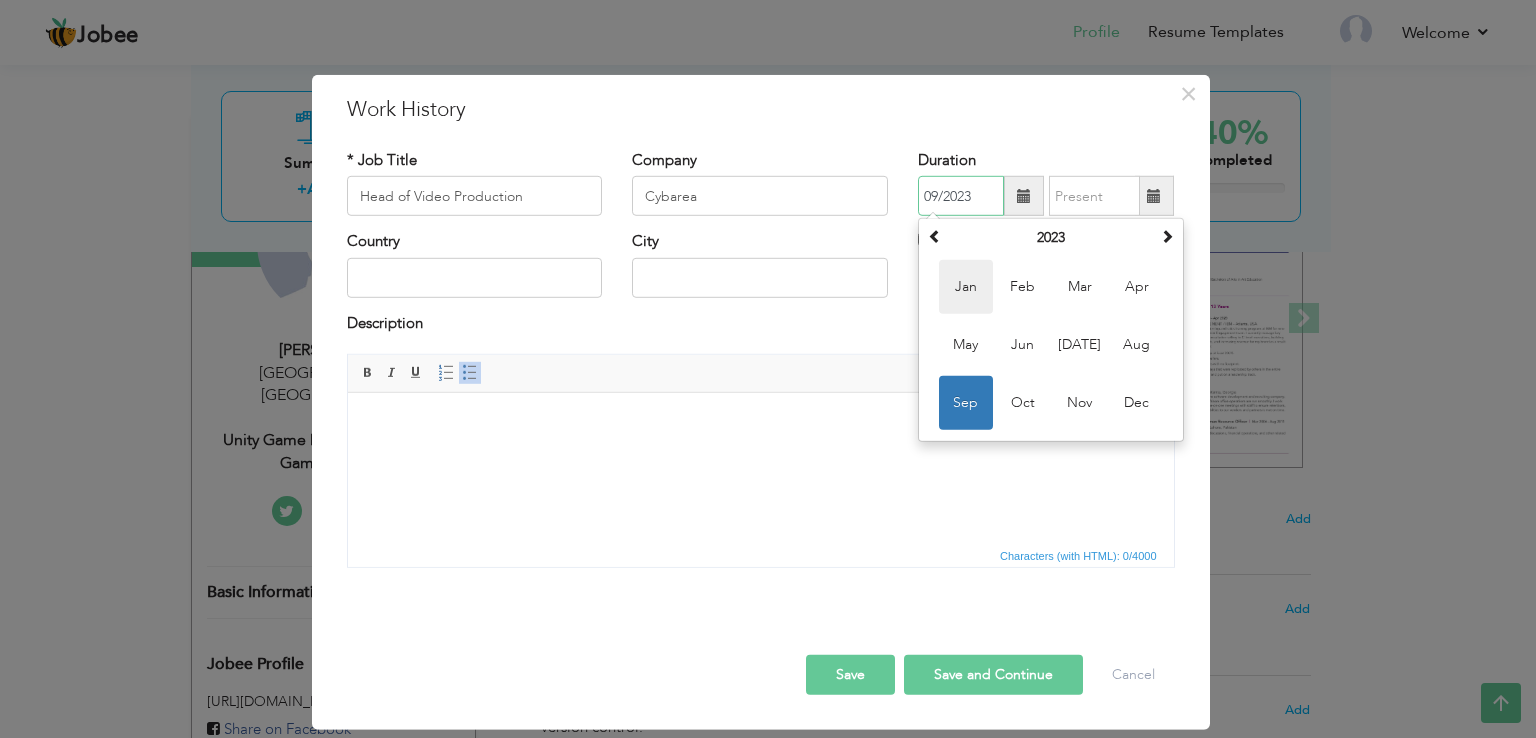 click on "Jan" at bounding box center [966, 287] 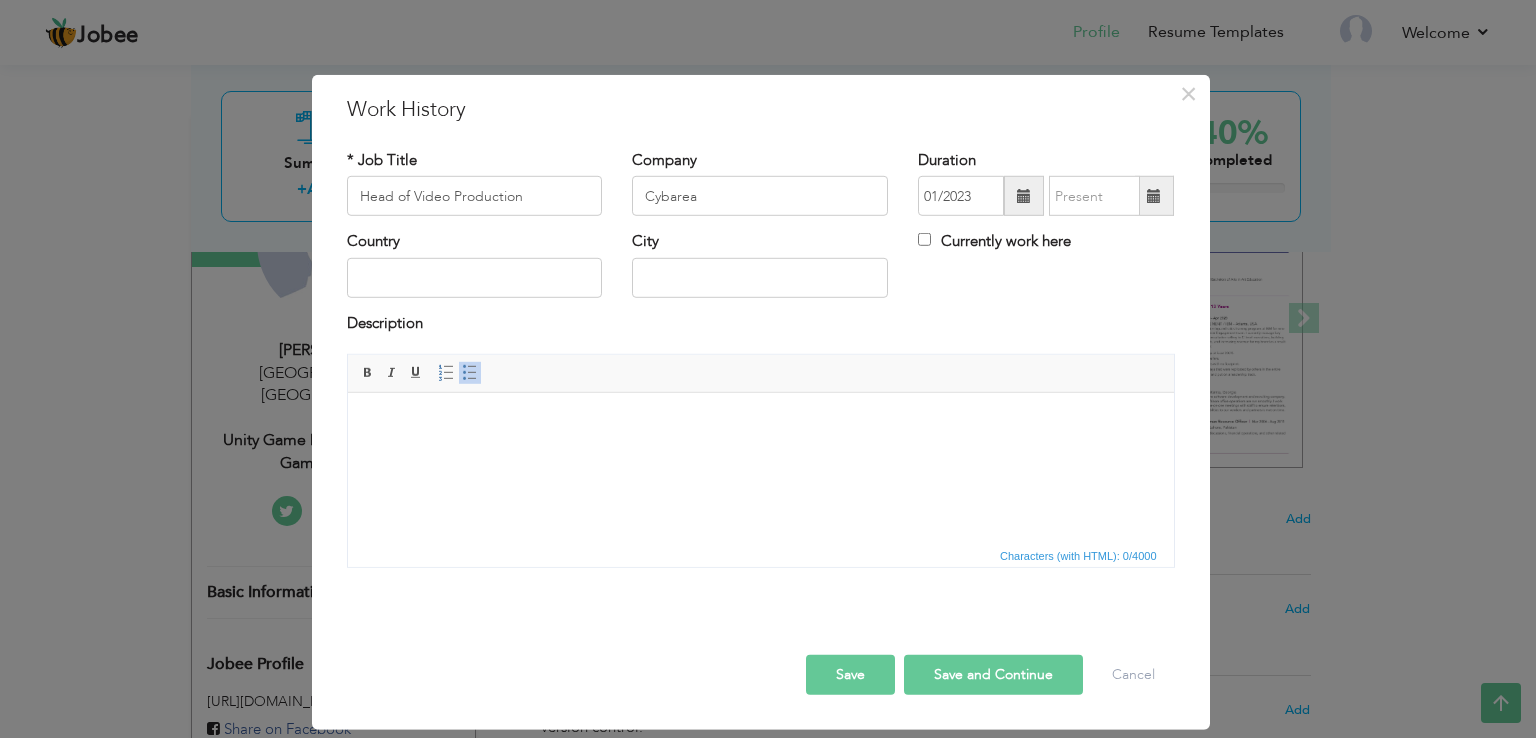 click at bounding box center (1024, 196) 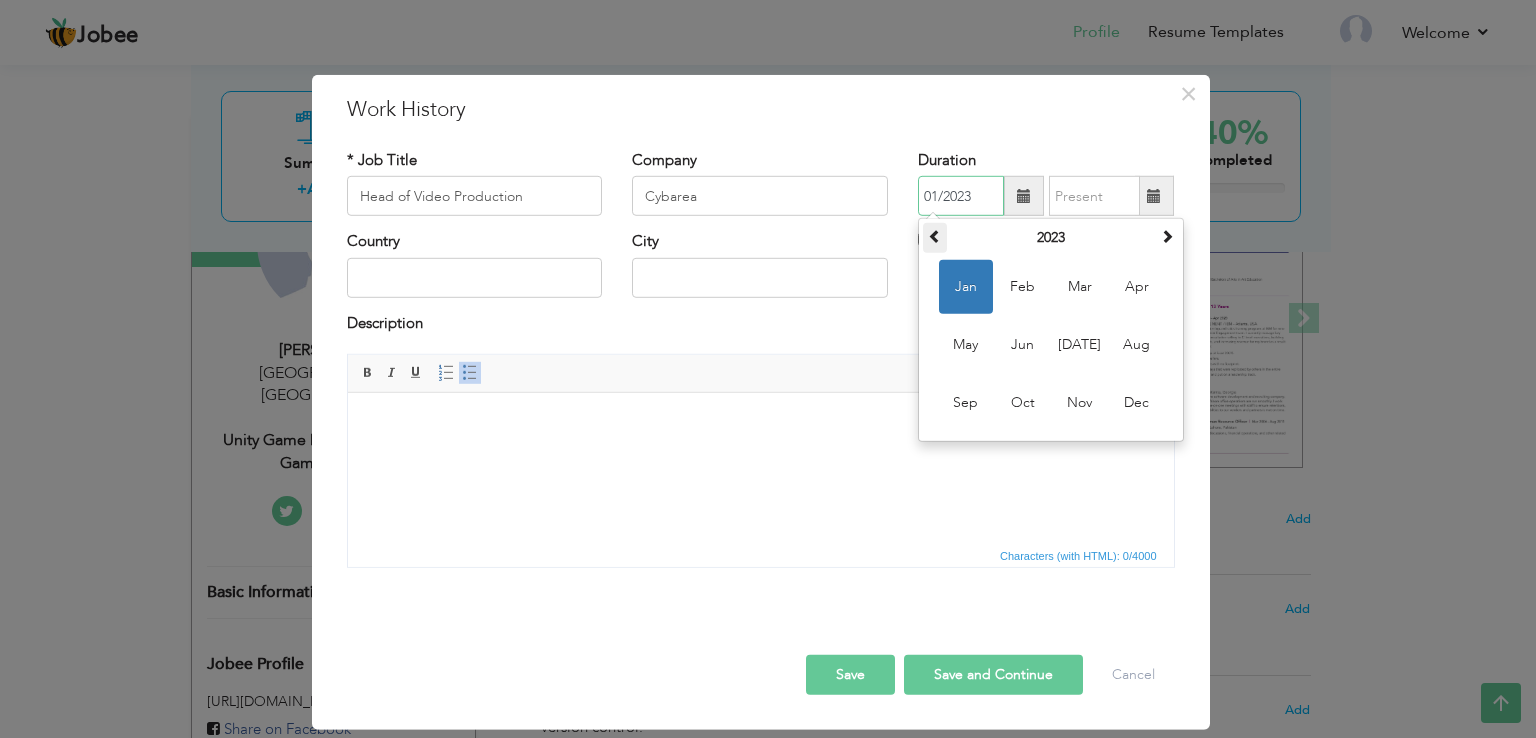 click at bounding box center [935, 236] 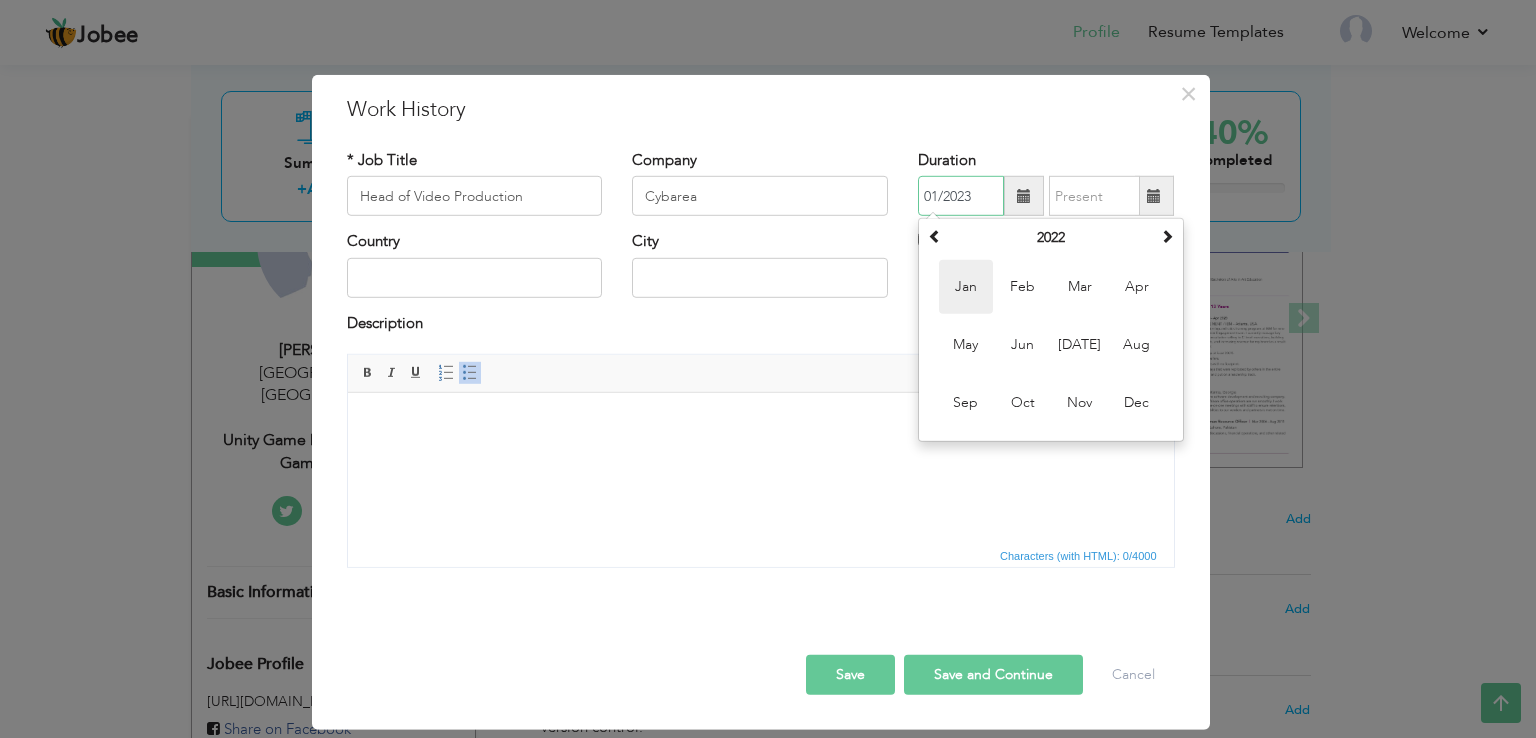 click on "Jan" at bounding box center (966, 287) 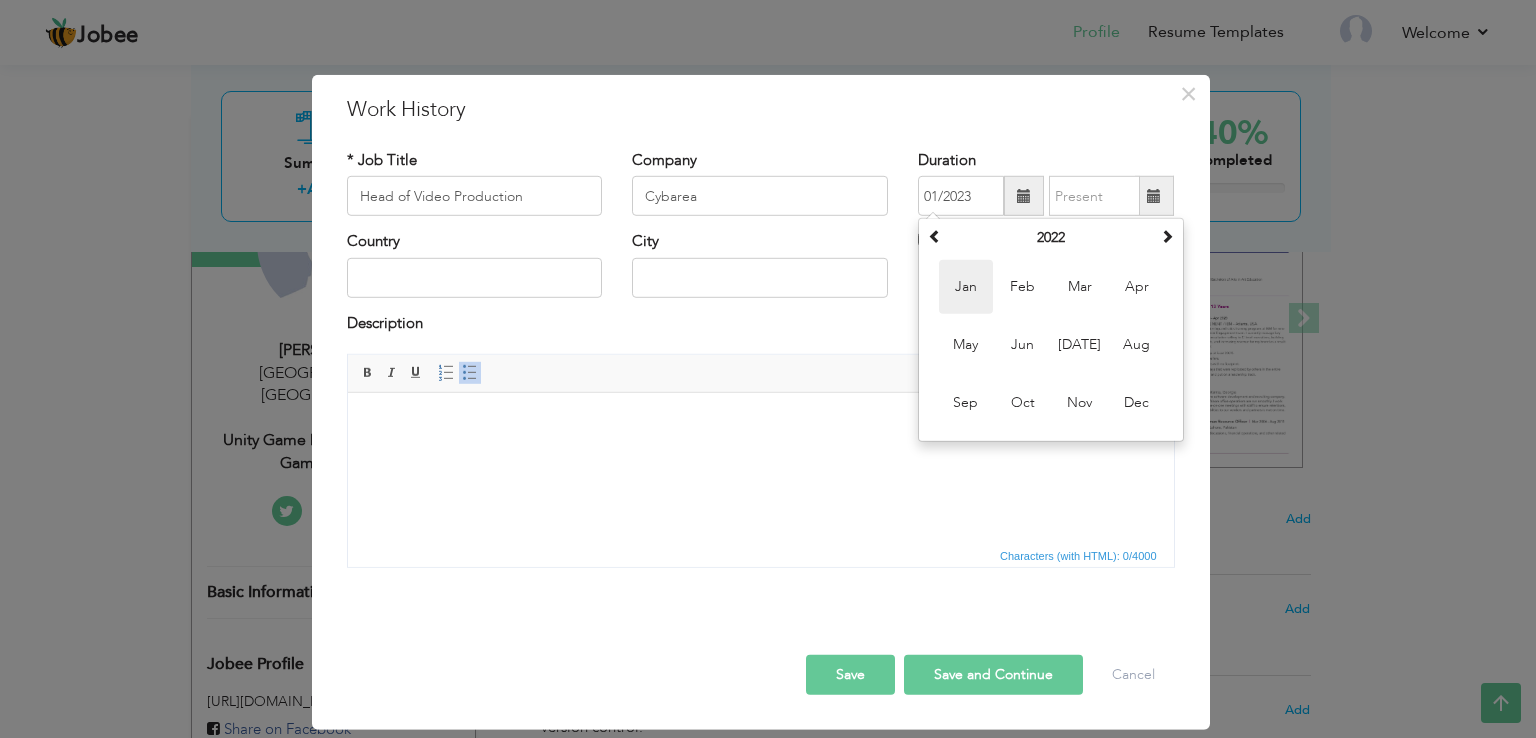 type on "01/2022" 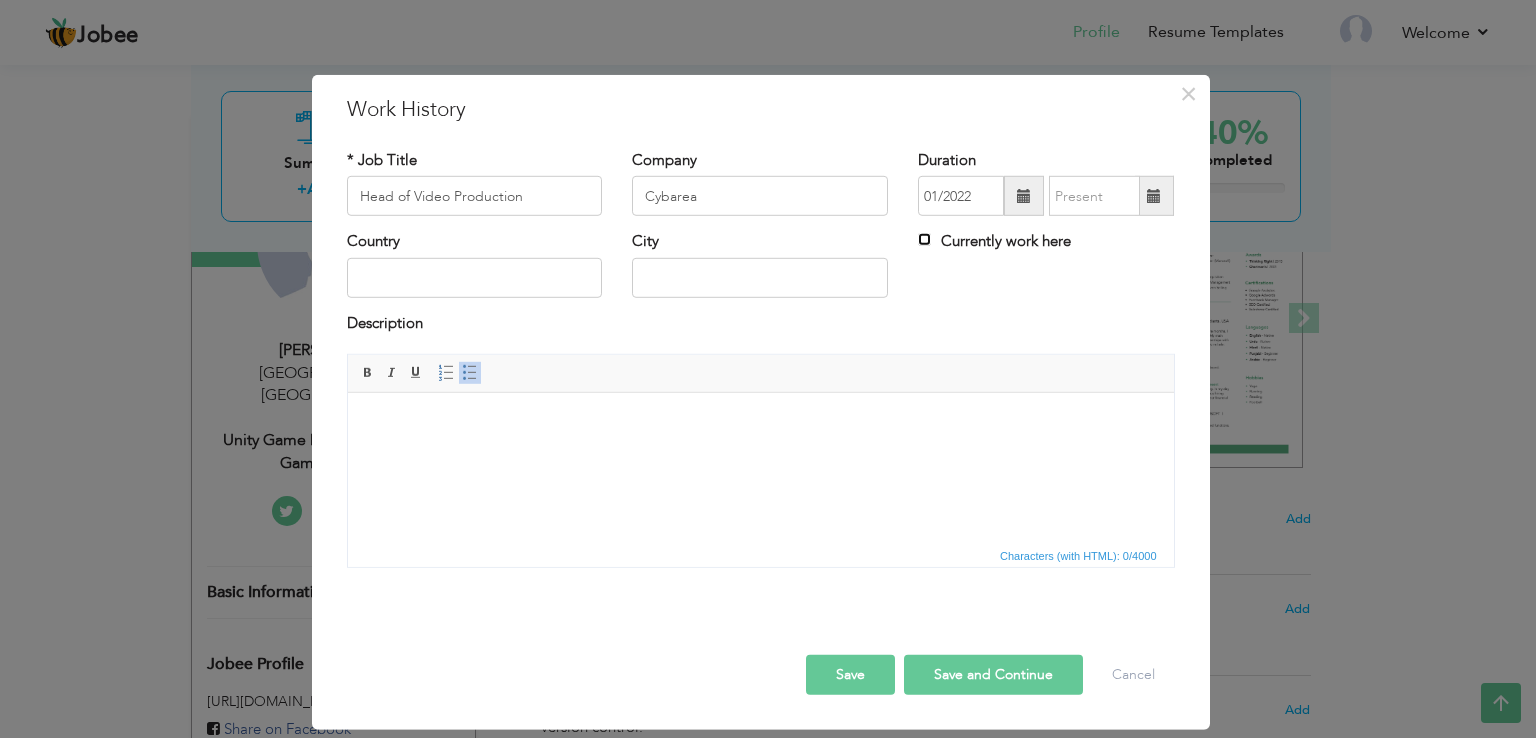 click on "Currently work here" at bounding box center (924, 239) 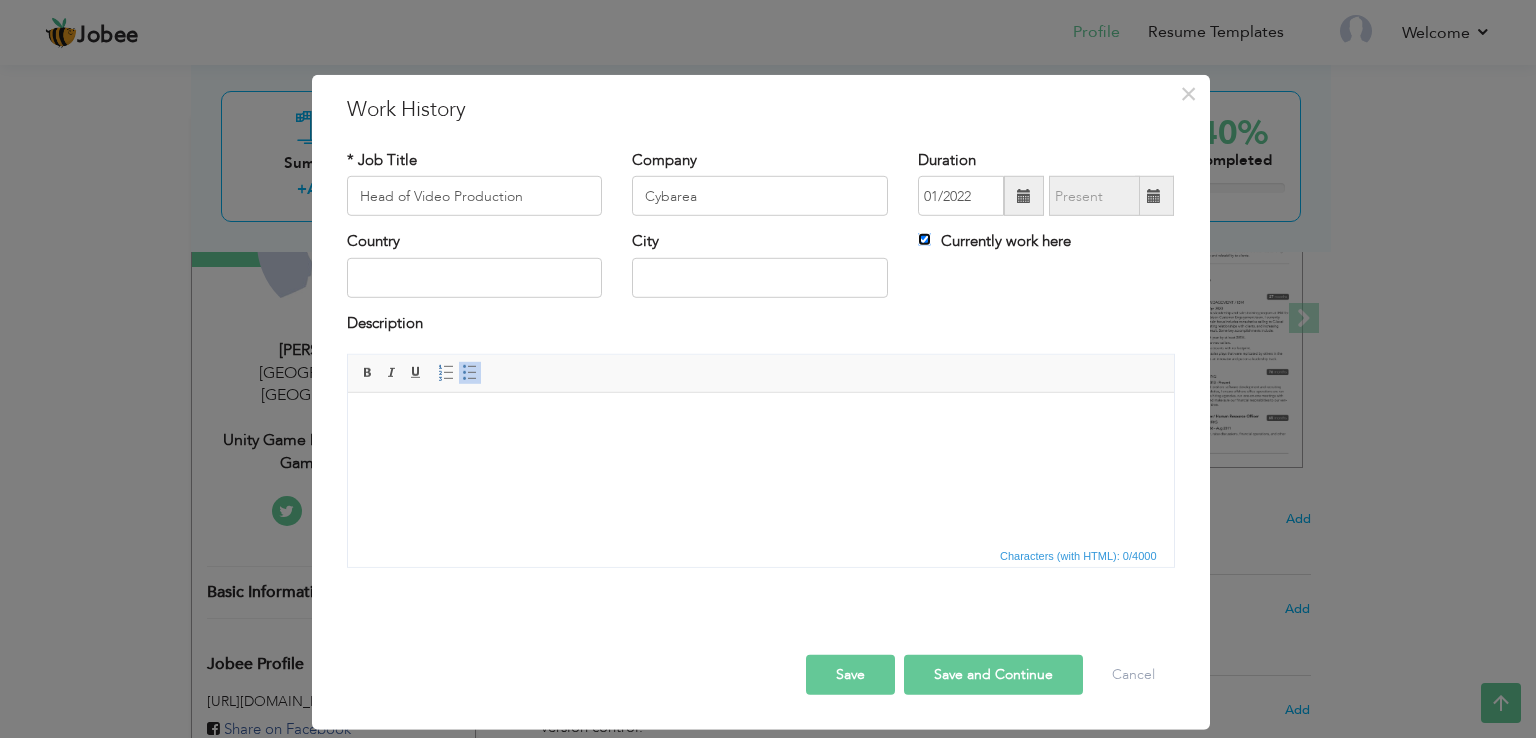 click on "Currently work here" at bounding box center [924, 239] 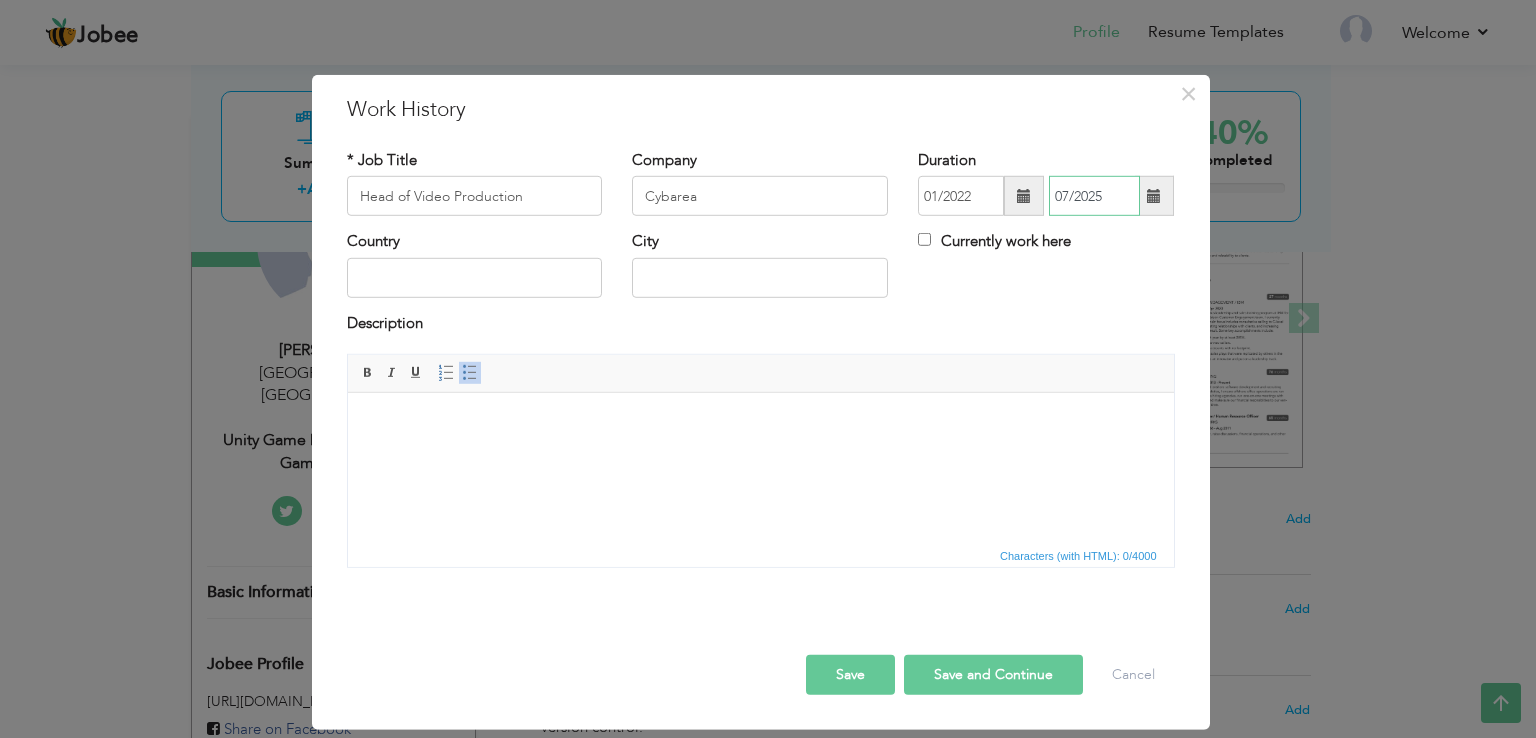 click on "07/2025" at bounding box center (1094, 196) 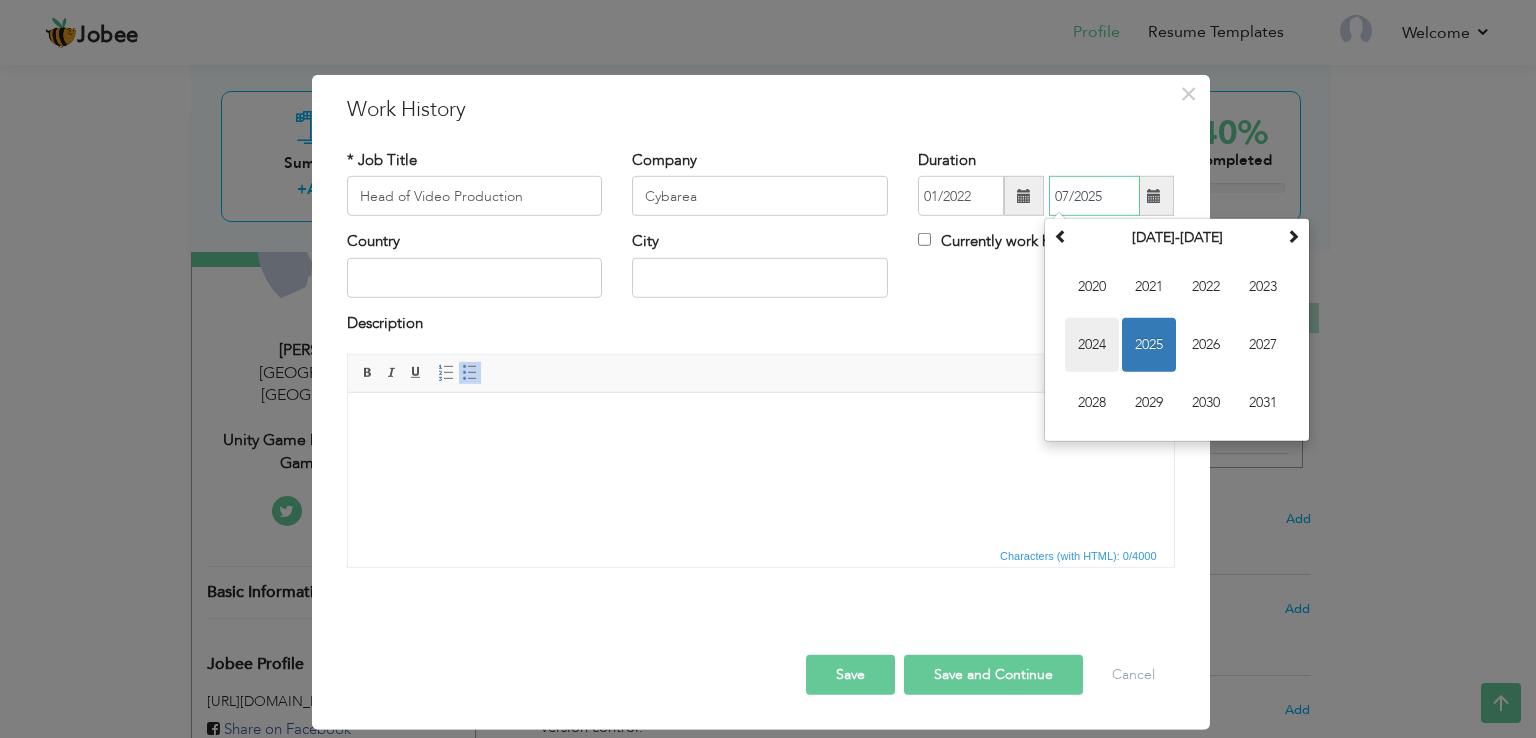click on "2024" at bounding box center (1092, 345) 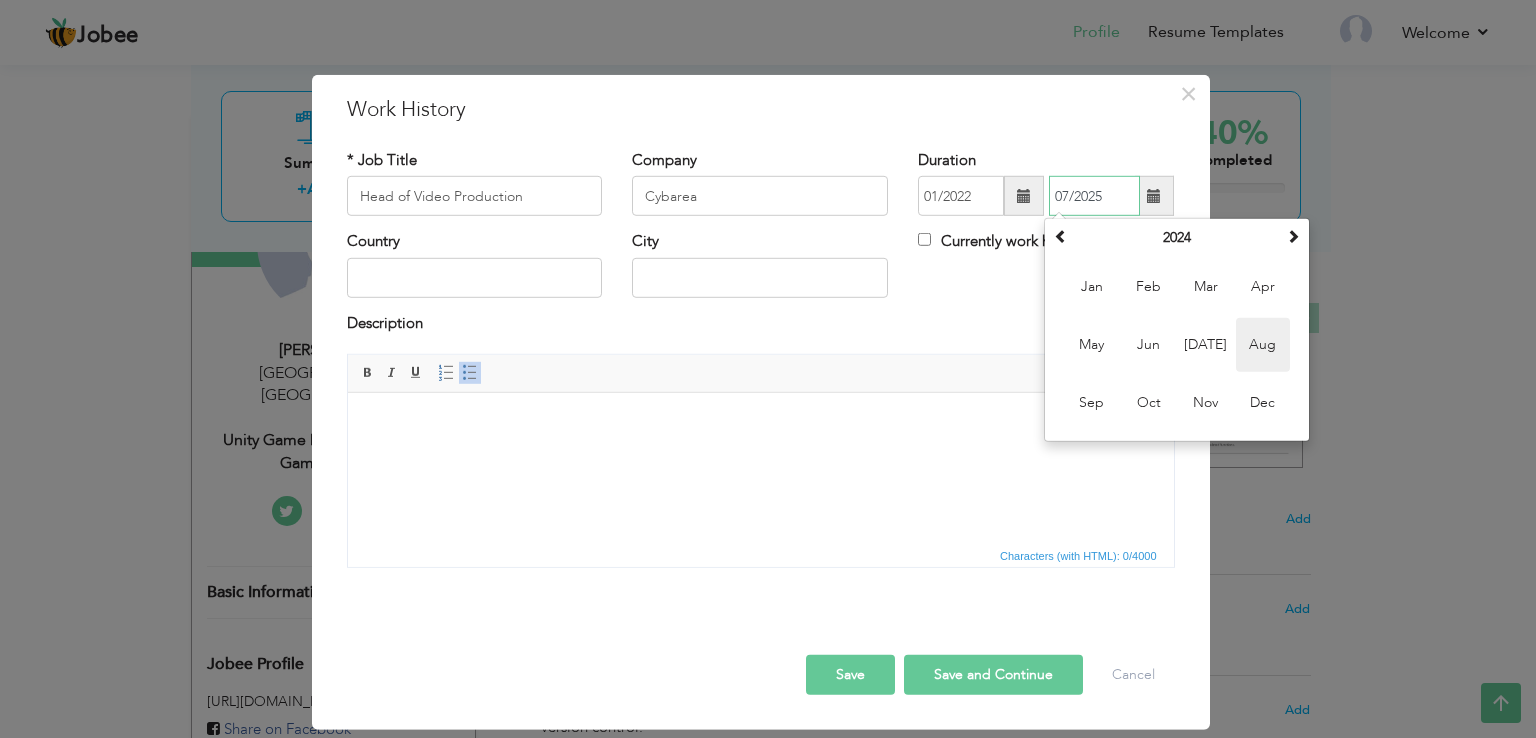 click on "Aug" at bounding box center (1263, 345) 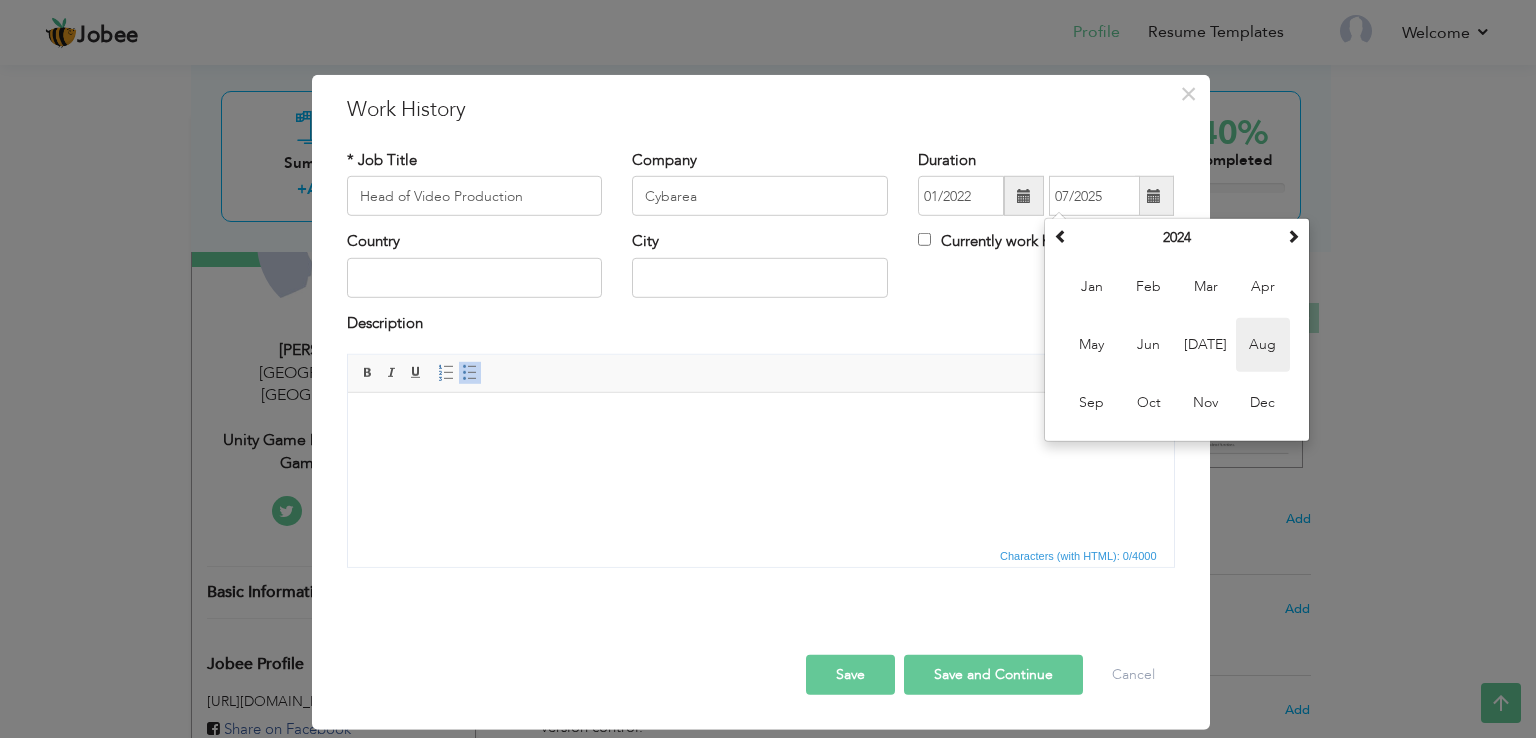 type on "08/2024" 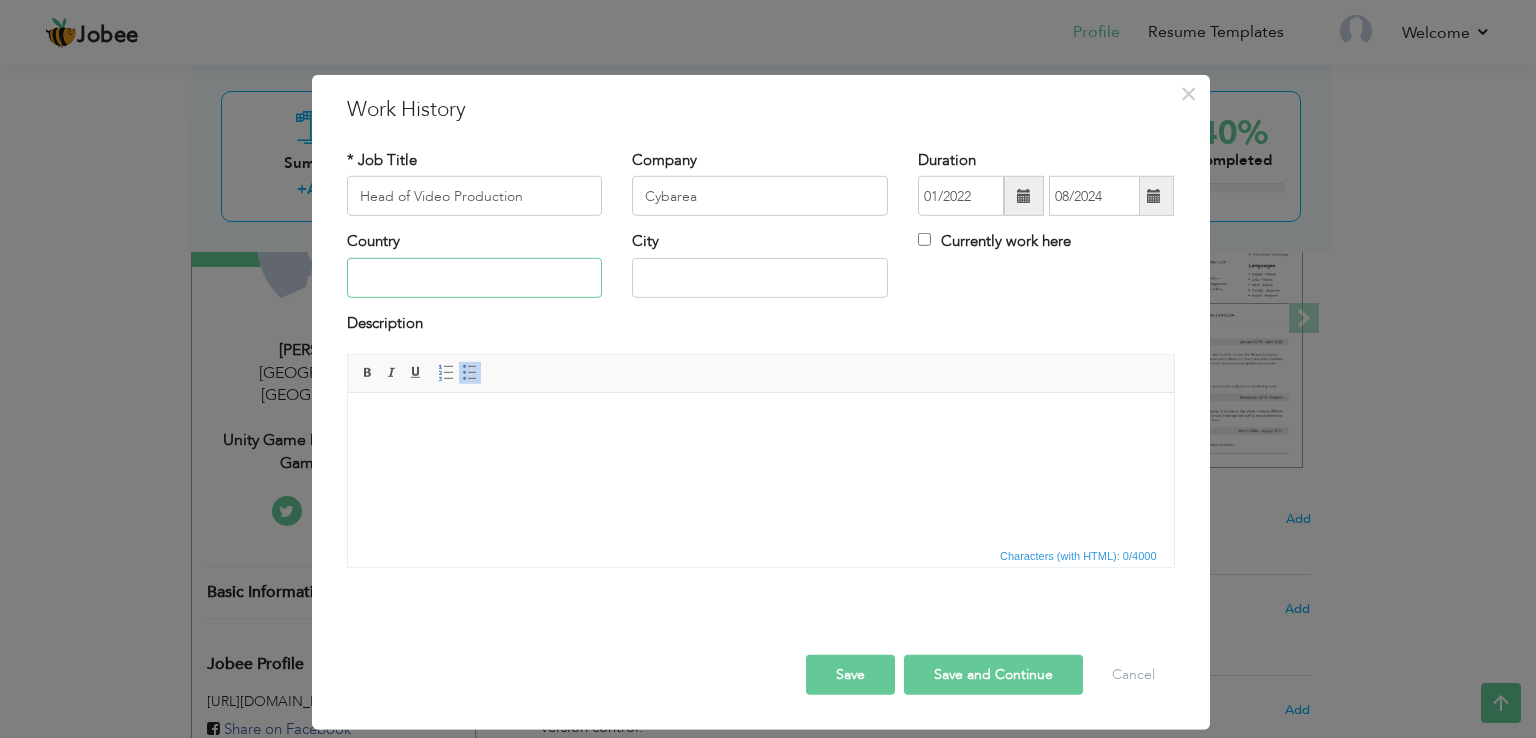 click at bounding box center [475, 278] 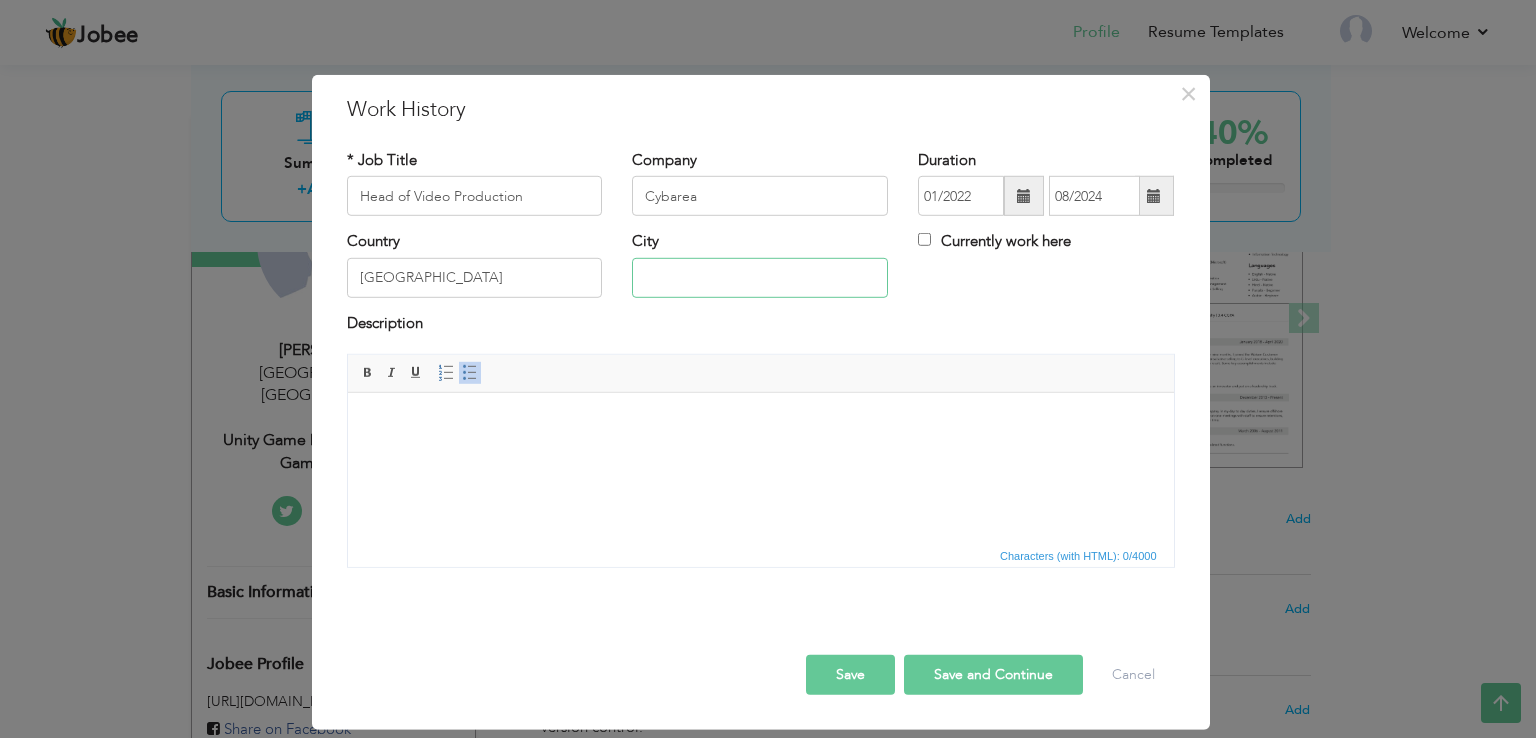 type on "Karachi" 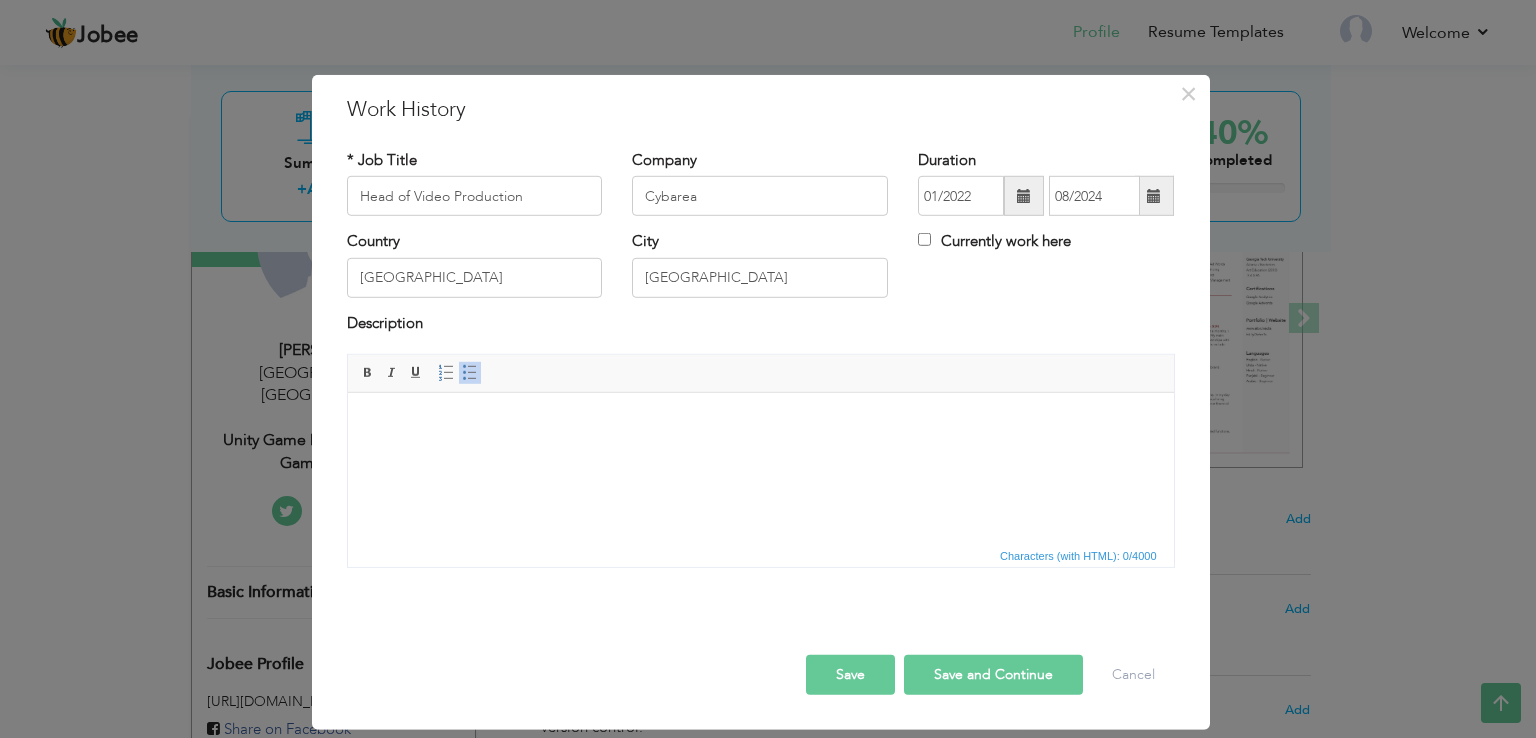 click on "* Job Title
Head of Video Production
Company
Cybarea
Duration
01/2022 08/2024 Currently work here Country Pakistan City" at bounding box center (761, 366) 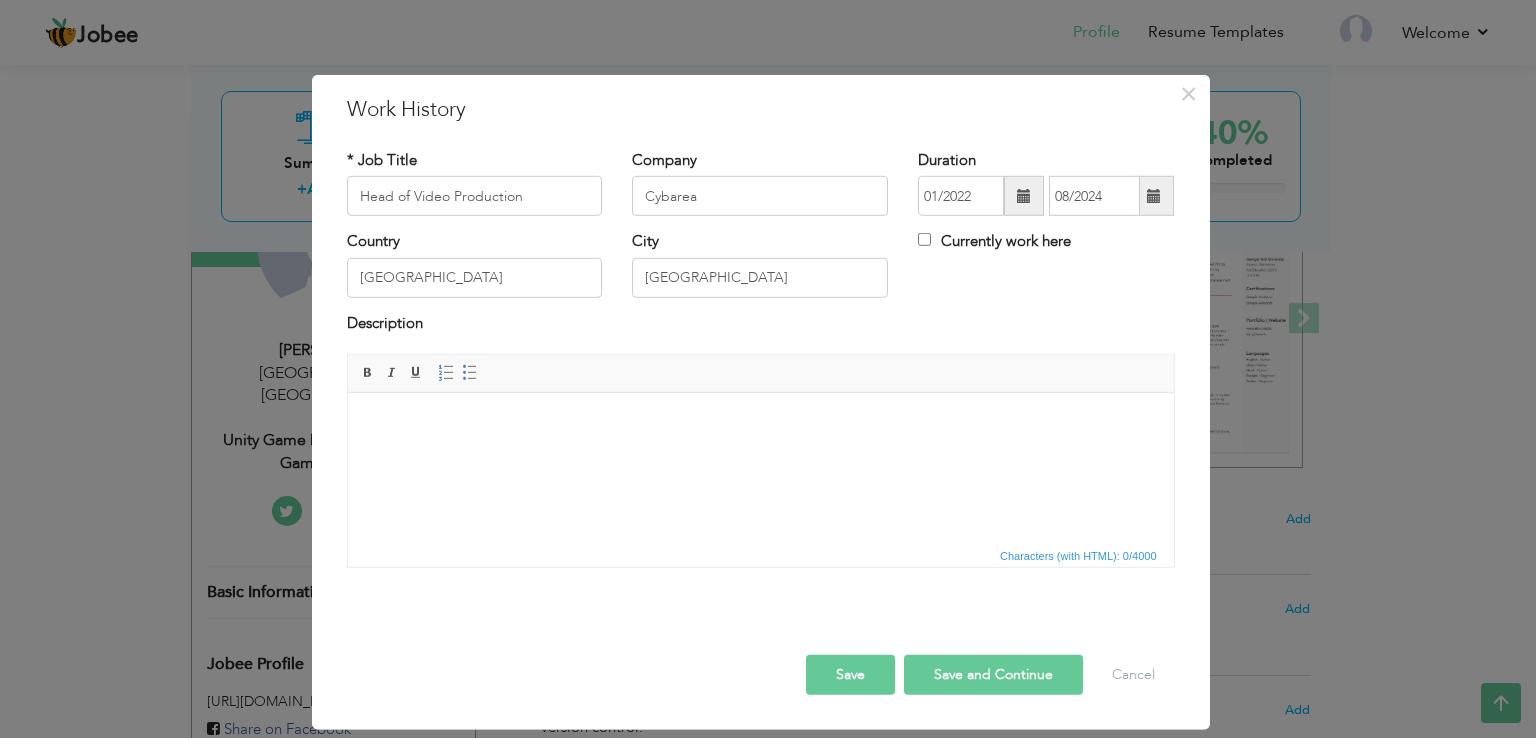 click at bounding box center [760, 423] 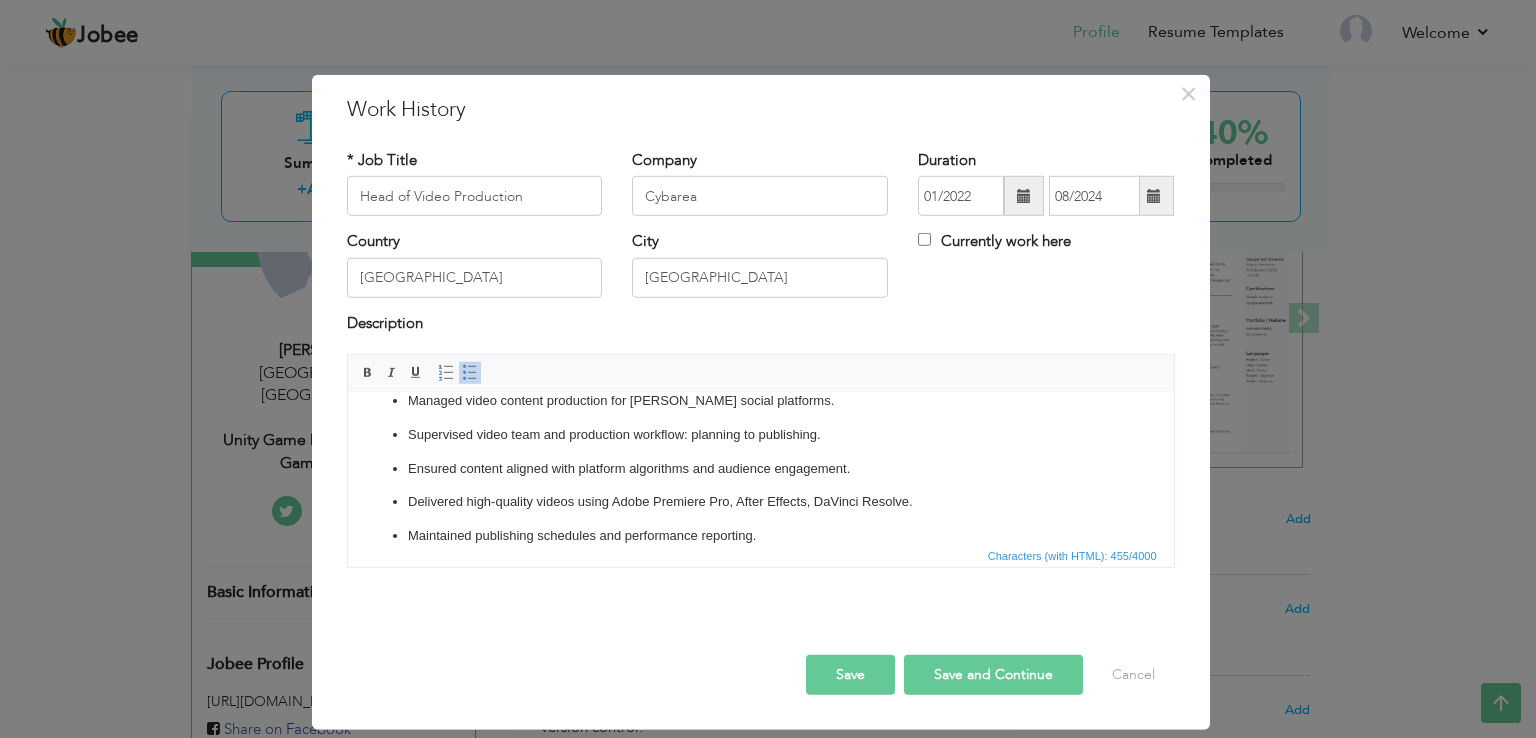 click on "Save and Continue" at bounding box center [993, 675] 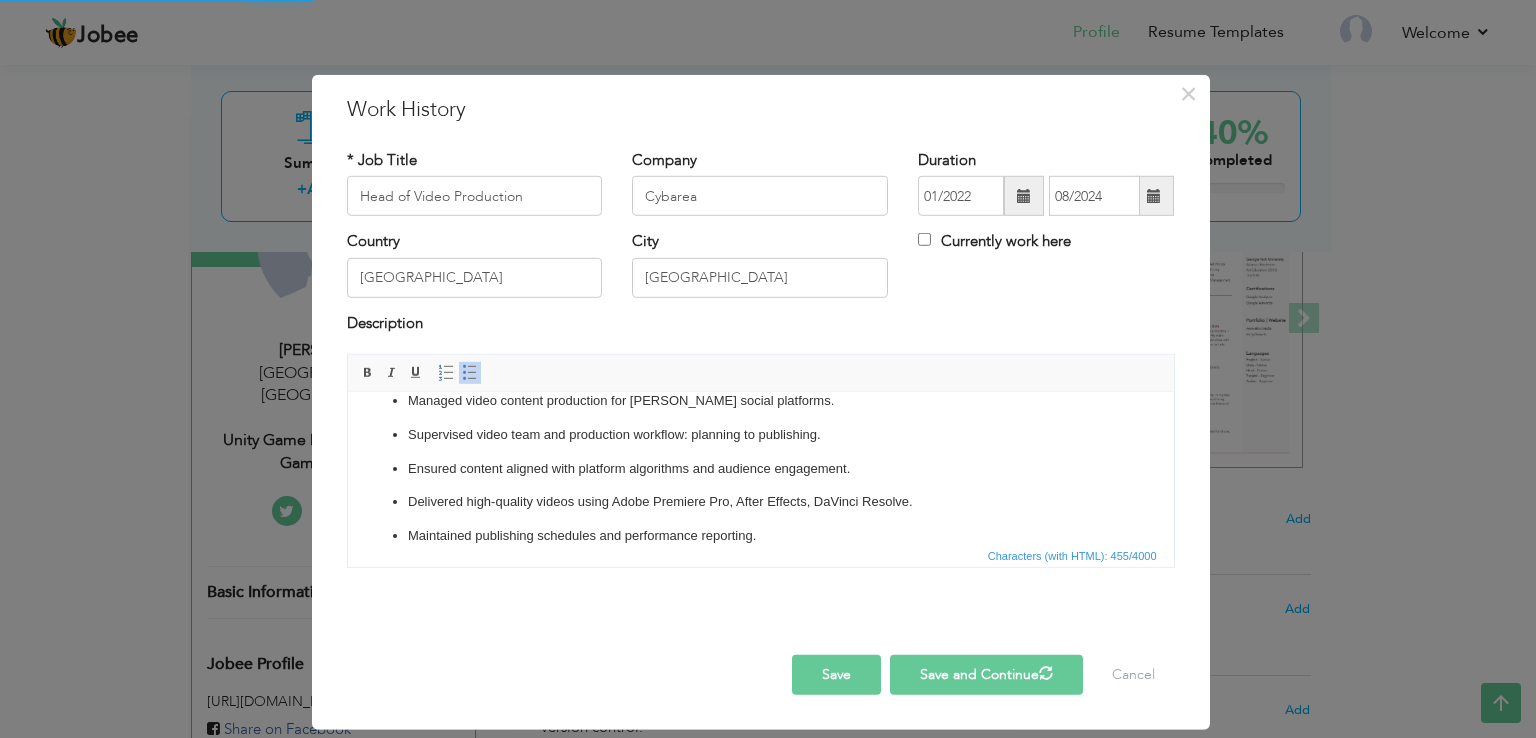 type 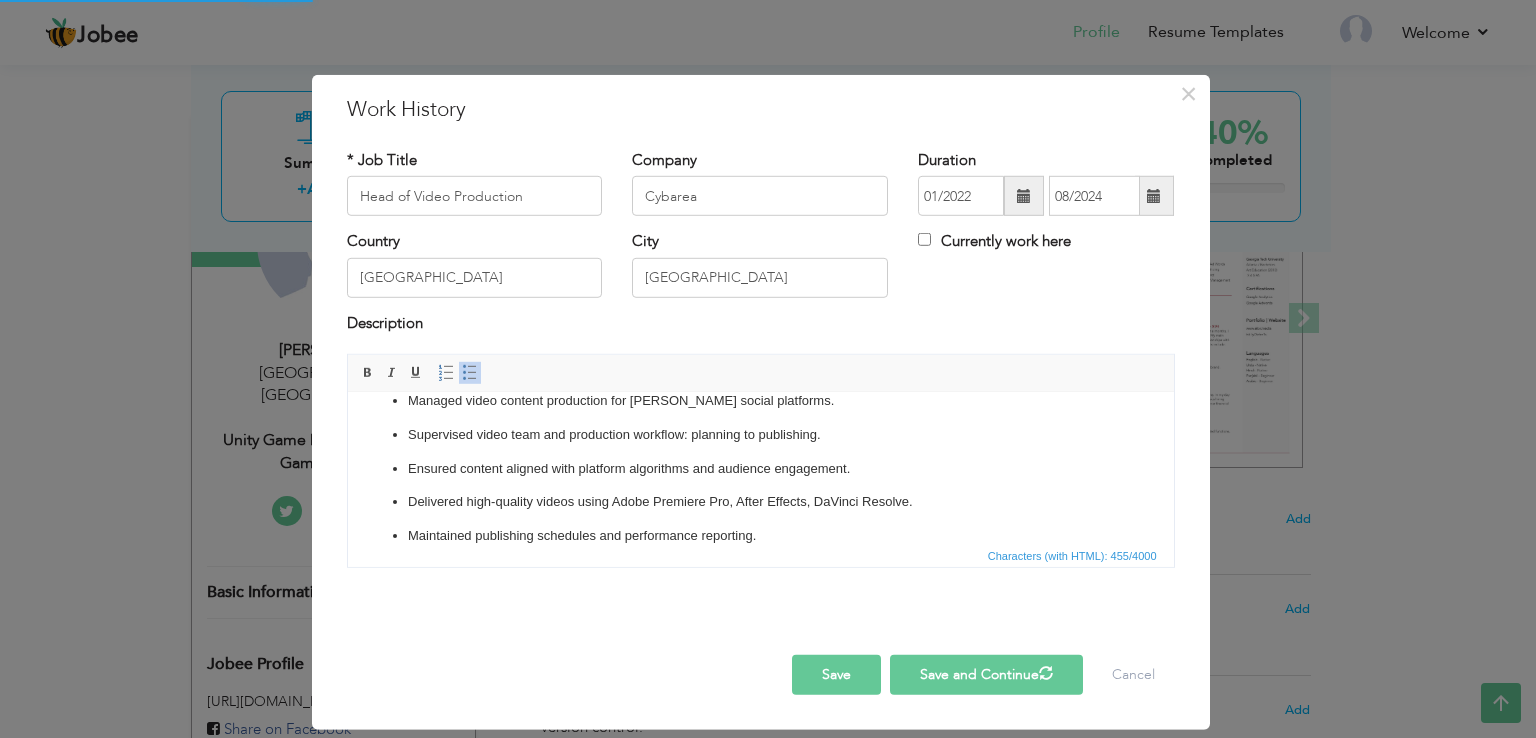 type 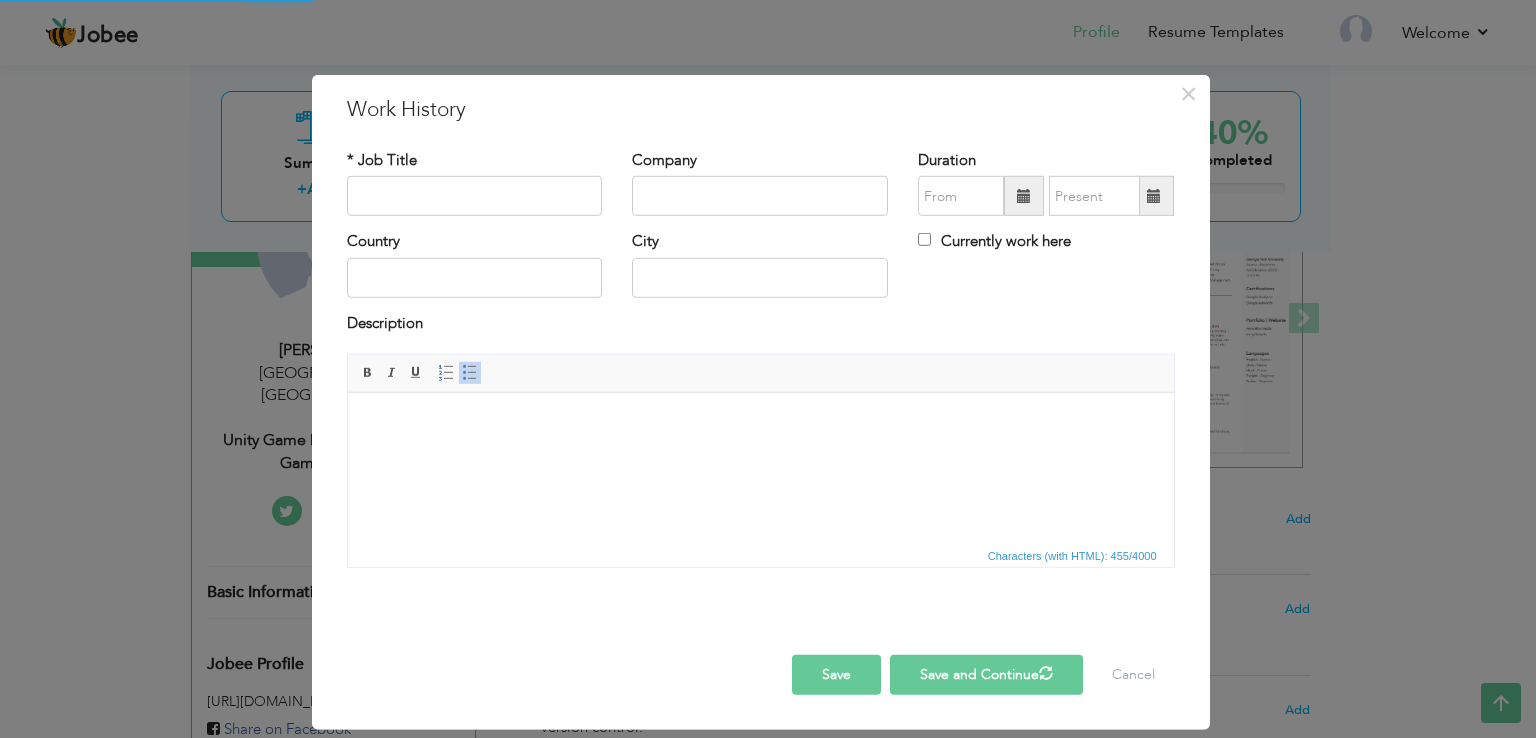 scroll, scrollTop: 0, scrollLeft: 0, axis: both 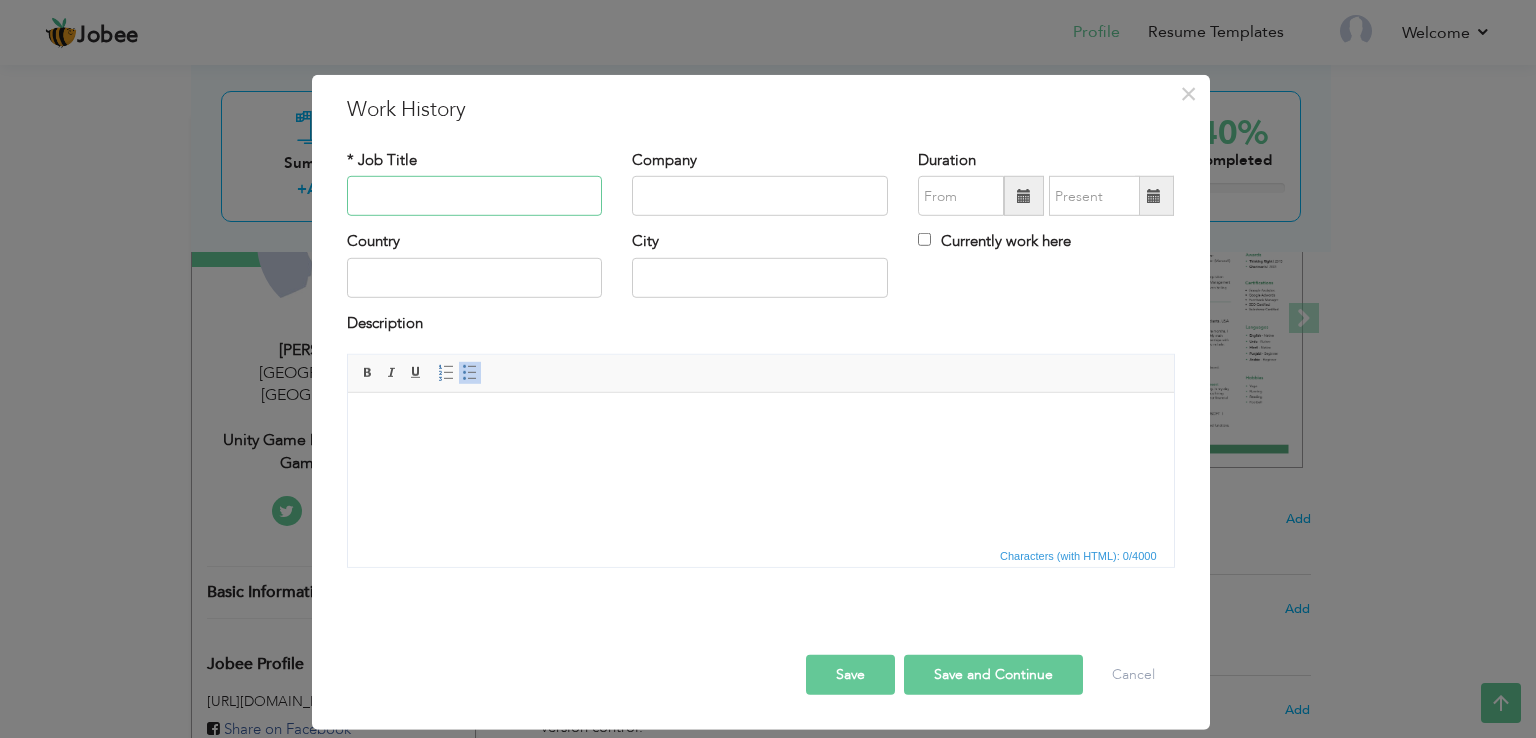 click at bounding box center (475, 196) 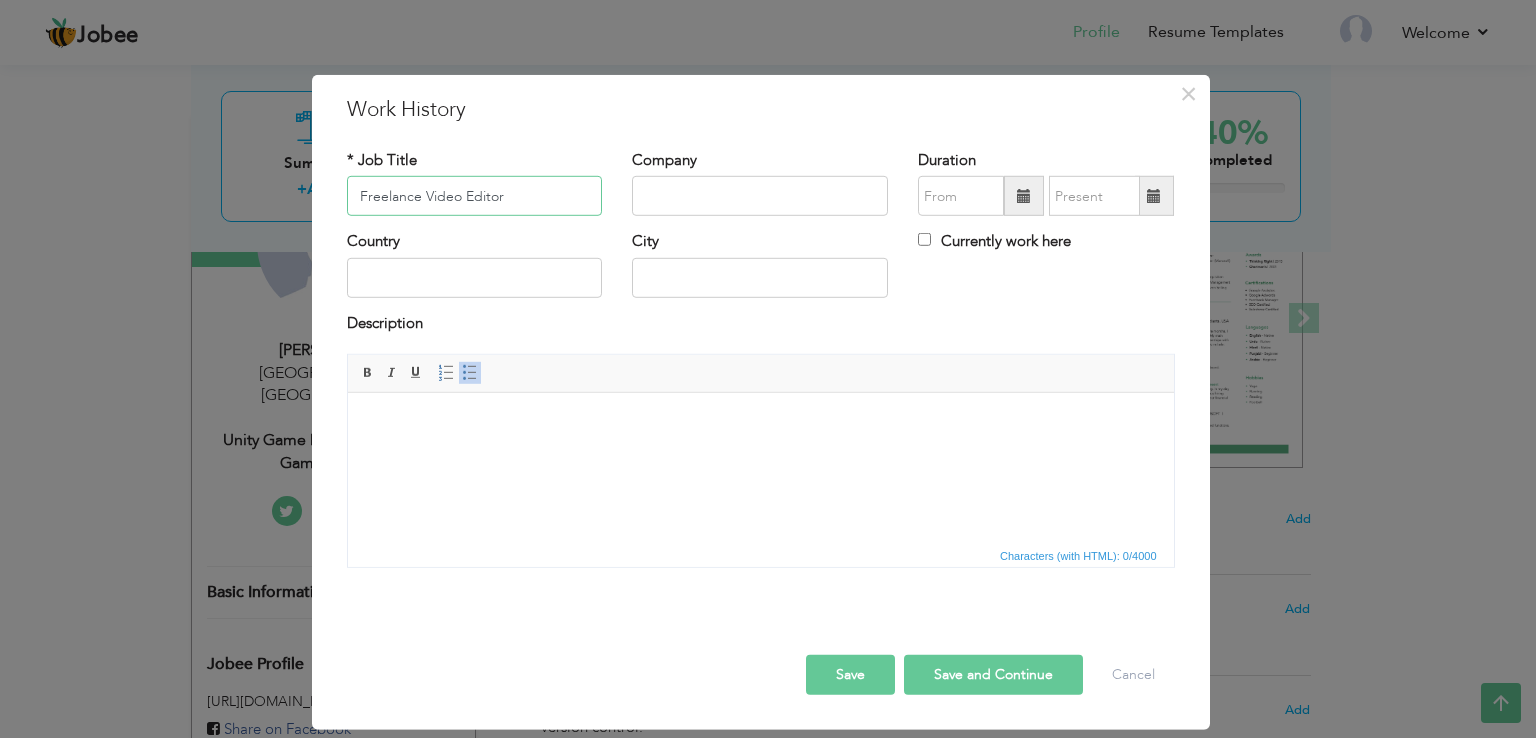 type on "Freelance Video Editor" 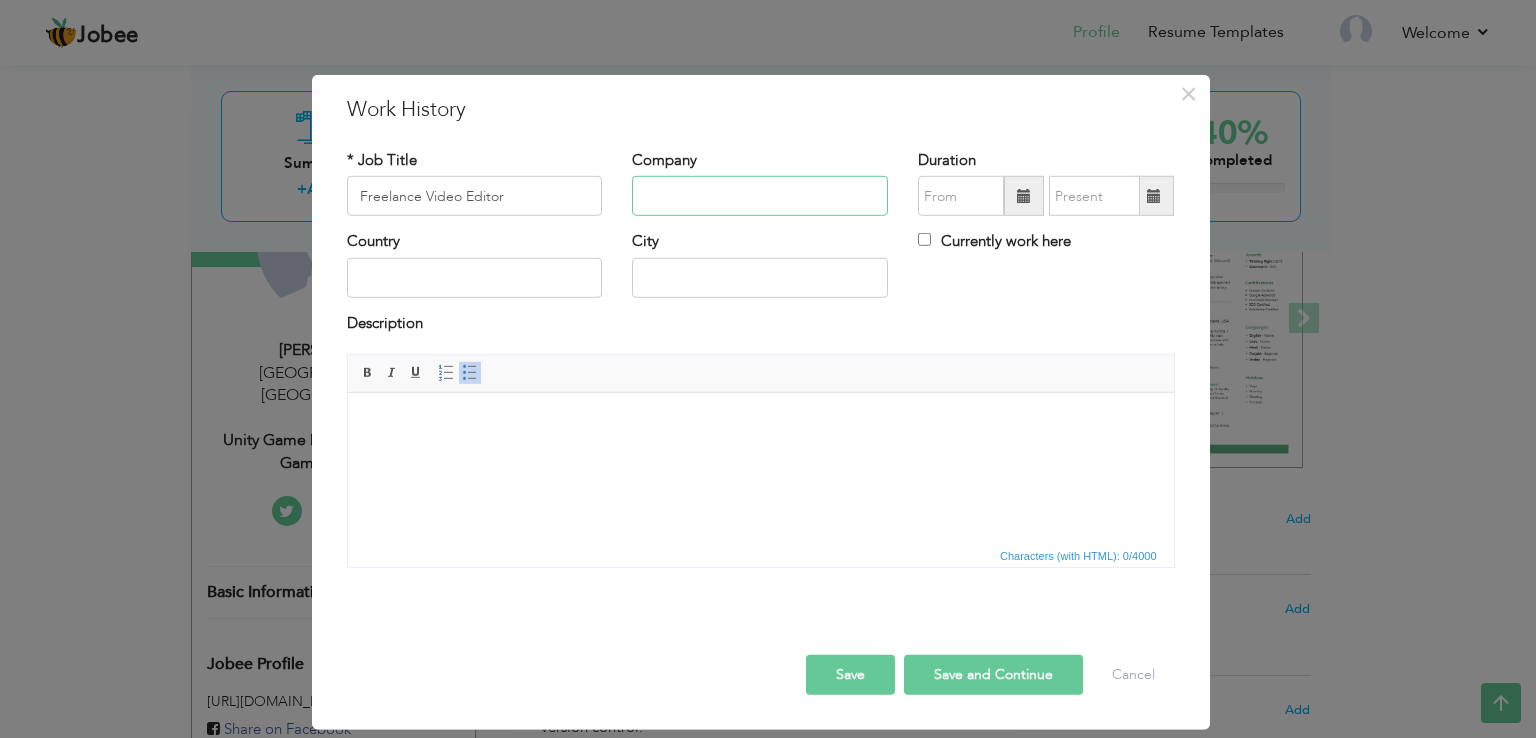 paste on "Self-Employed" 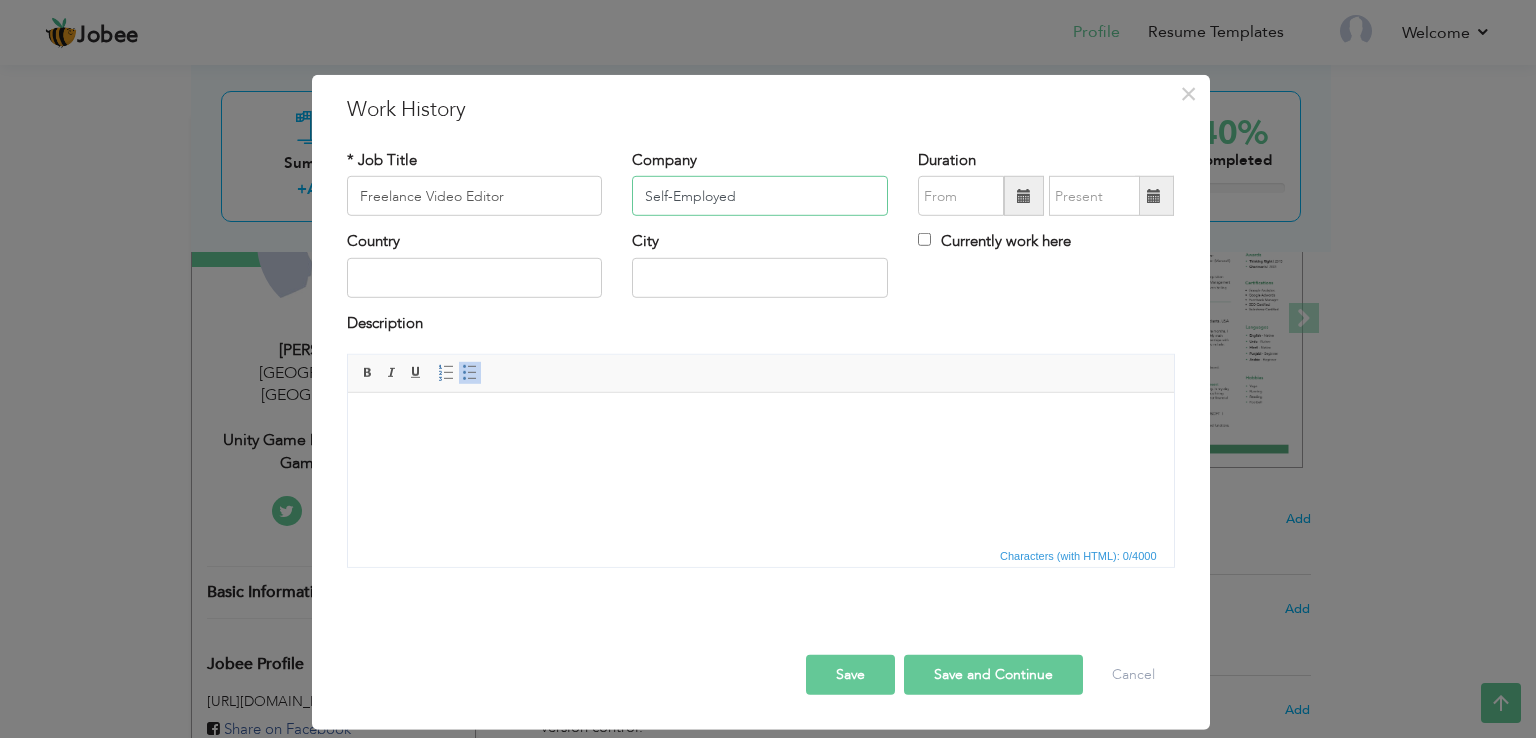 type on "Self-Employed" 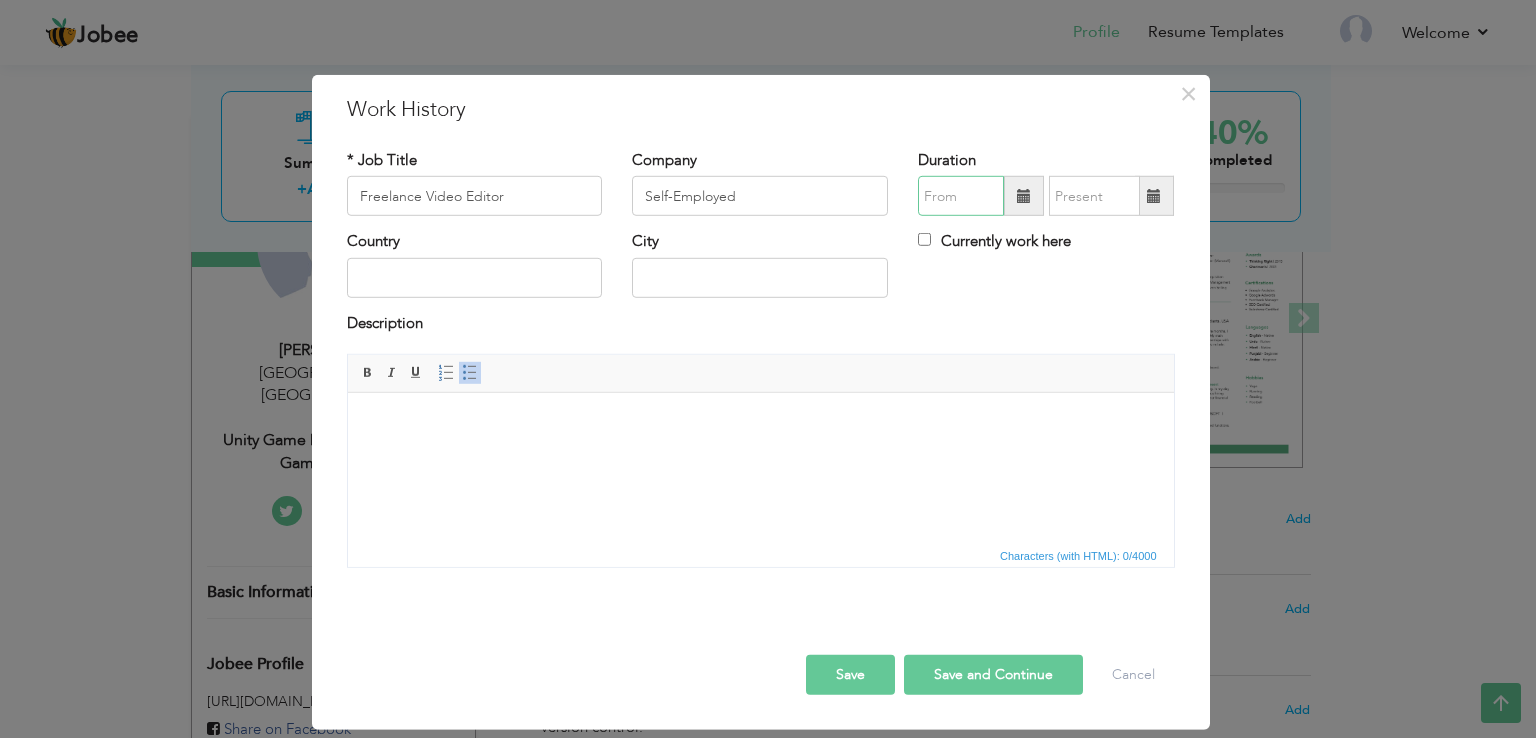 click at bounding box center (961, 196) 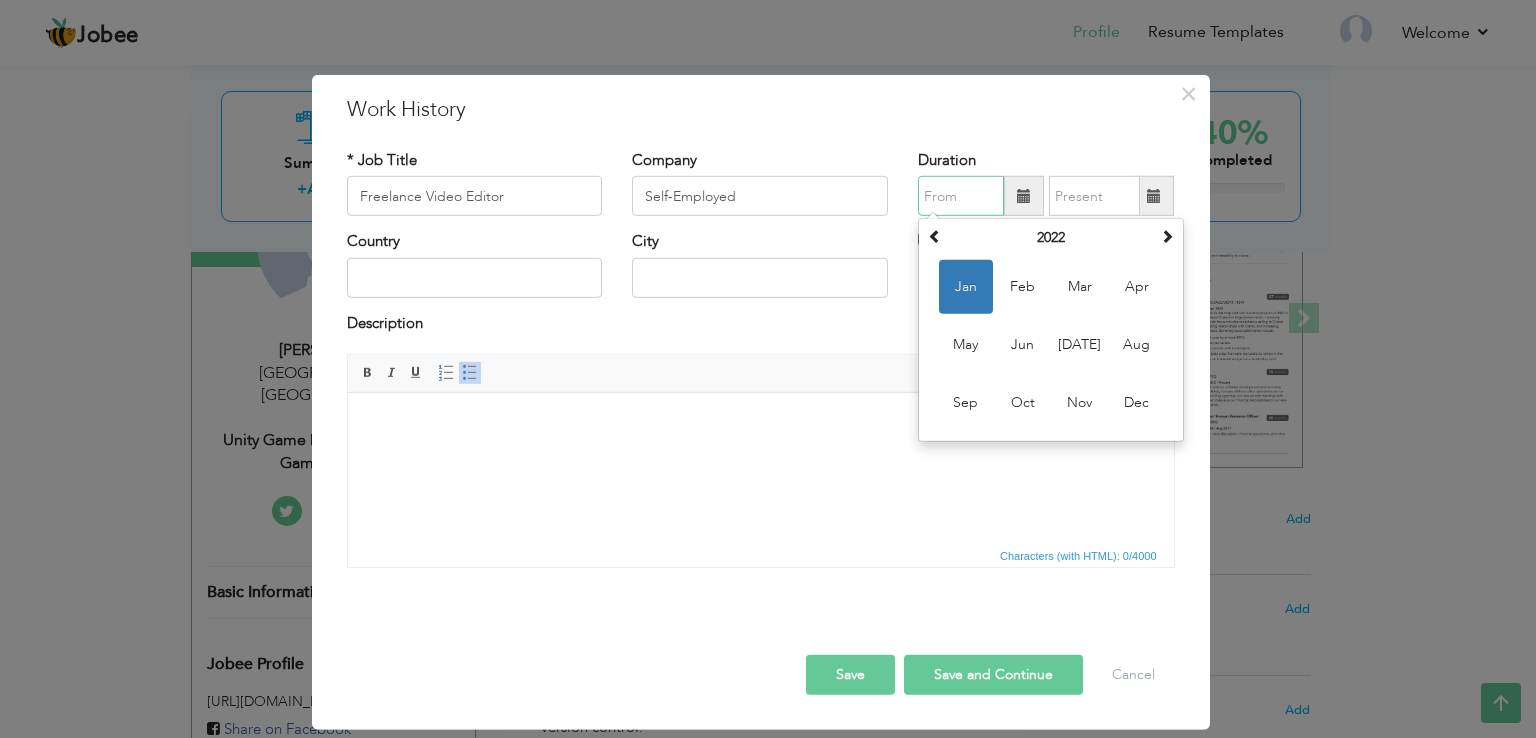 click on "Jan" at bounding box center (966, 287) 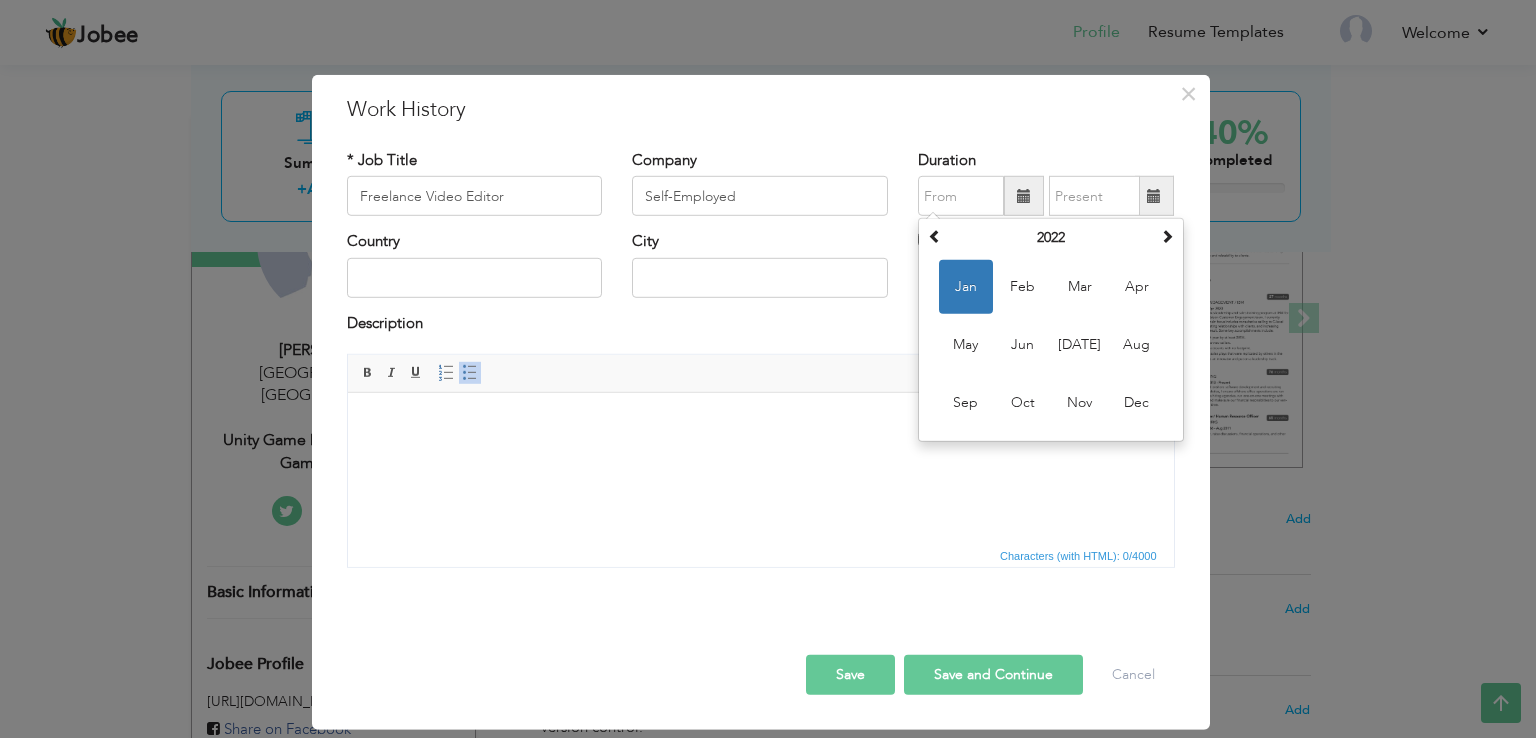 type on "01/2022" 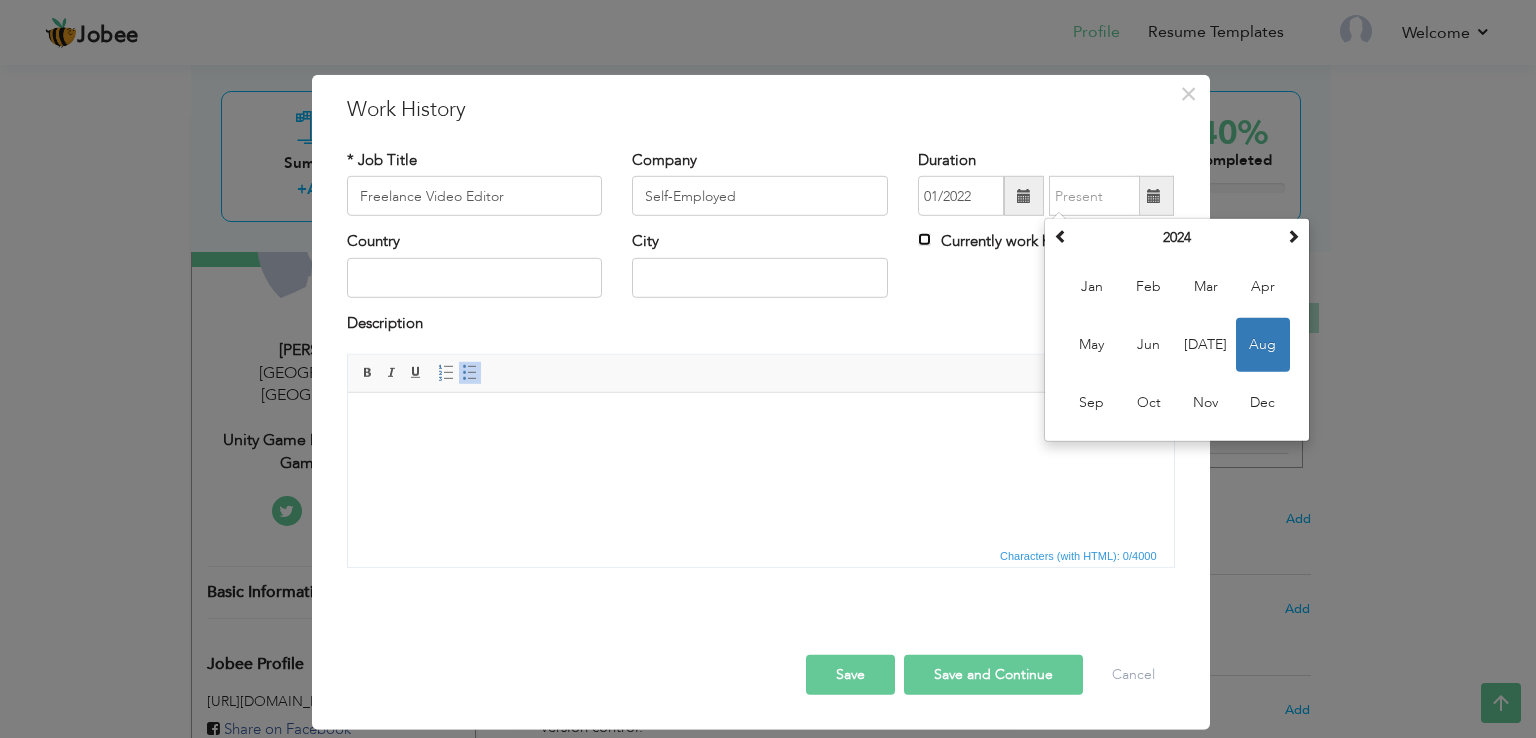 click on "Currently work here" at bounding box center [924, 239] 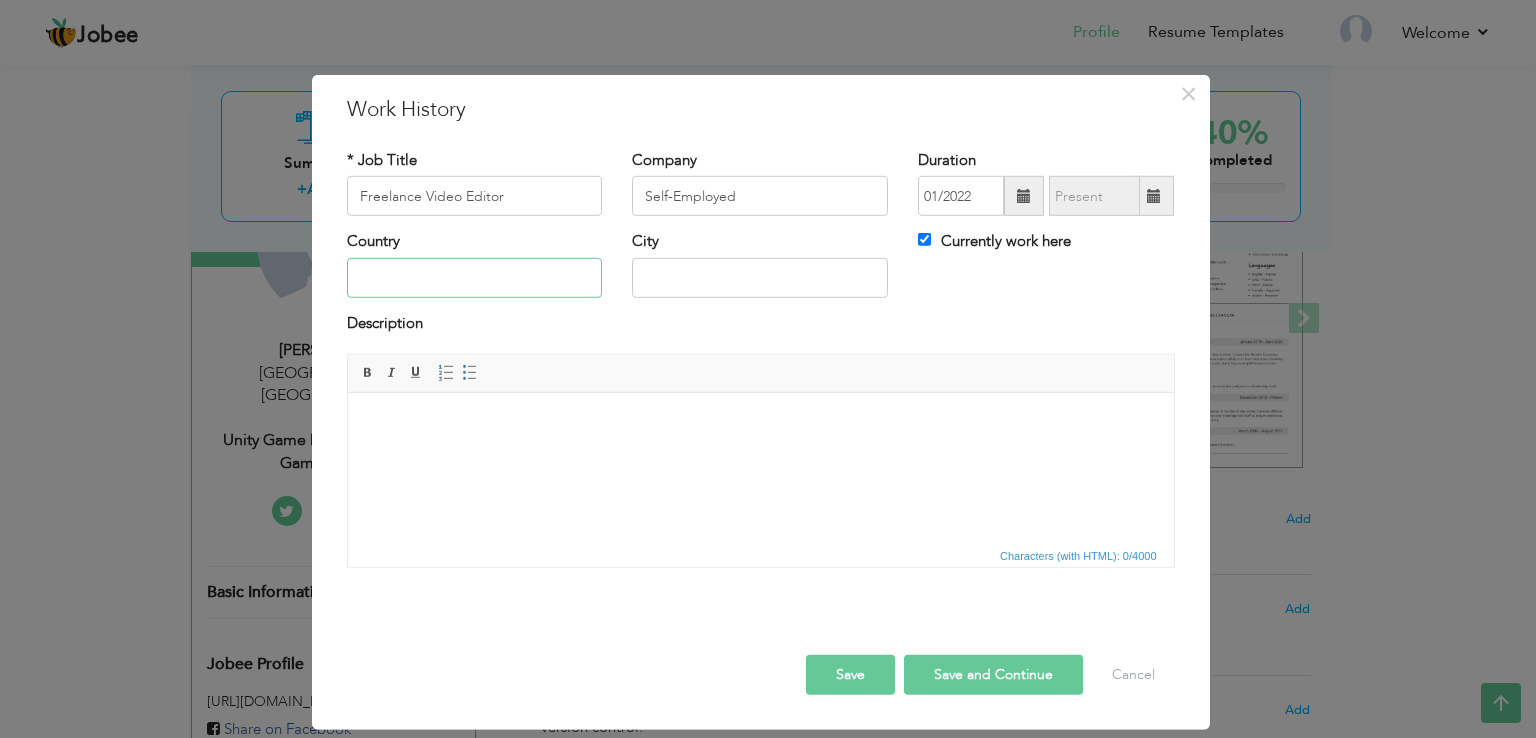 click at bounding box center (475, 278) 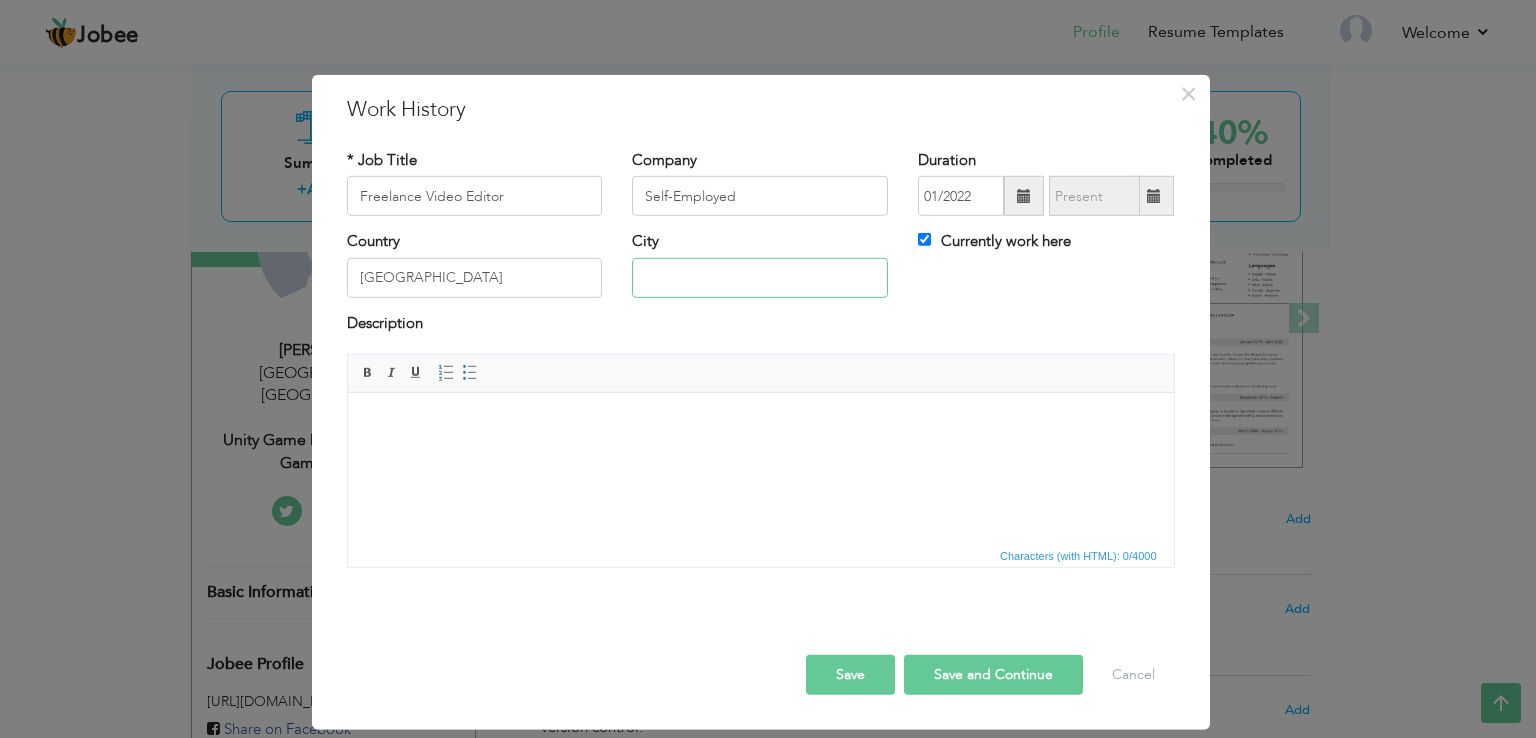 type on "Karachi" 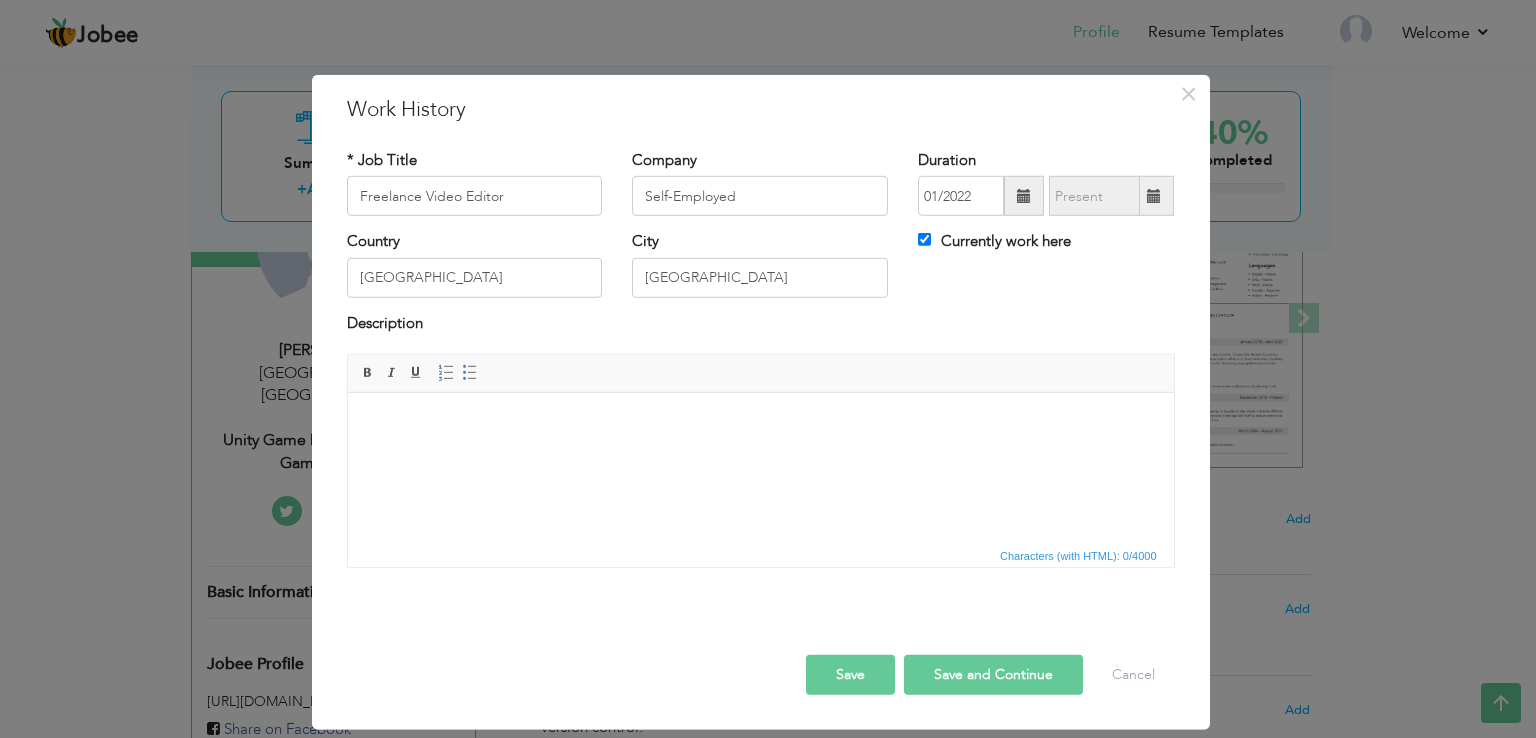 click at bounding box center (760, 423) 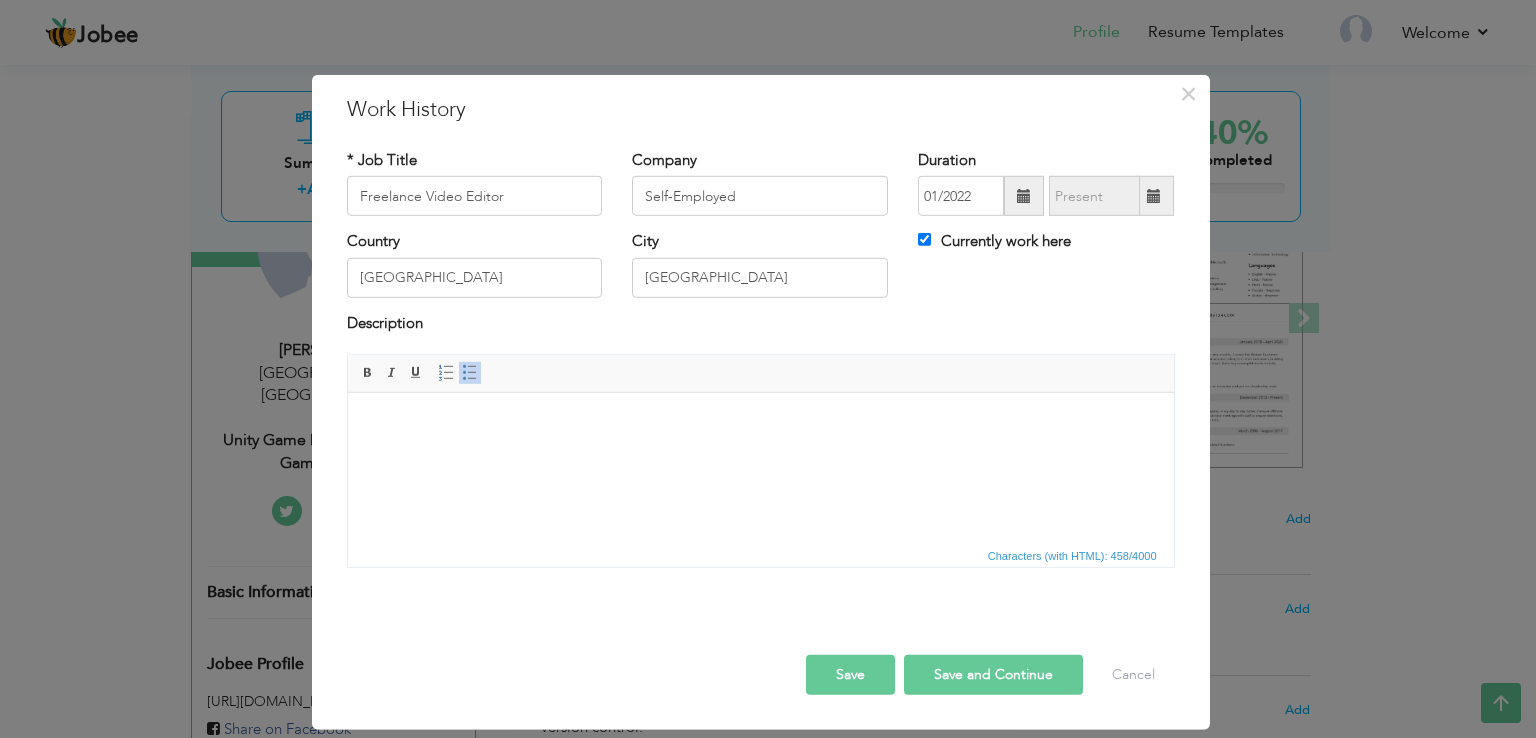 scroll, scrollTop: 22, scrollLeft: 0, axis: vertical 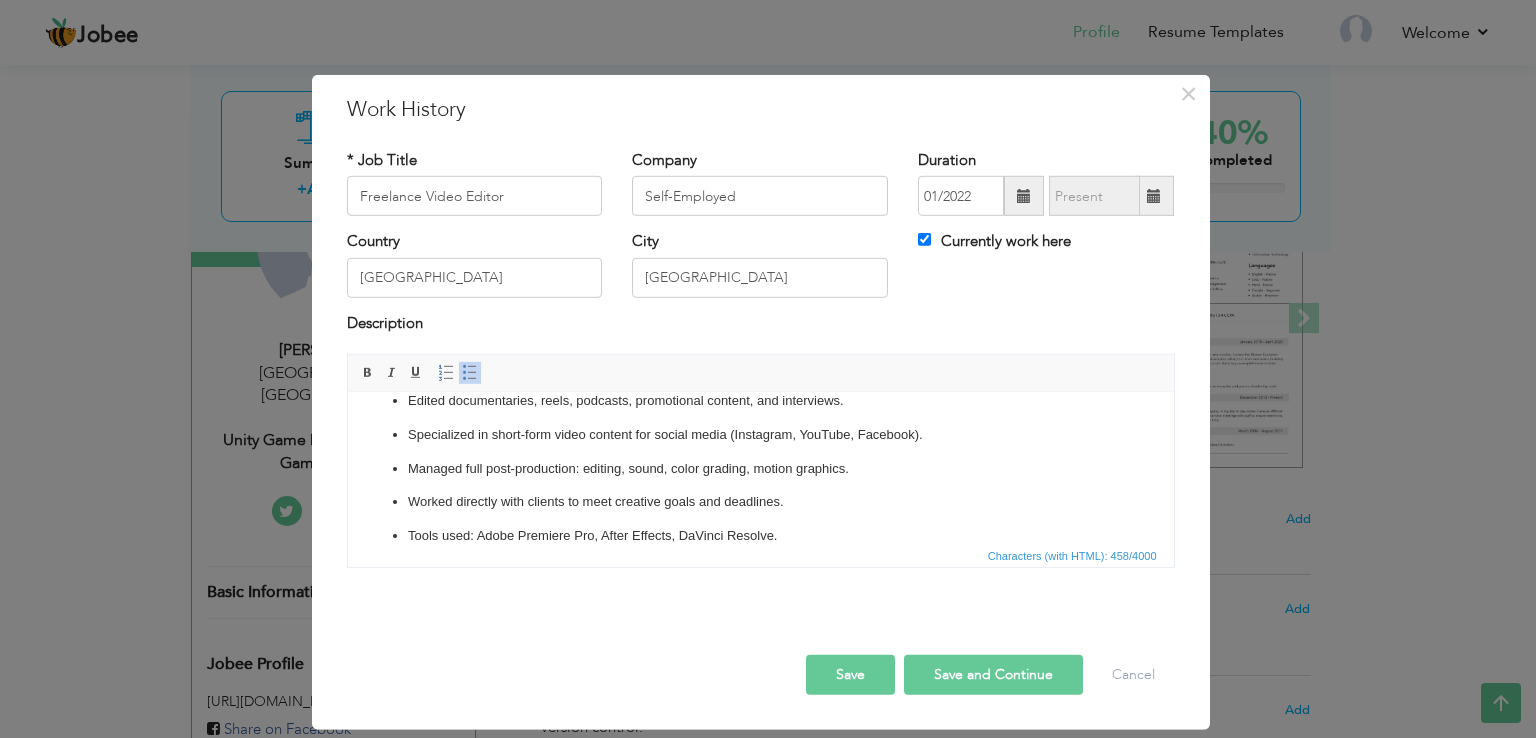 click on "Save and Continue" at bounding box center (993, 675) 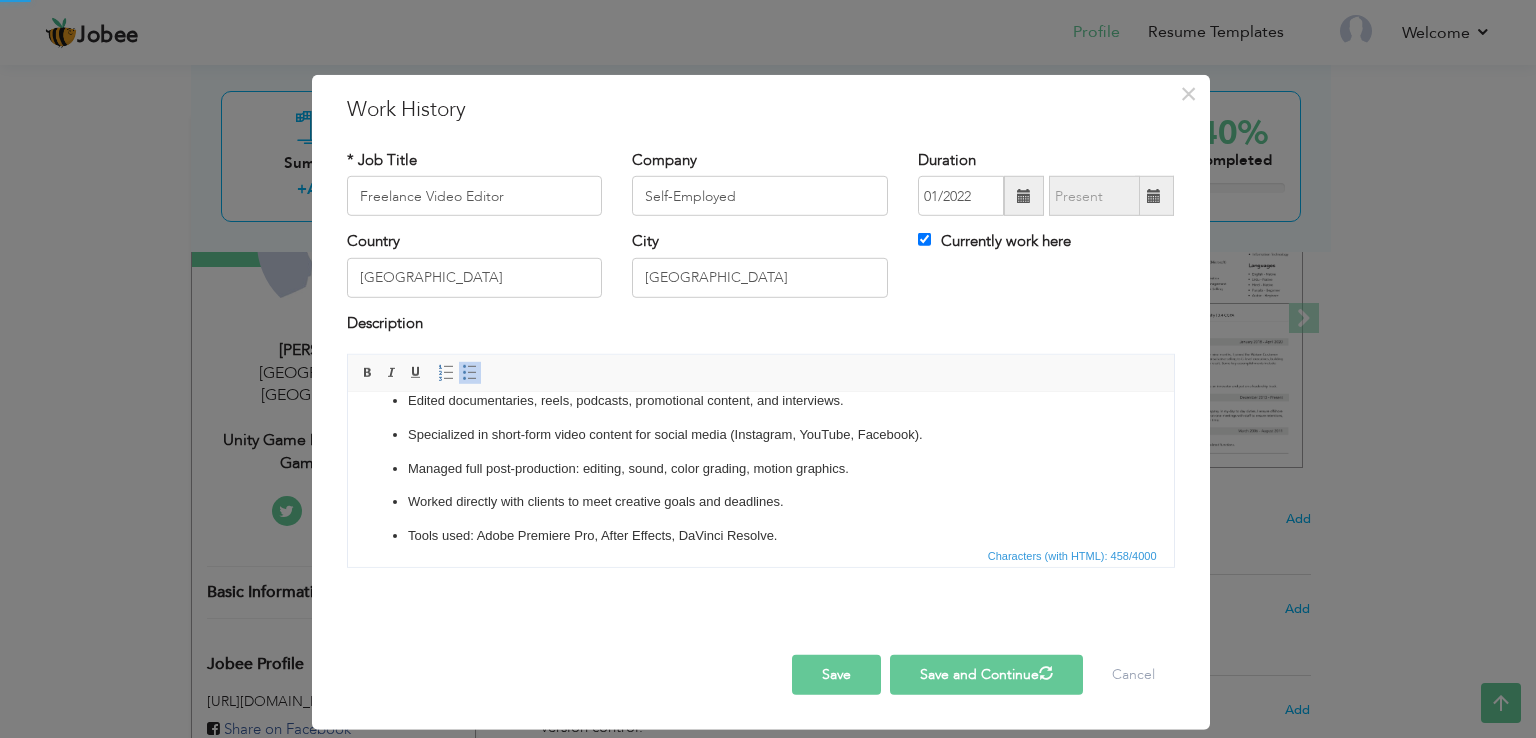 type 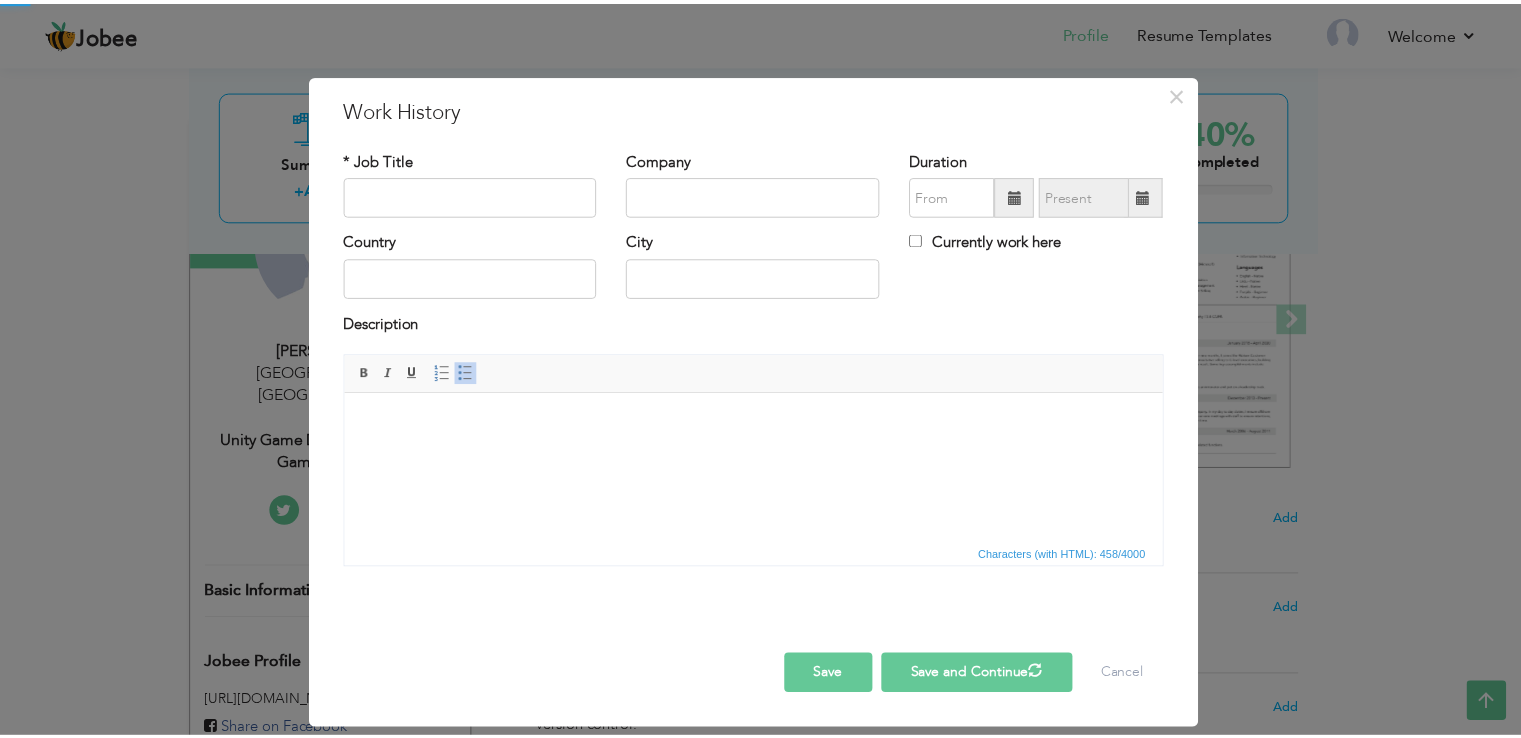 scroll, scrollTop: 0, scrollLeft: 0, axis: both 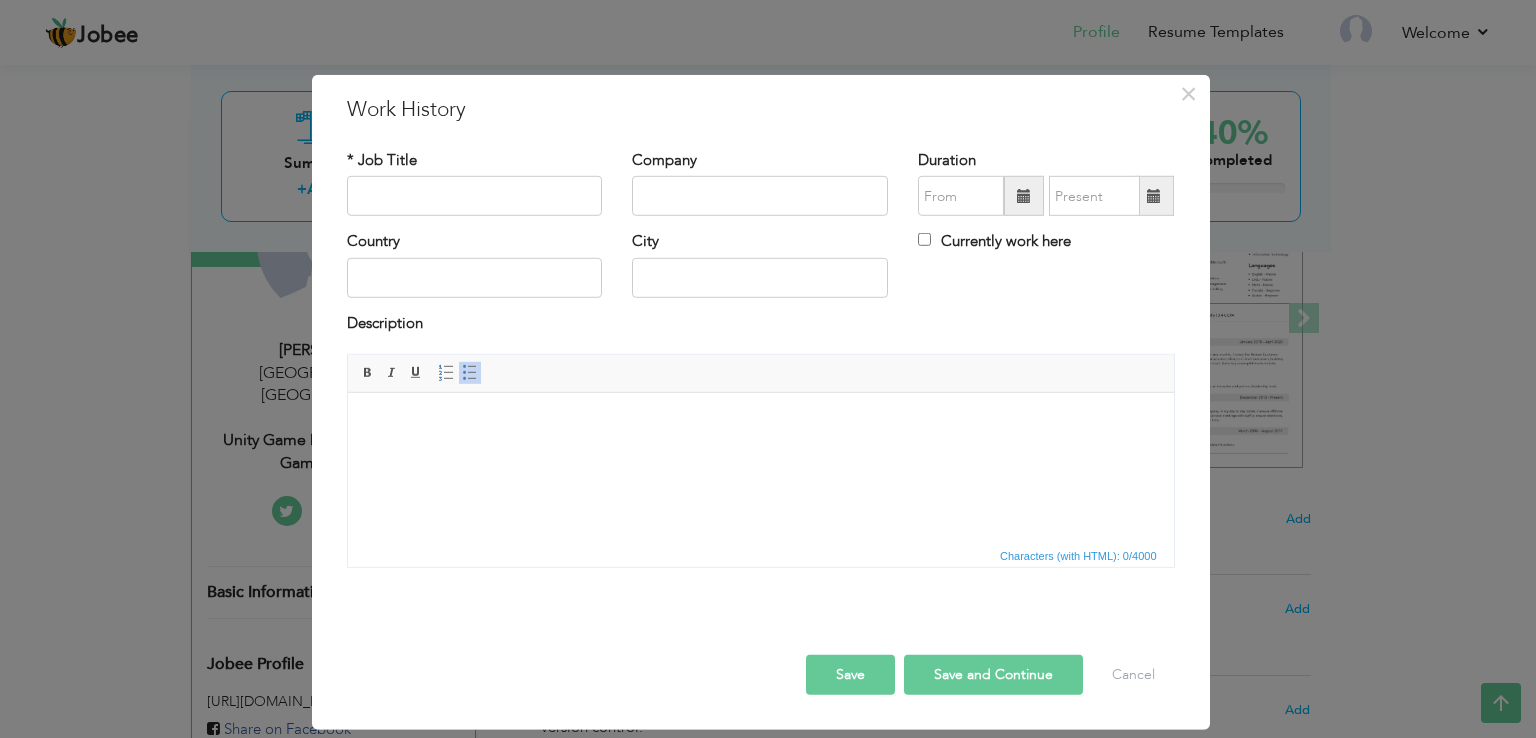 click on "Save and Continue" at bounding box center [993, 675] 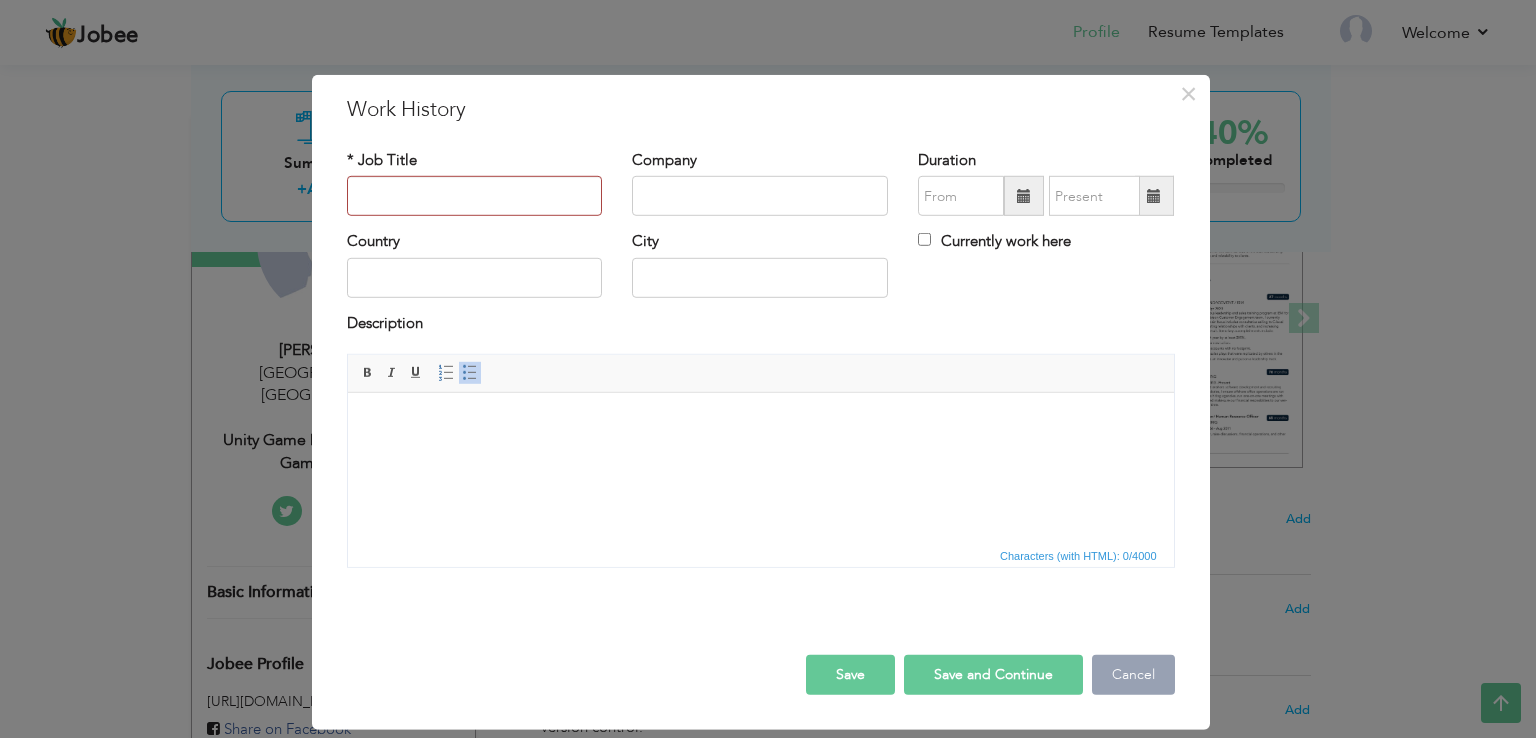 click on "Cancel" at bounding box center [1133, 675] 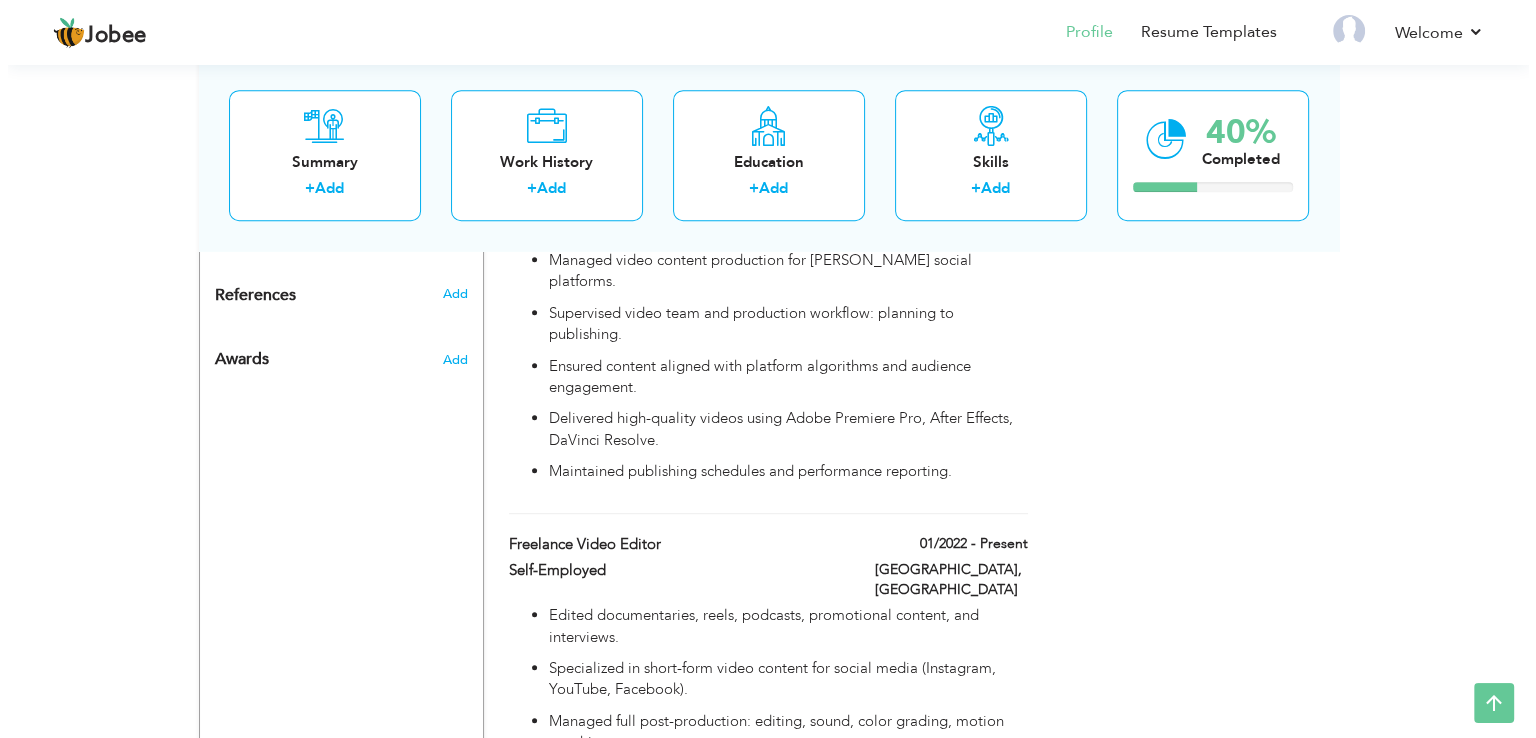 scroll, scrollTop: 1170, scrollLeft: 0, axis: vertical 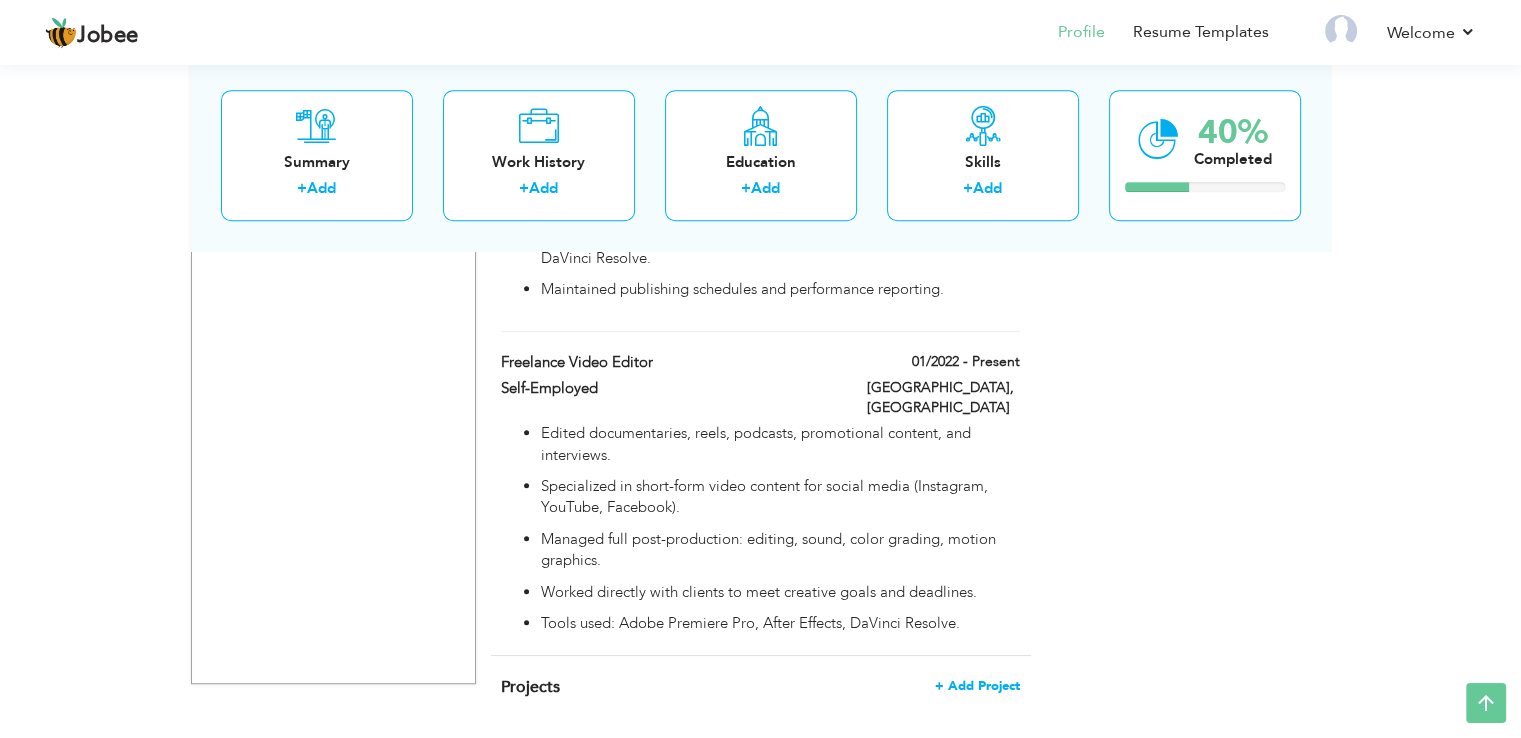 click on "+ Add Project" at bounding box center (977, 686) 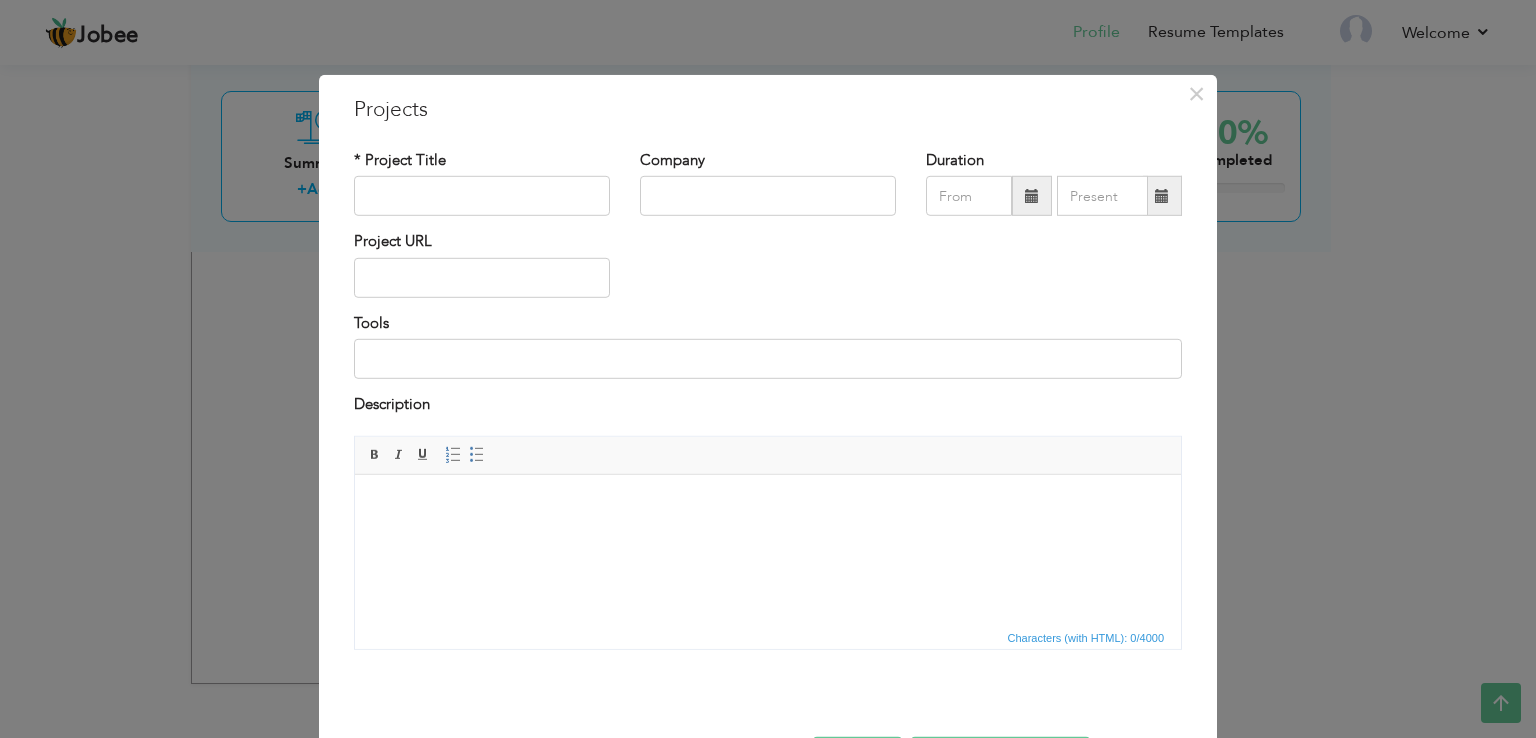 click on "* Project Title" at bounding box center [482, 183] 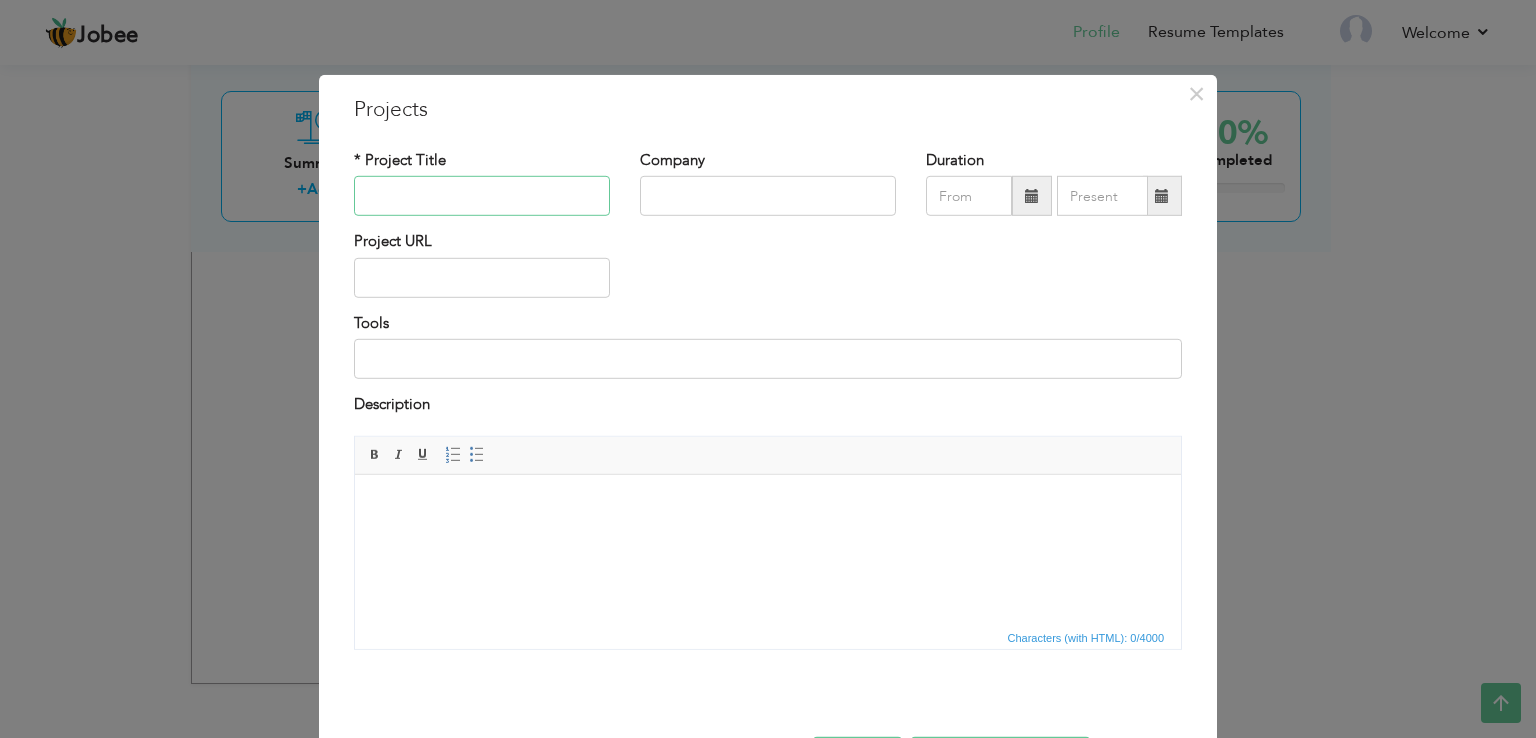 click at bounding box center [482, 196] 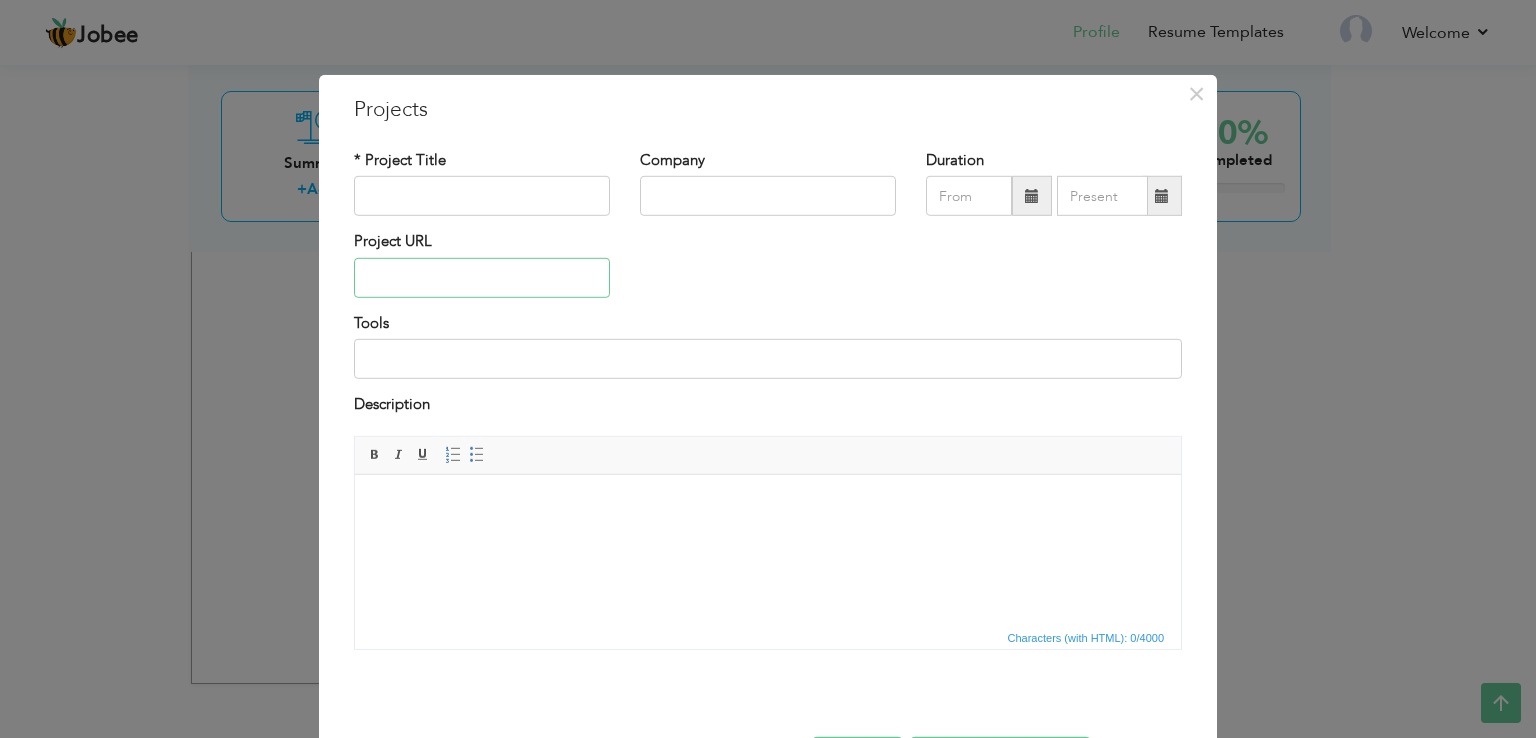 click at bounding box center [482, 278] 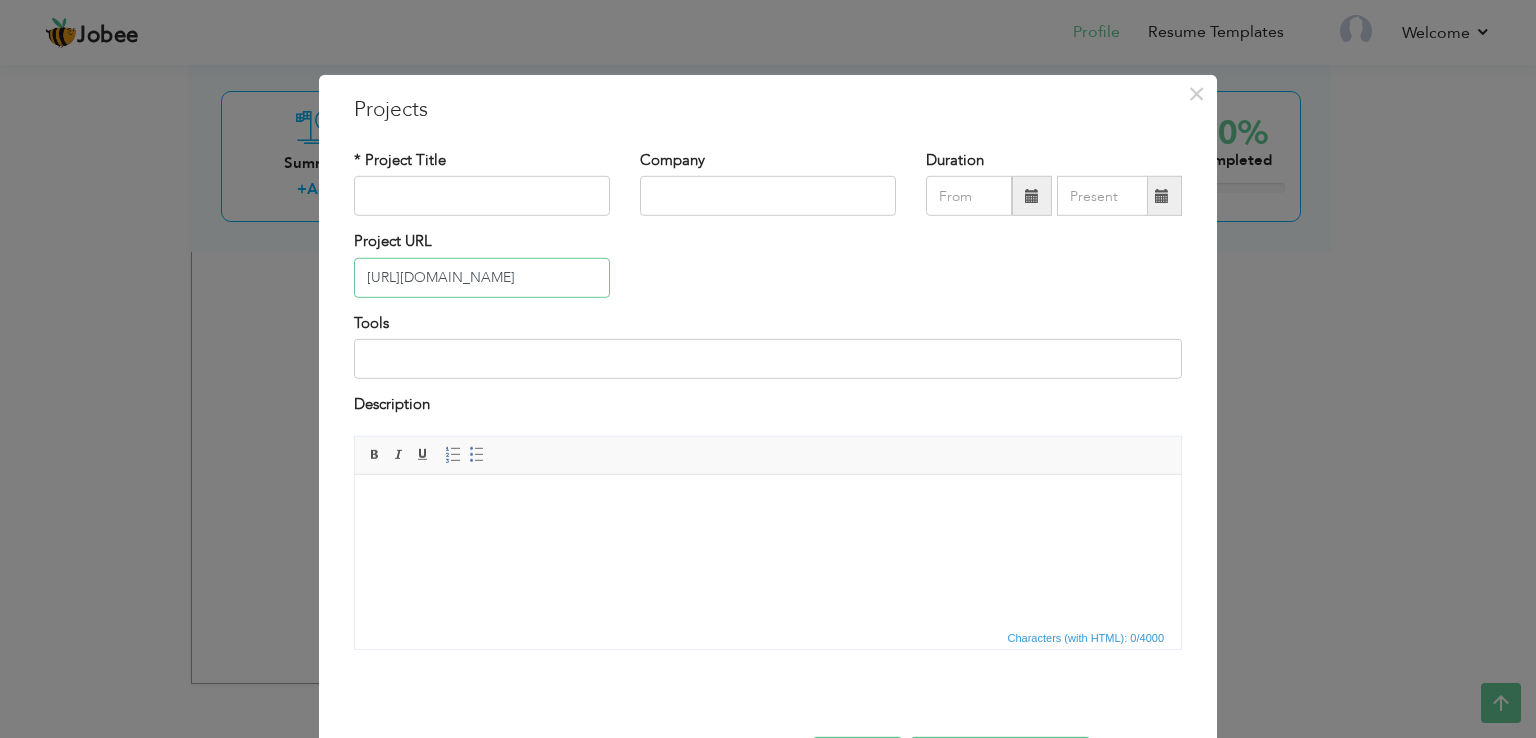 type on "https://shumail.superteclabs.com/" 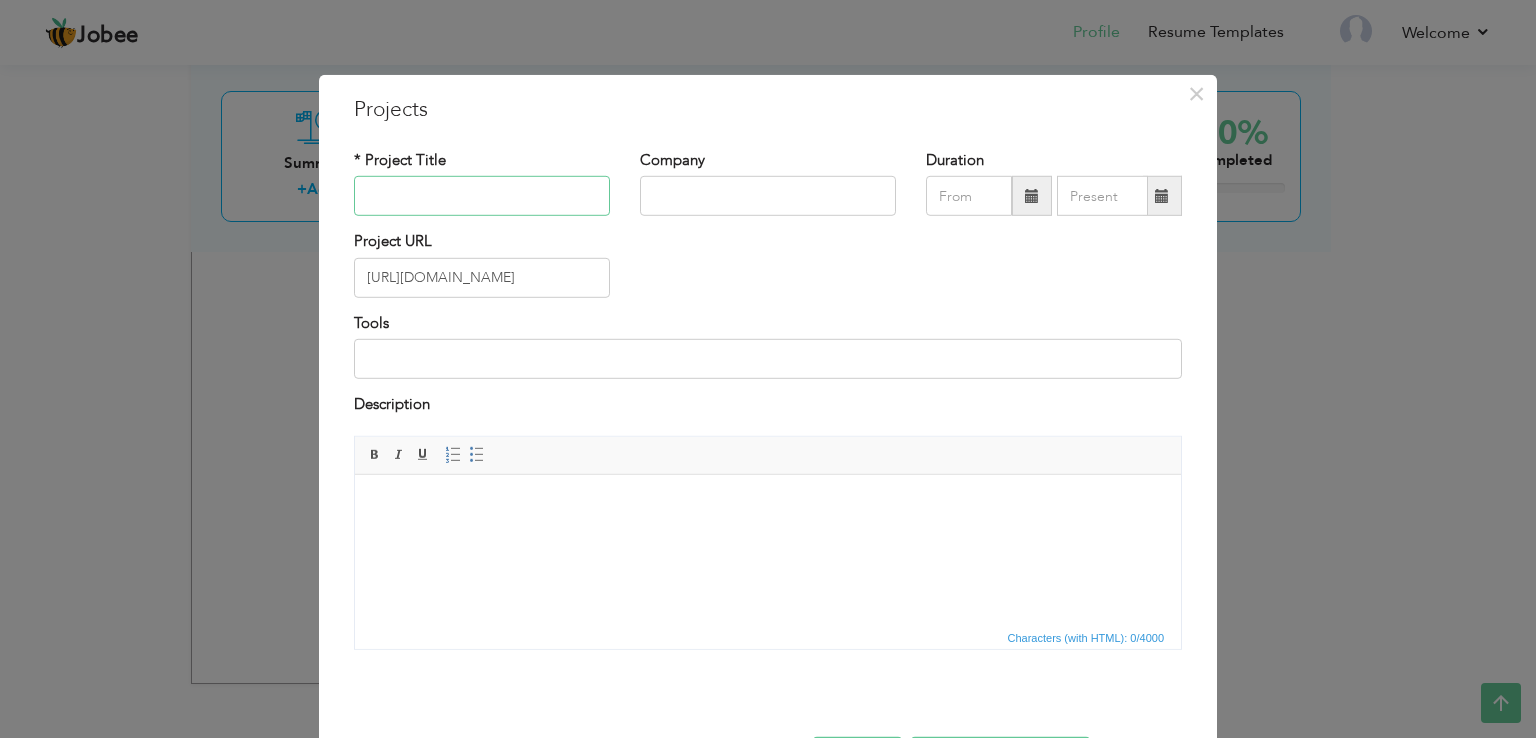 click at bounding box center [482, 196] 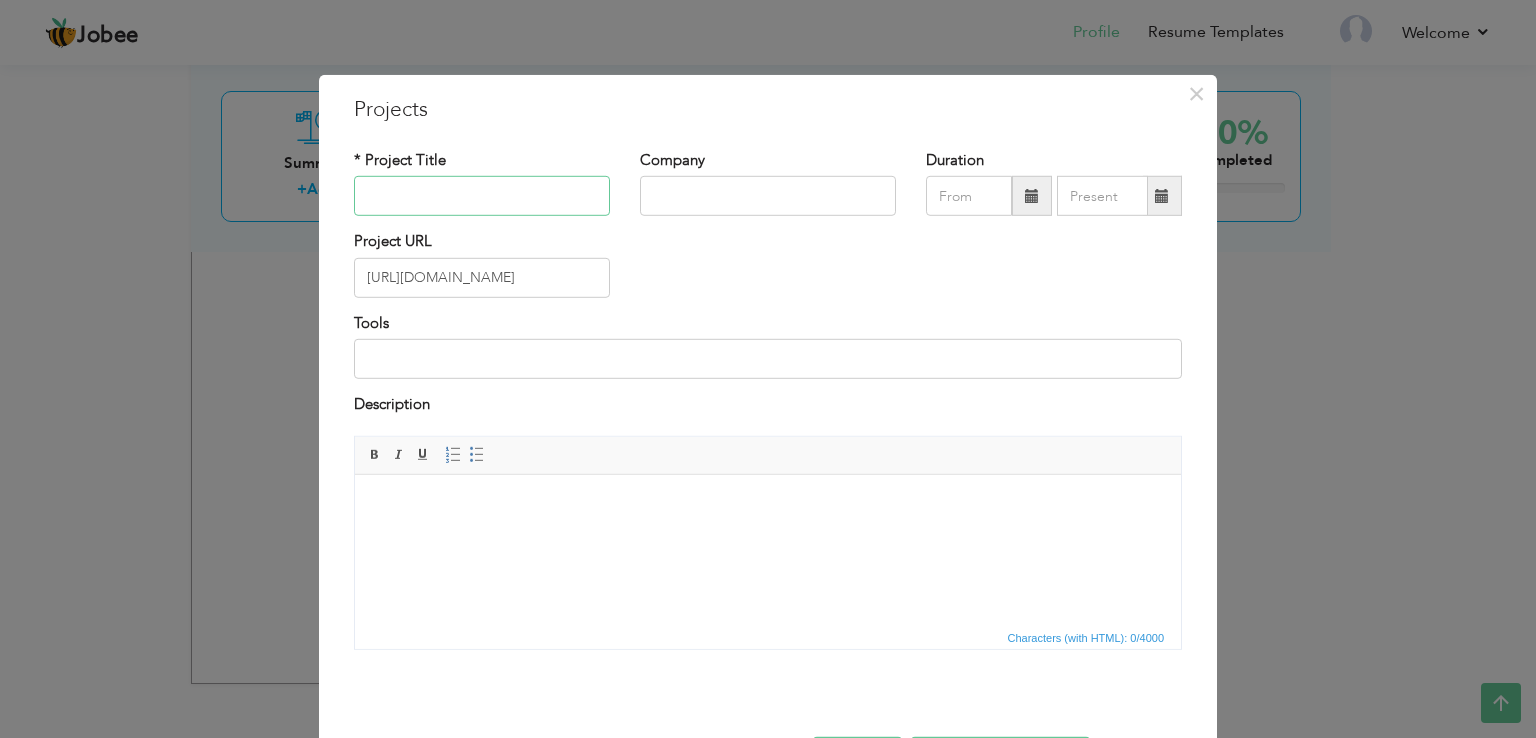 paste on "http://superteclabs.com/" 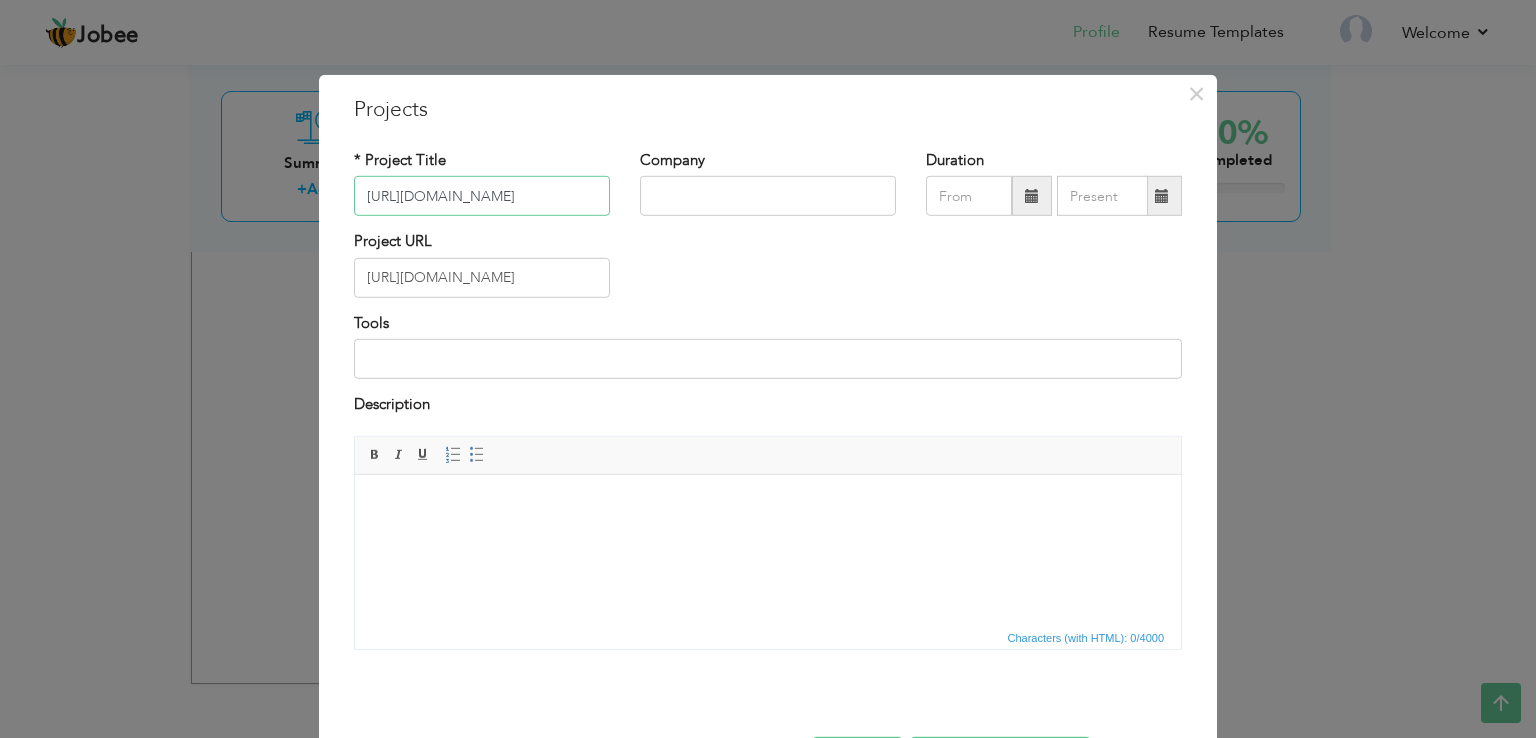 type on "http://superteclabs.com/" 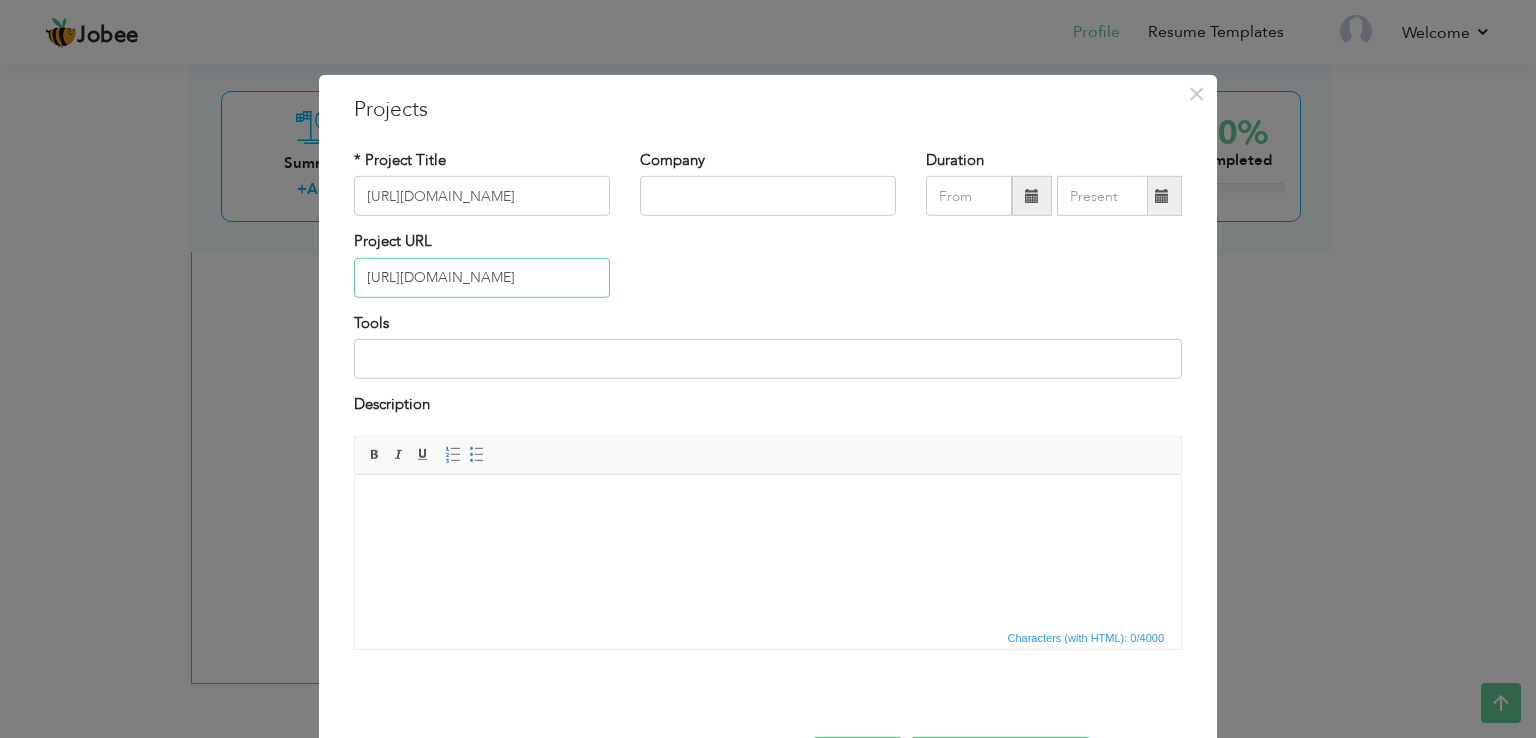 click on "https://shumail.superteclabs.com/" at bounding box center (482, 278) 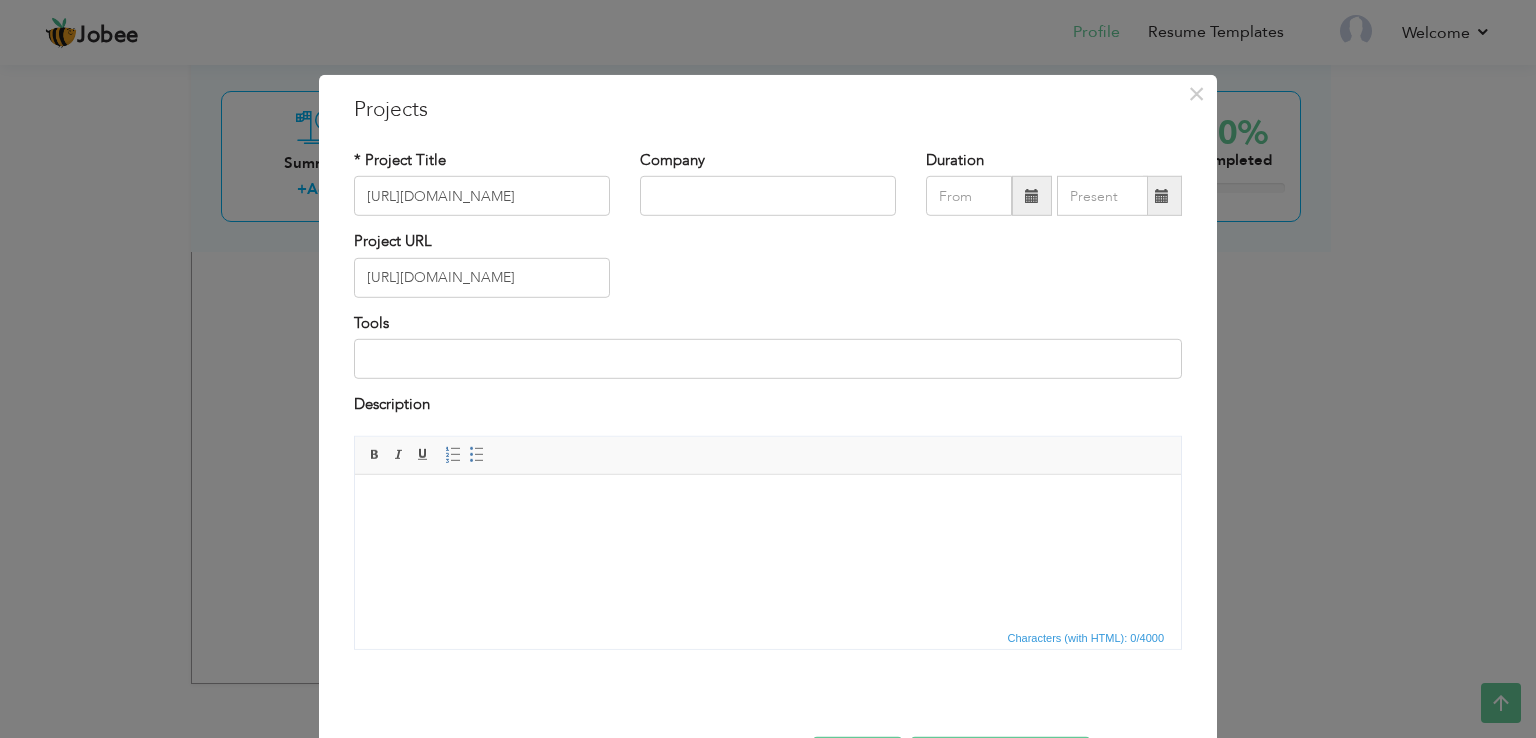 click on "* Project Title
http://superteclabs.com/" at bounding box center (482, 183) 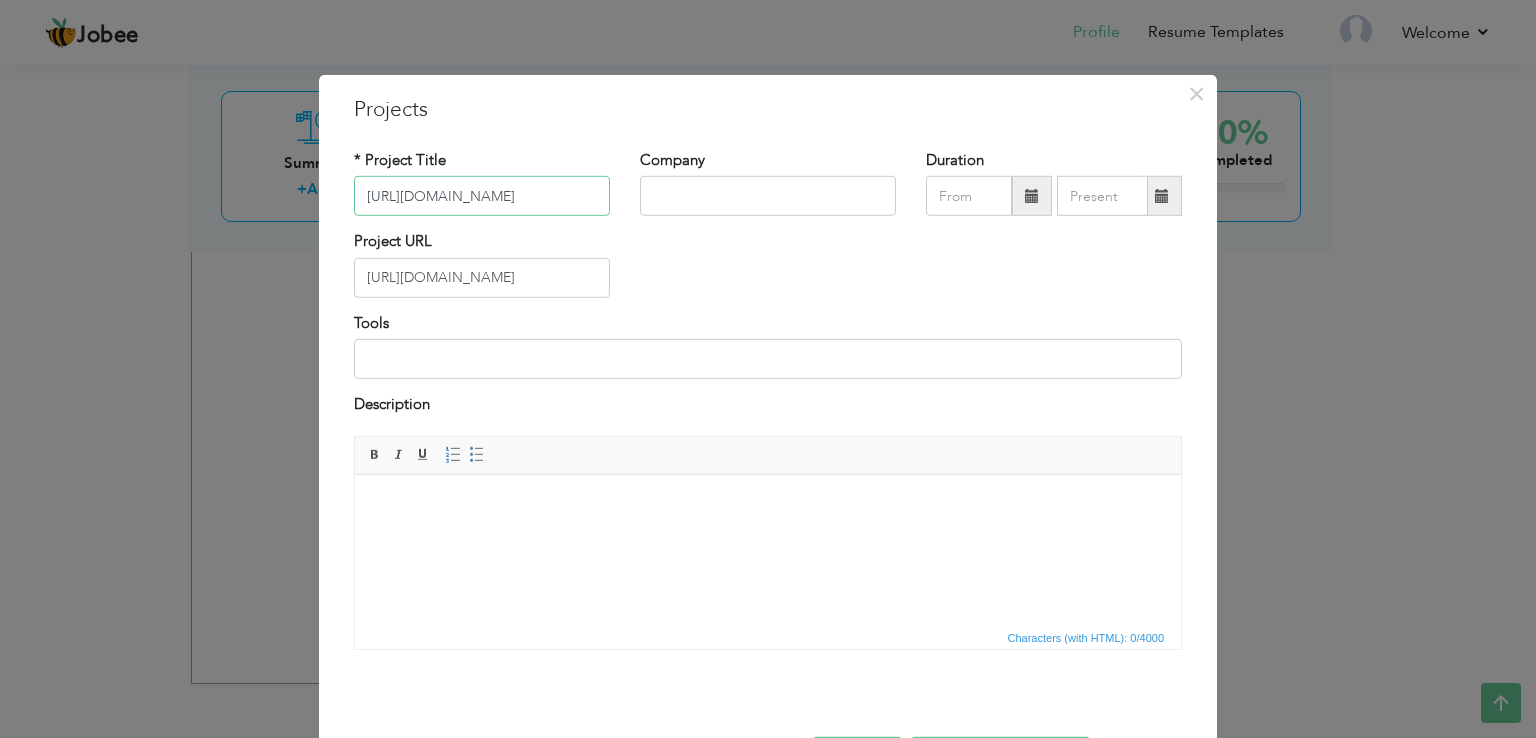 click on "http://superteclabs.com/" at bounding box center (482, 196) 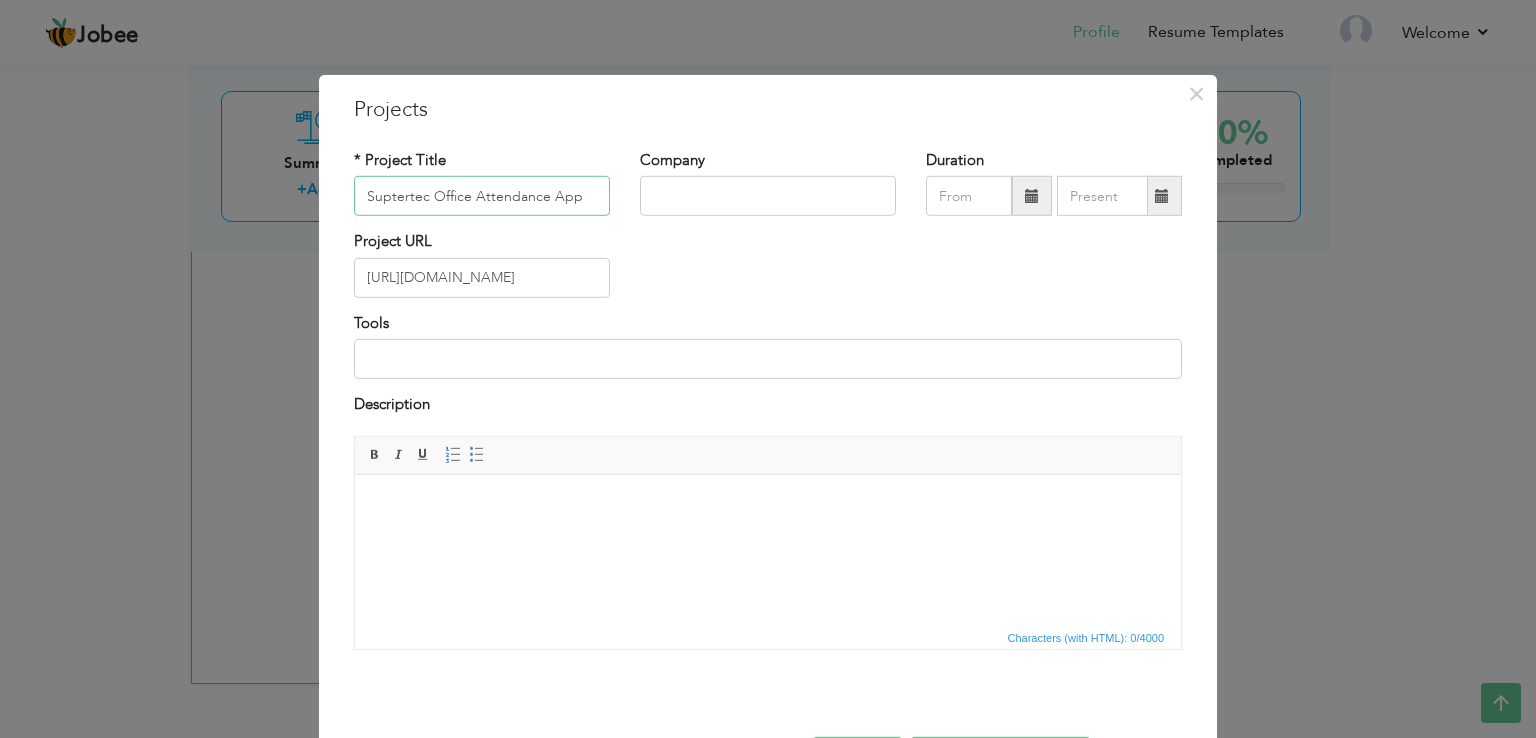 type on "Suptertec Office Attendance App" 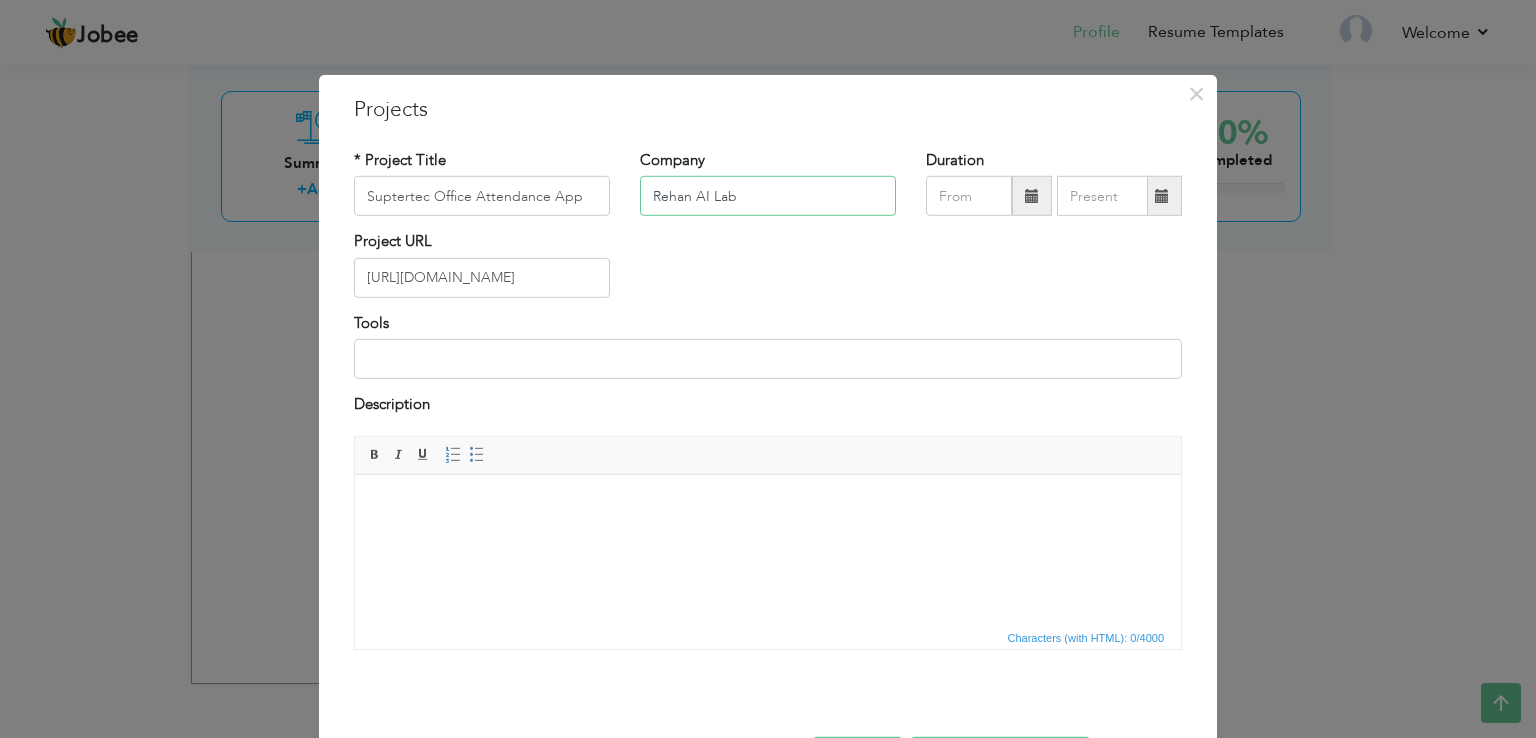 type on "Rehan AI Lab" 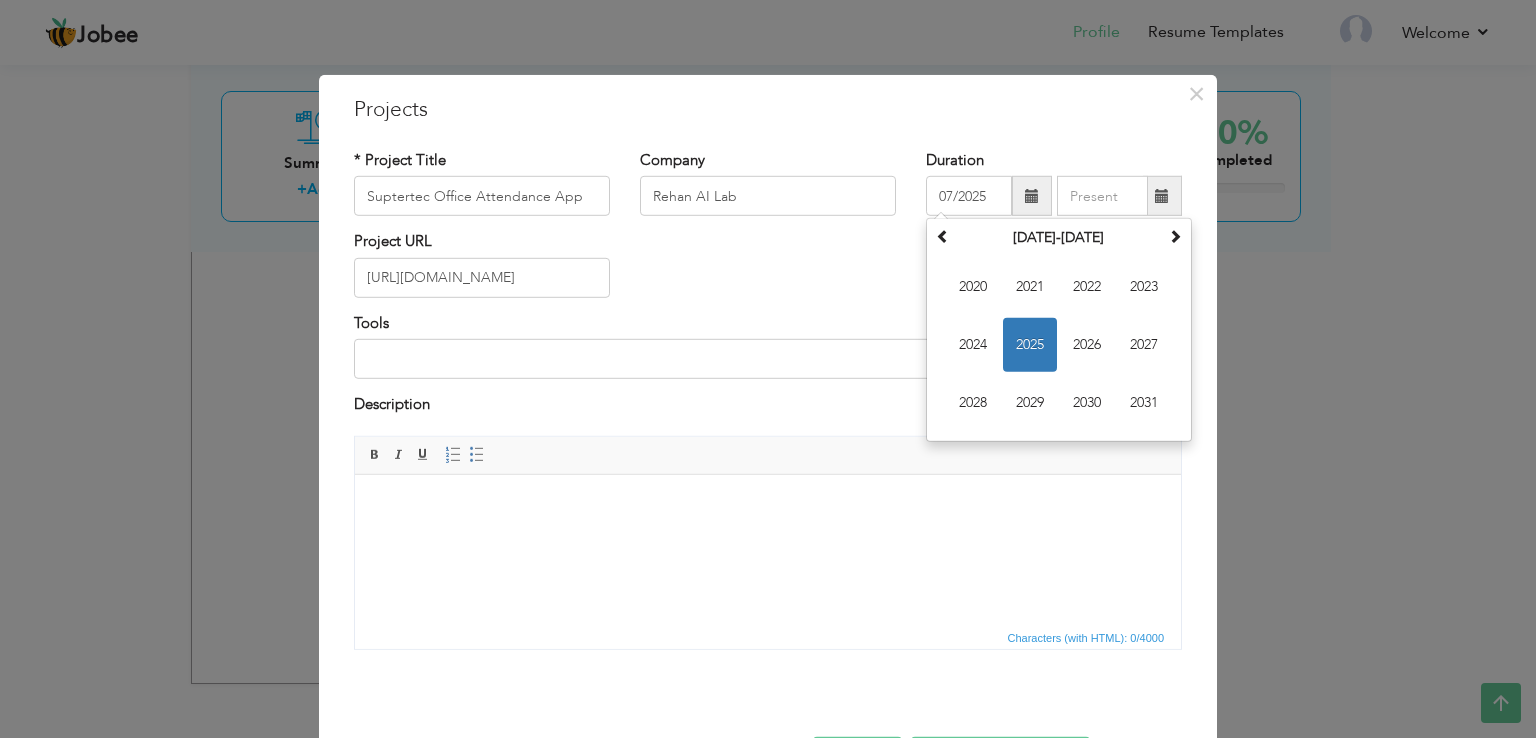 click on "Project URL
http://superteclabs.com/" at bounding box center (768, 271) 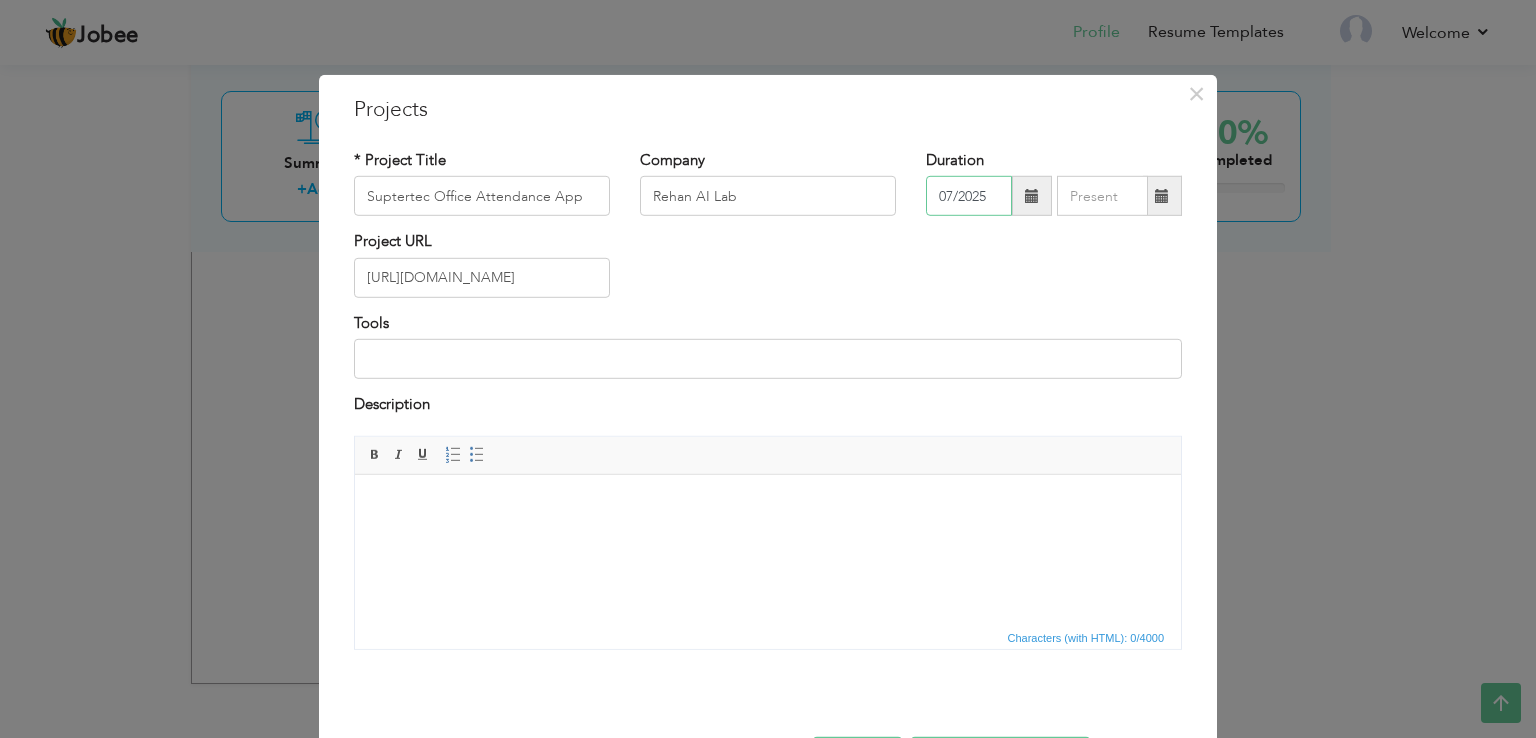 click on "07/2025" at bounding box center (969, 196) 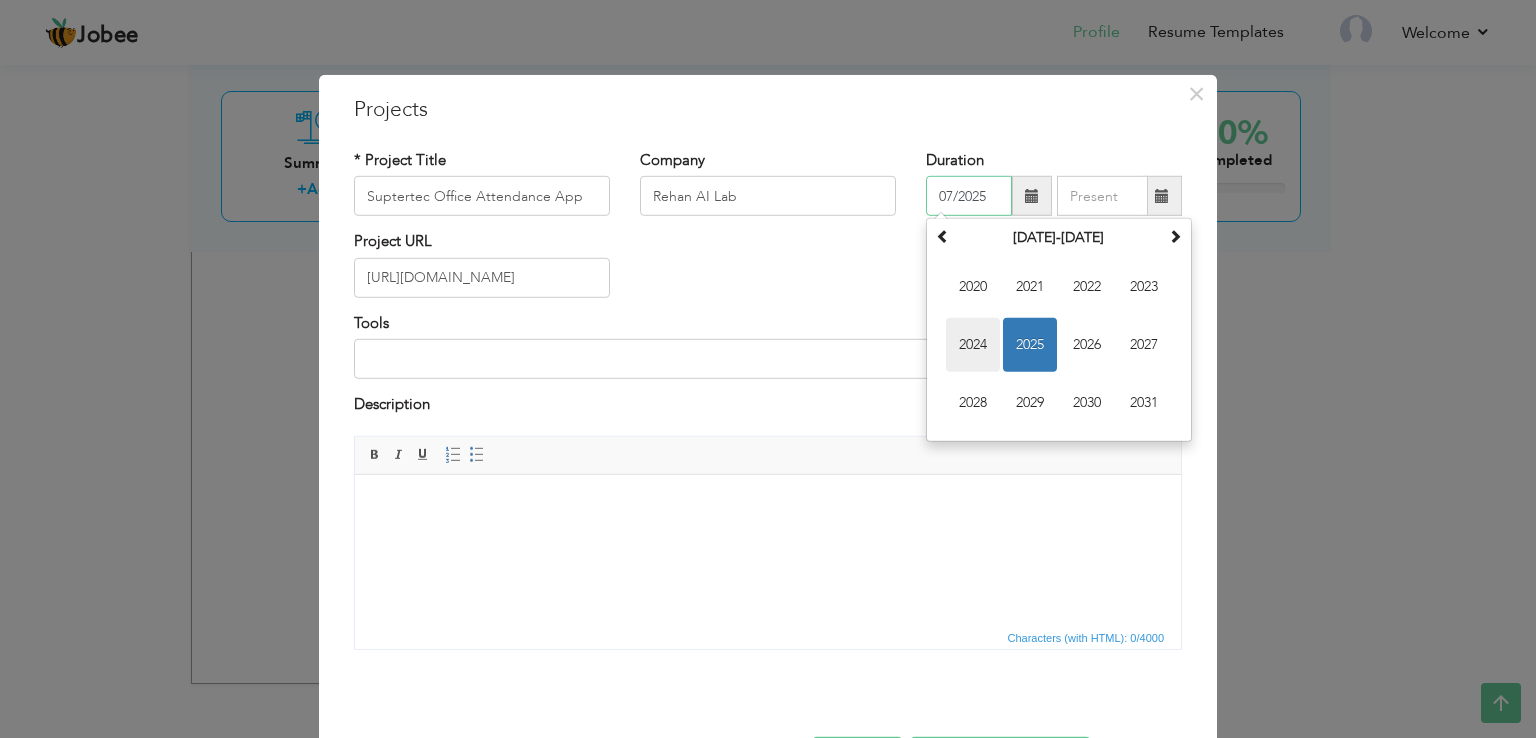 click on "2024" at bounding box center (973, 345) 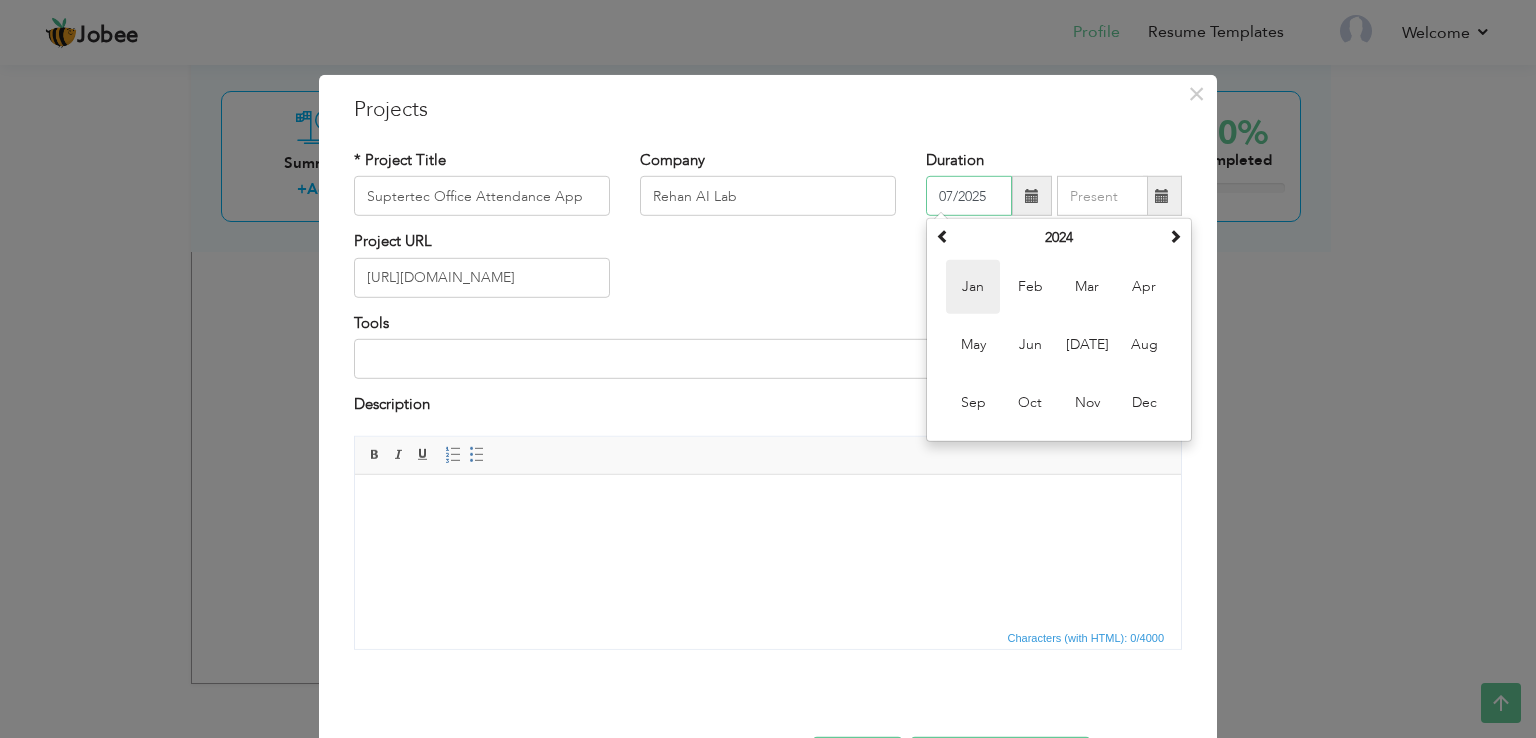 click on "Jan" at bounding box center [973, 287] 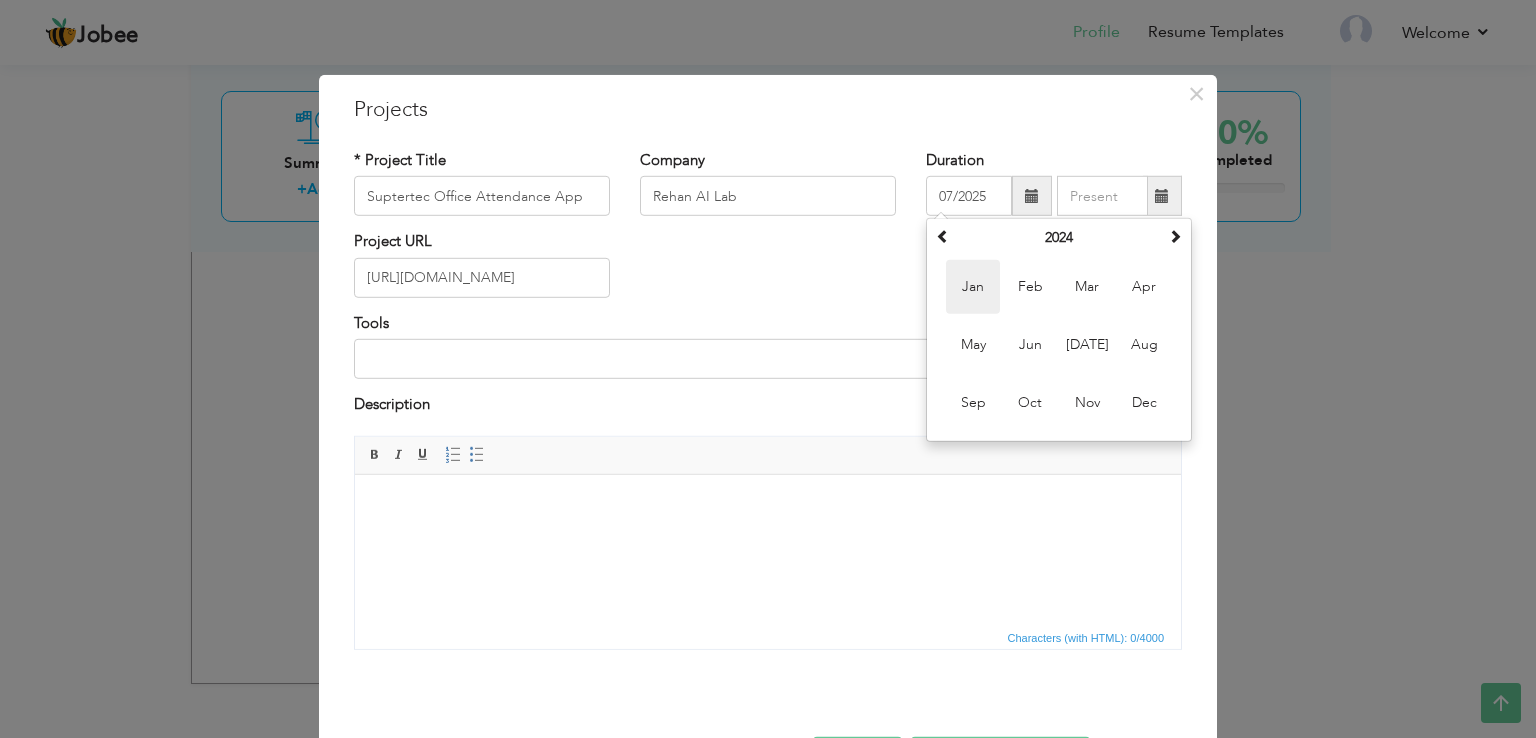 type on "01/2024" 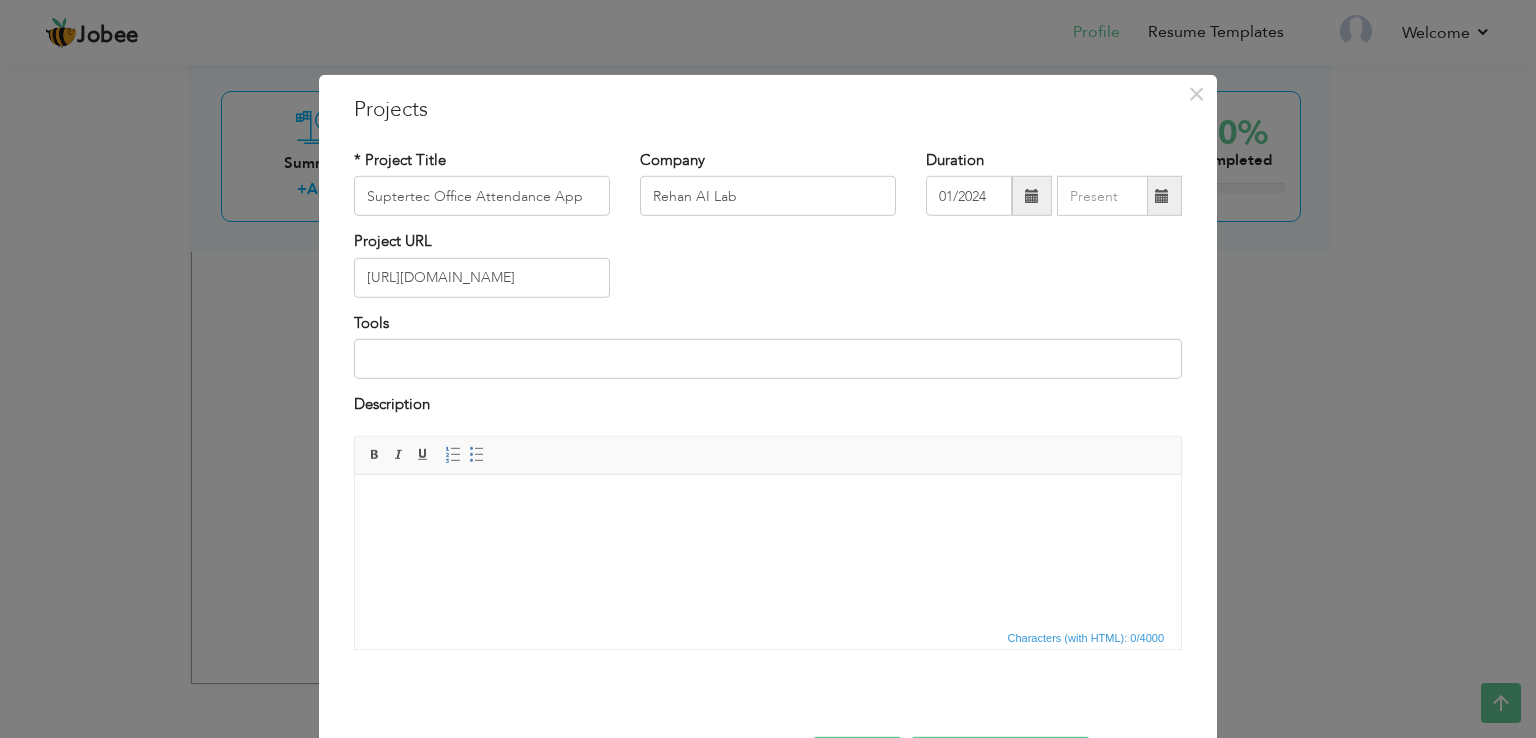 click at bounding box center (1162, 196) 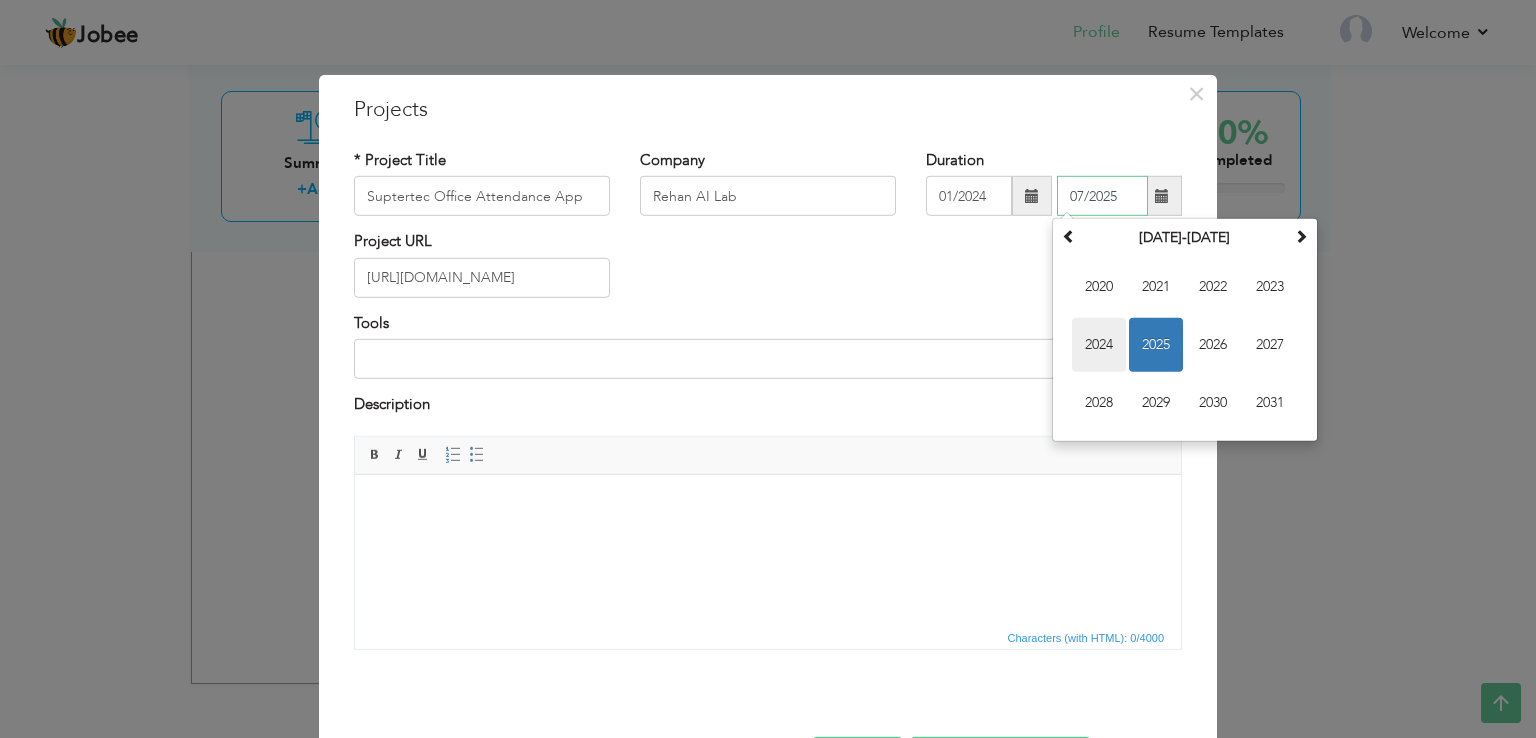 click on "2024" at bounding box center [1099, 345] 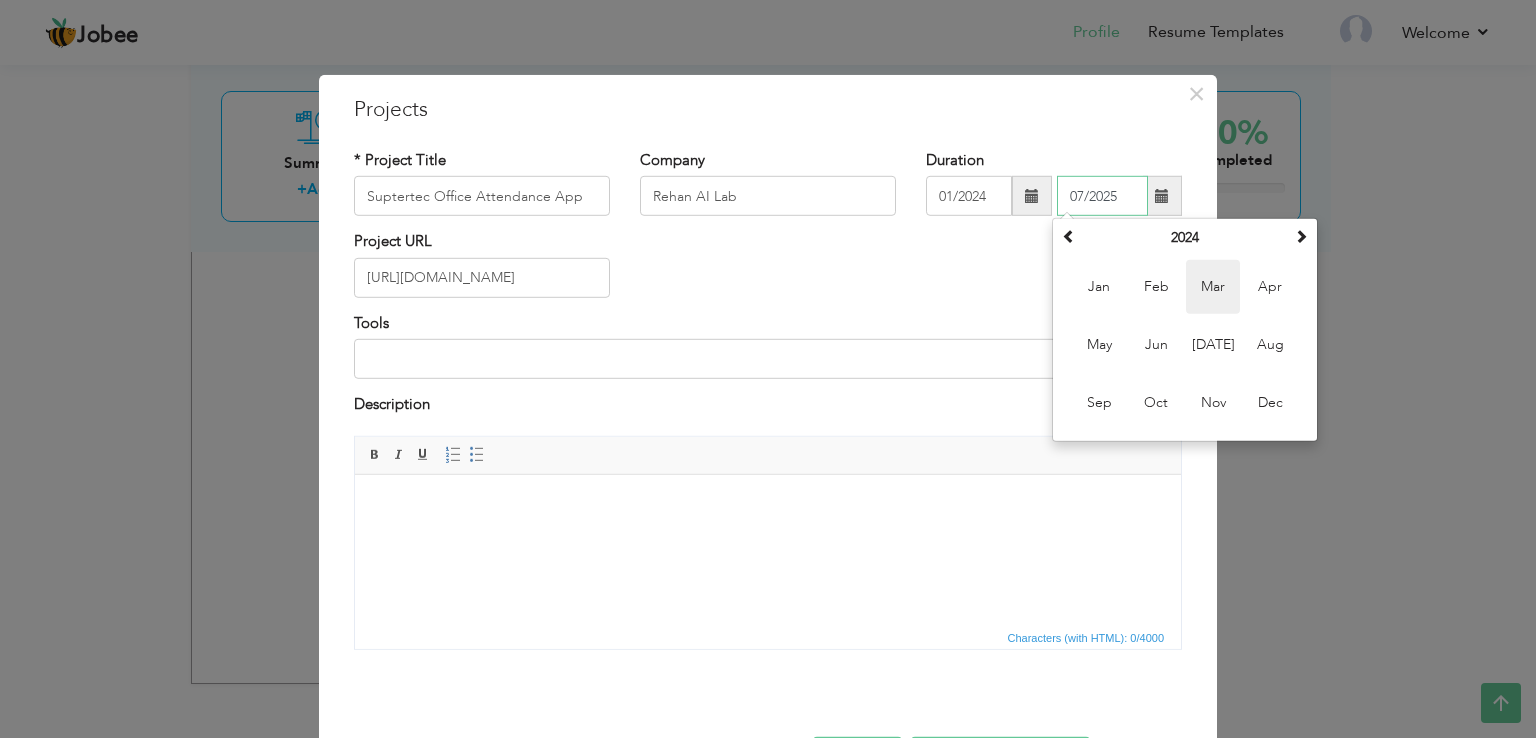 click on "Mar" at bounding box center [1213, 287] 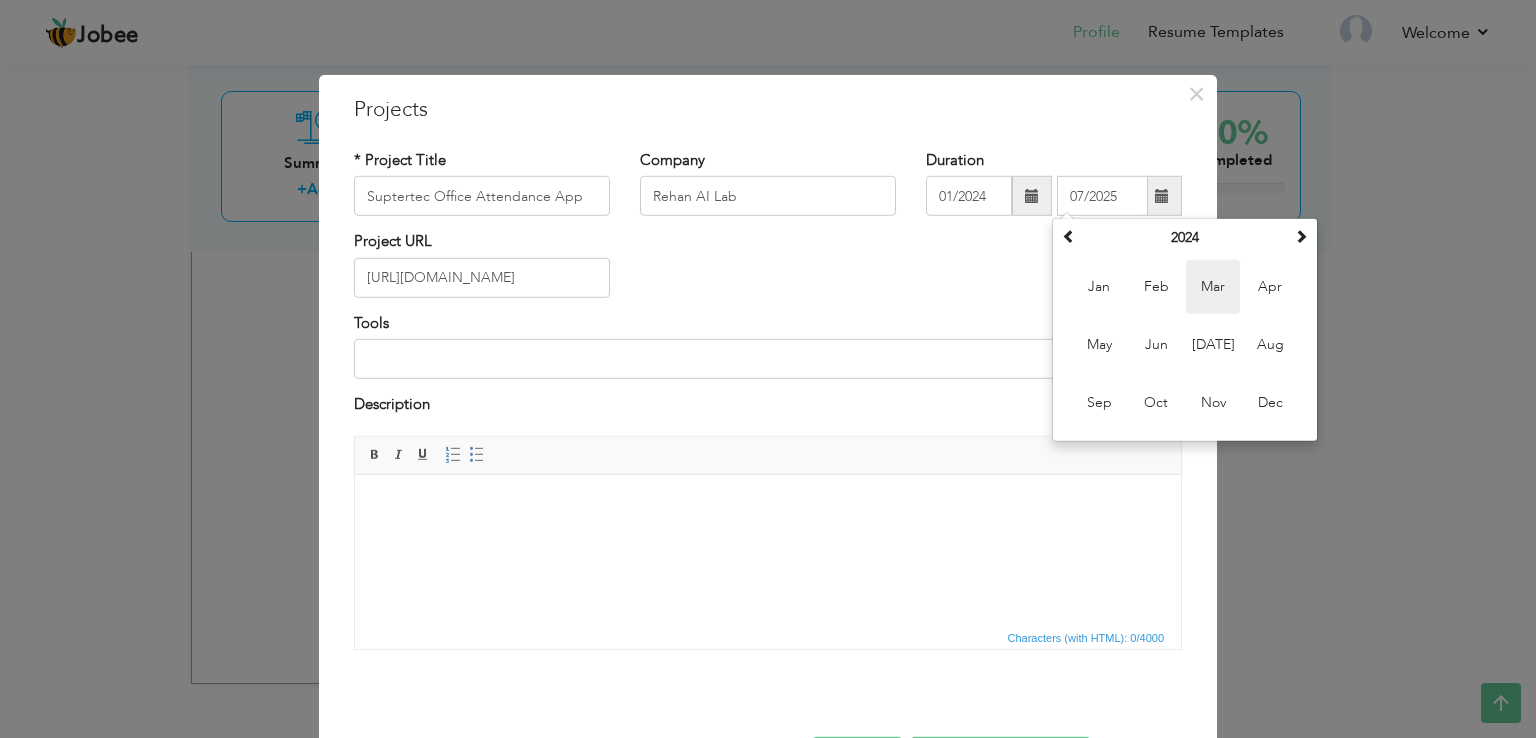 type on "03/2024" 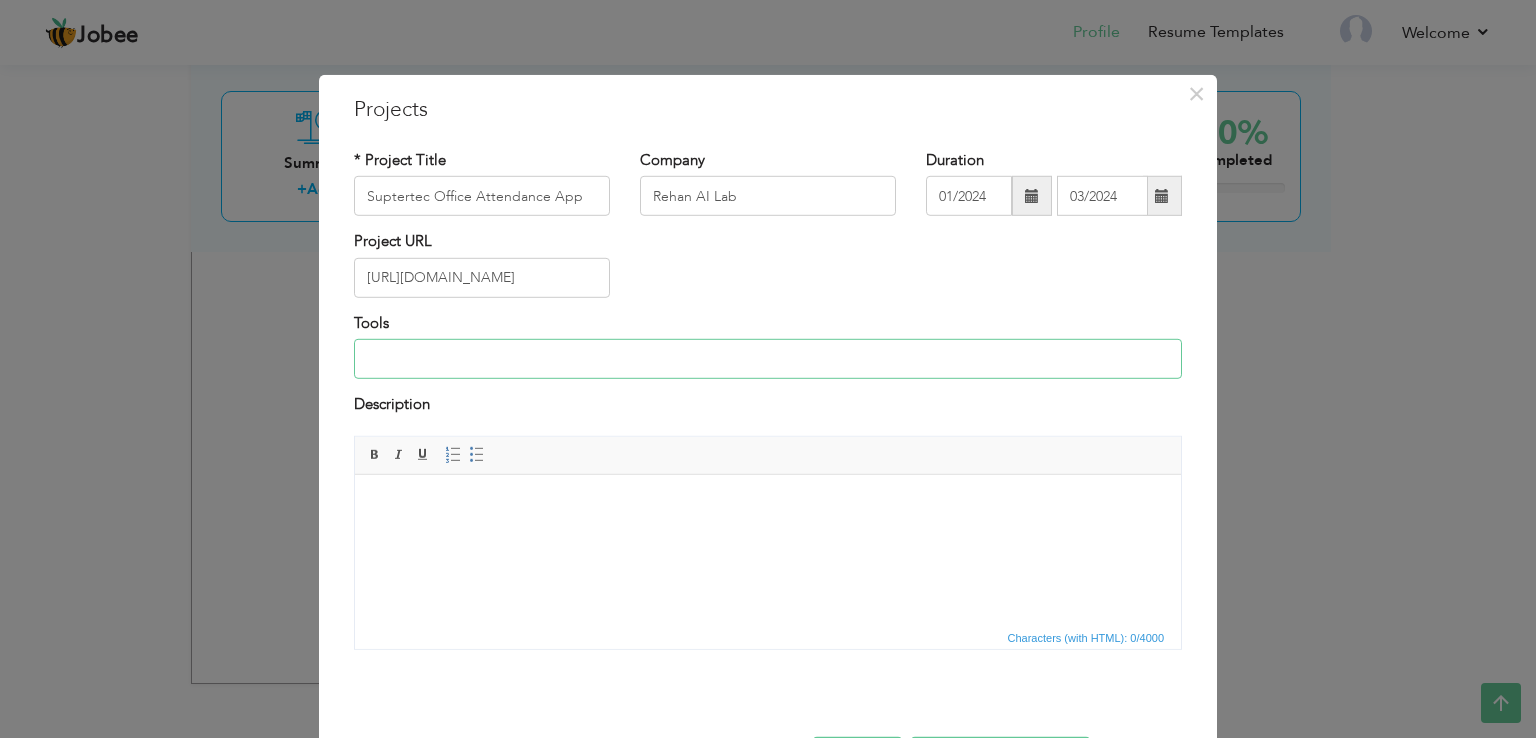 click at bounding box center [768, 359] 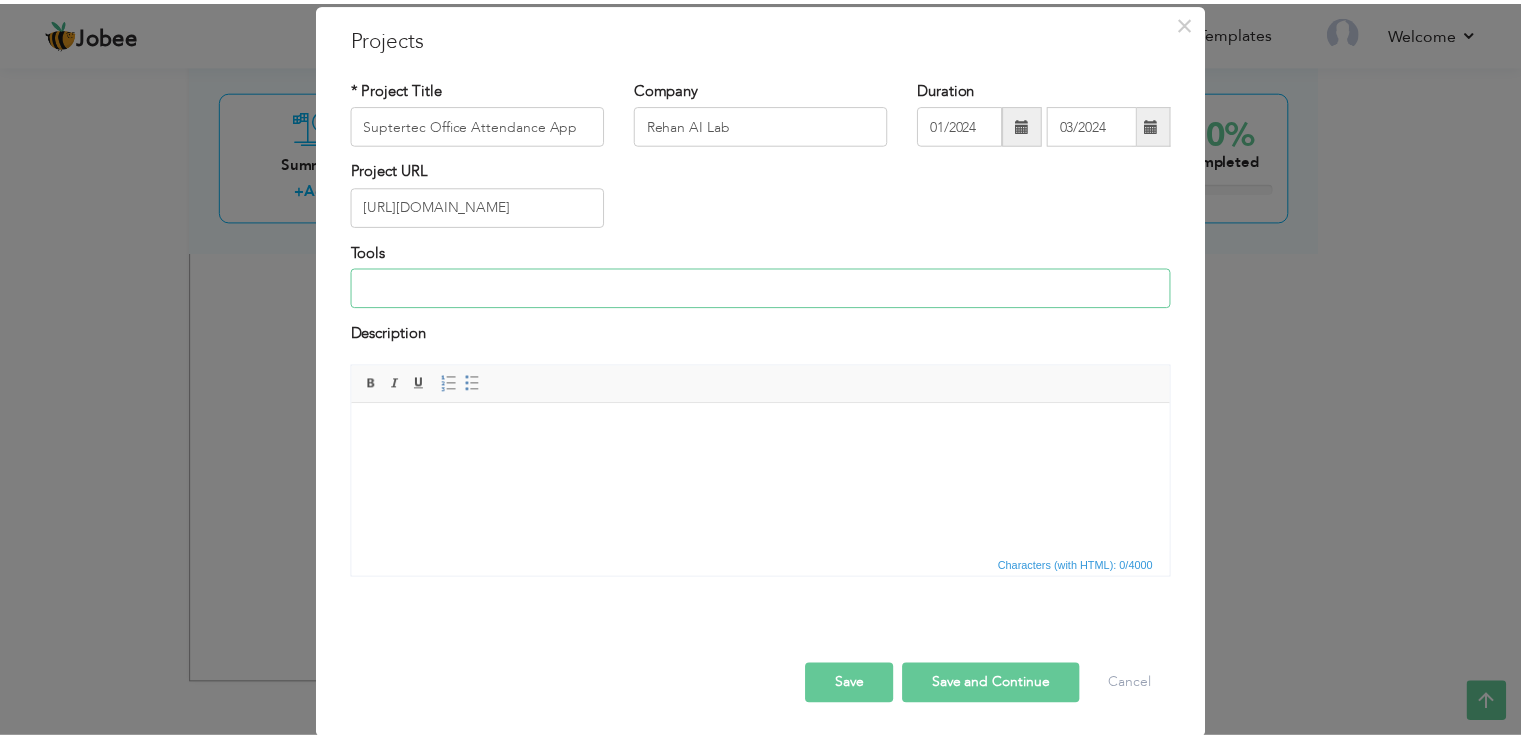 scroll, scrollTop: 72, scrollLeft: 0, axis: vertical 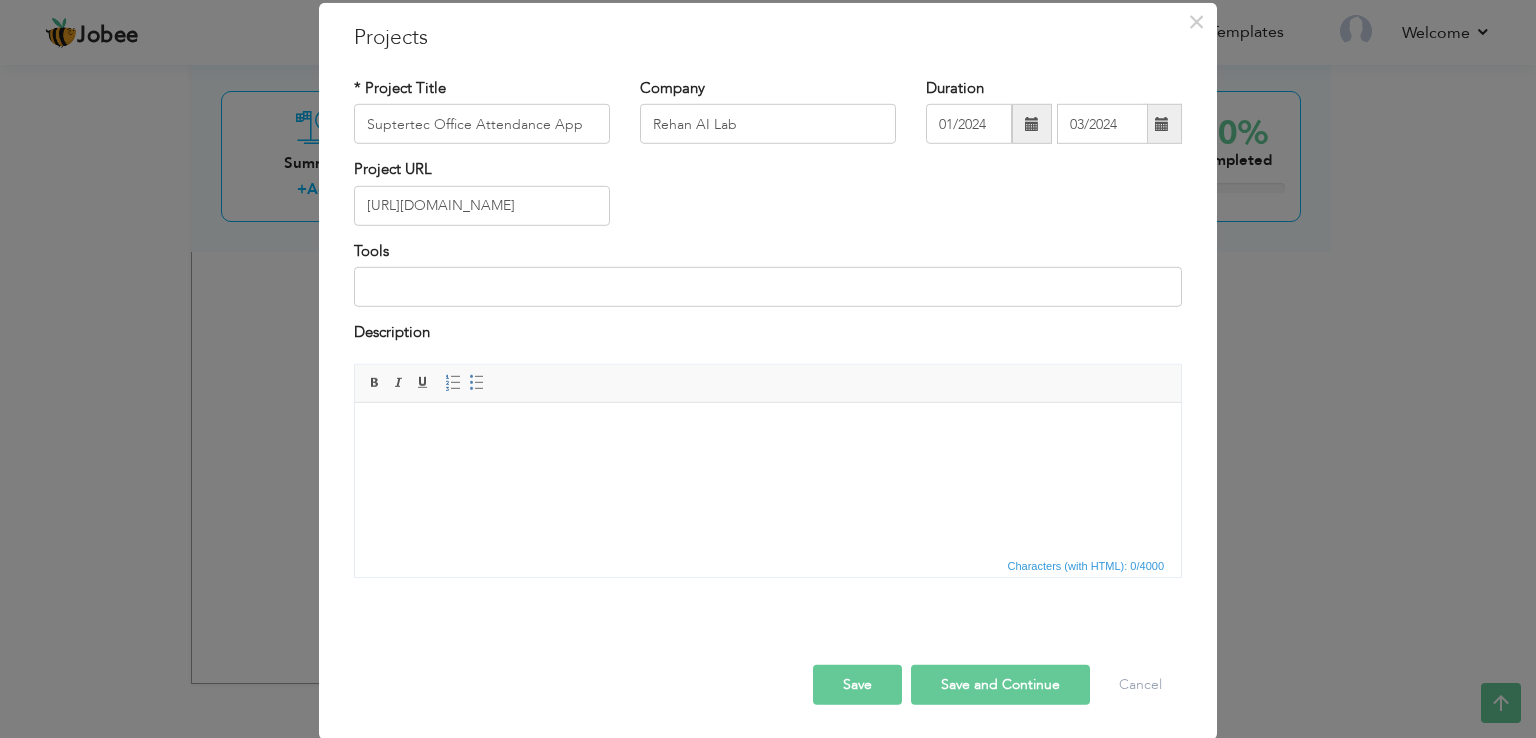 click on "Save and Continue" at bounding box center (1000, 684) 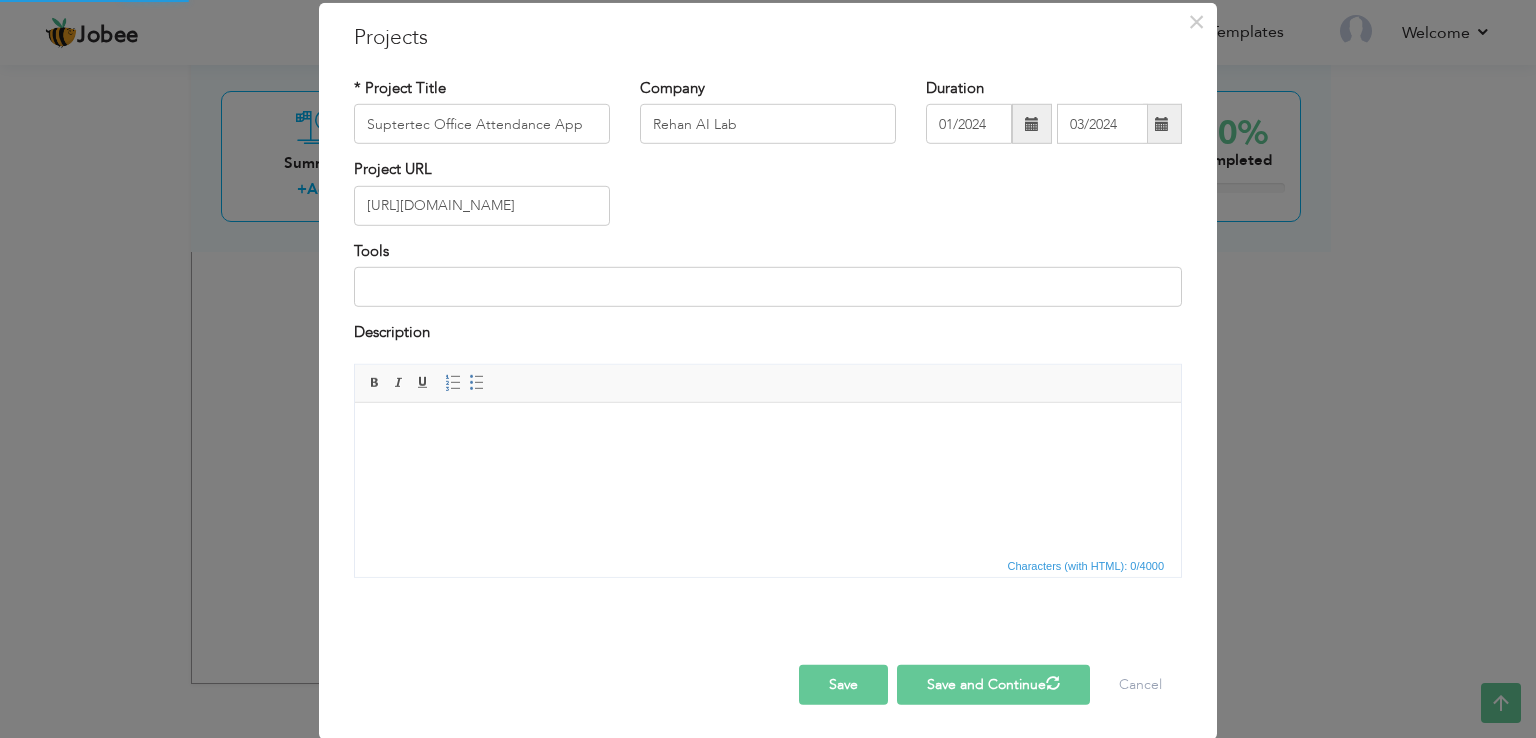 type 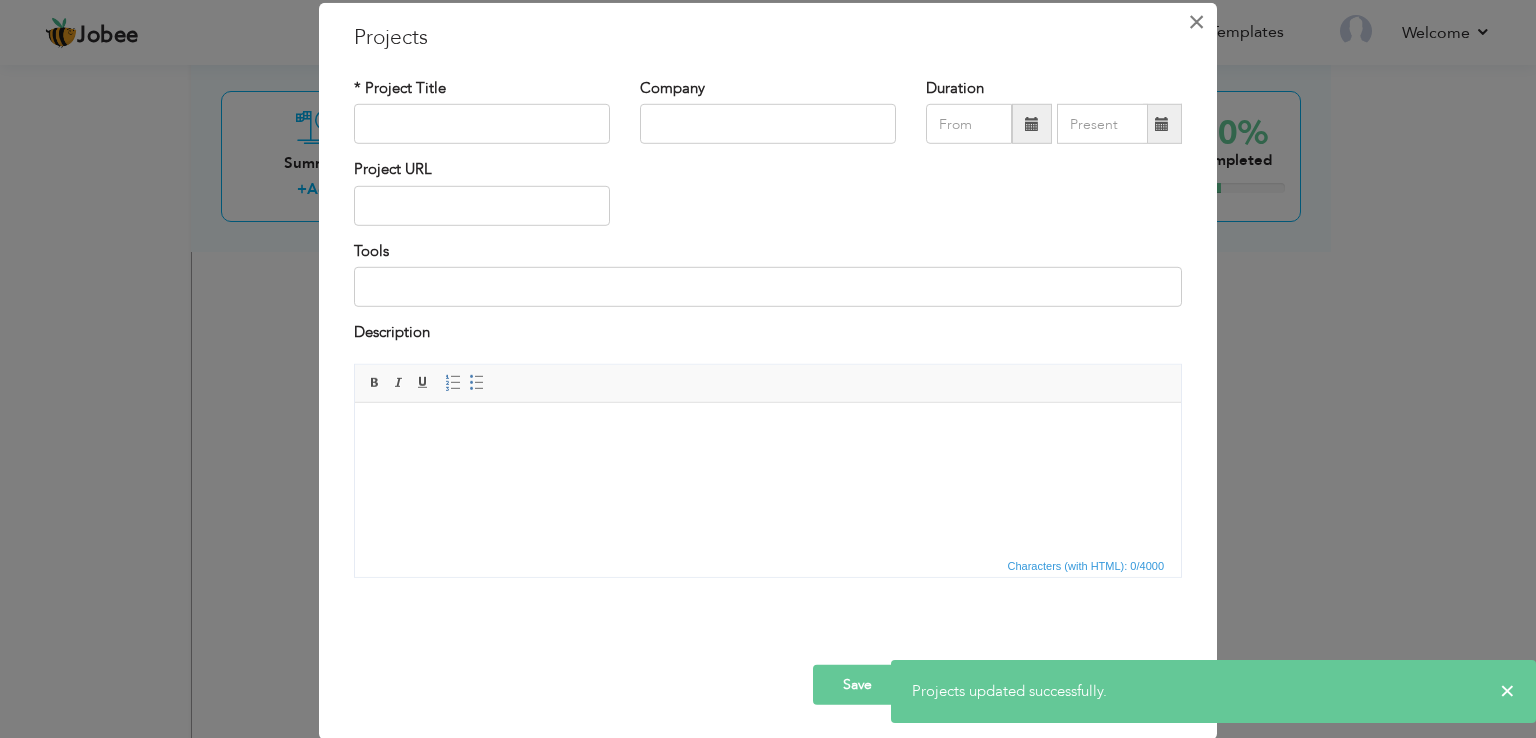 click on "×" at bounding box center [1196, 22] 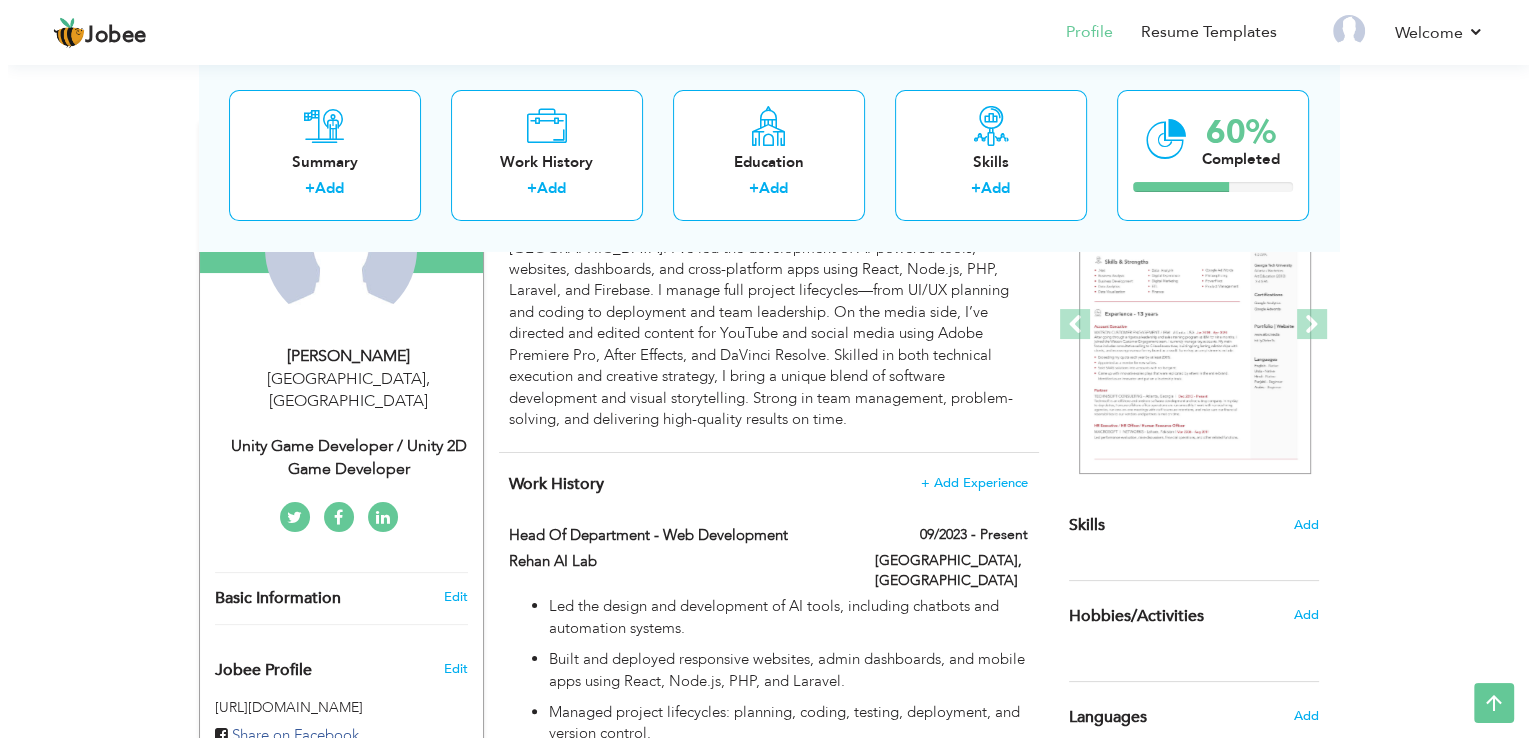 scroll, scrollTop: 256, scrollLeft: 0, axis: vertical 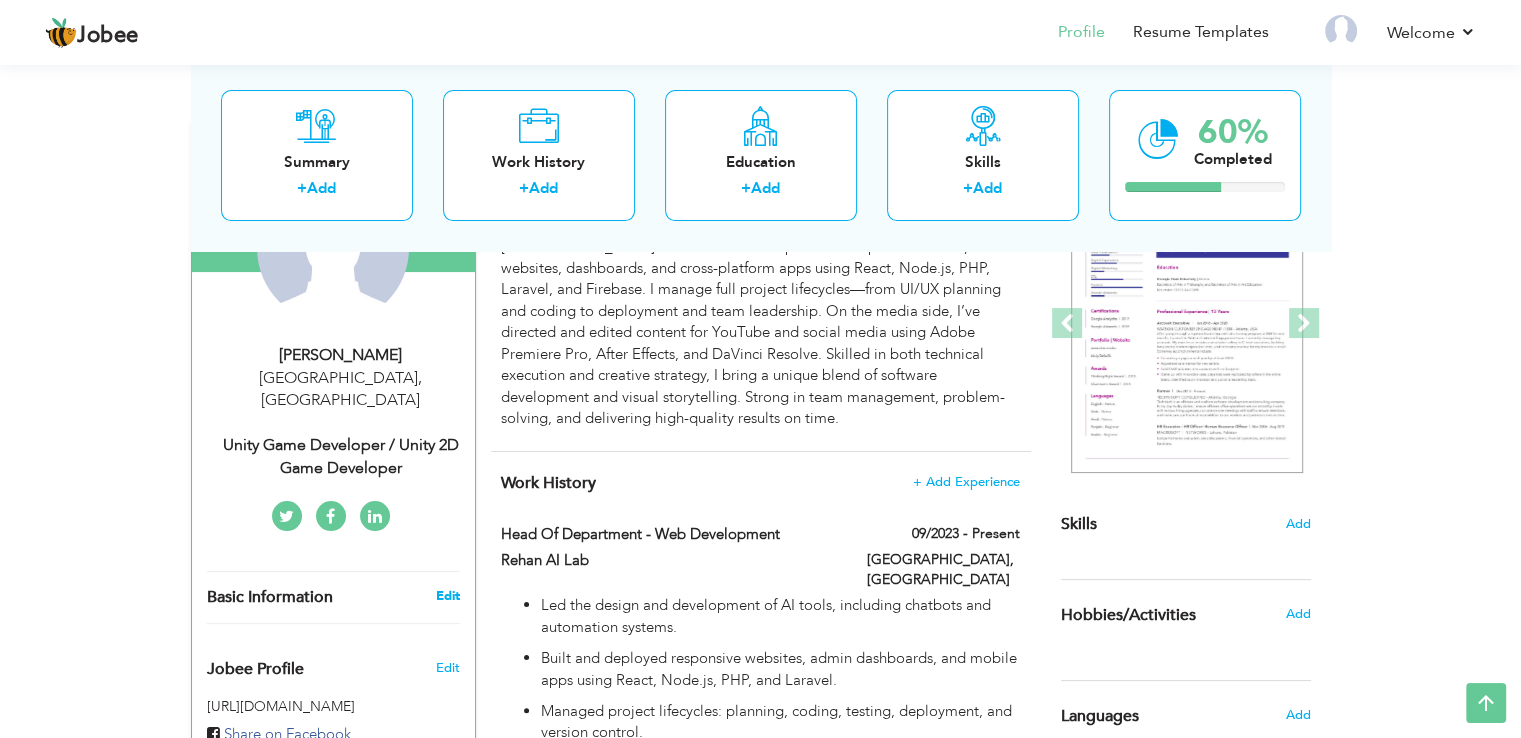 click on "Edit" at bounding box center [447, 596] 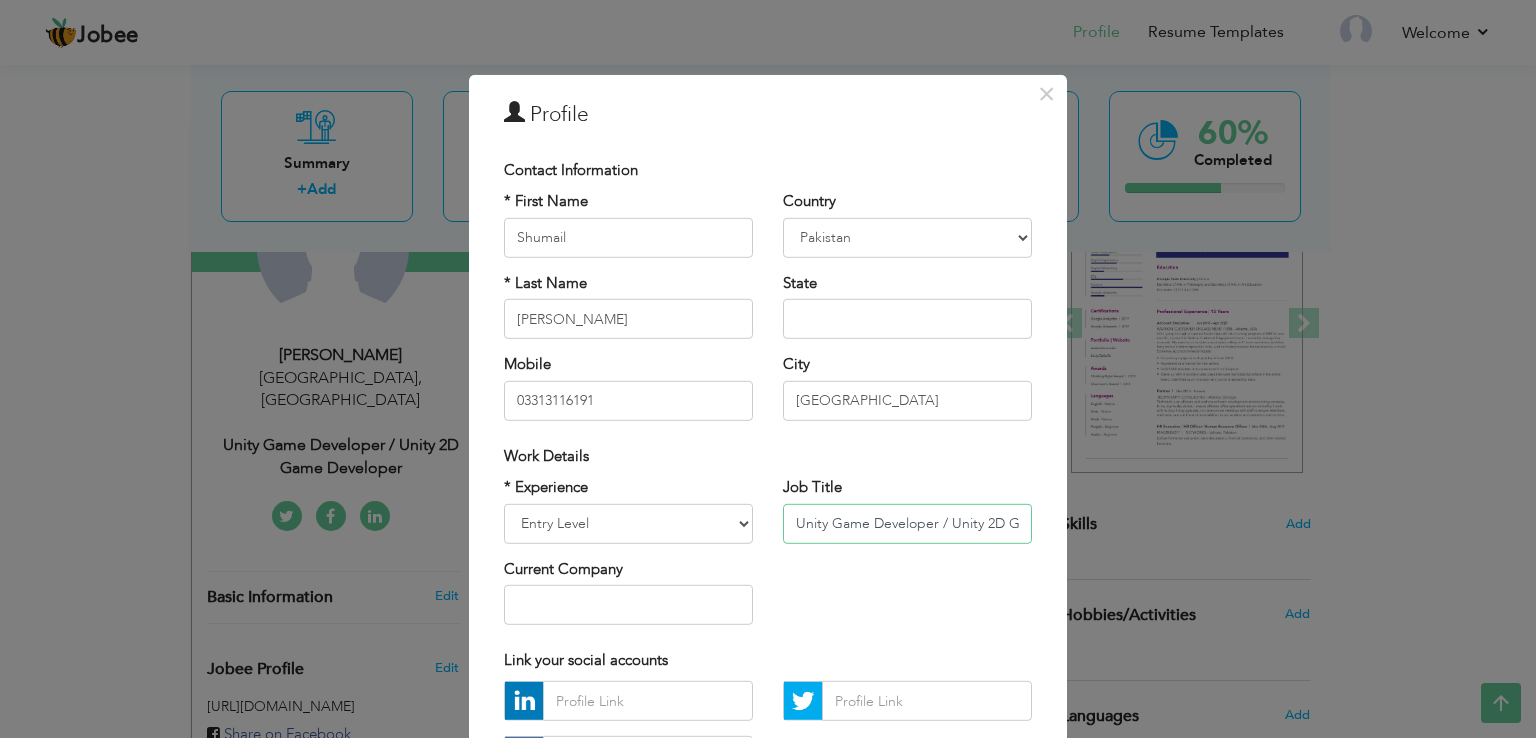click on "Unity Game Developer / Unity 2D Game Developer" at bounding box center (907, 523) 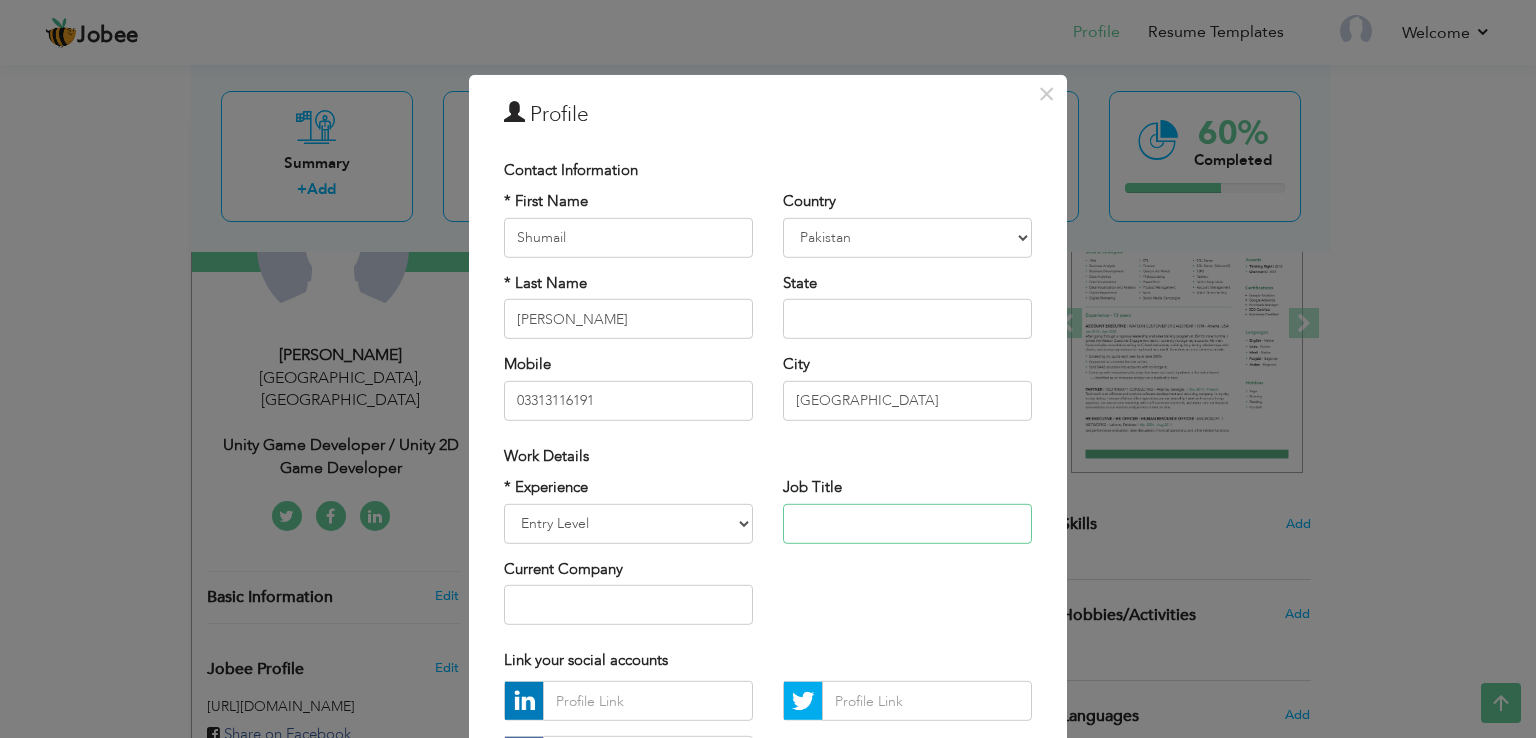 paste on "Web & Mobile App Developer" 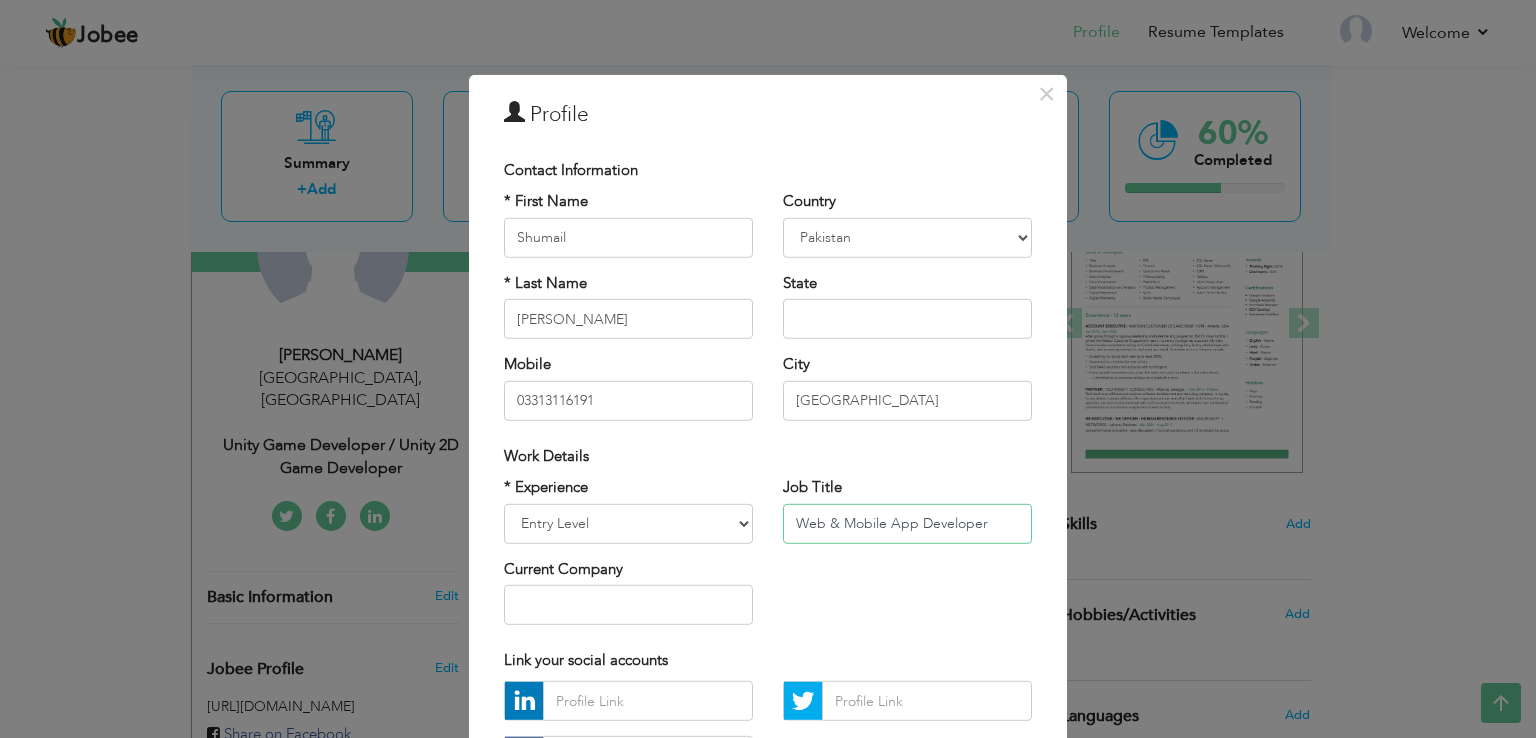 type on "Web & Mobile App Developer" 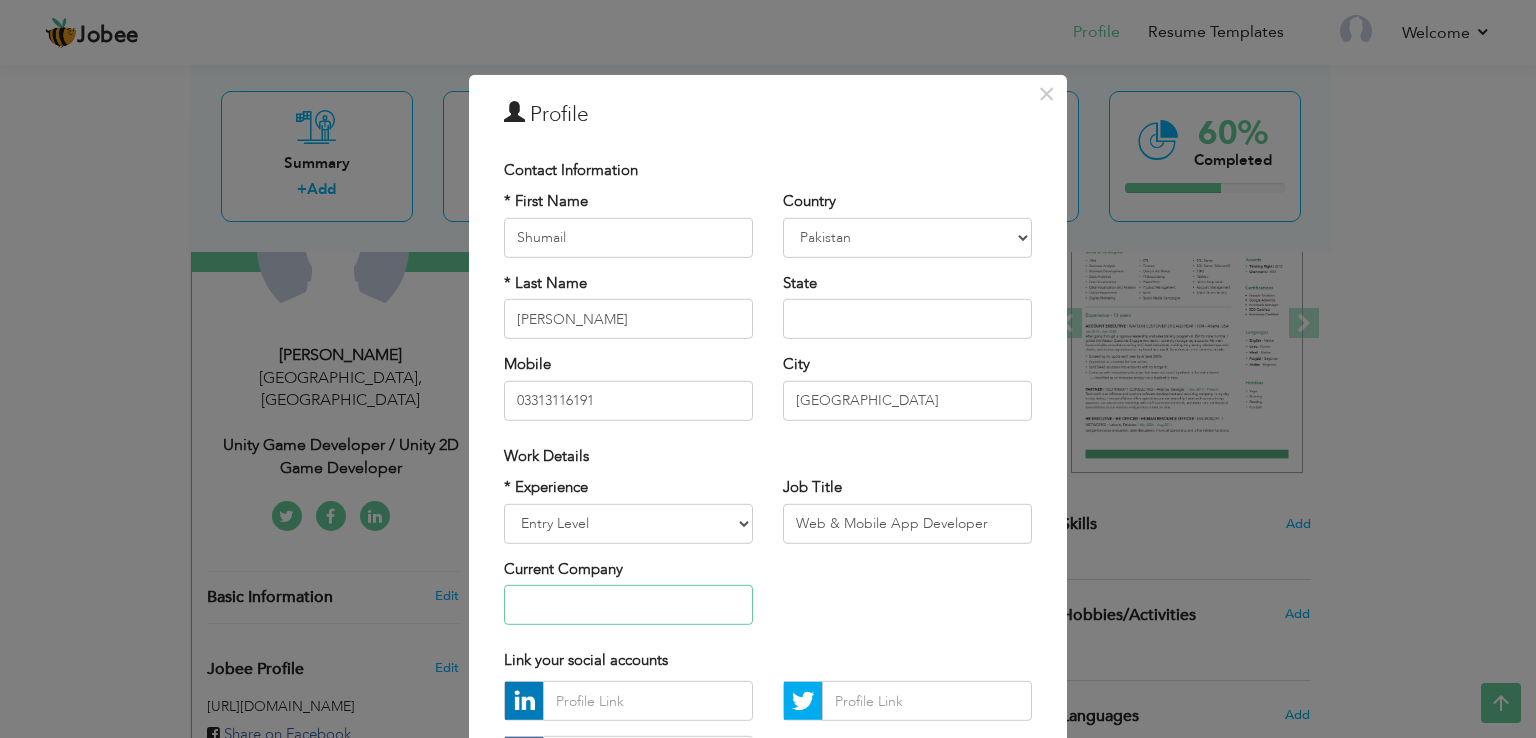 click at bounding box center (628, 605) 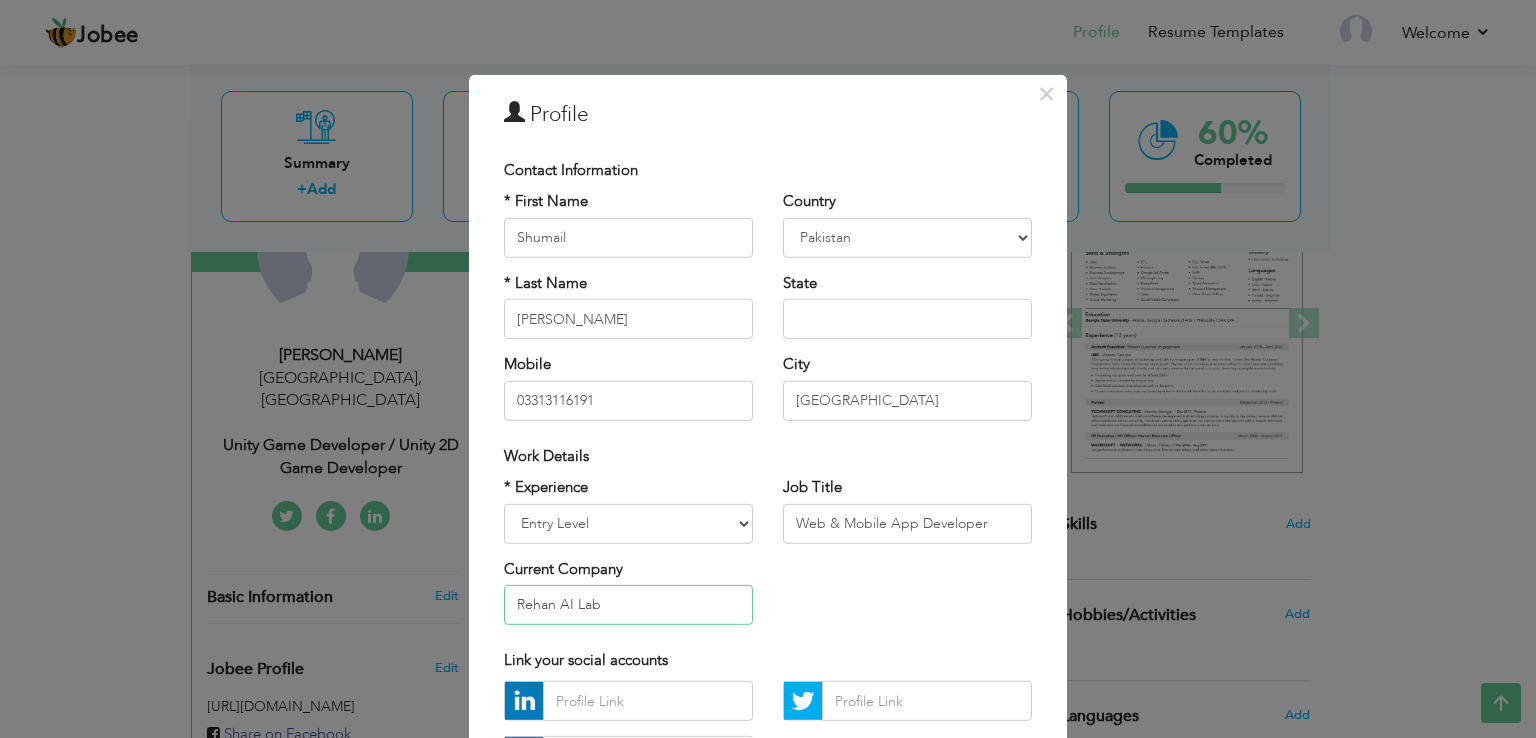 scroll, scrollTop: 174, scrollLeft: 0, axis: vertical 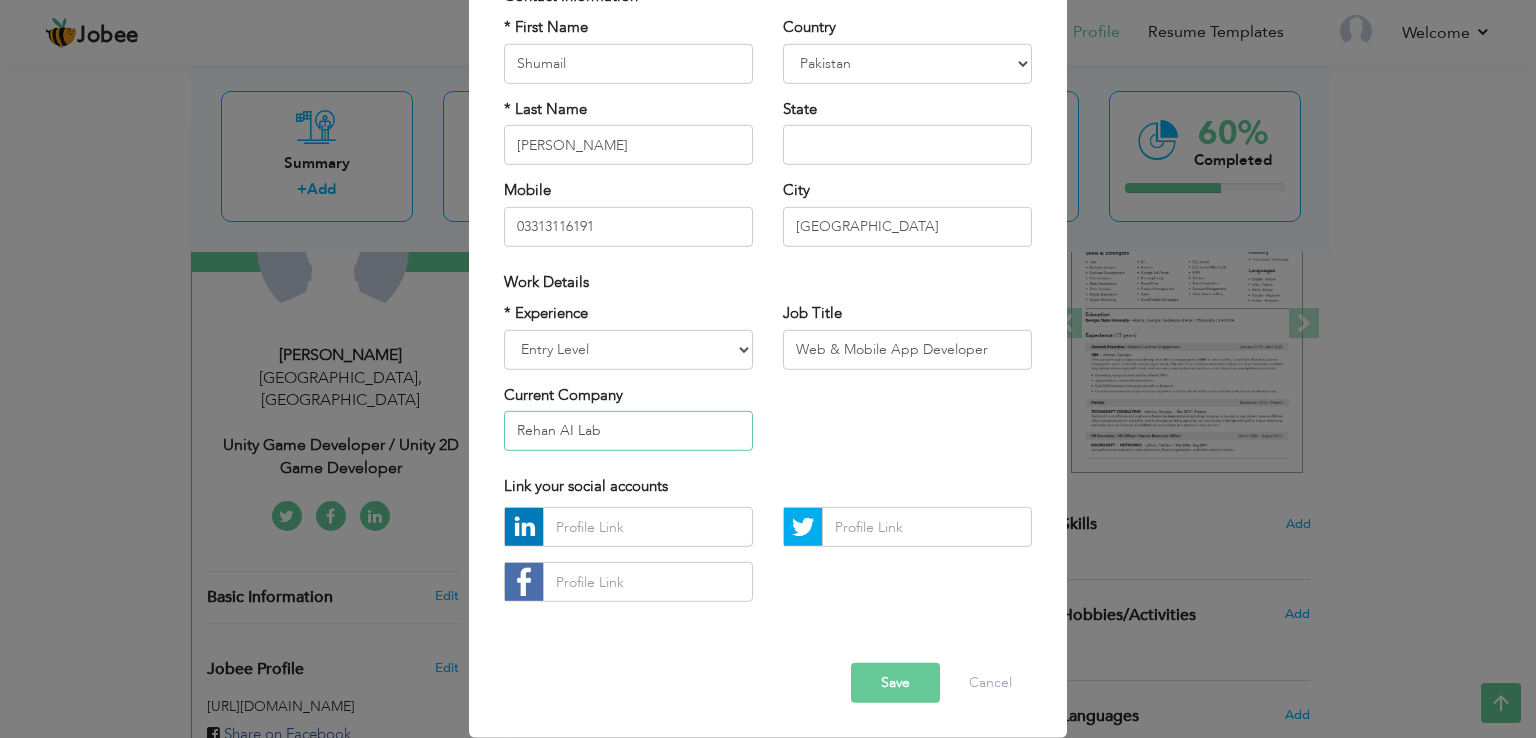 type on "Rehan AI Lab" 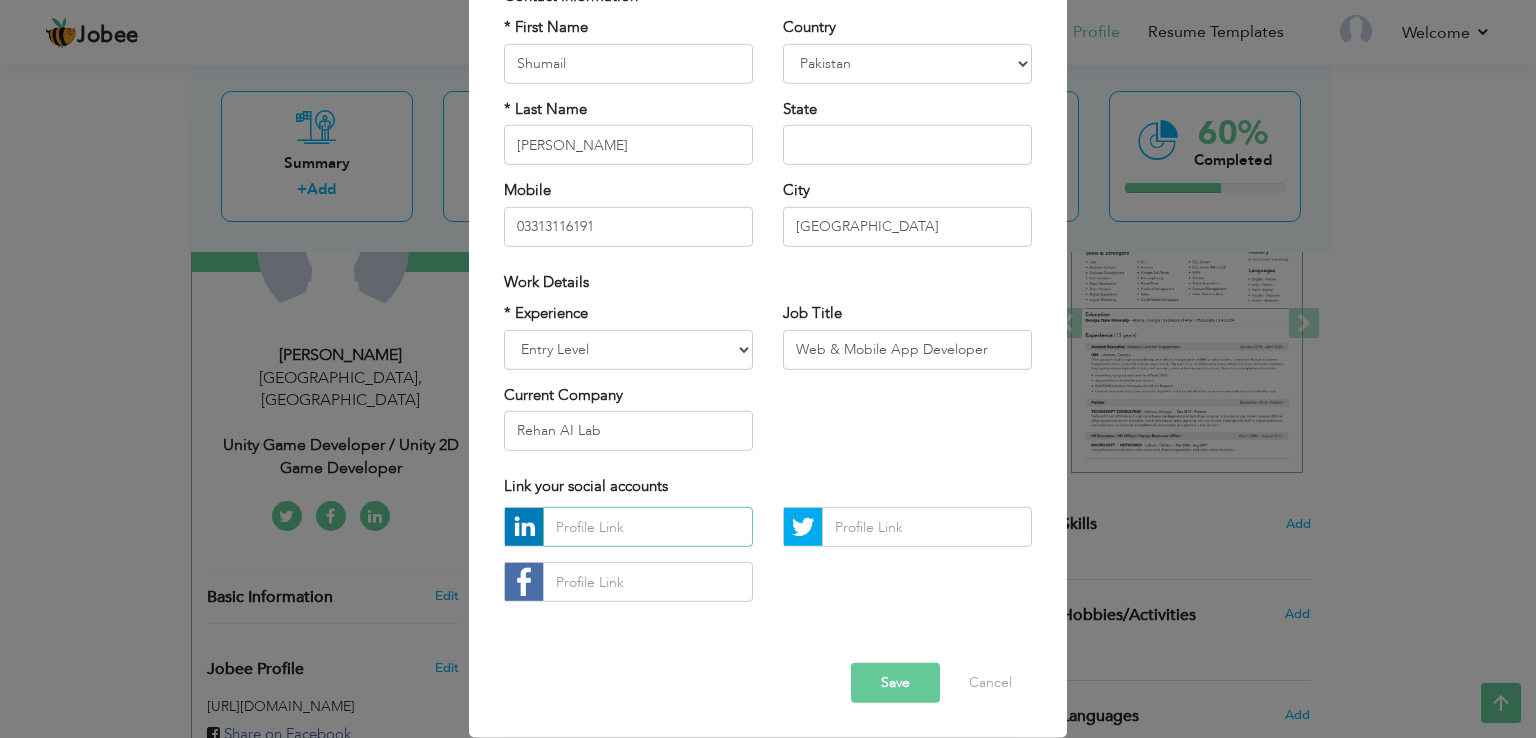 click at bounding box center [648, 527] 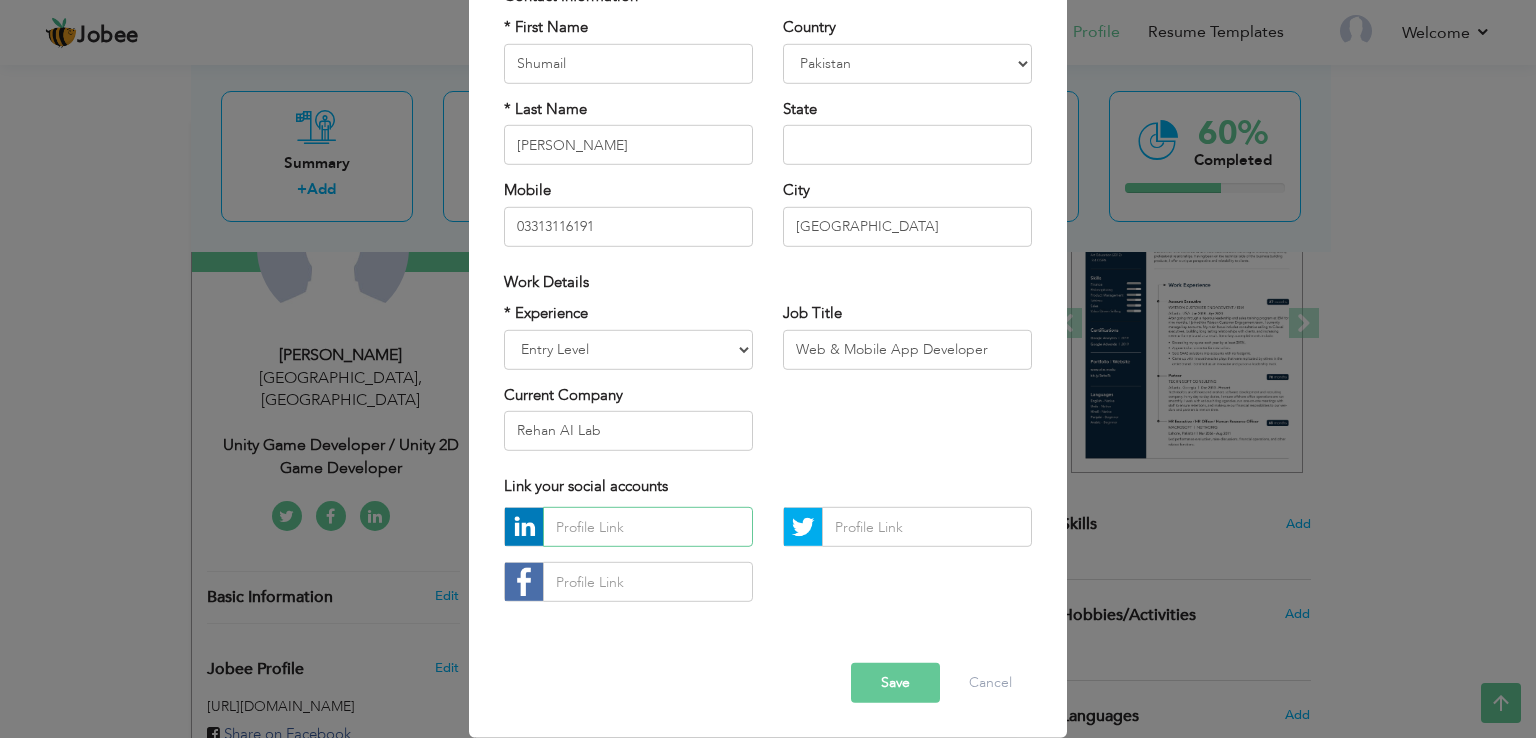 paste on "https://www.linkedin.com/in/shumail-mehboob-327047297/" 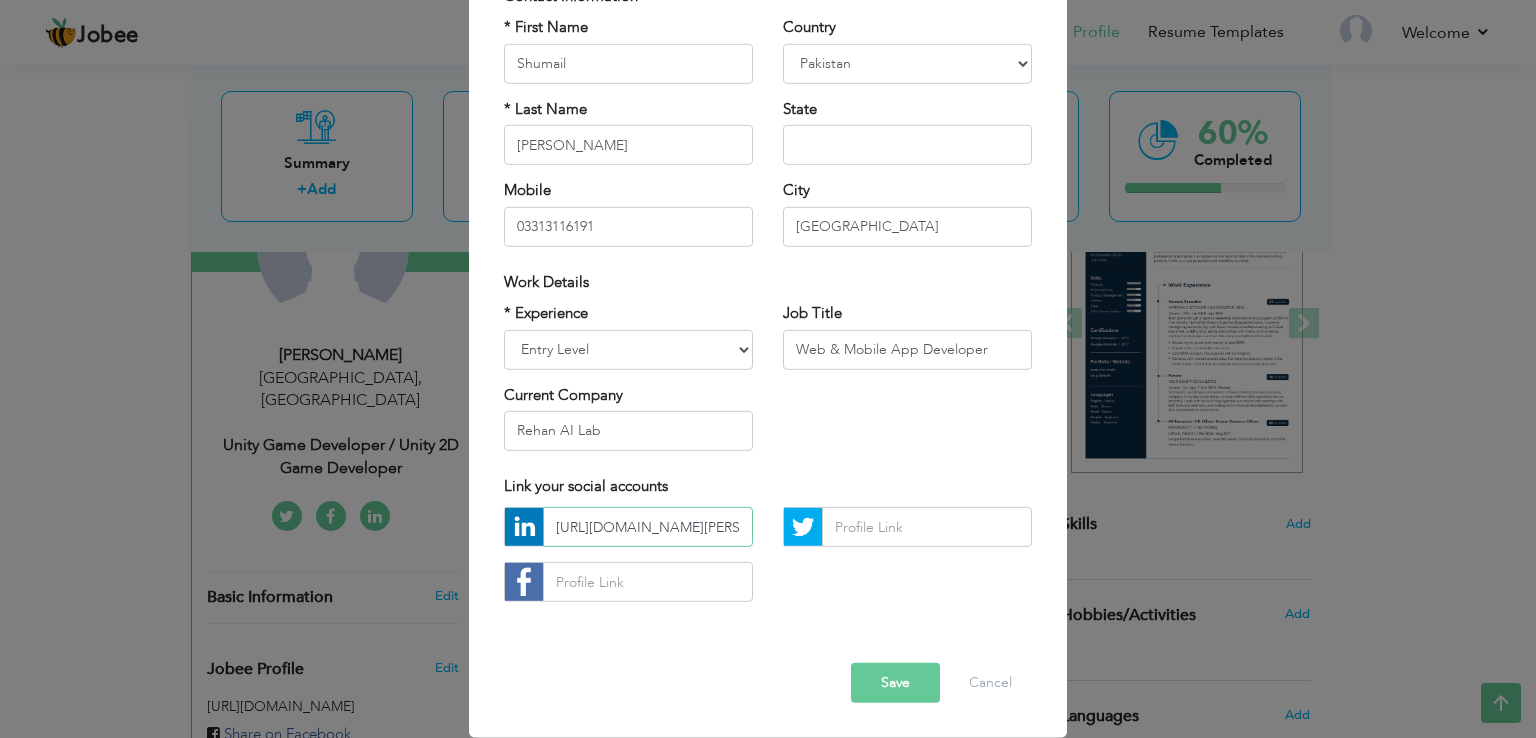 scroll, scrollTop: 0, scrollLeft: 182, axis: horizontal 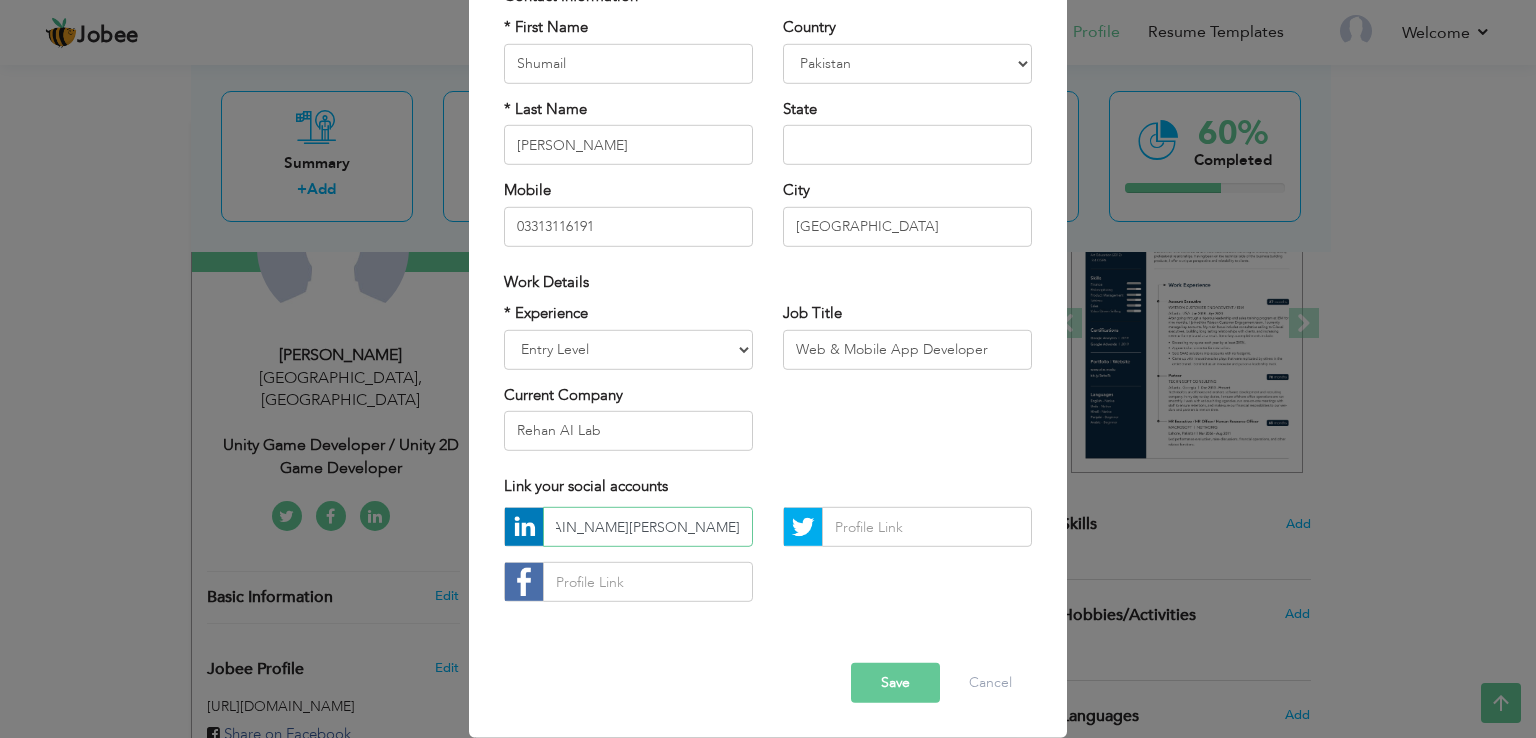 type on "https://www.linkedin.com/in/shumail-mehboob-327047297/" 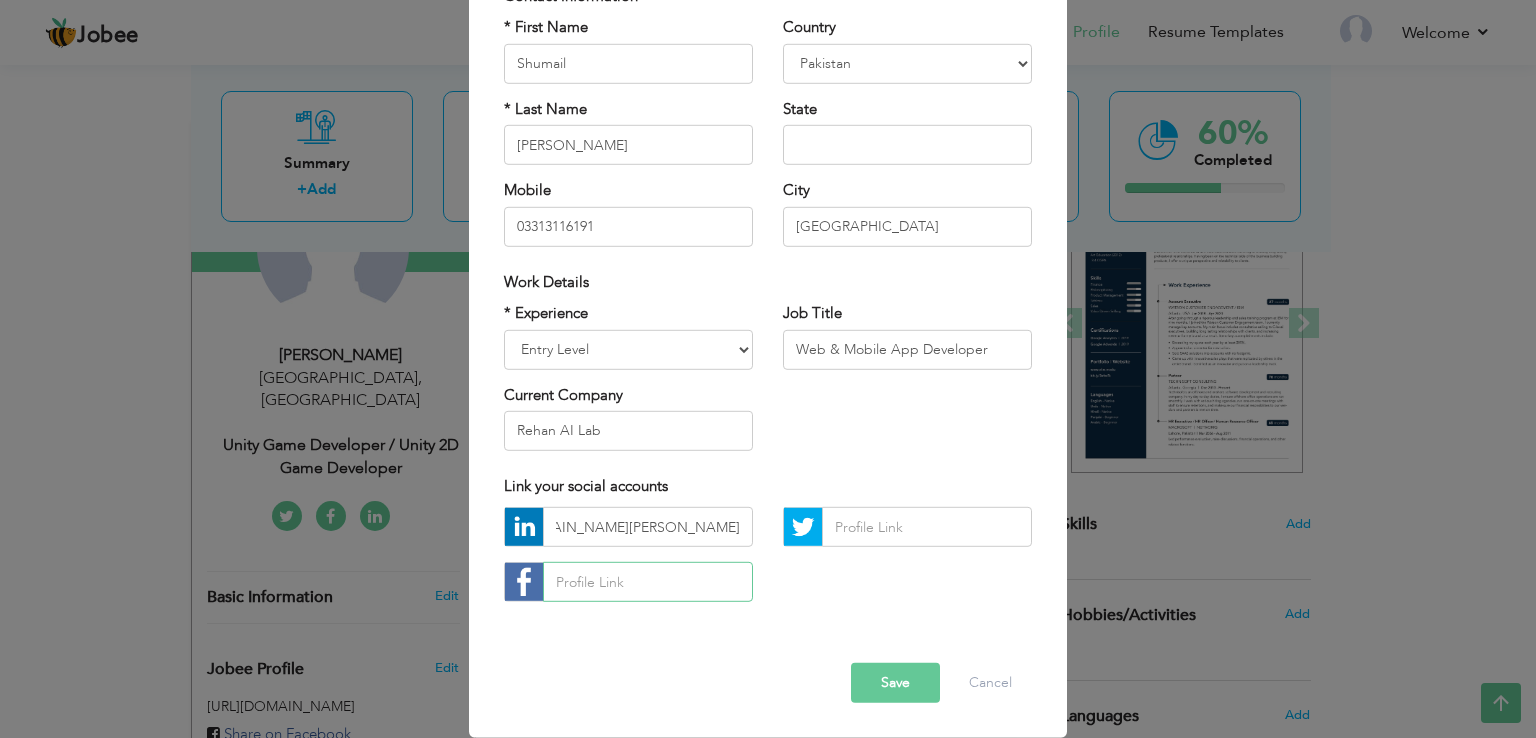 click at bounding box center (648, 582) 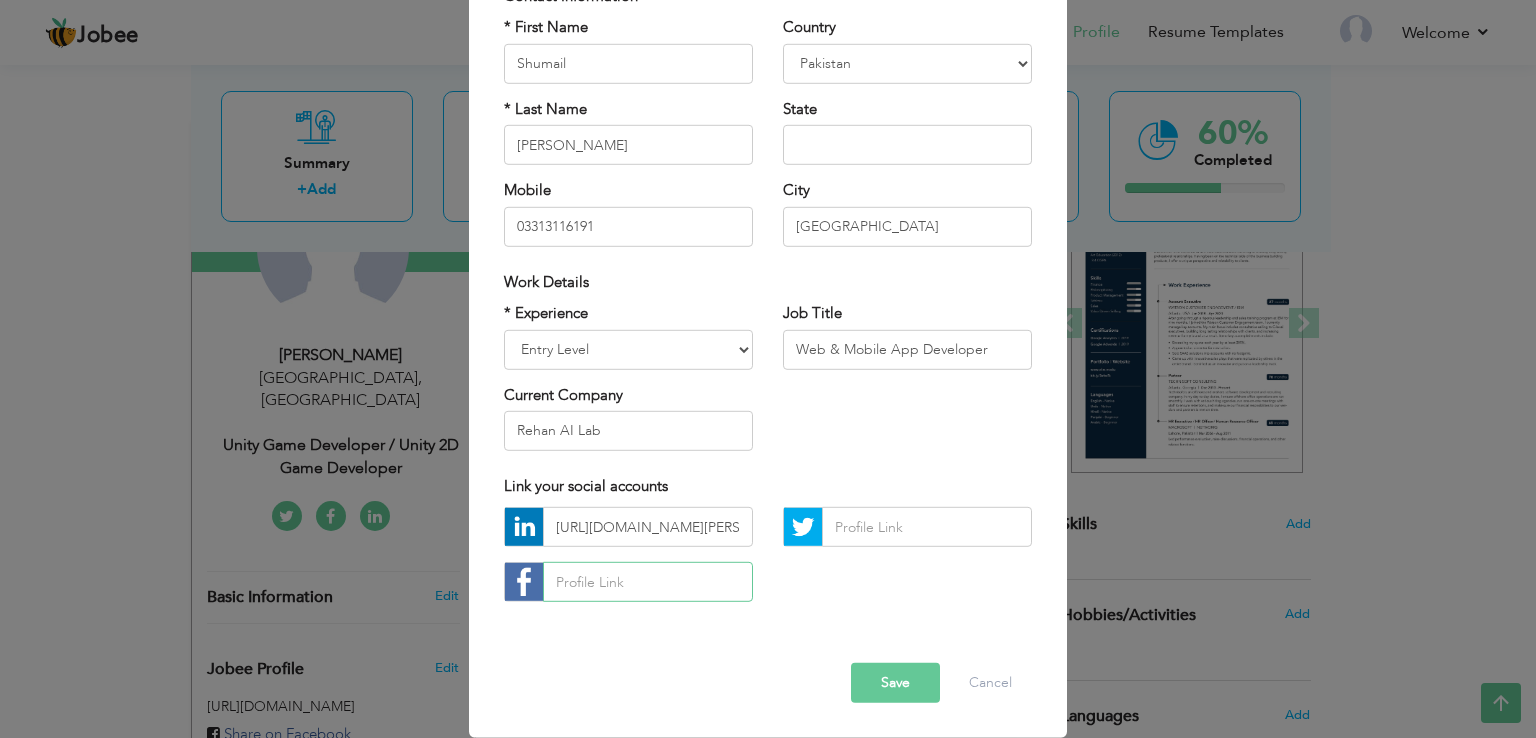 paste on "facebook.com/shumail.mahboob" 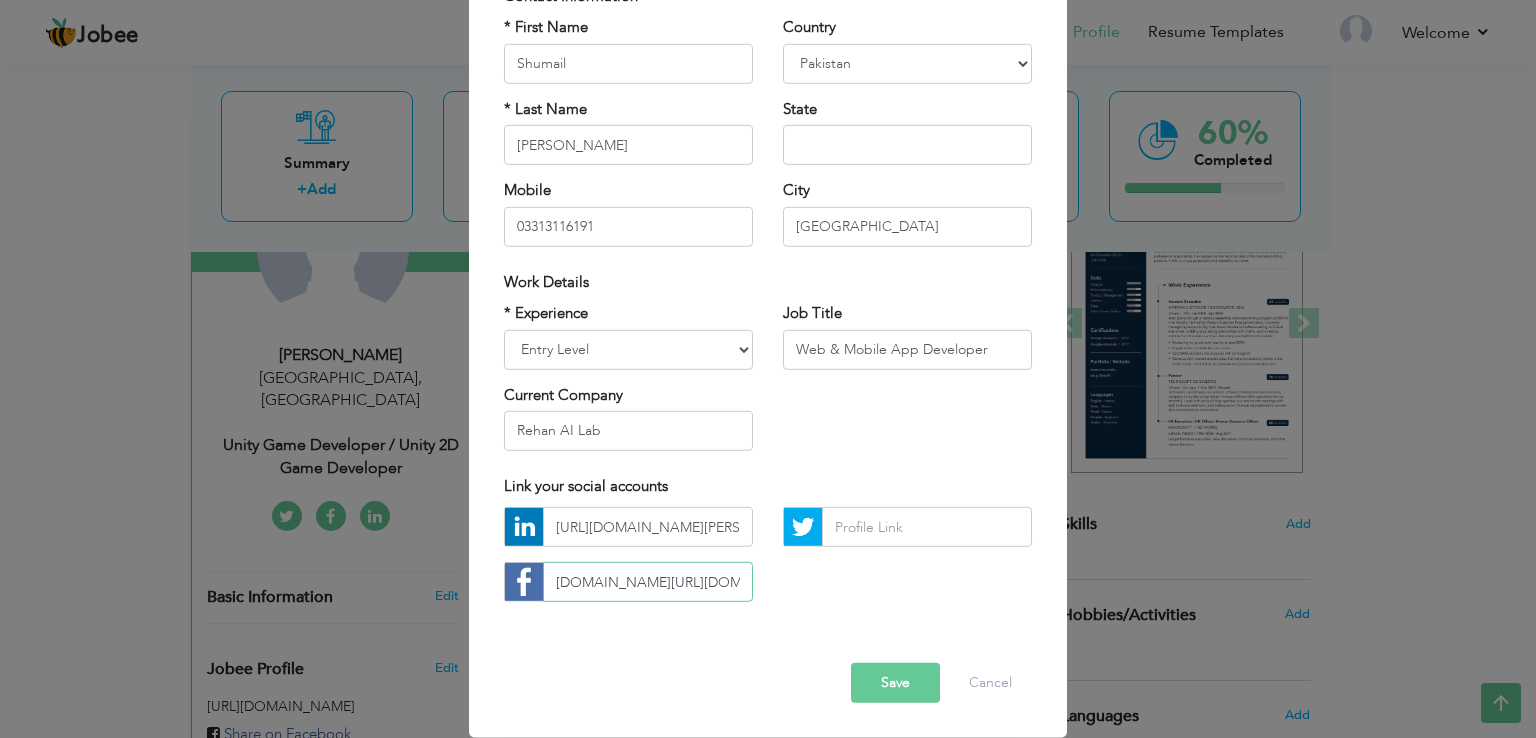 scroll, scrollTop: 0, scrollLeft: 20, axis: horizontal 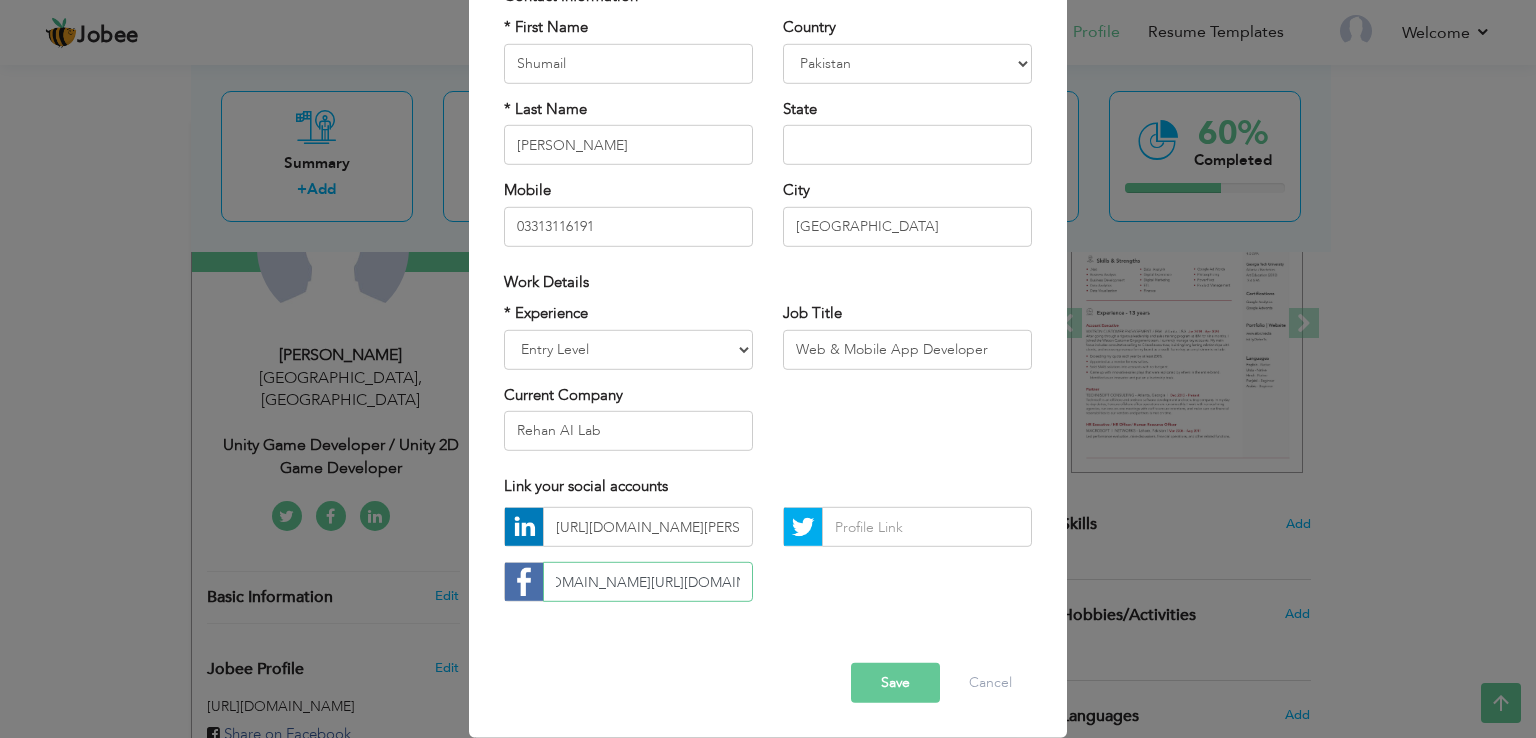 type on "facebook.com/shumail.mahboob" 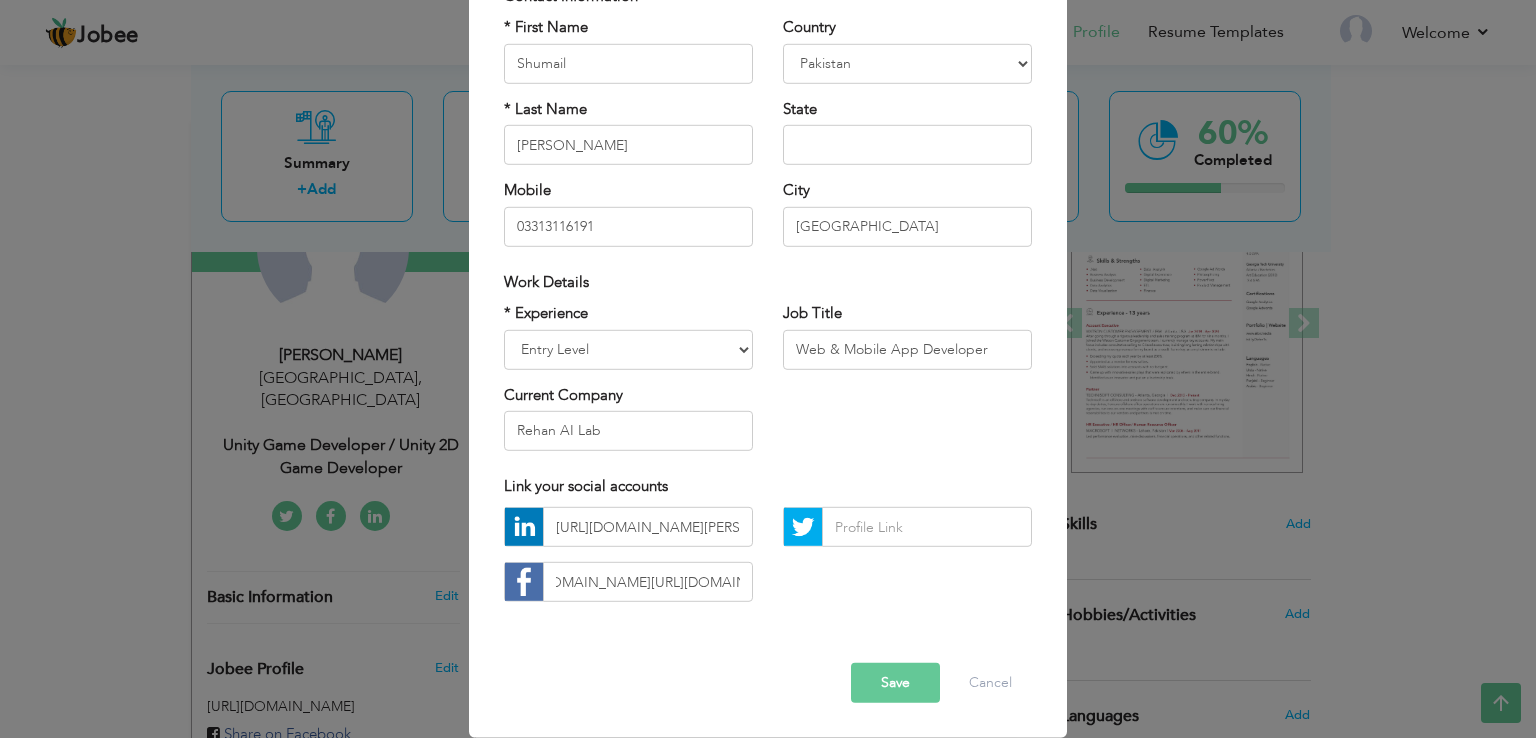 click on "Save" at bounding box center [895, 683] 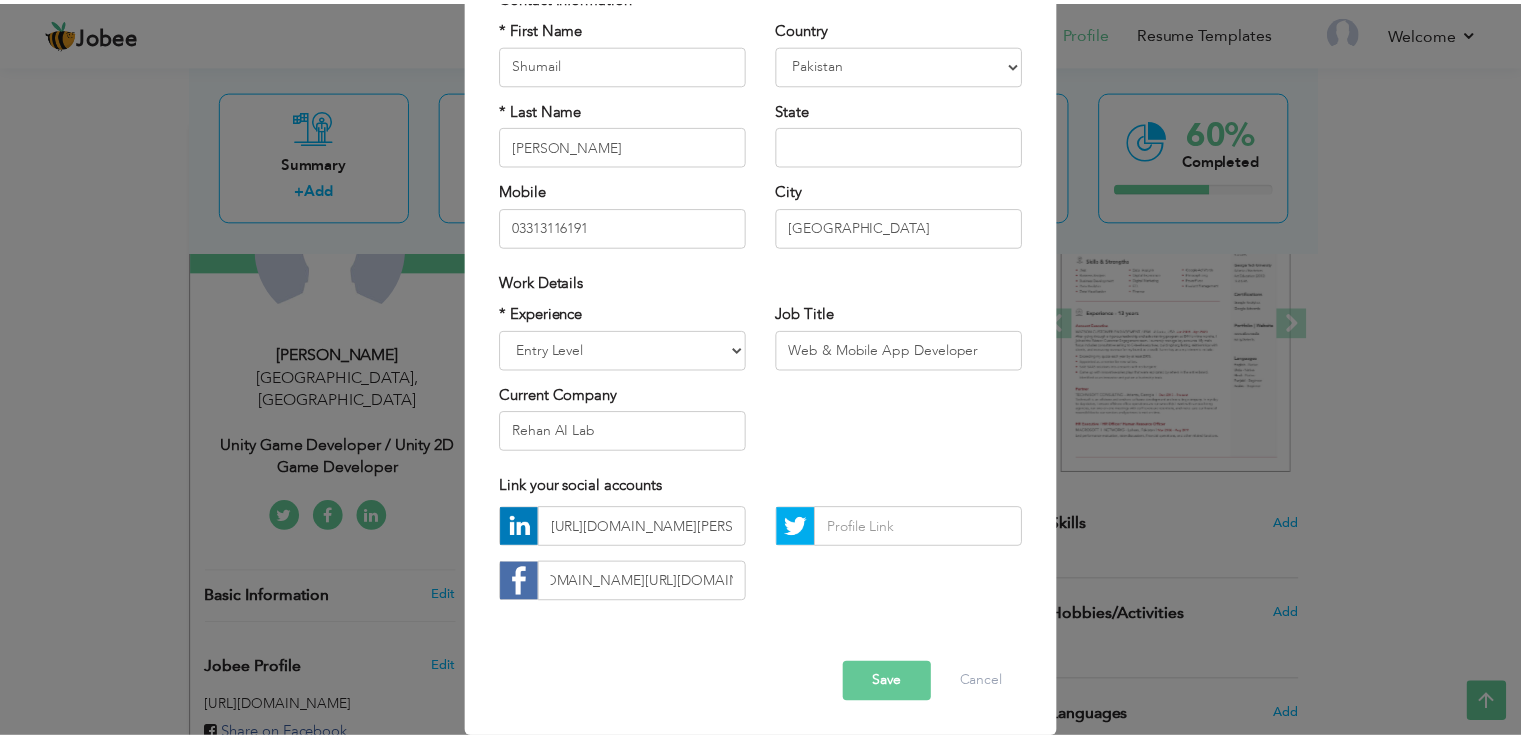 scroll, scrollTop: 0, scrollLeft: 0, axis: both 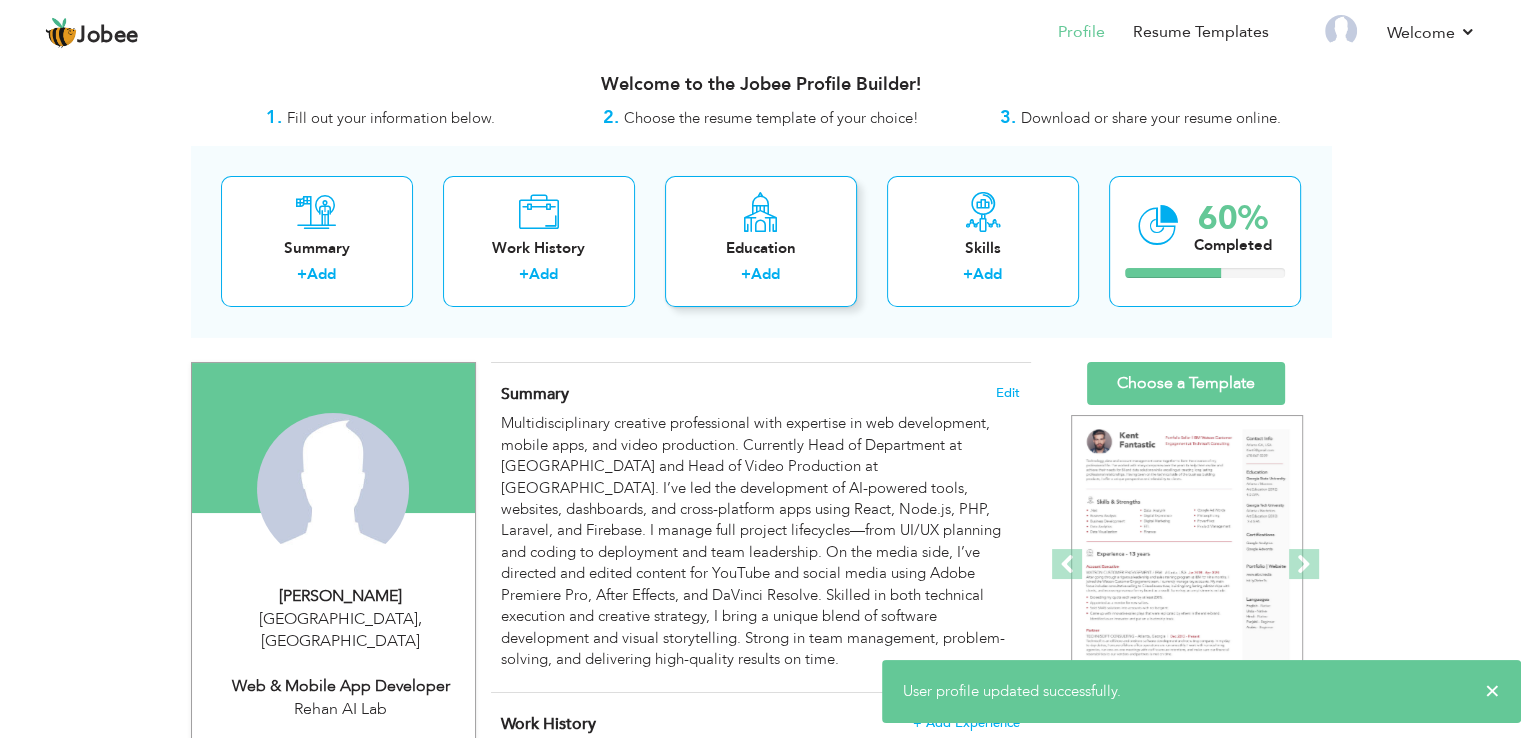 click on "Add" at bounding box center (765, 274) 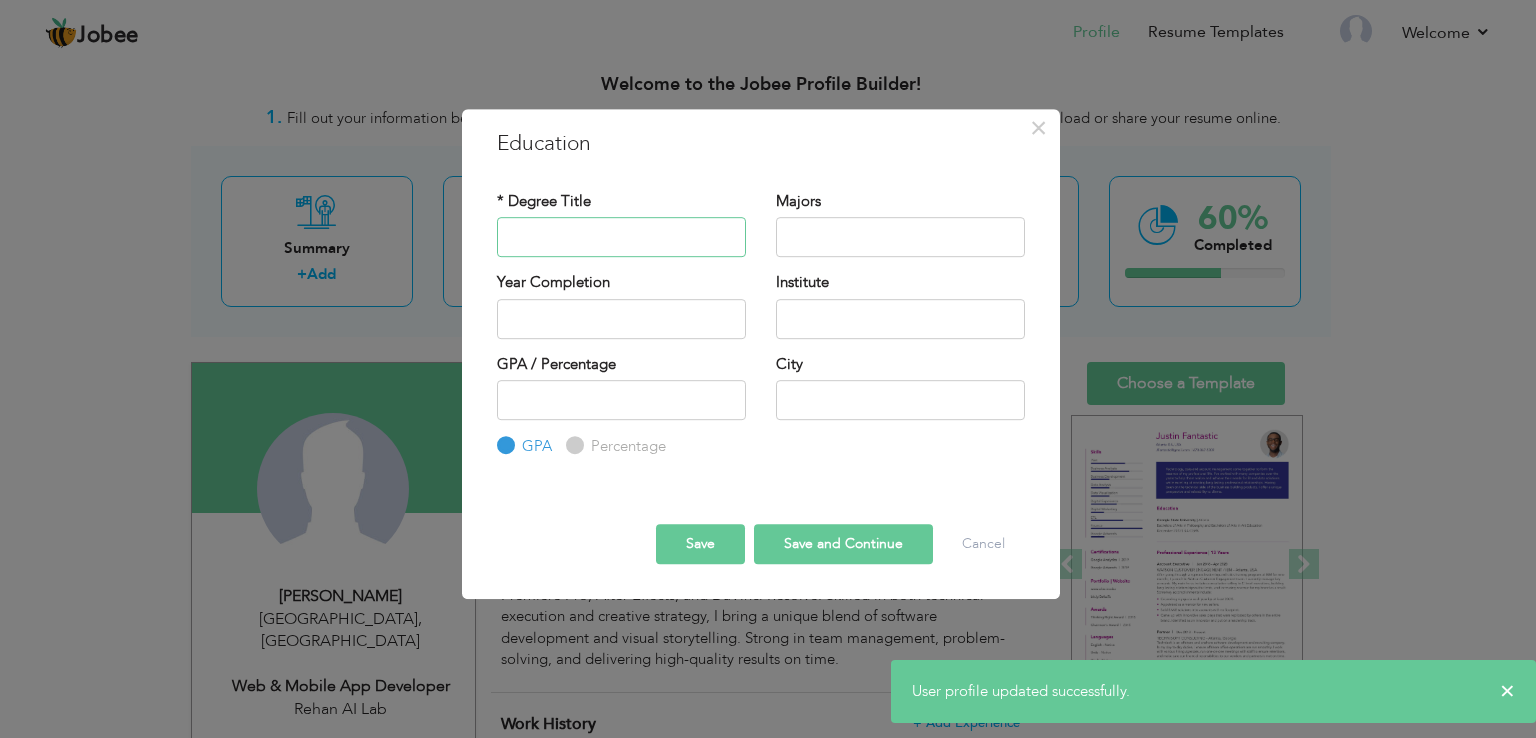 click at bounding box center (621, 237) 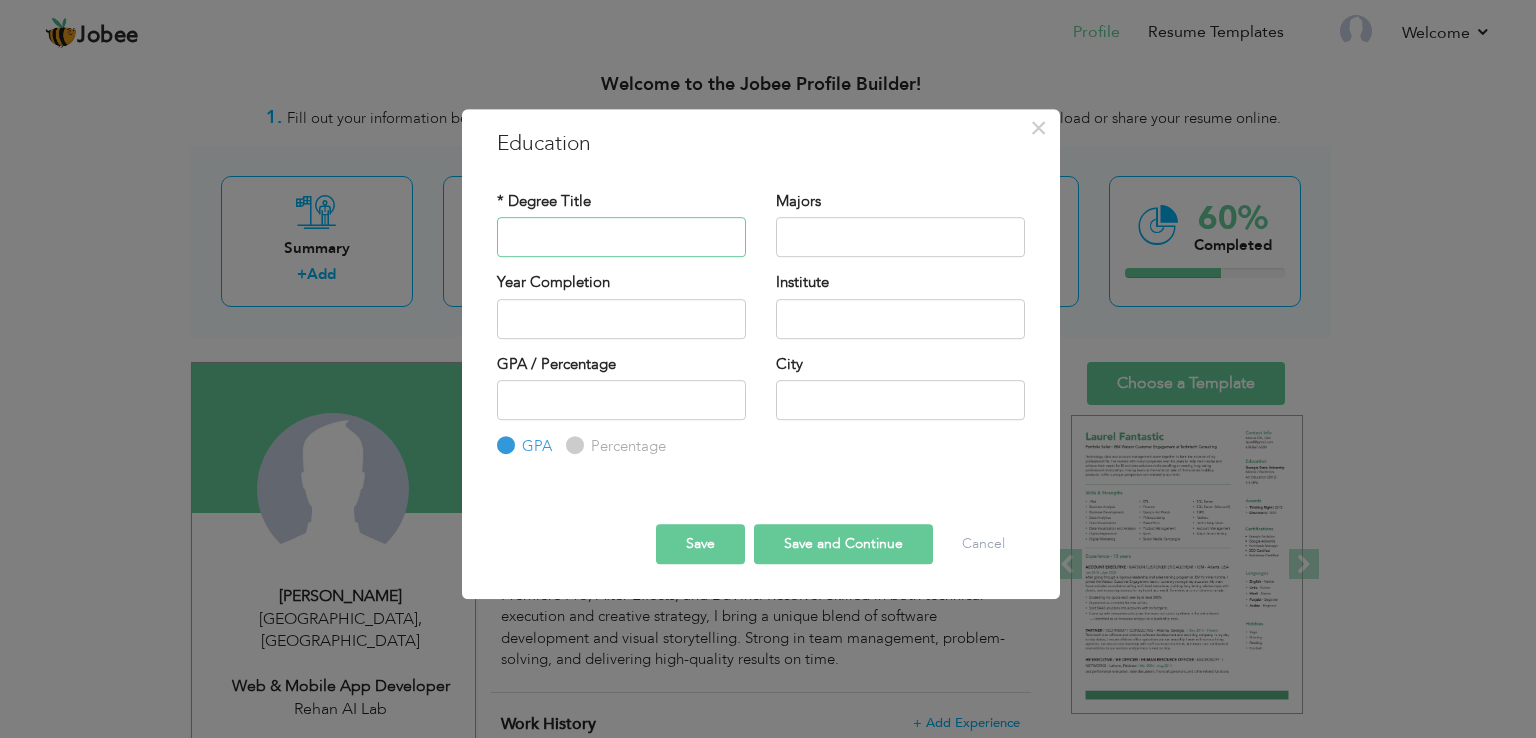paste on "Diplomation" 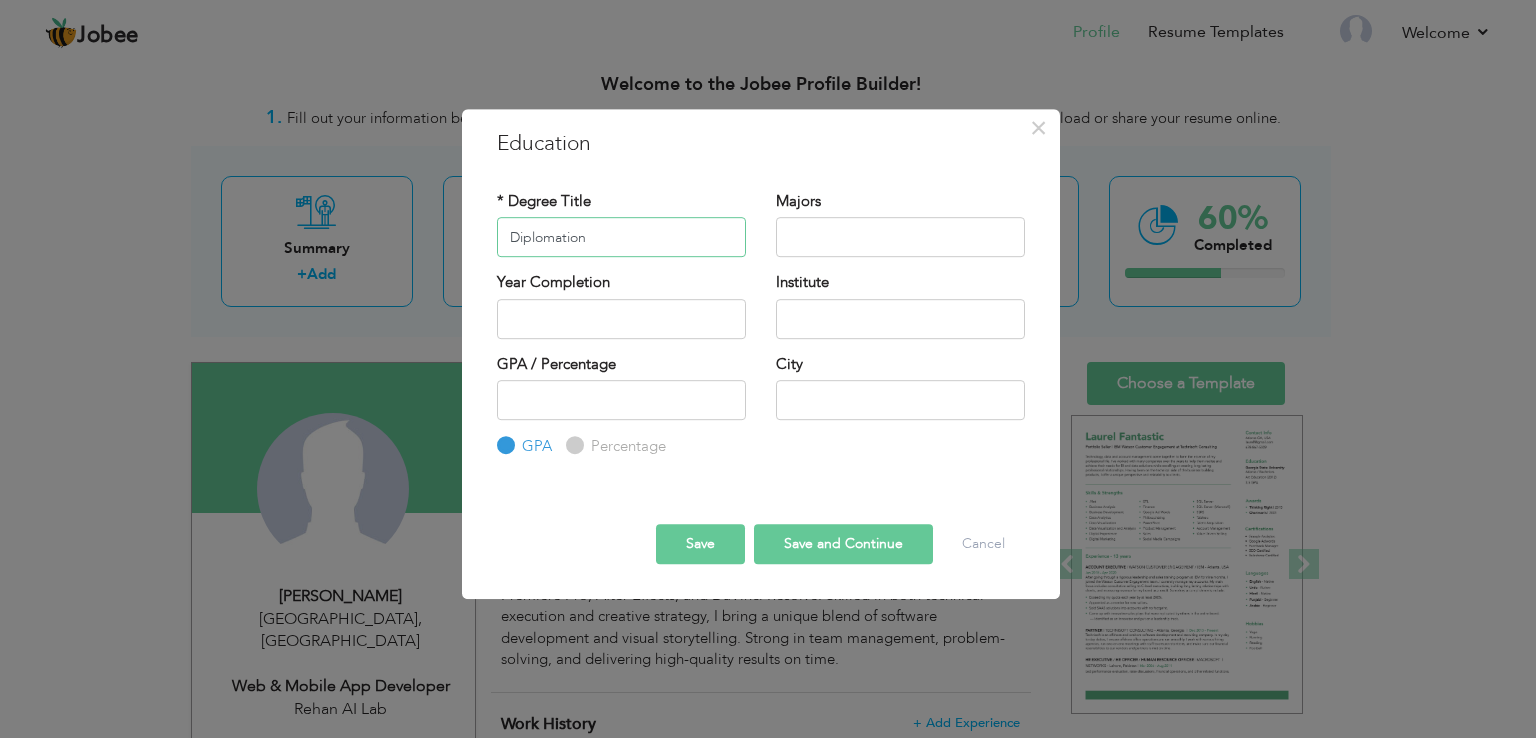 type on "Diplomation" 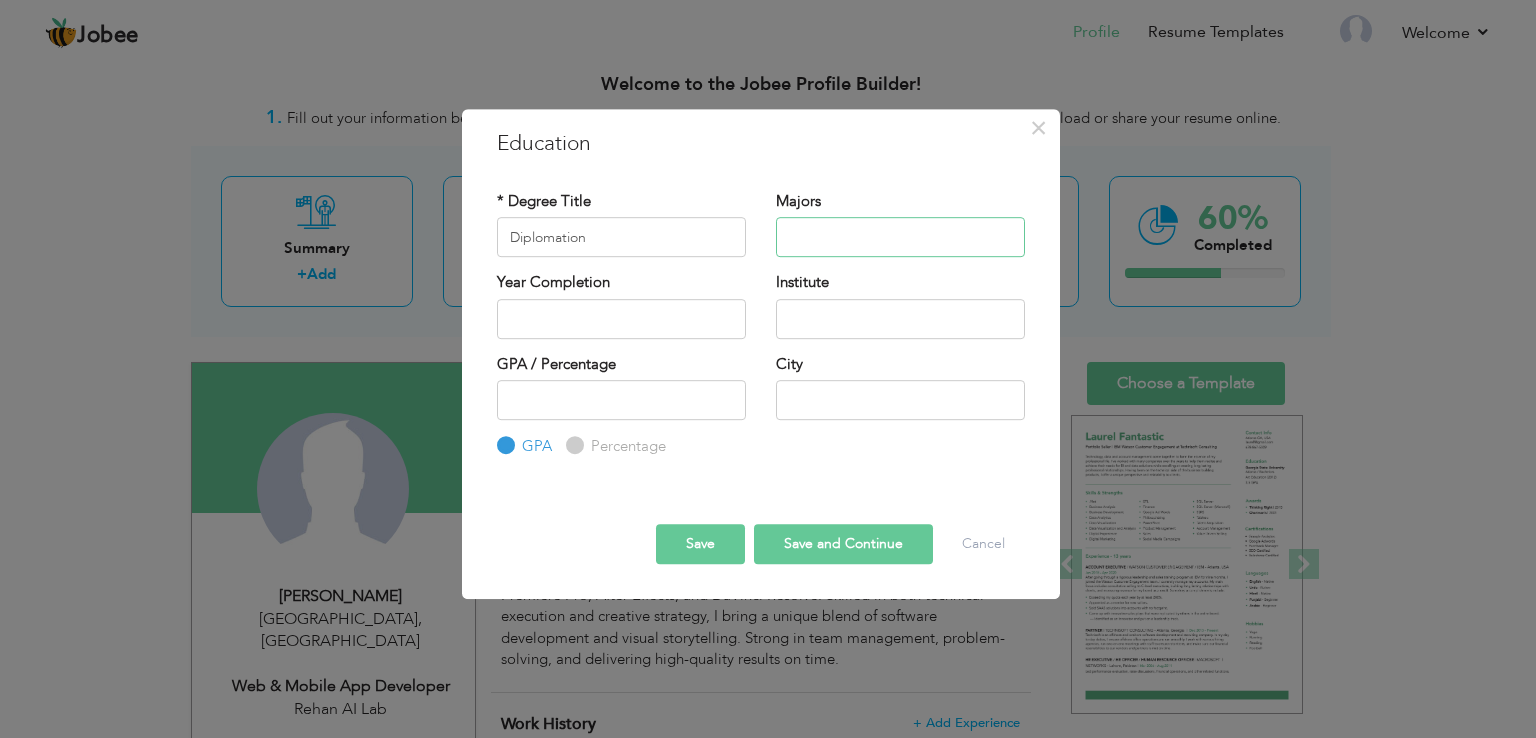 paste on "Web Development / Software Engineering" 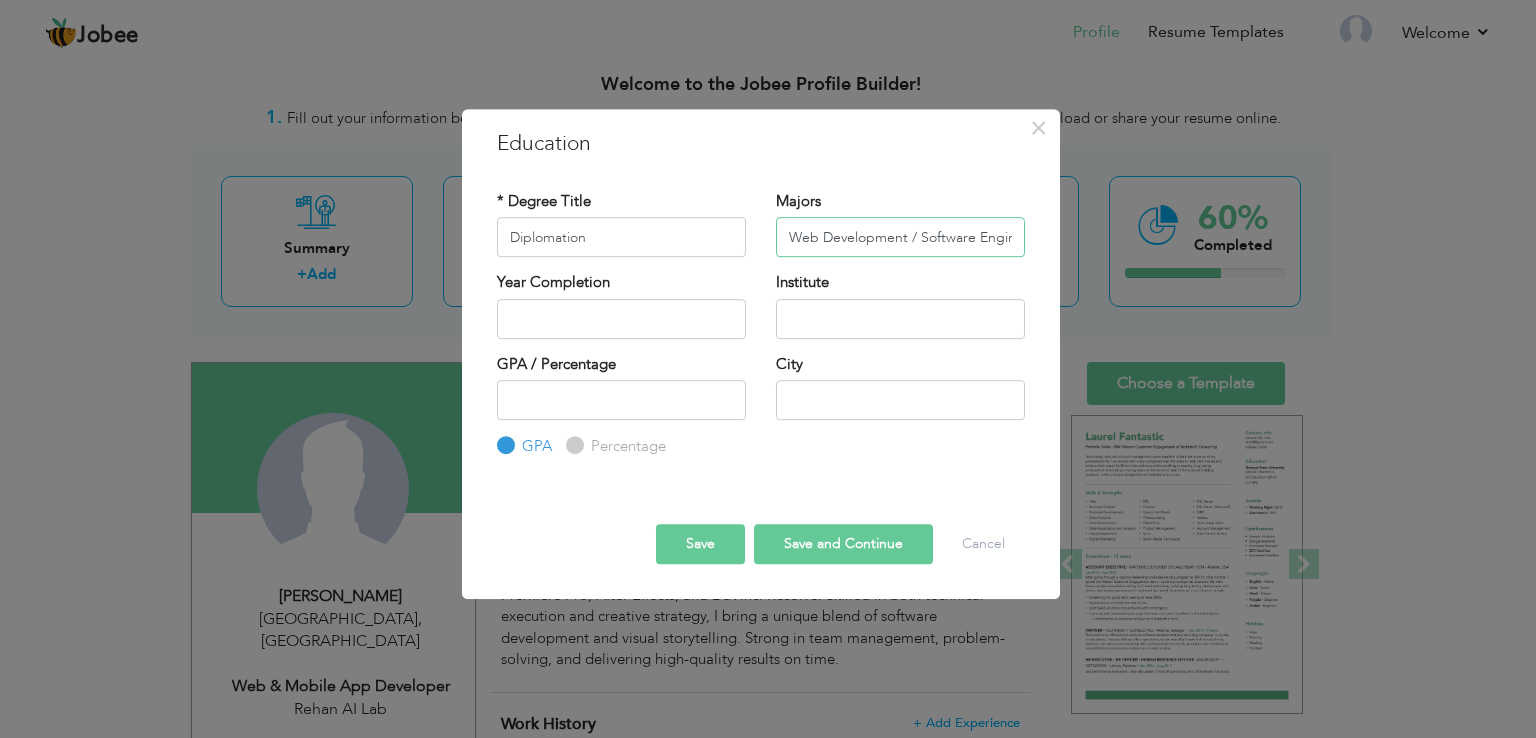 scroll, scrollTop: 0, scrollLeft: 40, axis: horizontal 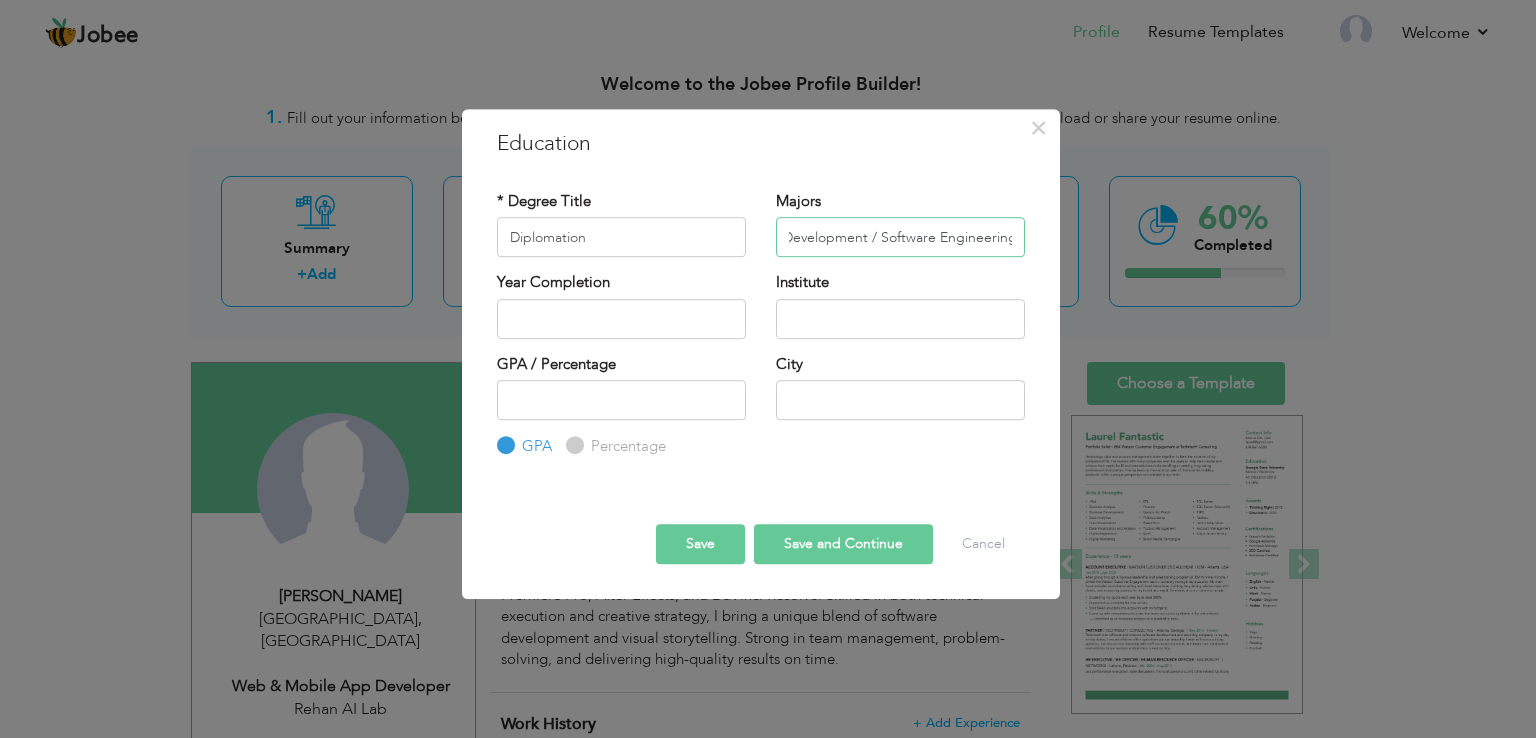 type on "Web Development / Software Engineering" 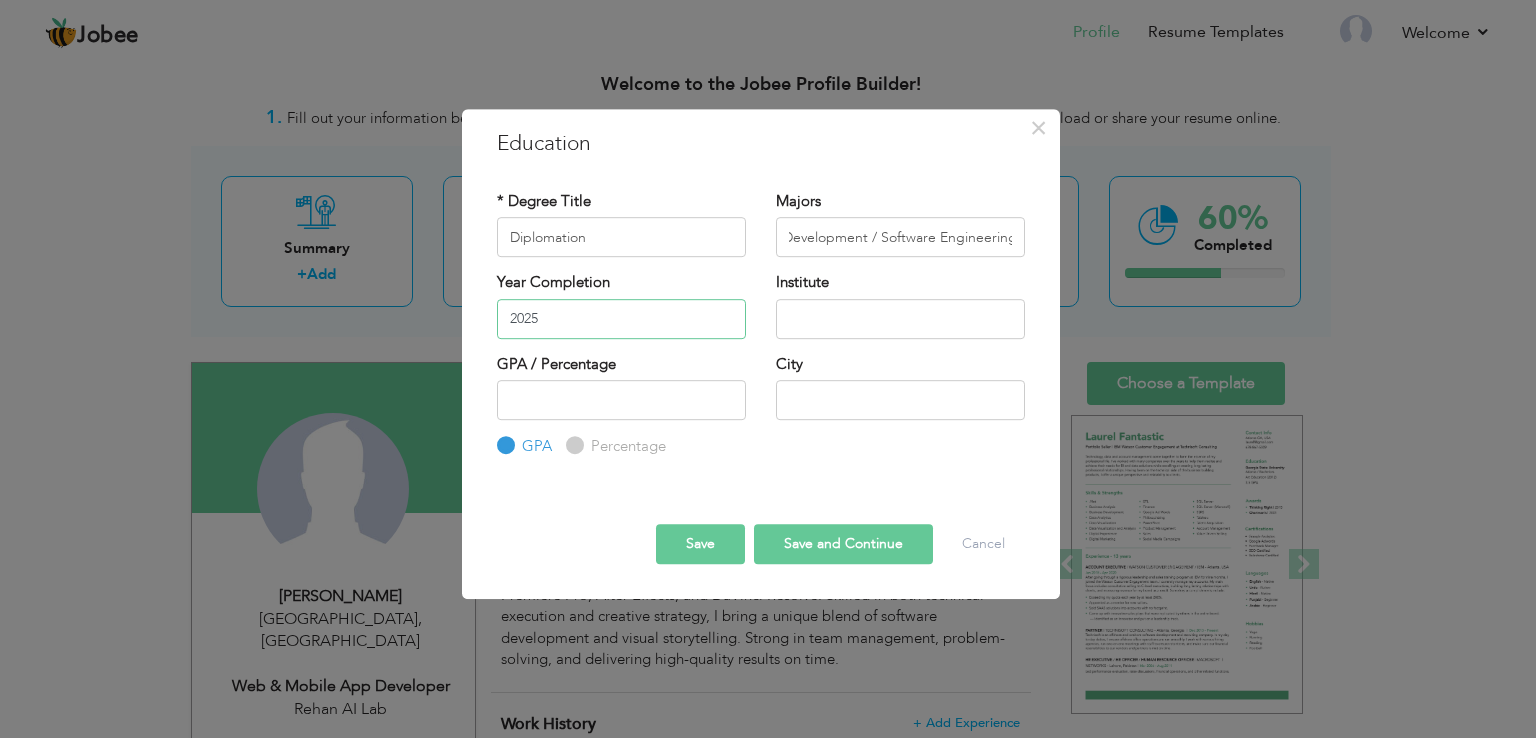 click on "2025" at bounding box center (621, 319) 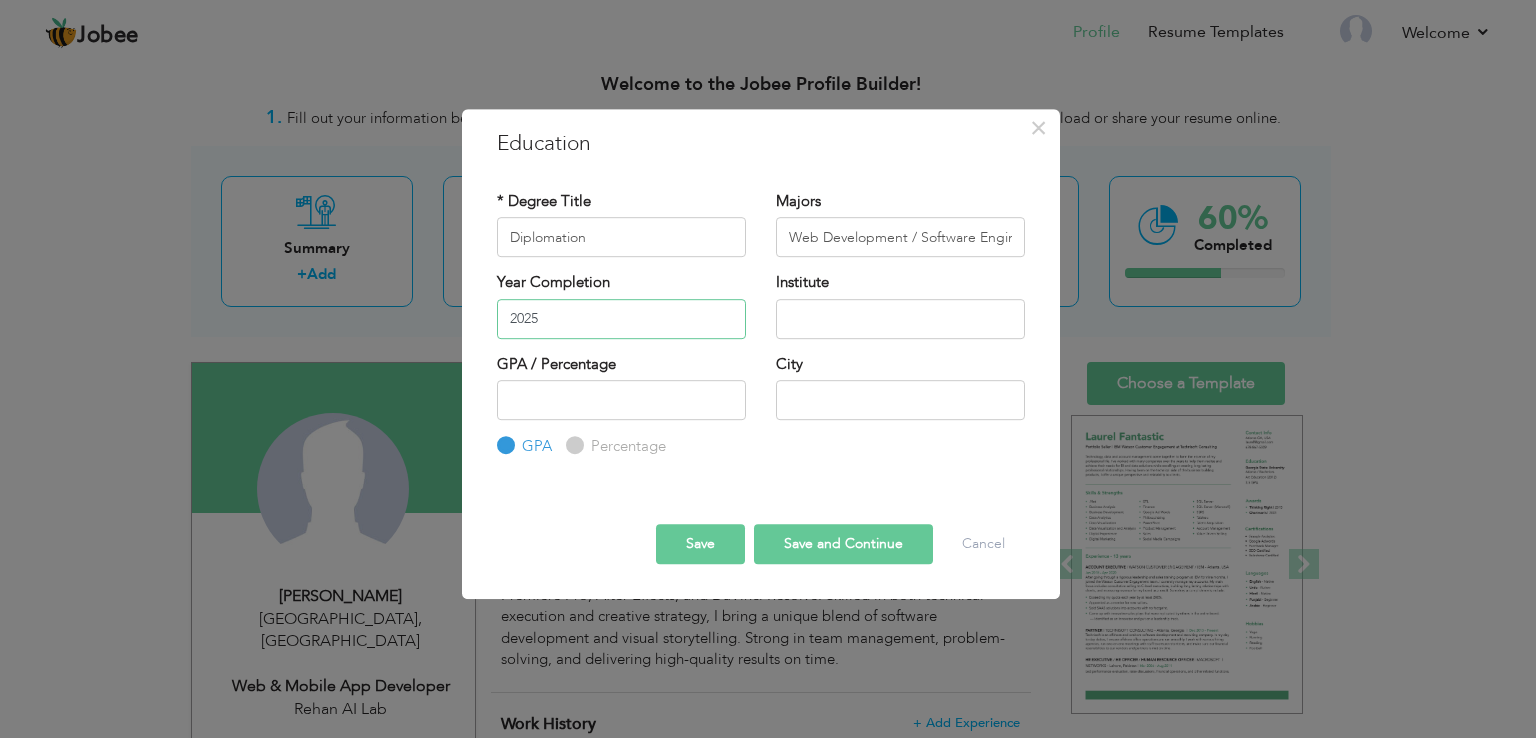 click on "2025" at bounding box center (621, 319) 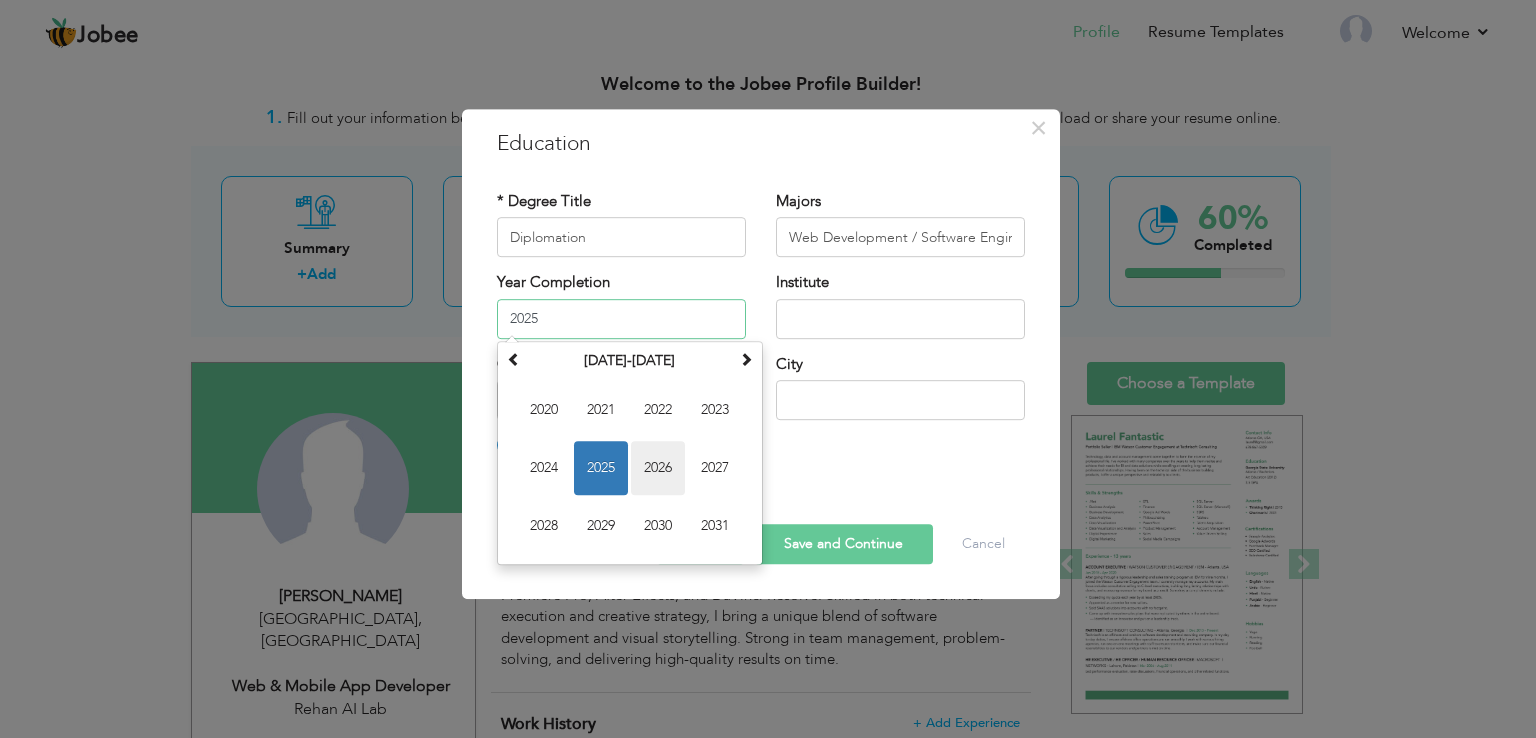 click on "2026" at bounding box center [658, 468] 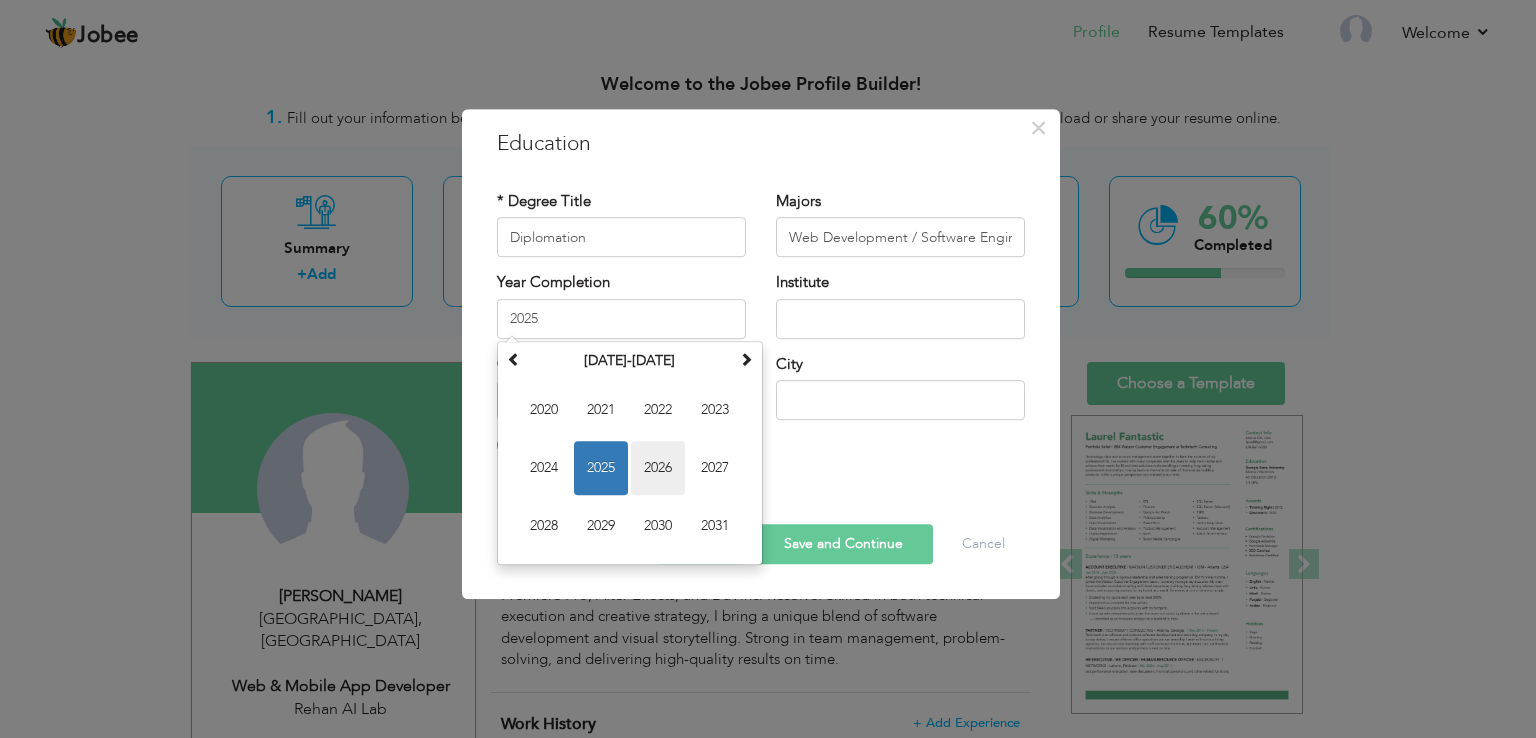 type on "2026" 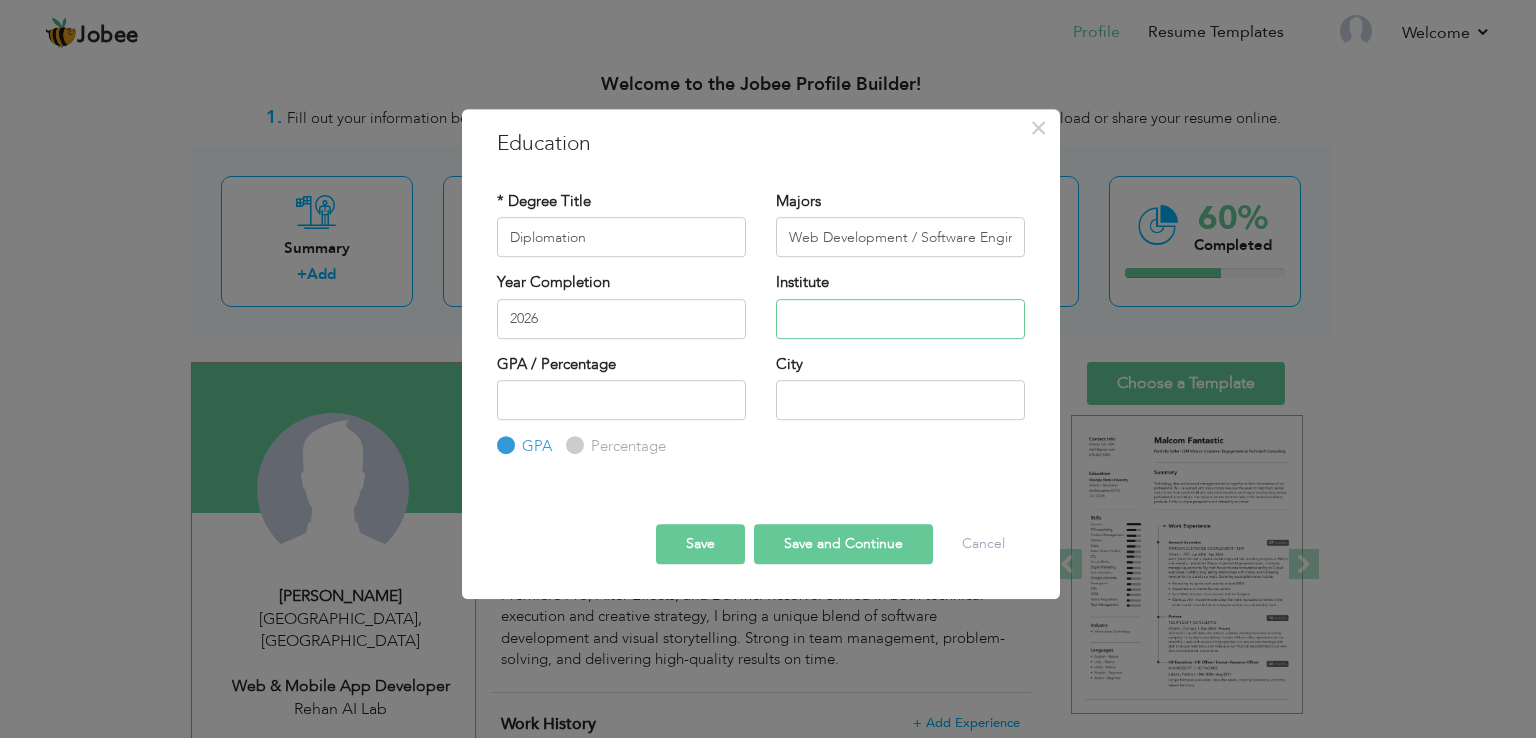 click at bounding box center [900, 319] 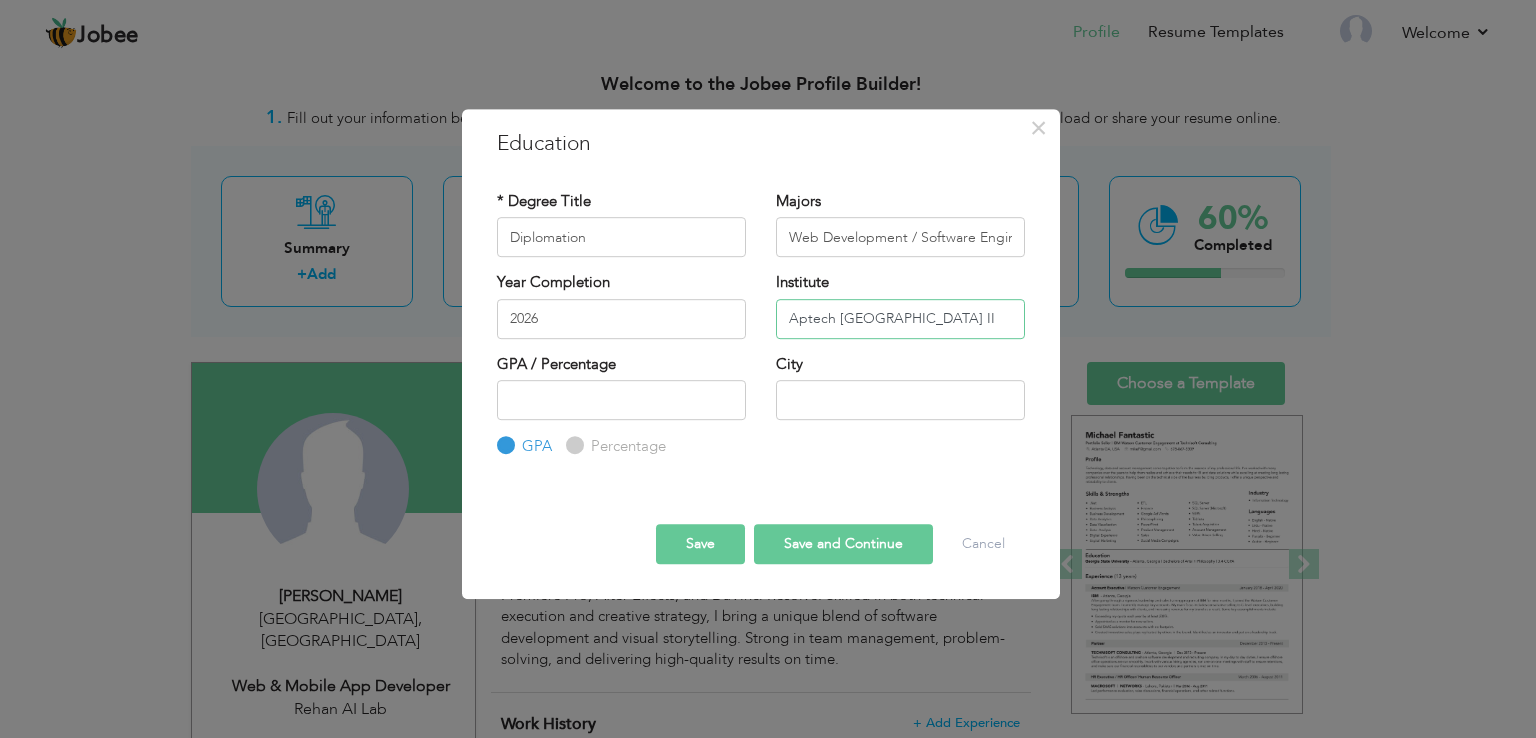 type on "Aptech North Nazimabad Center II" 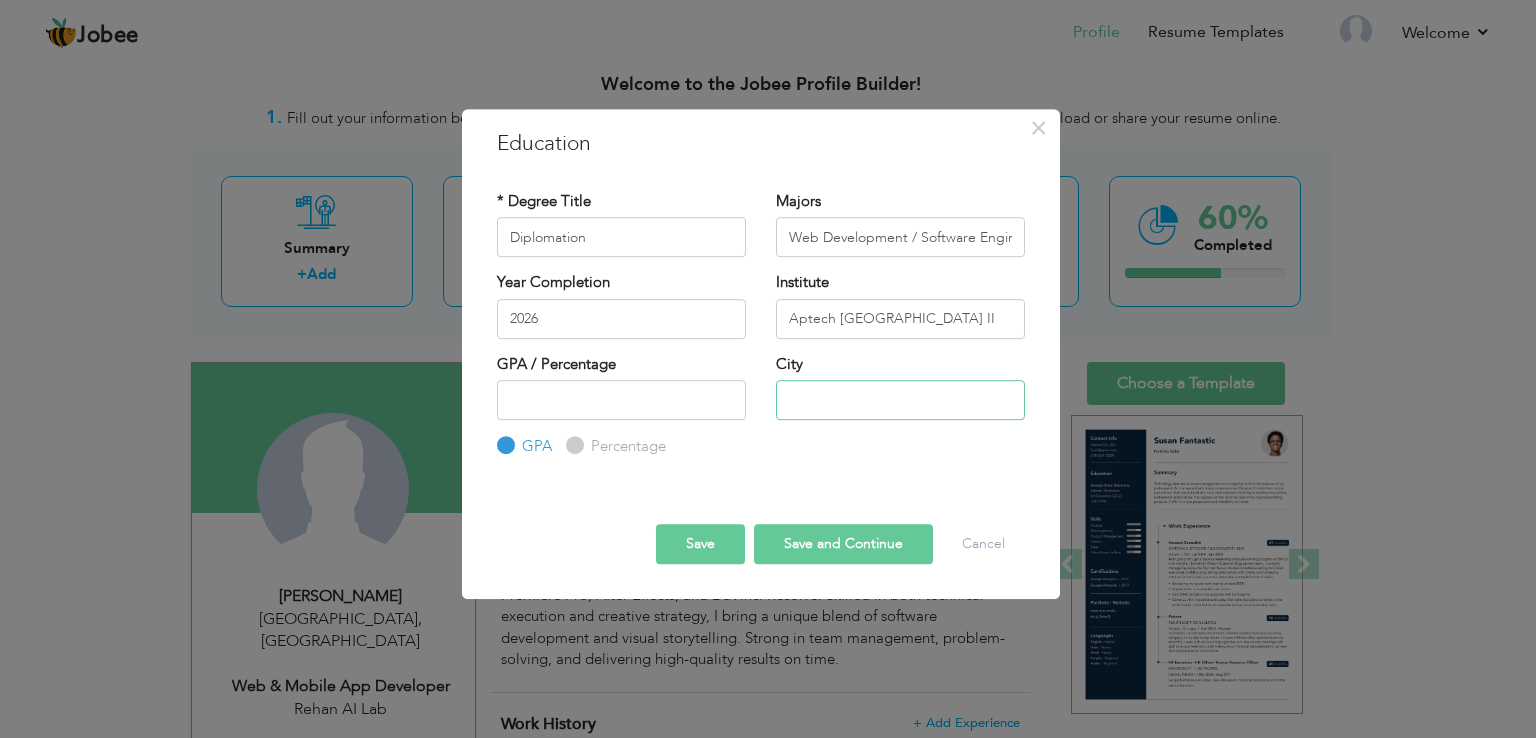 click at bounding box center [900, 400] 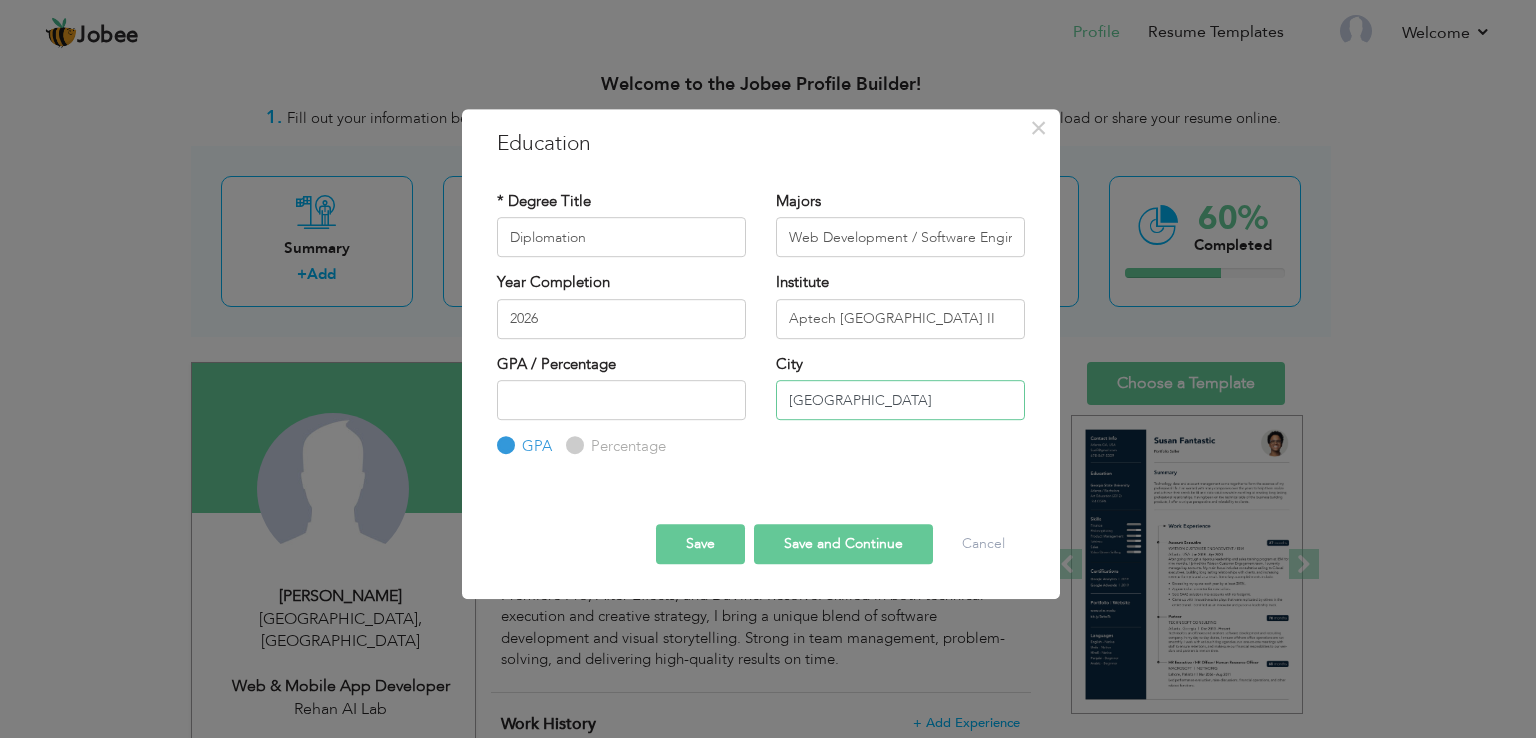 type on "Karachi" 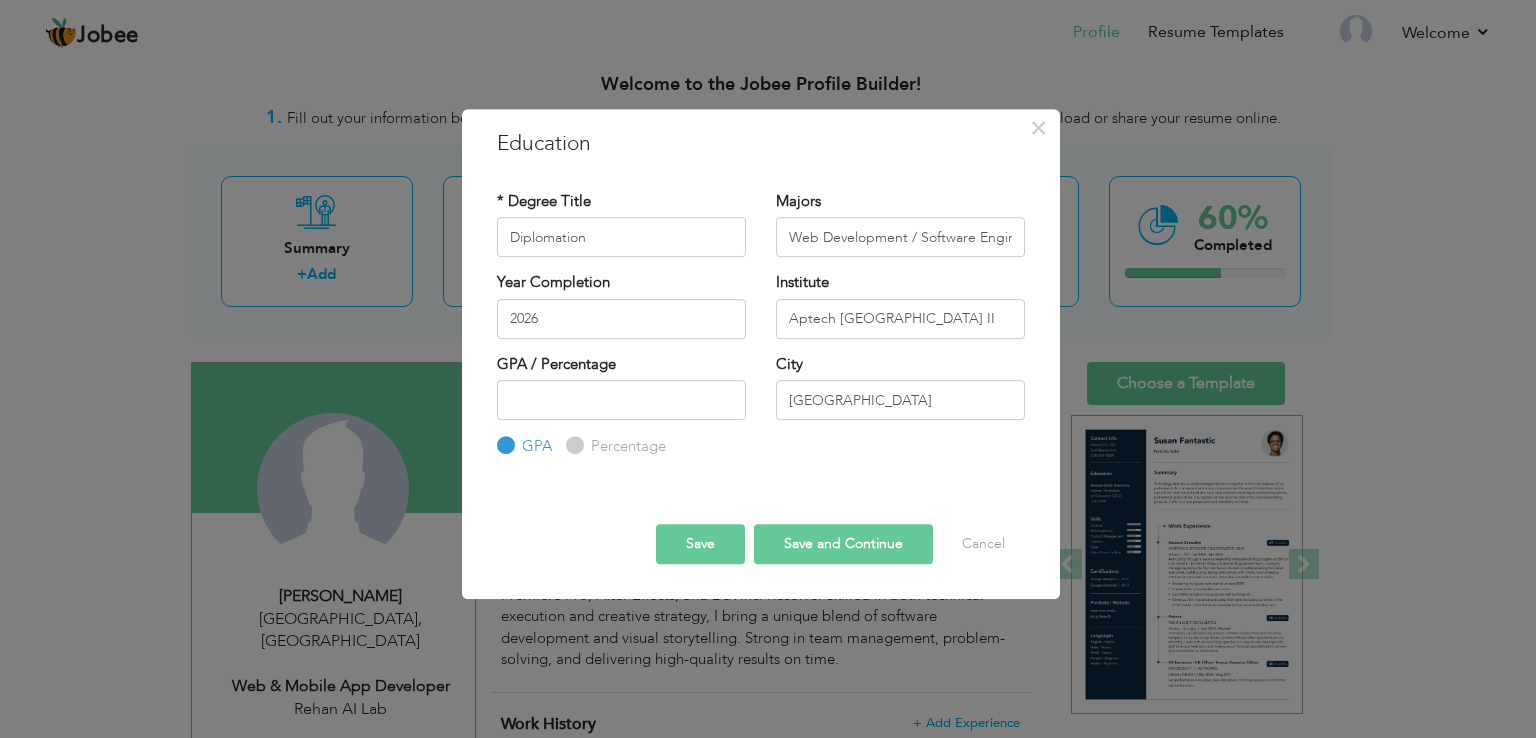 click on "Save and Continue" at bounding box center [843, 544] 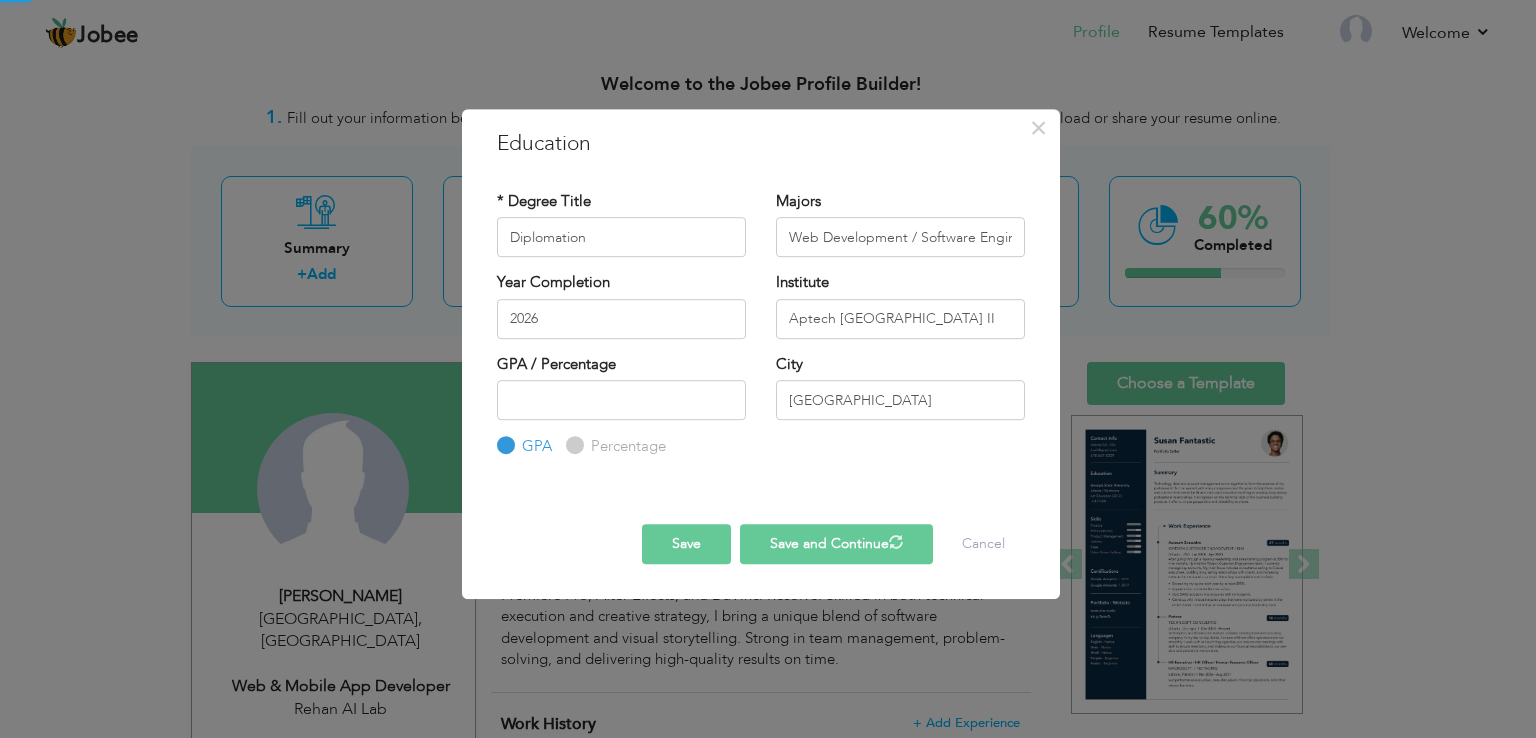 type 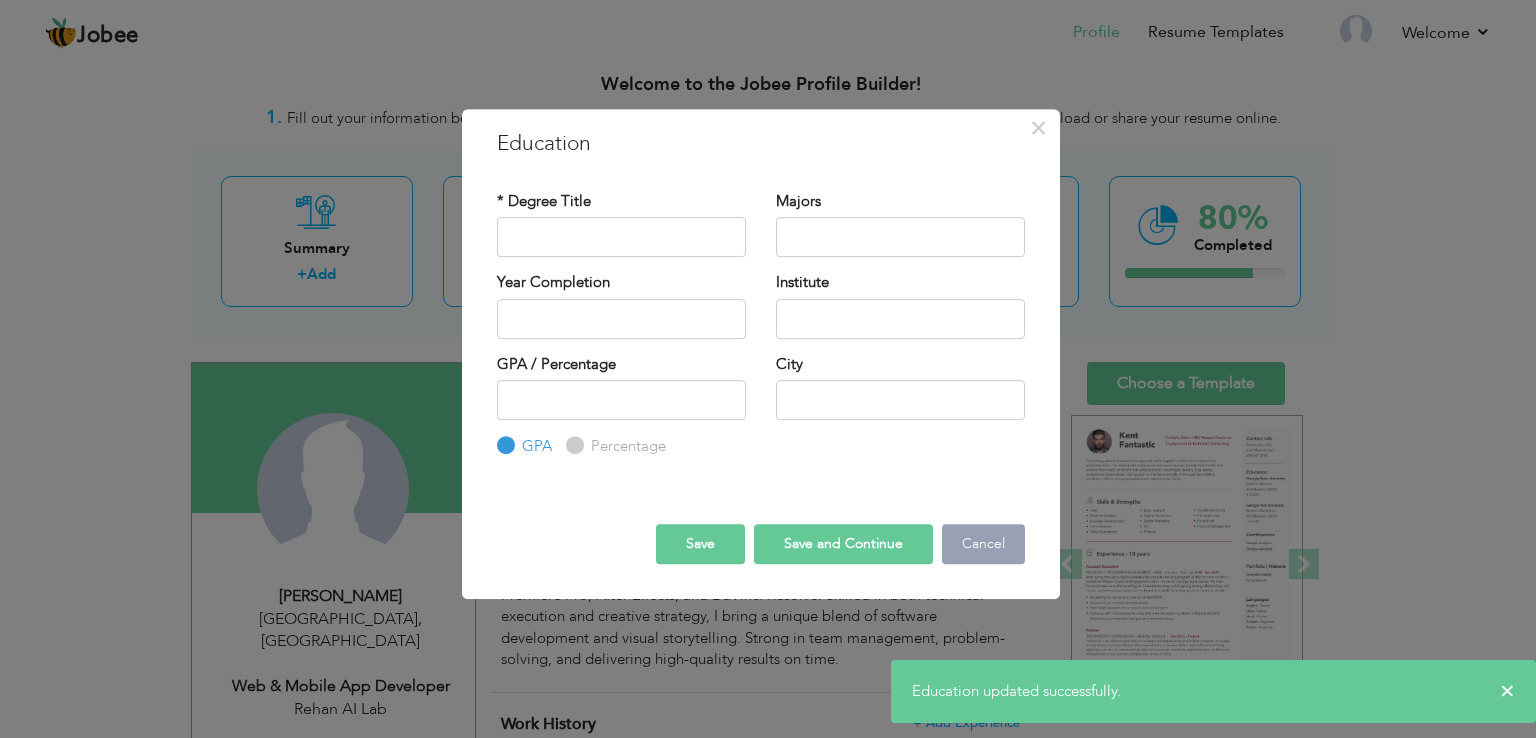 click on "Cancel" at bounding box center (983, 544) 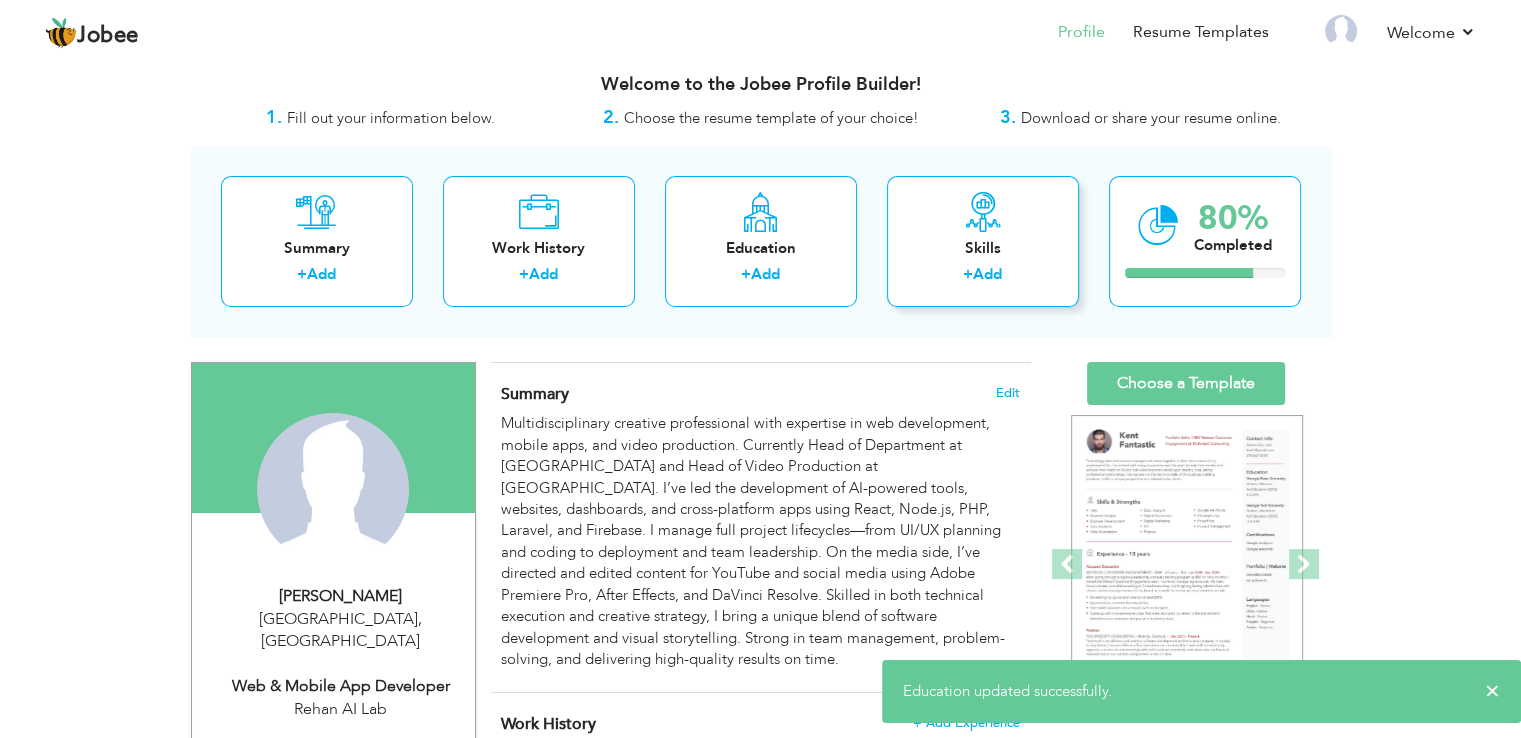 click on "+  Add" at bounding box center [983, 277] 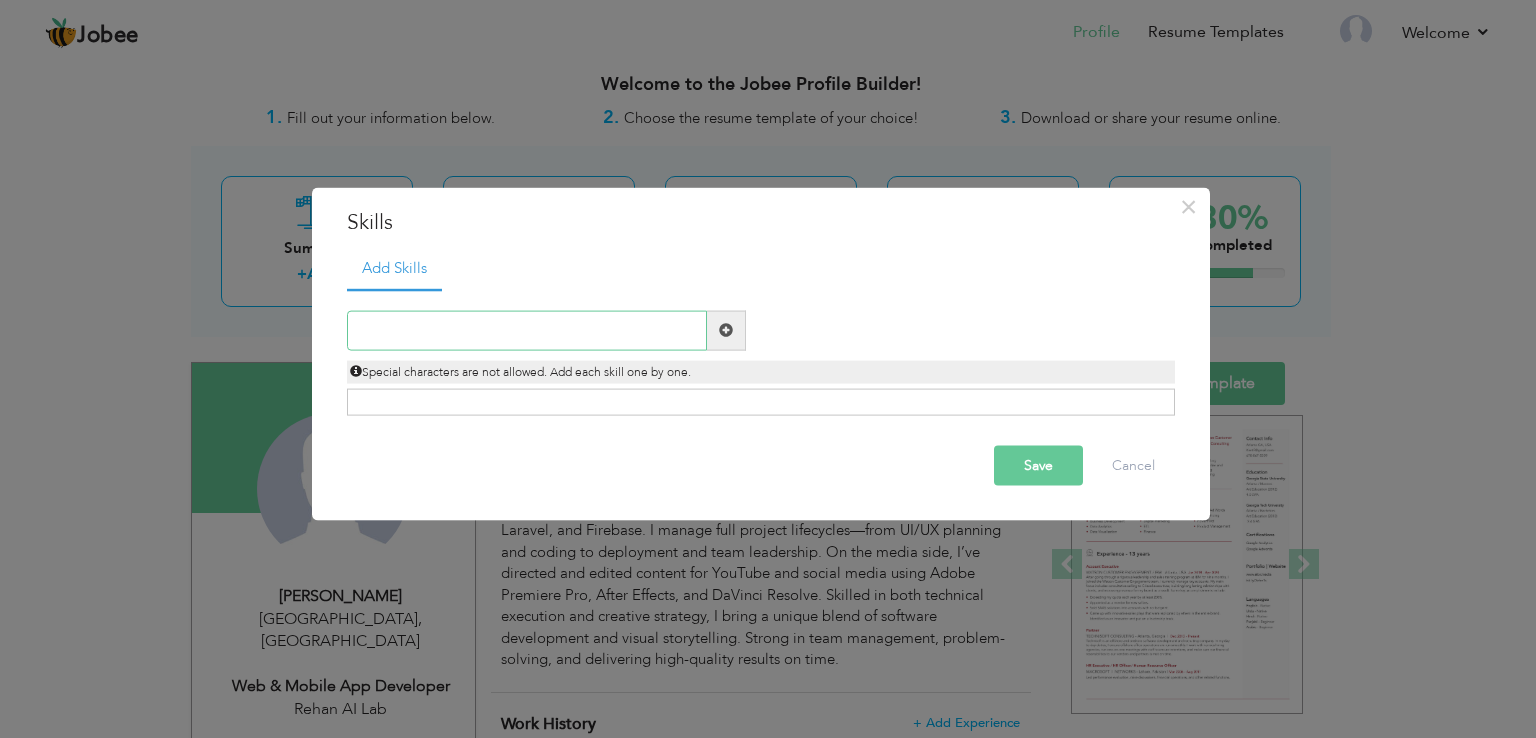 click at bounding box center (527, 330) 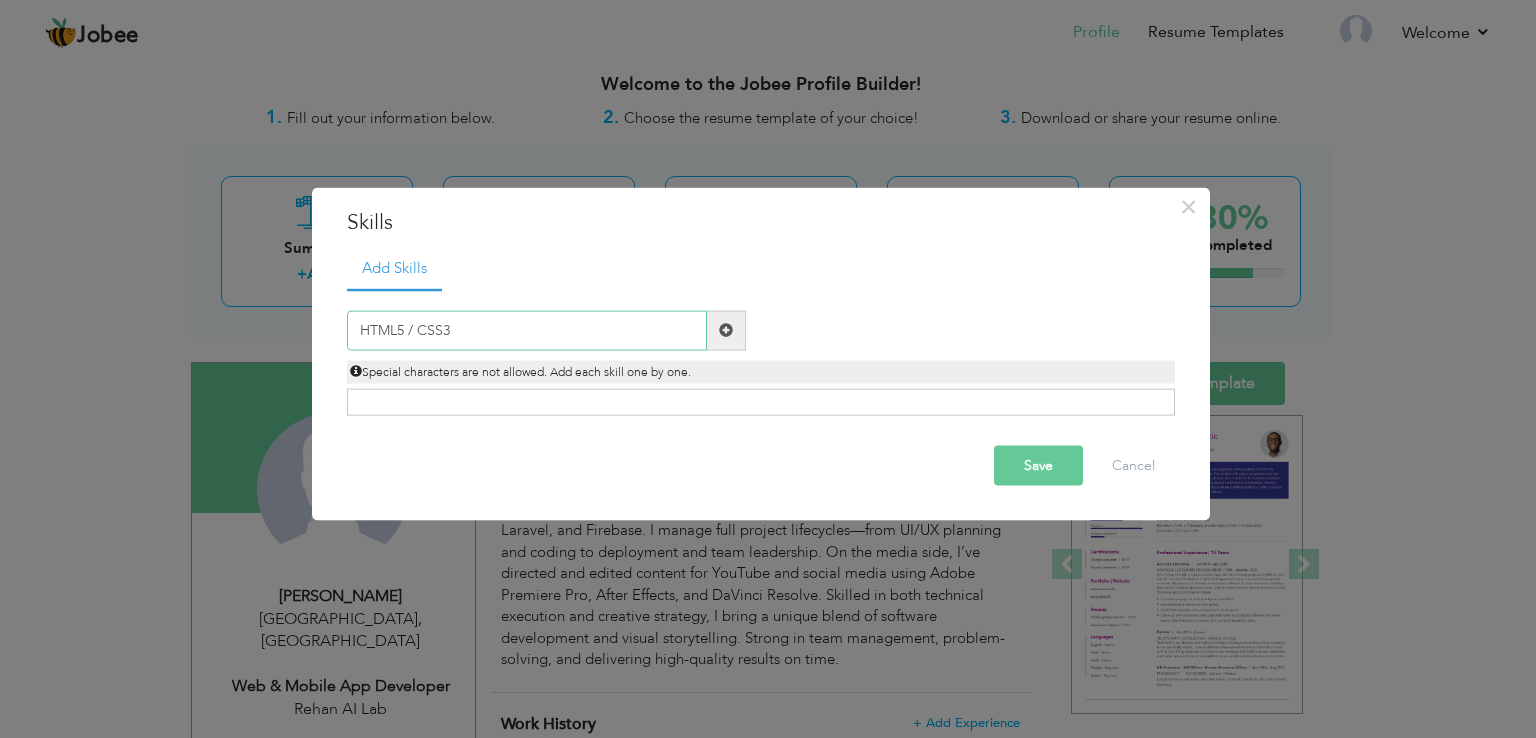click on "HTML5 / CSS3" at bounding box center [527, 330] 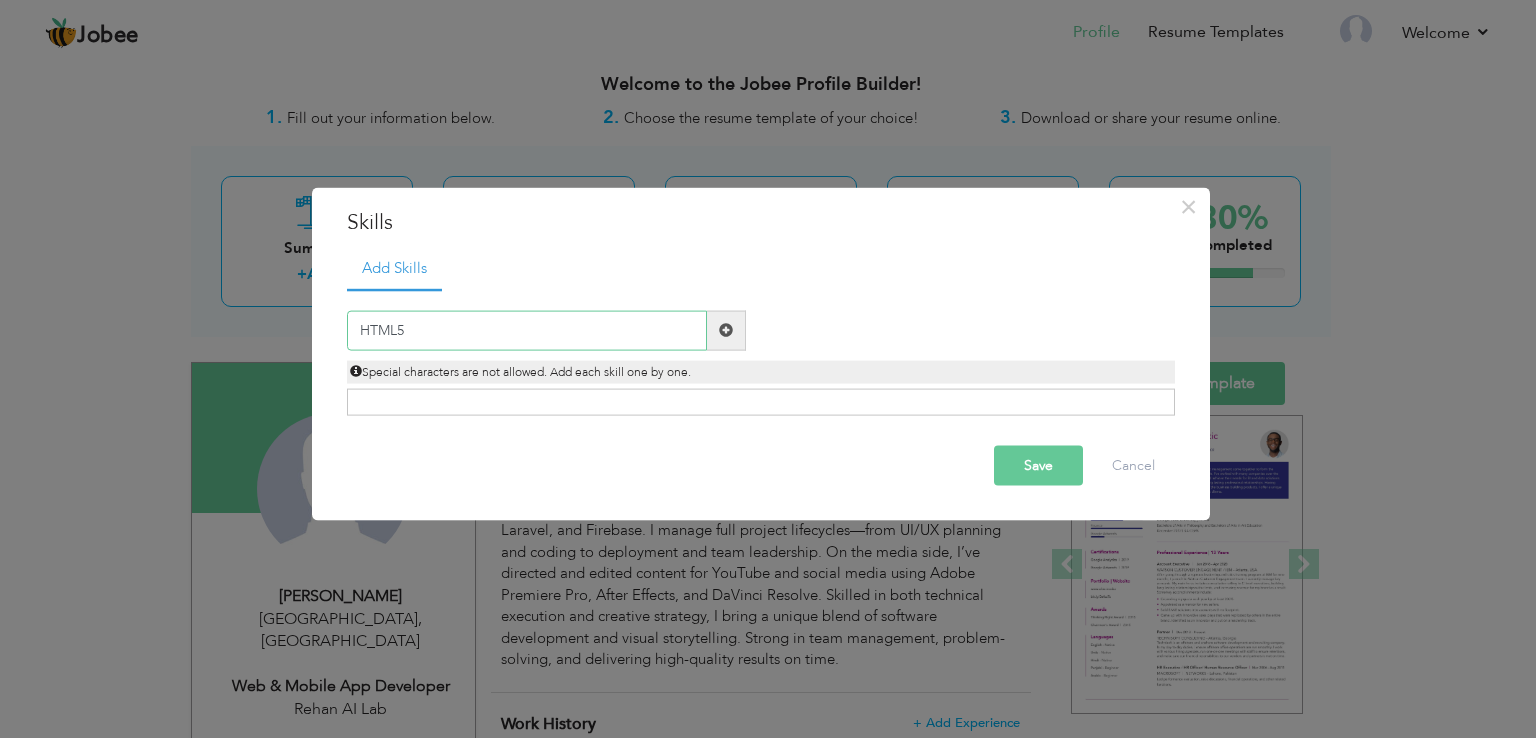 type on "HTML5" 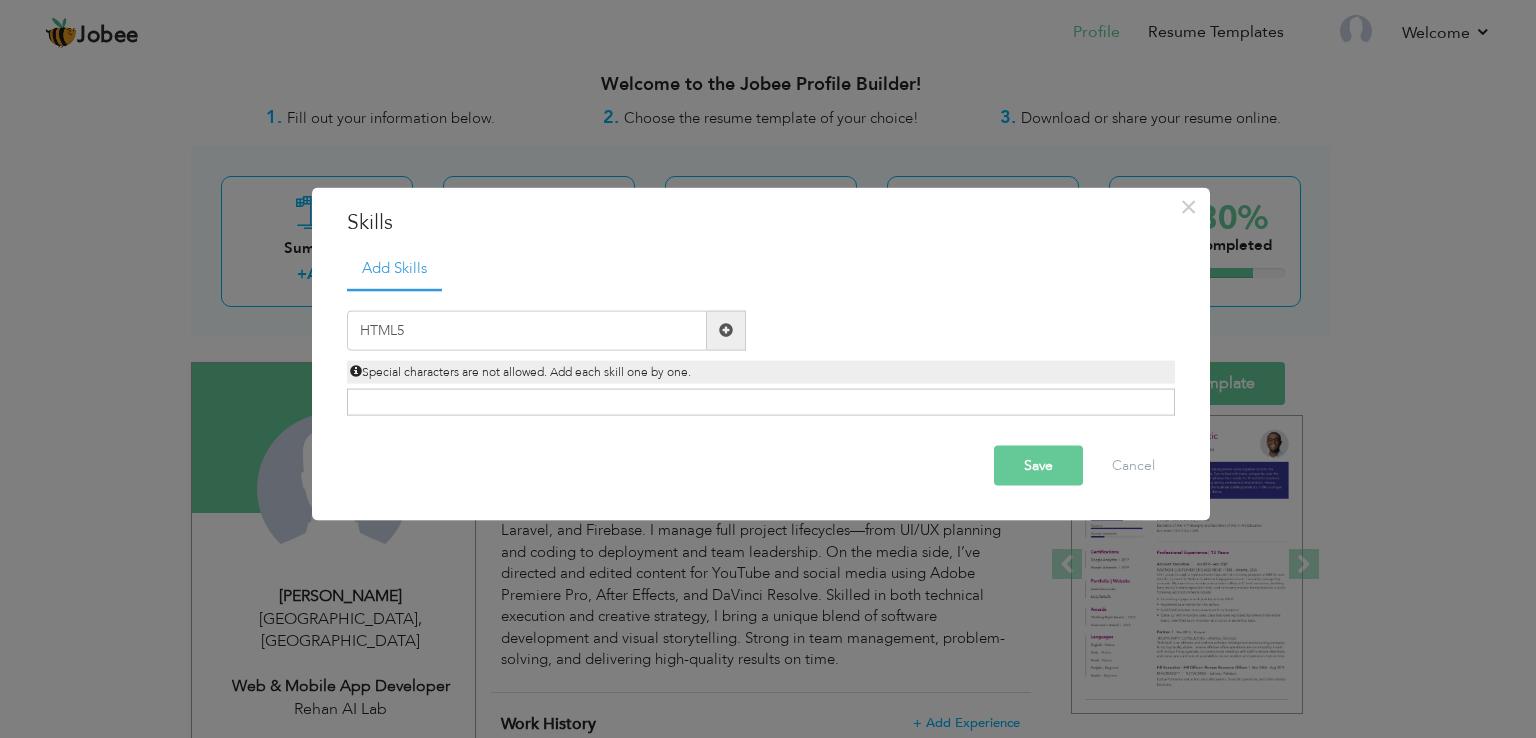 click at bounding box center (726, 330) 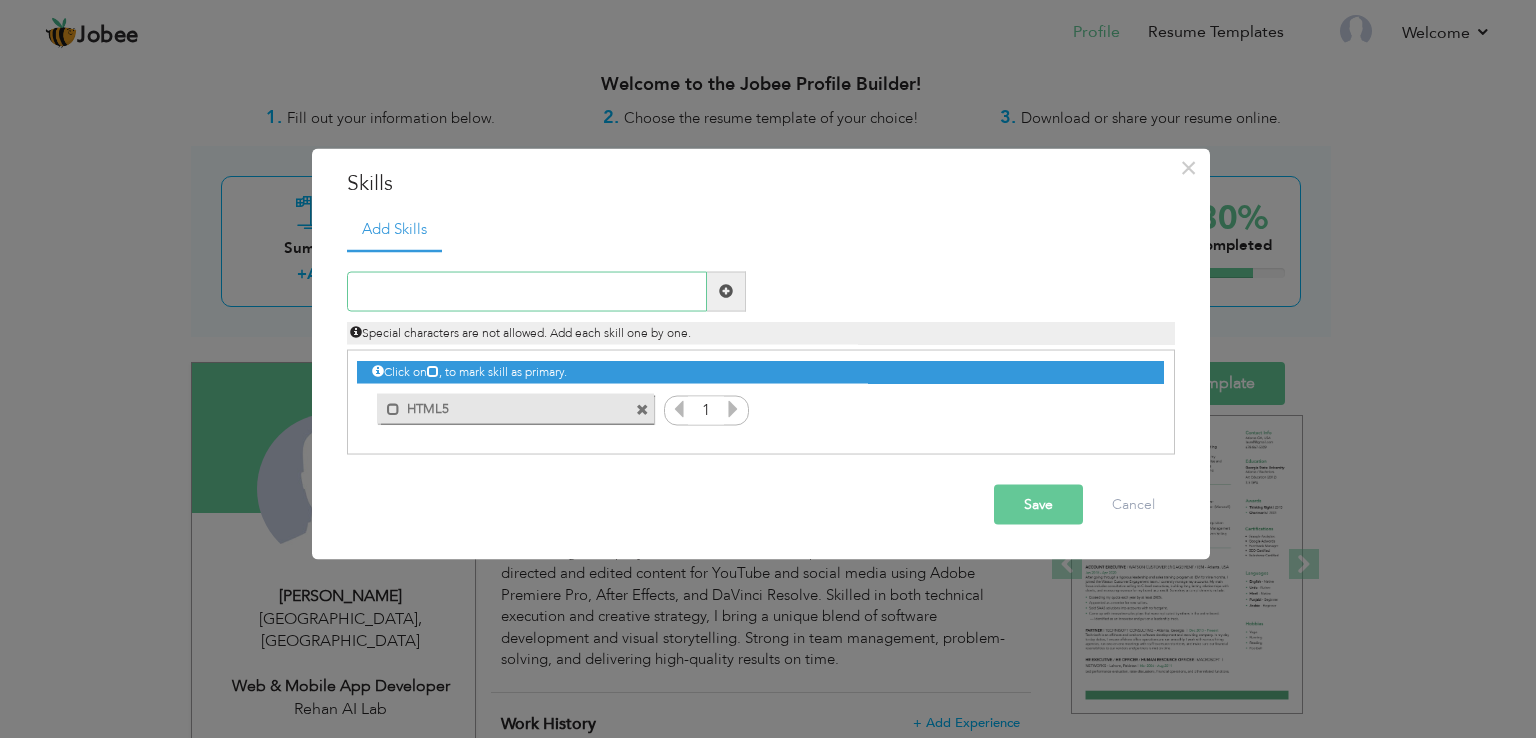 click at bounding box center (527, 291) 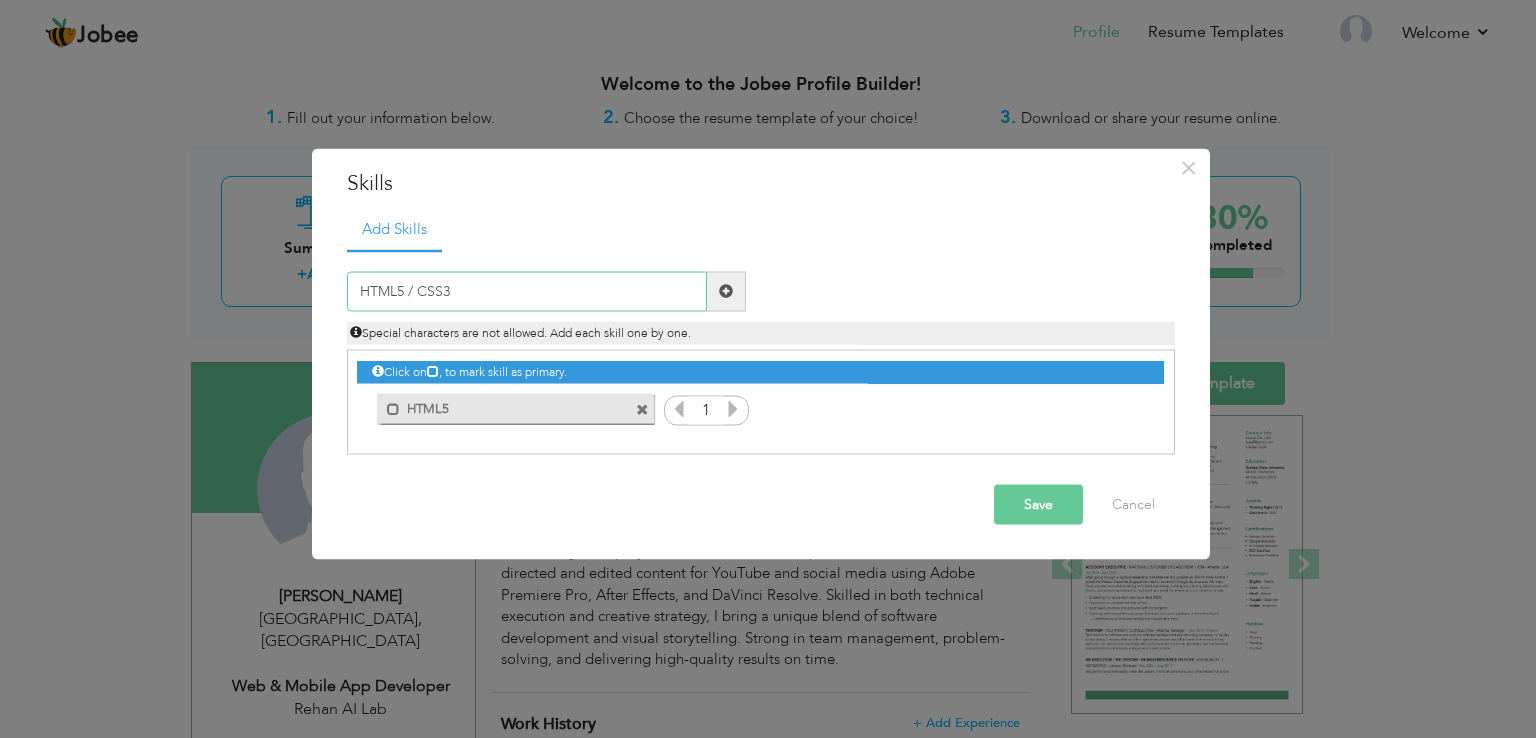 type on "HTML5 / CSS3" 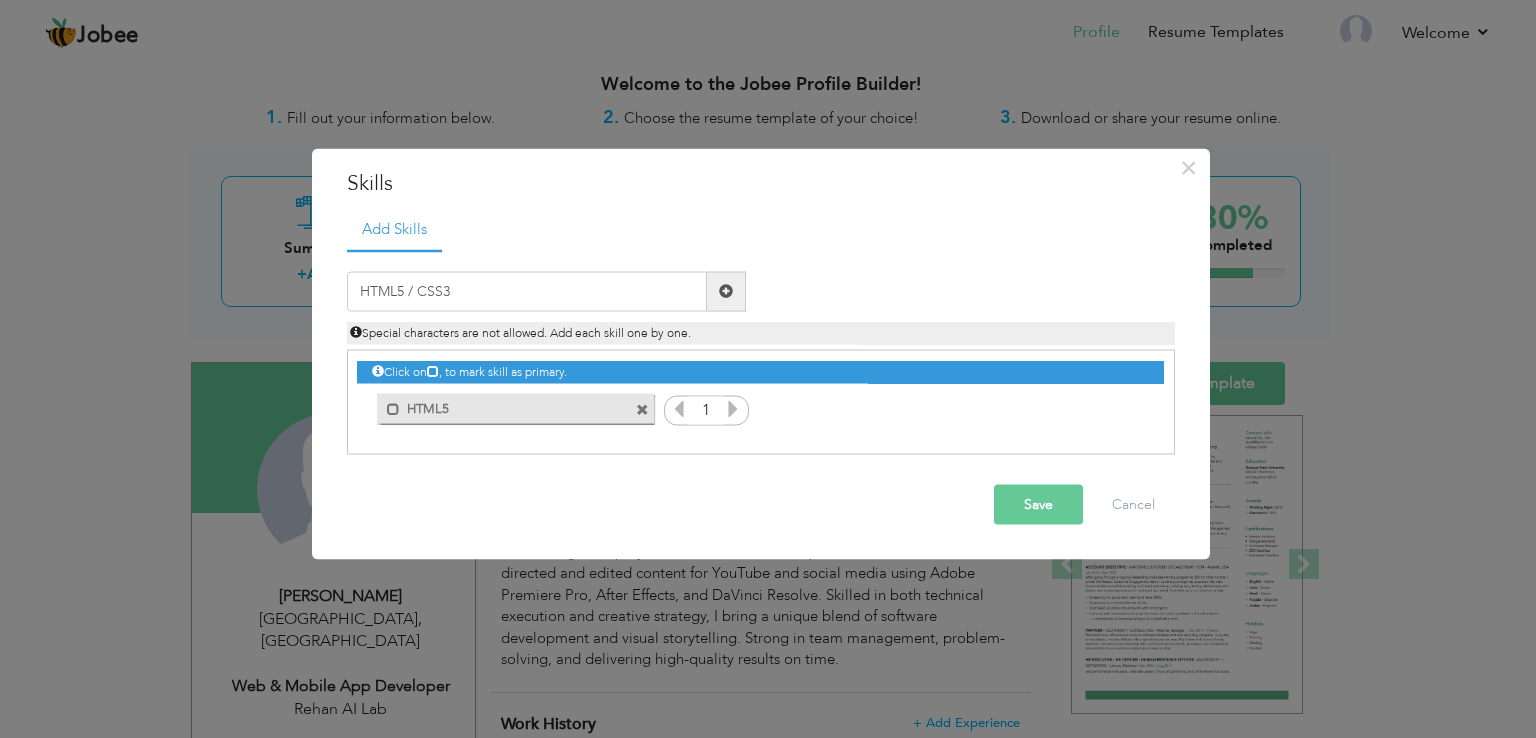 click at bounding box center (726, 291) 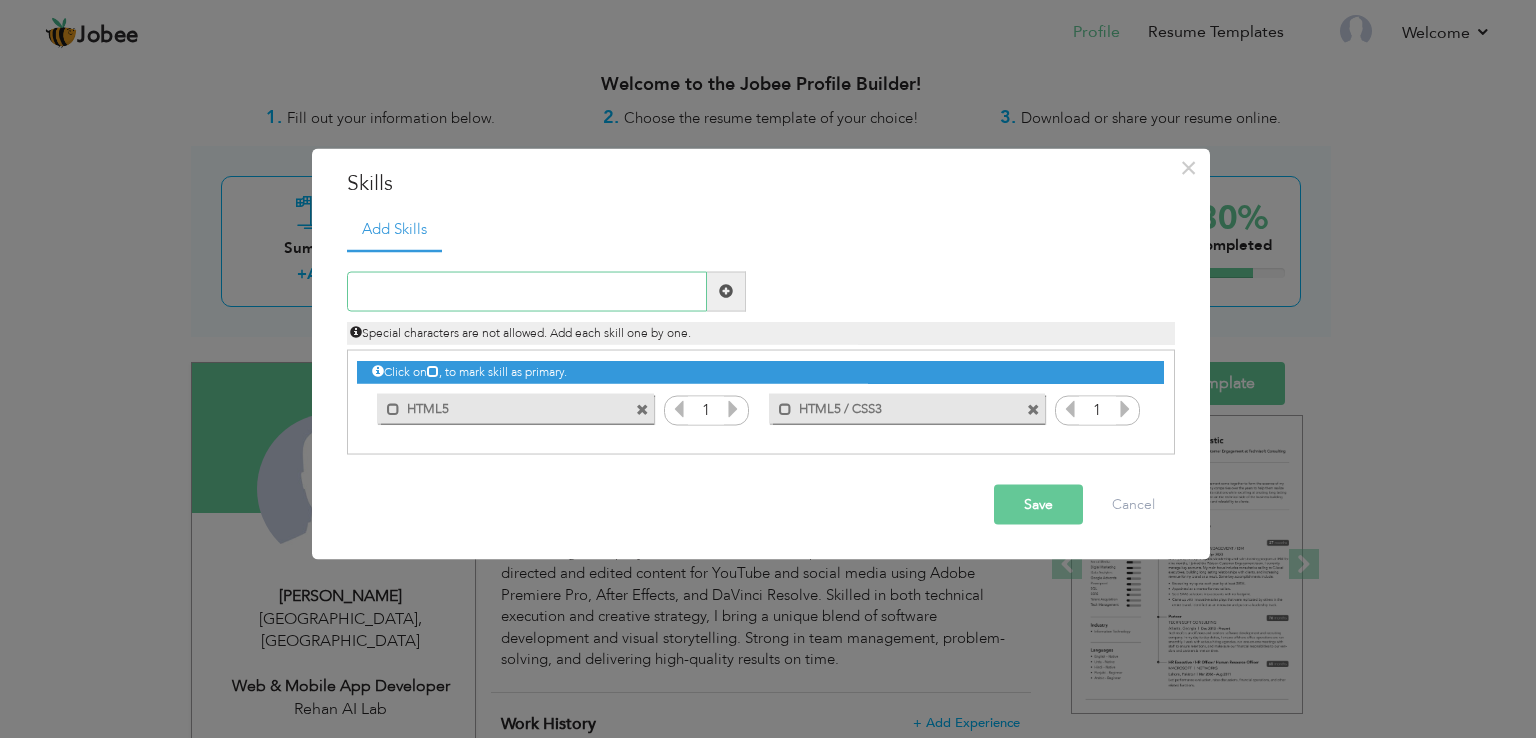 click at bounding box center (527, 291) 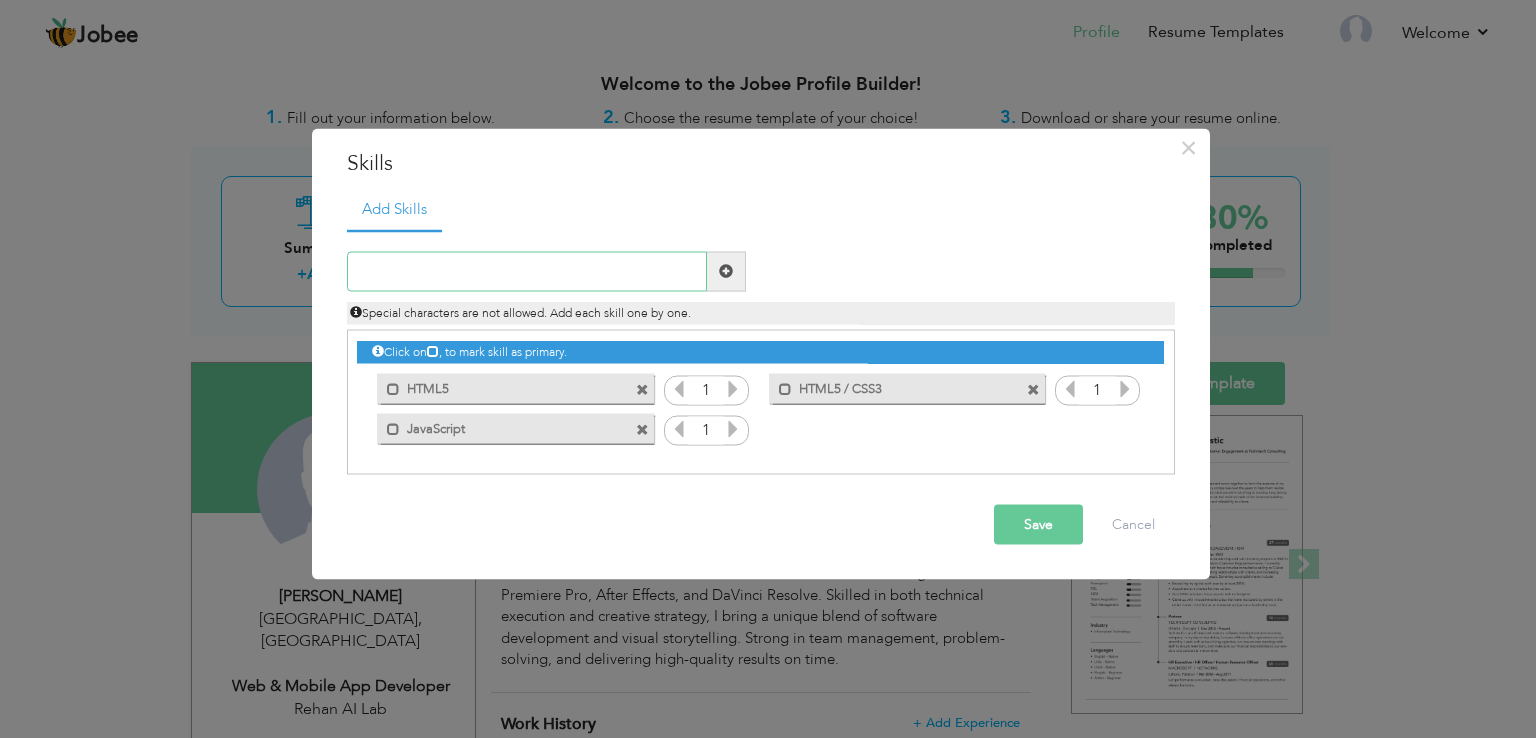 paste on "React.js  Node.js" 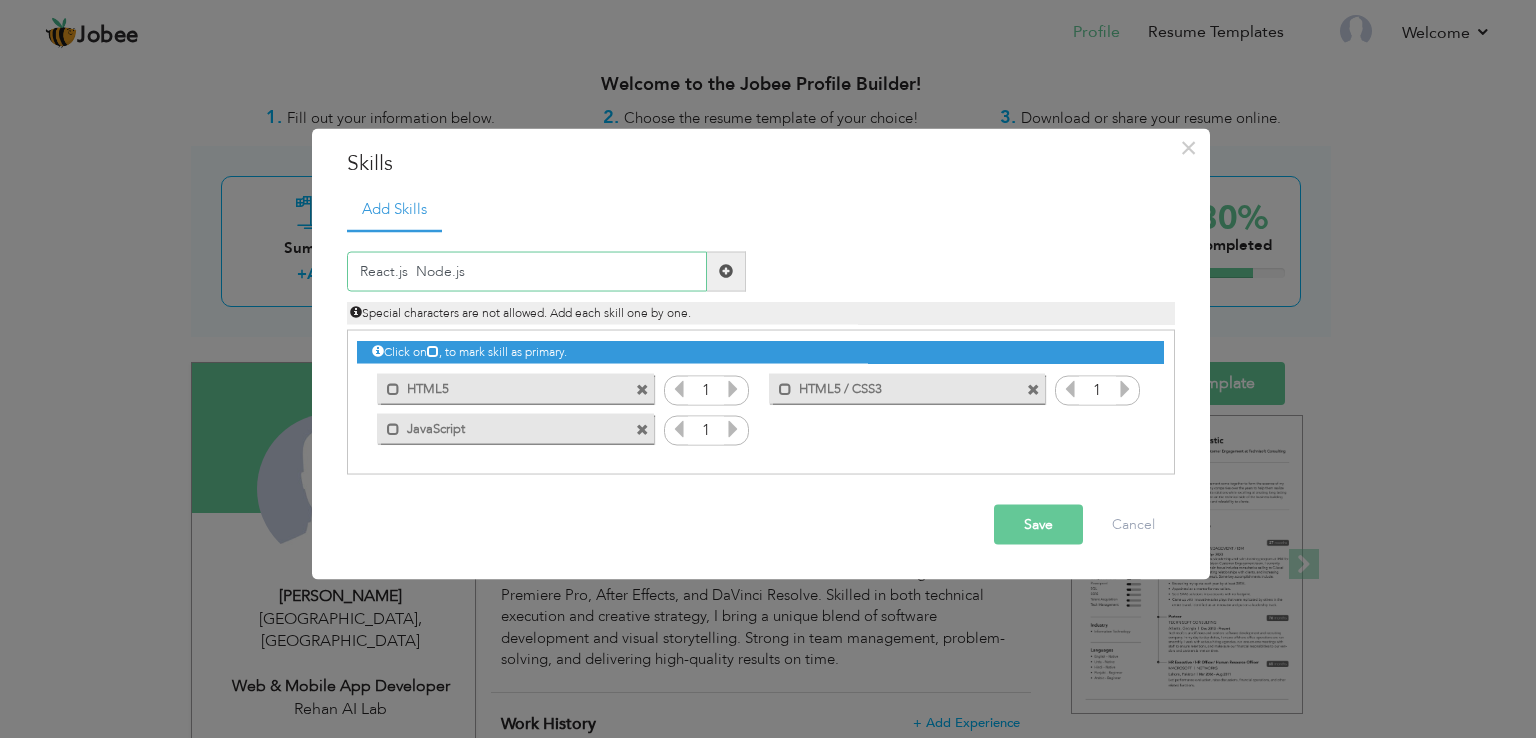 click on "React.js  Node.js" at bounding box center (527, 271) 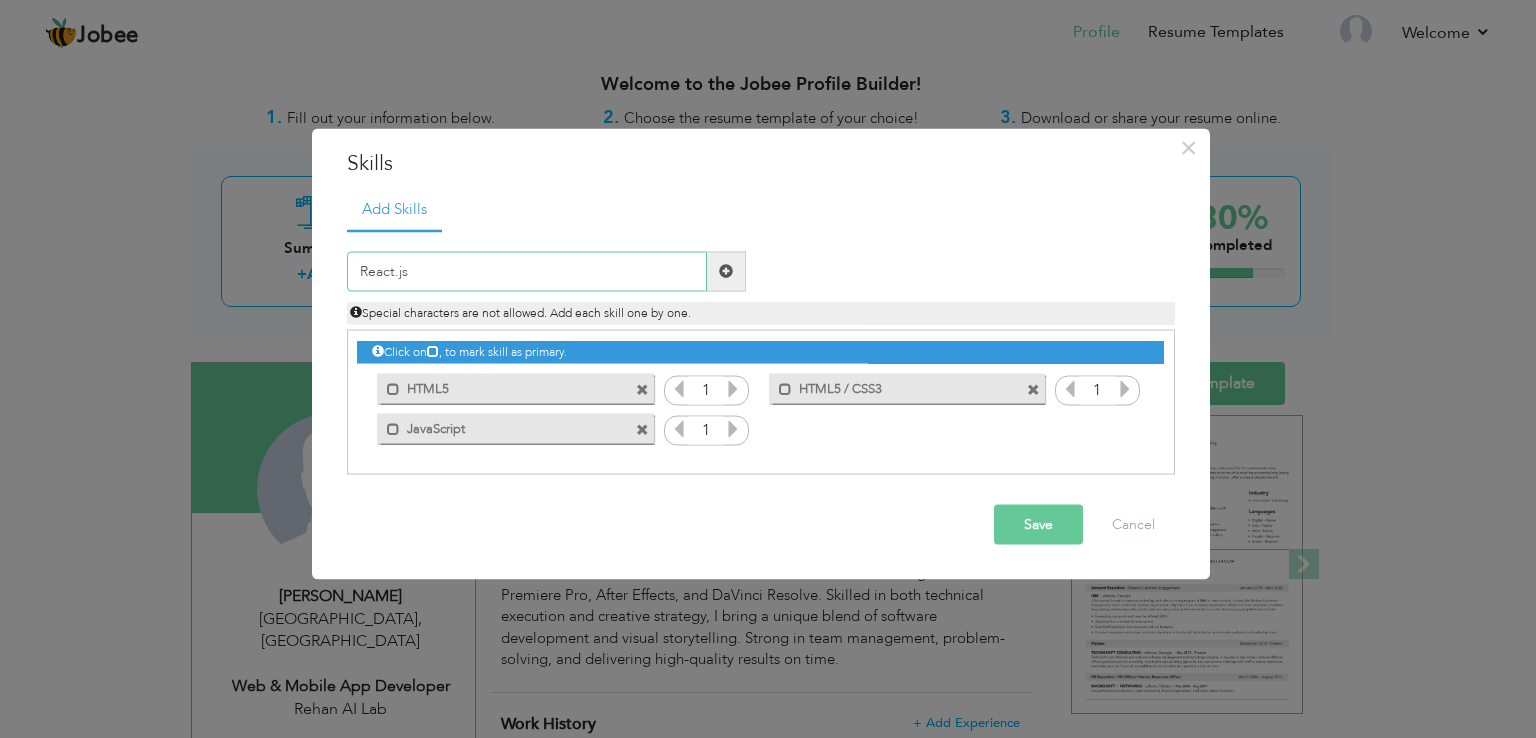 type on "React.js" 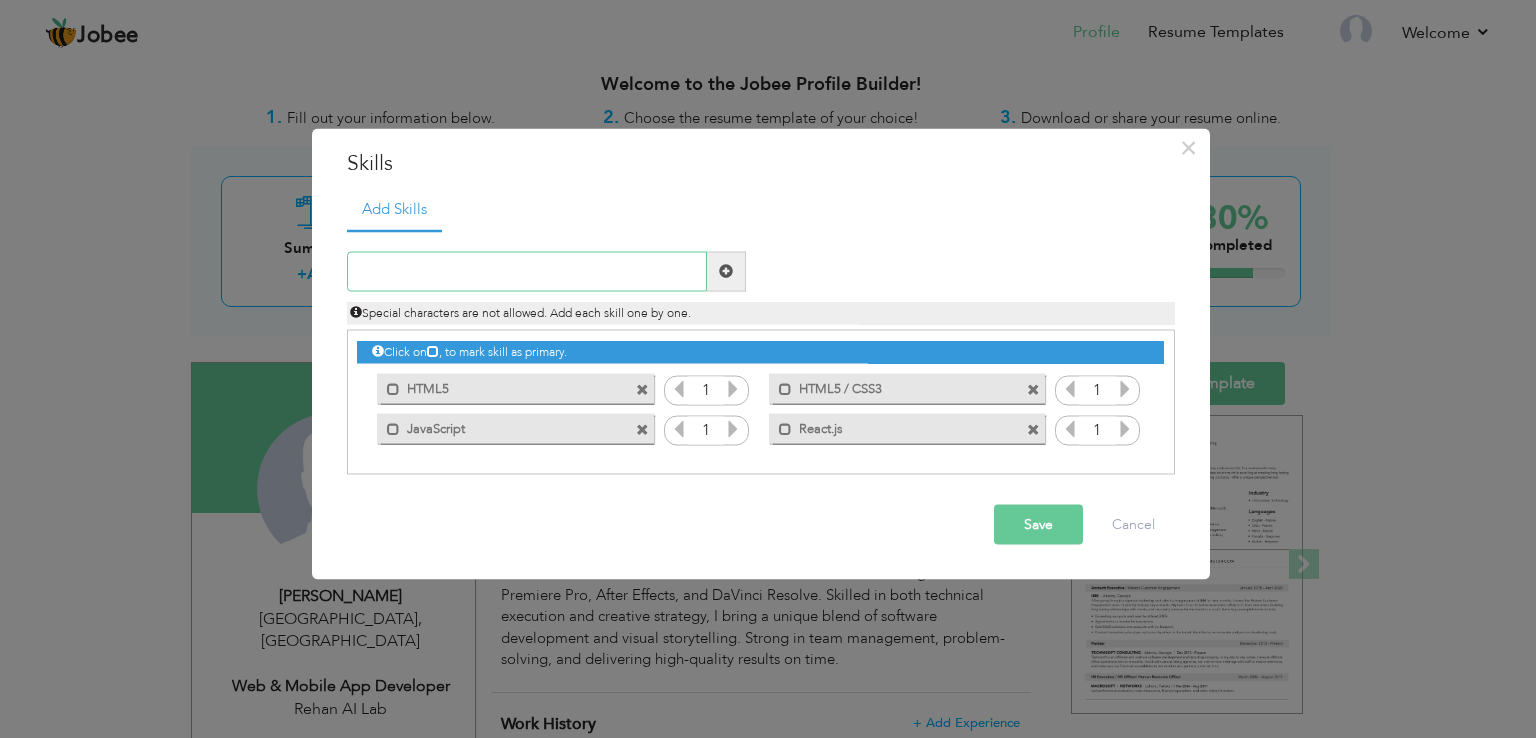 paste on "React.js  Node.js" 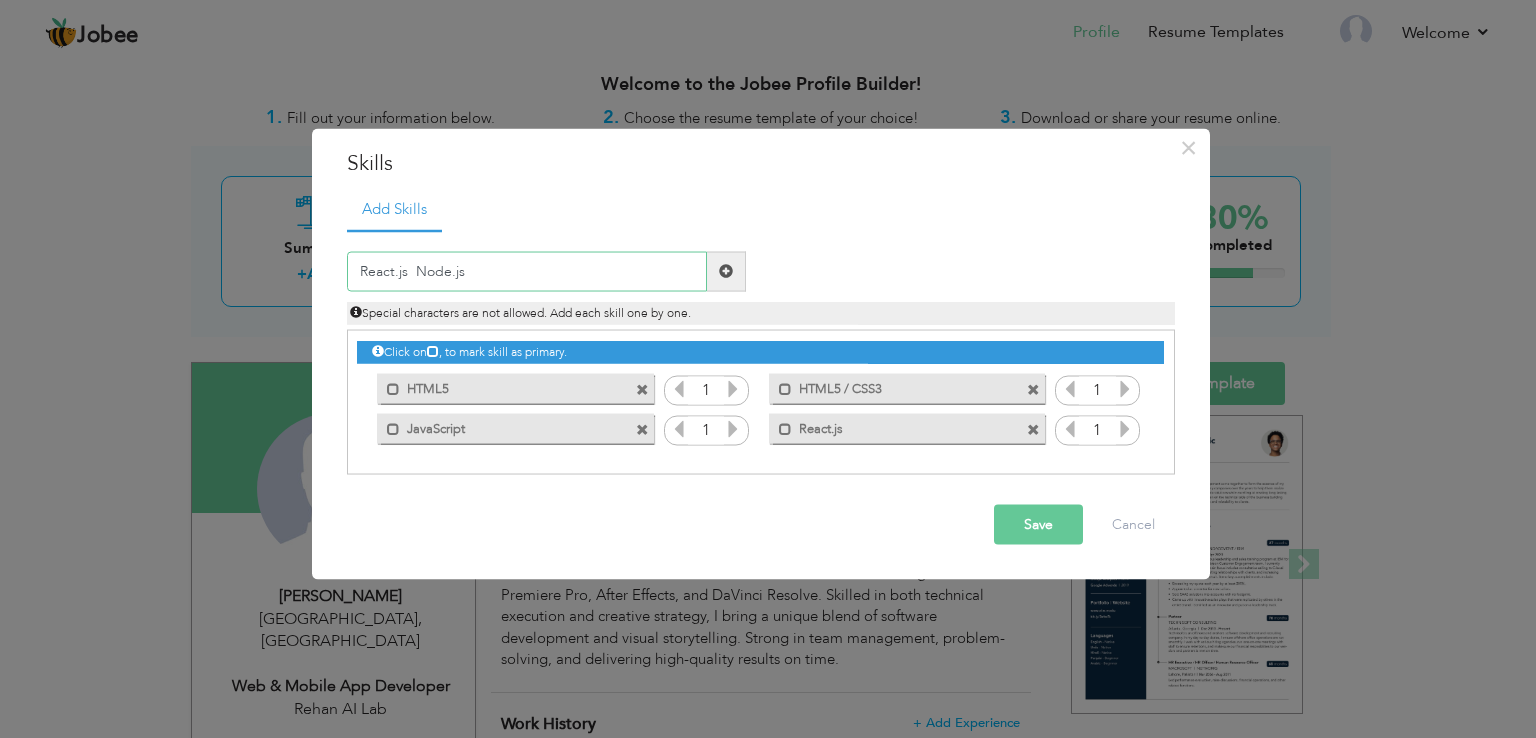 type on "Node.js" 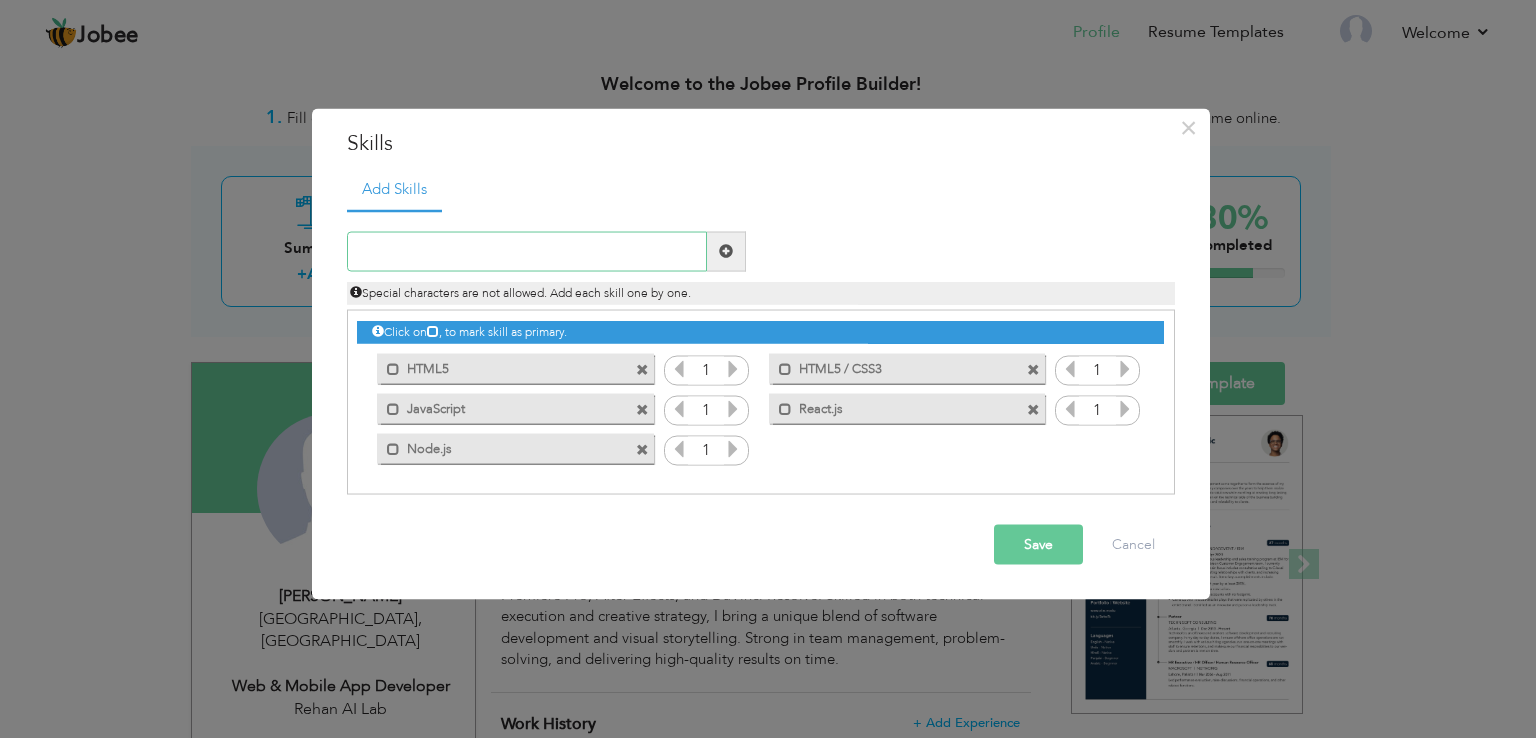 paste on "PHP" 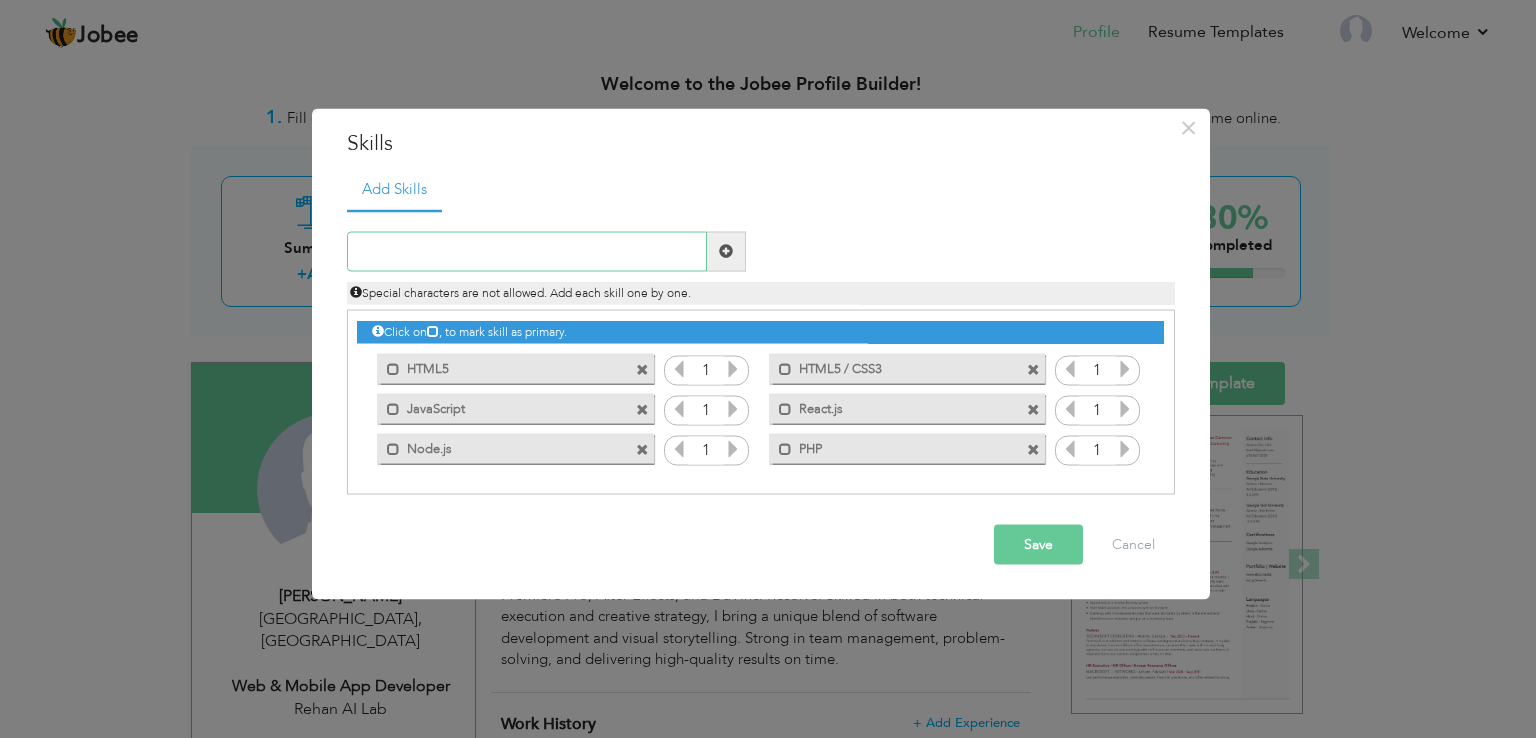 paste on "Laravel" 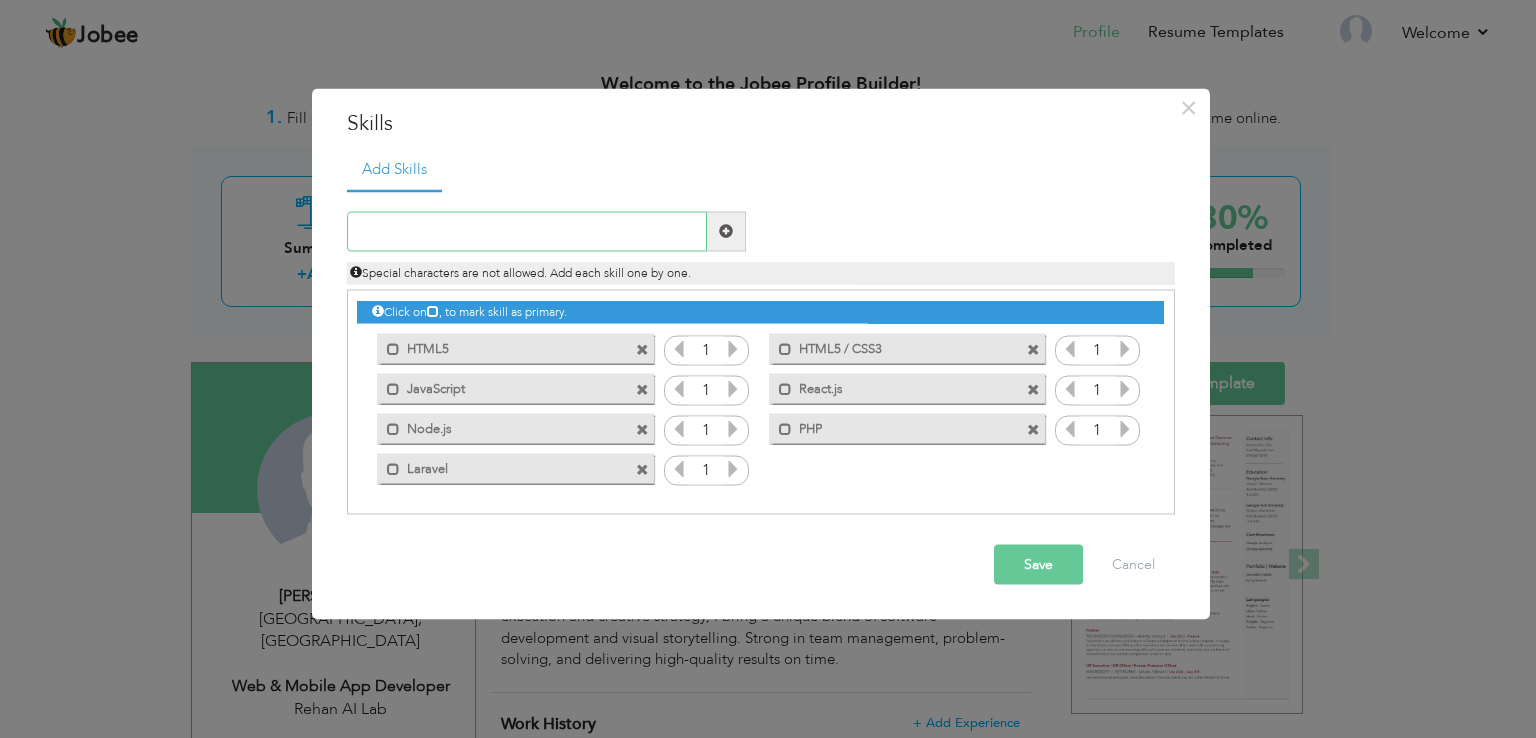 paste on "Firebase" 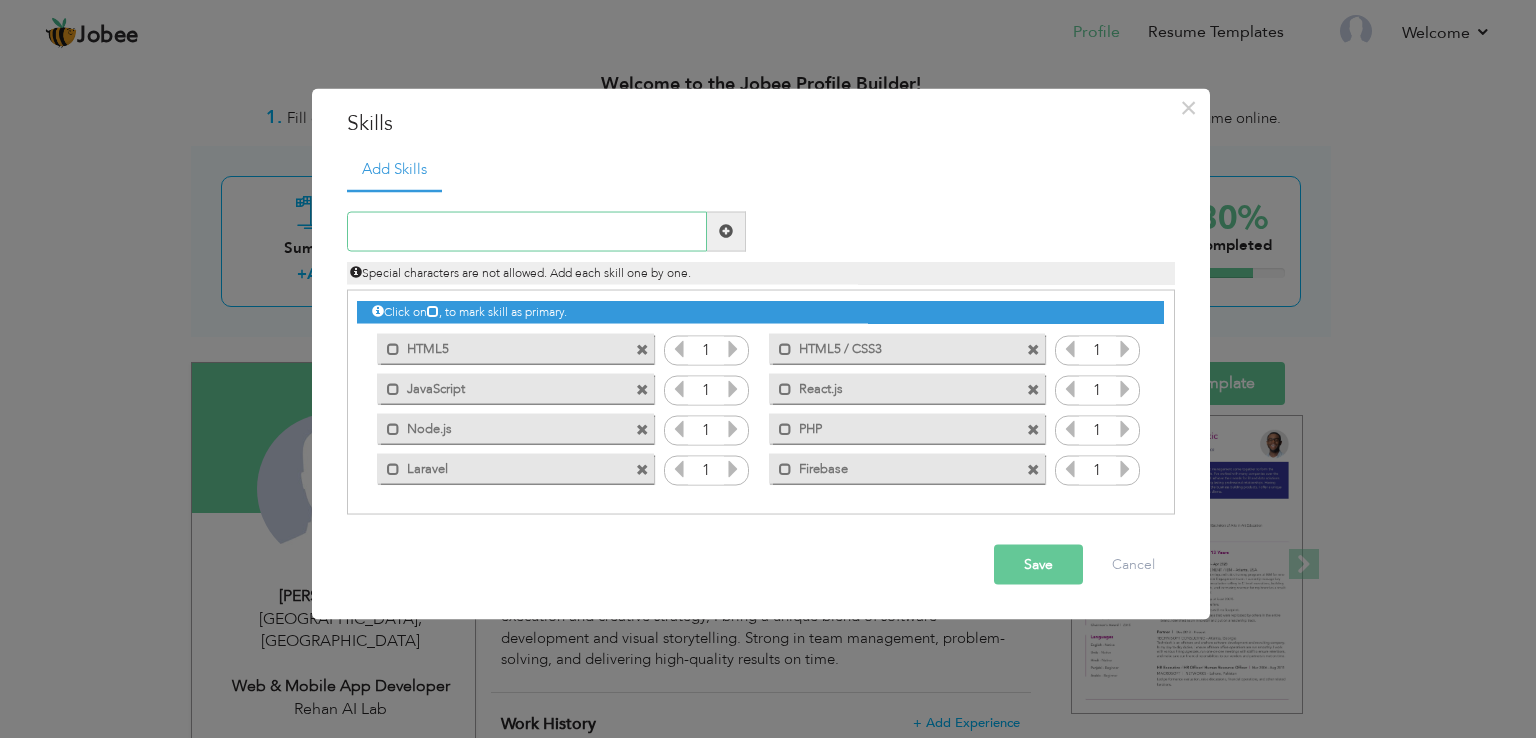paste on "REST APIs" 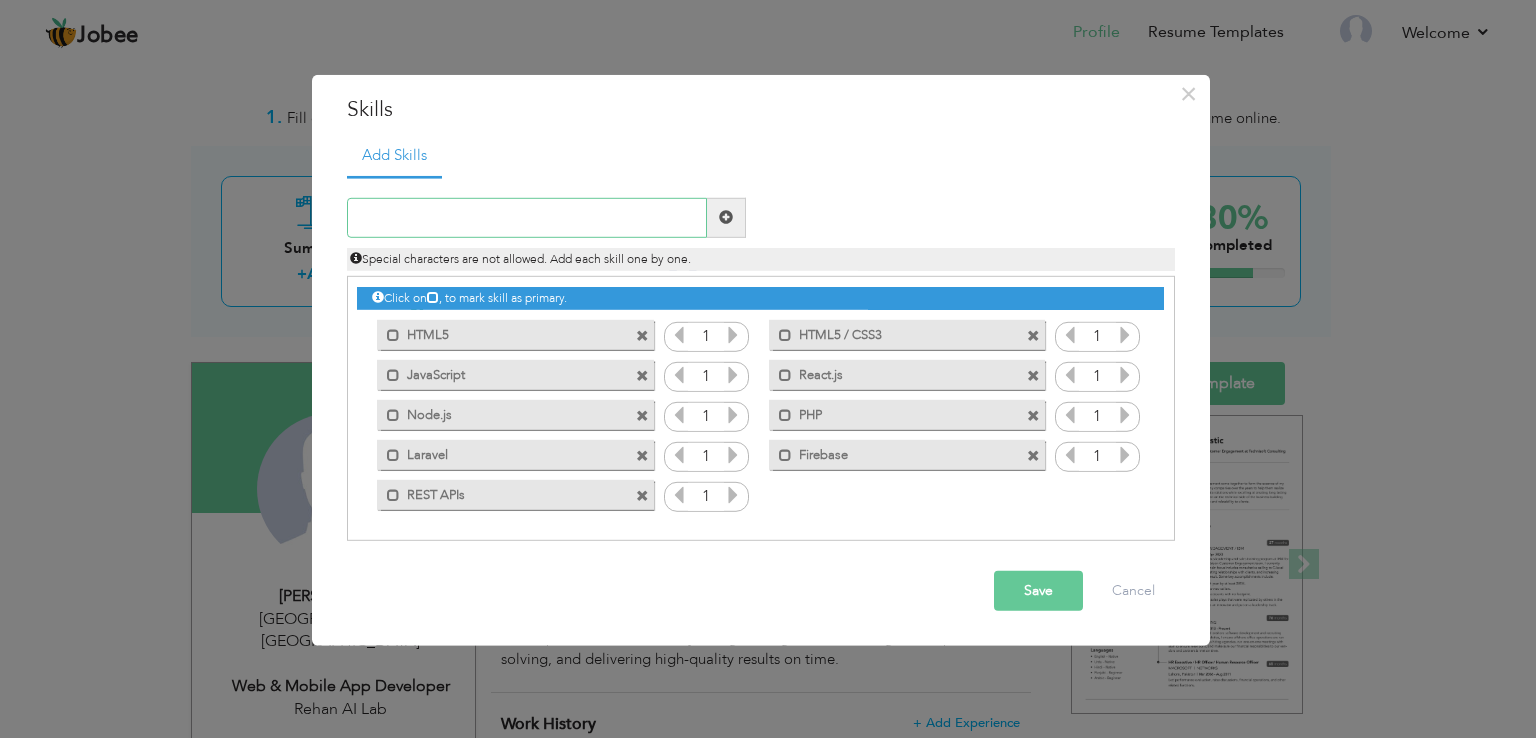 paste on "MySQL" 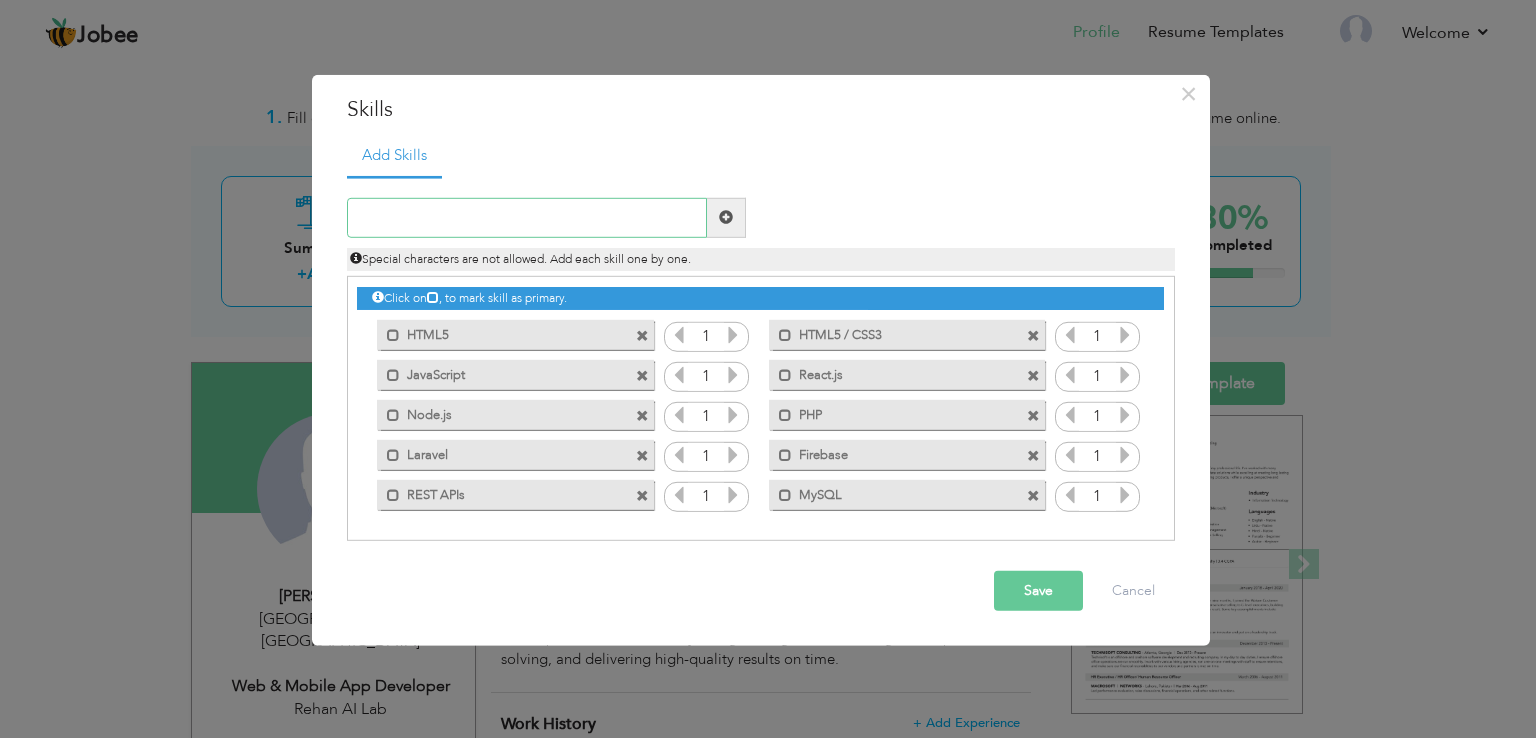 paste on "SQL Server" 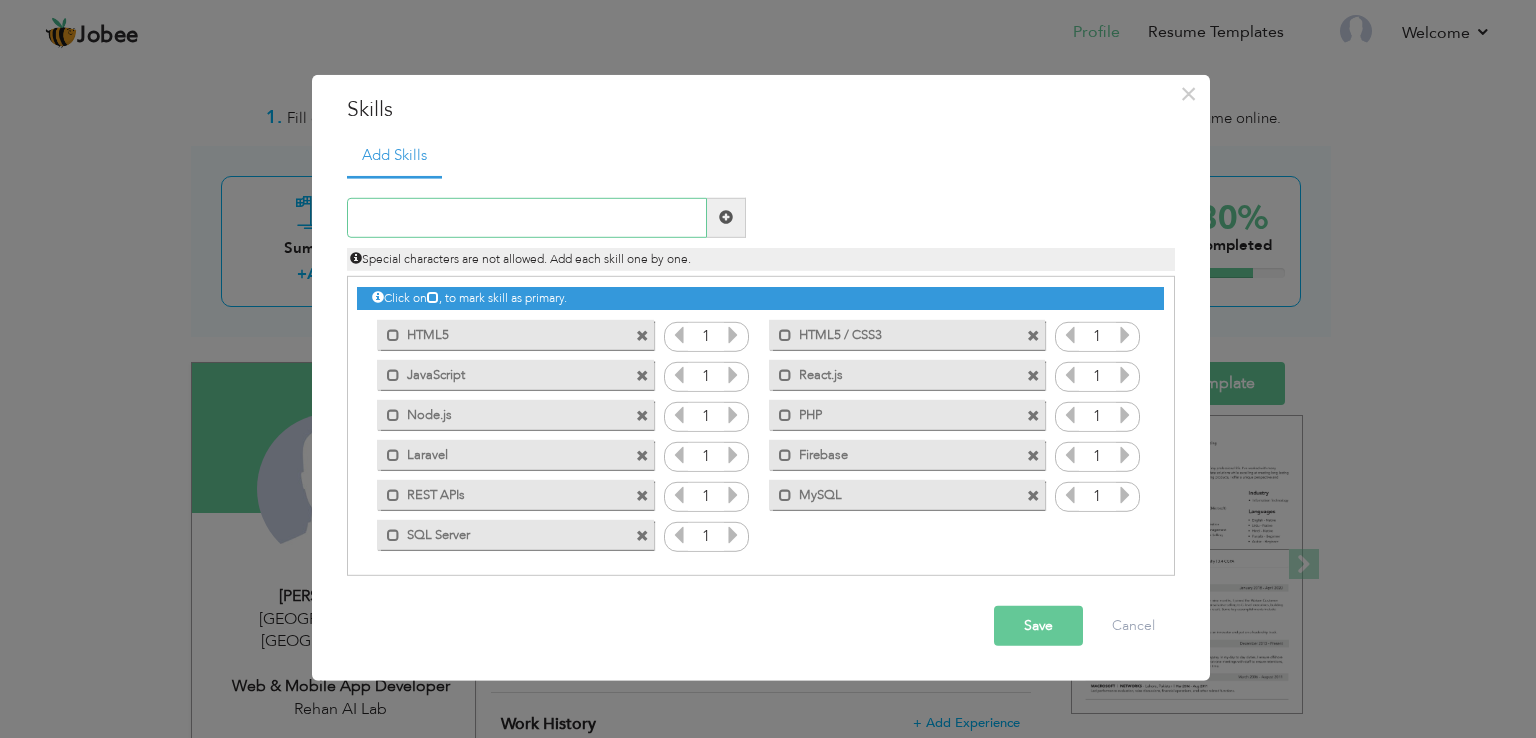 paste on "Android App Development" 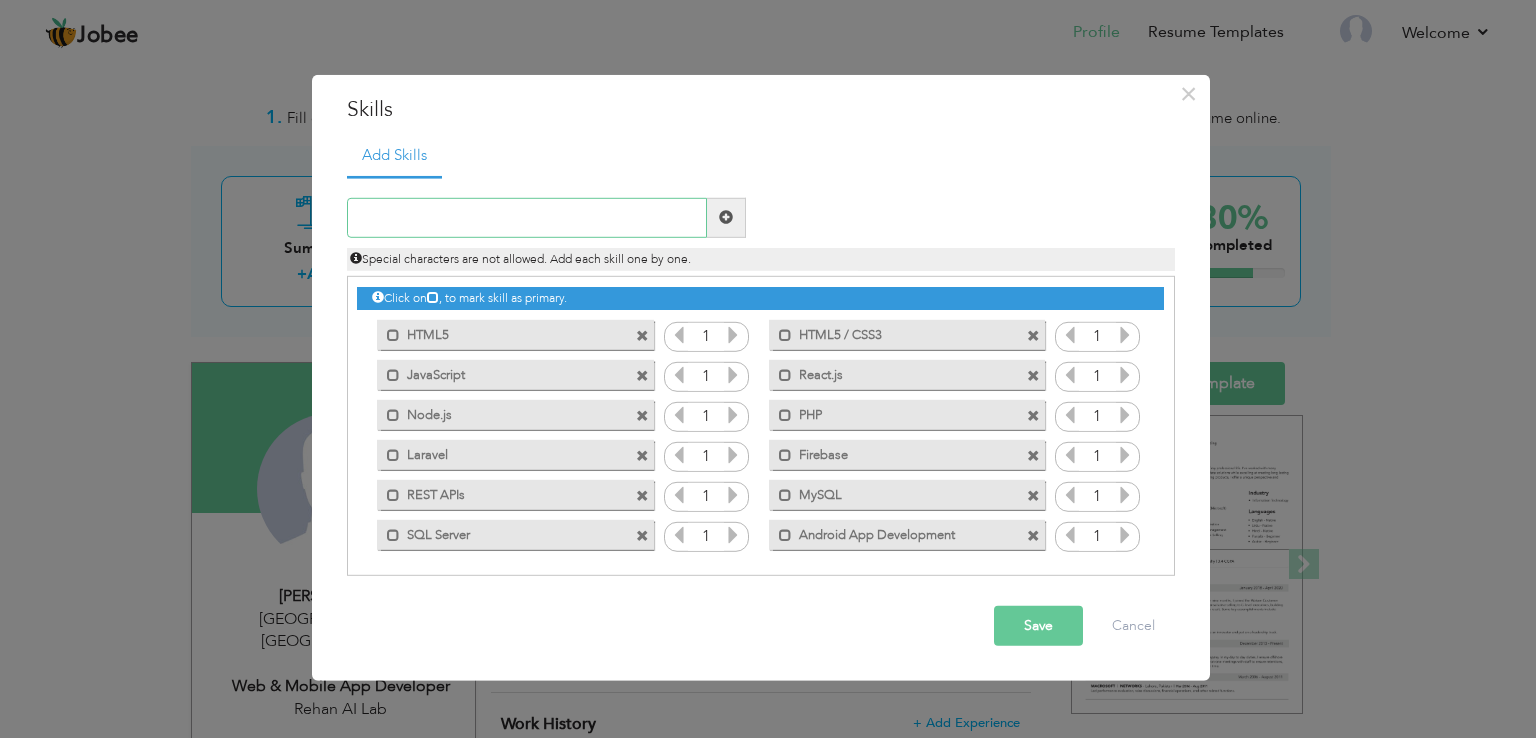 paste on "iOS App Deployment" 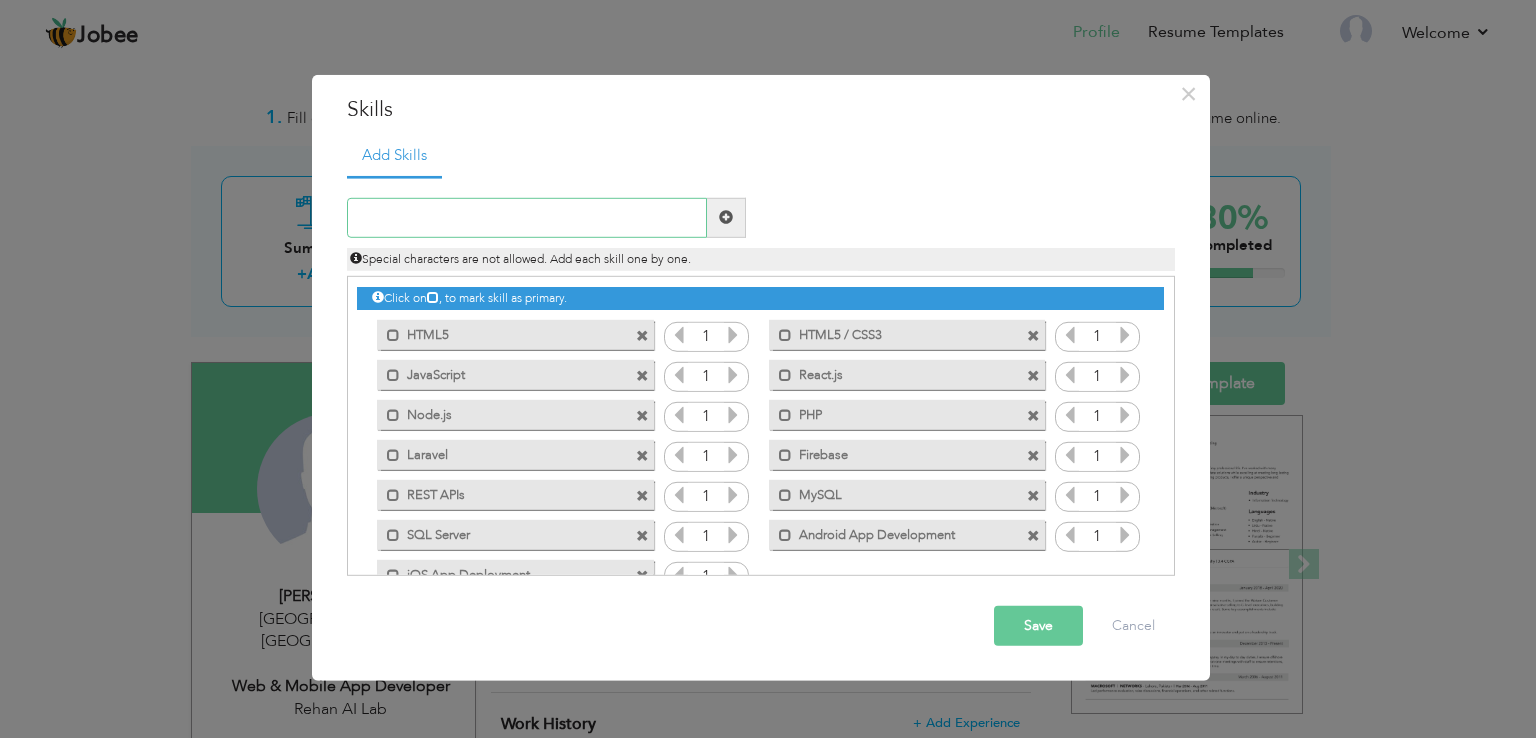 paste on "Play Store & App Store Publishing" 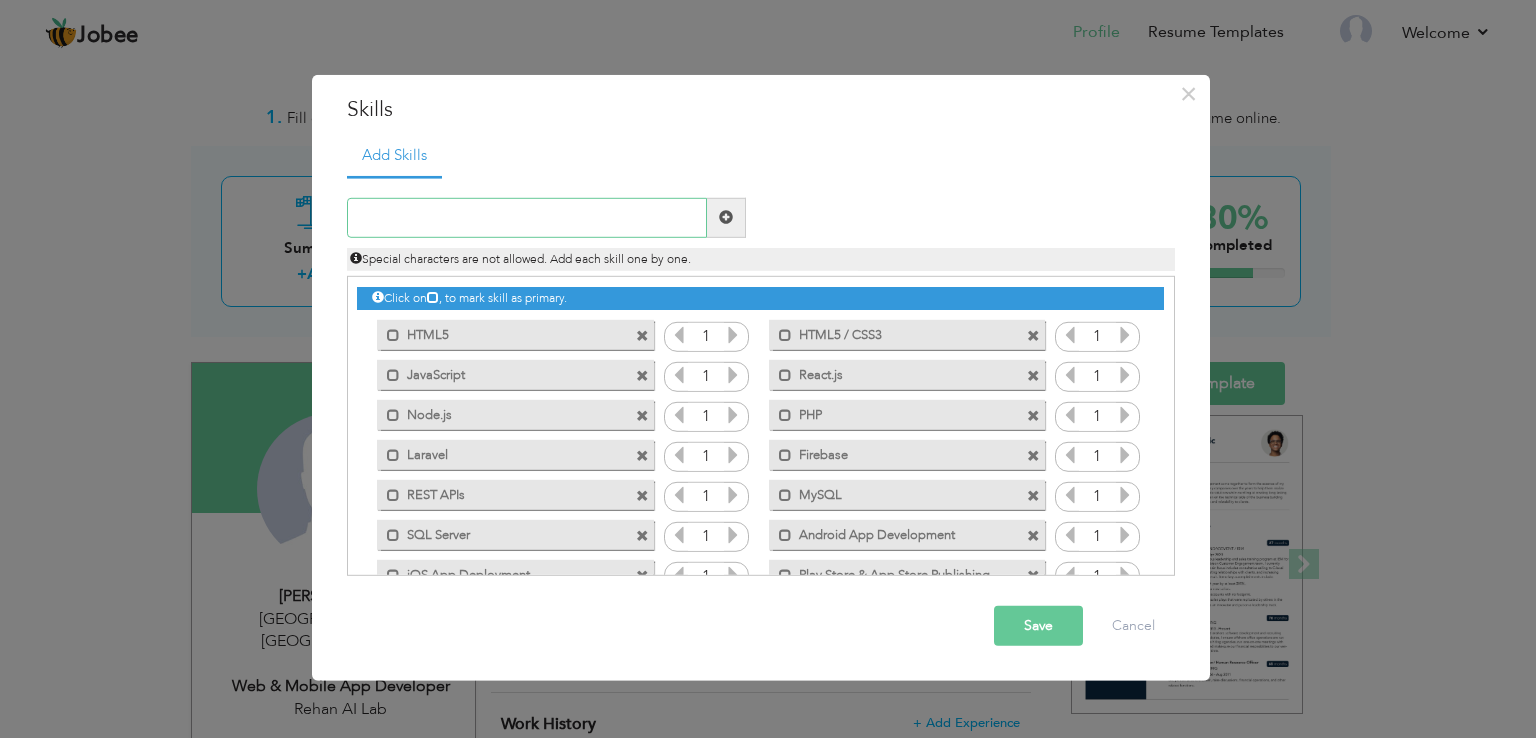 paste on "AI Chatbot Development" 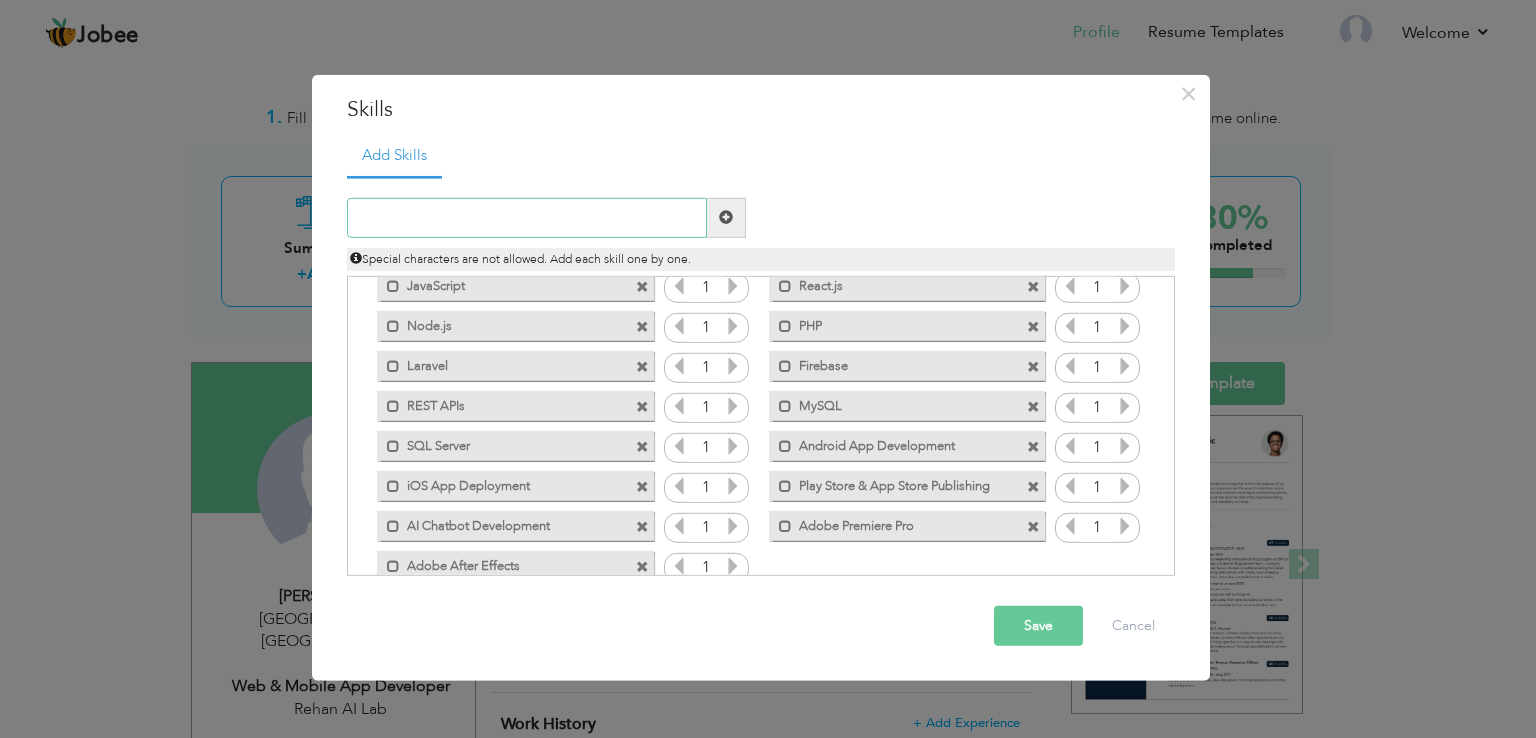 scroll, scrollTop: 124, scrollLeft: 0, axis: vertical 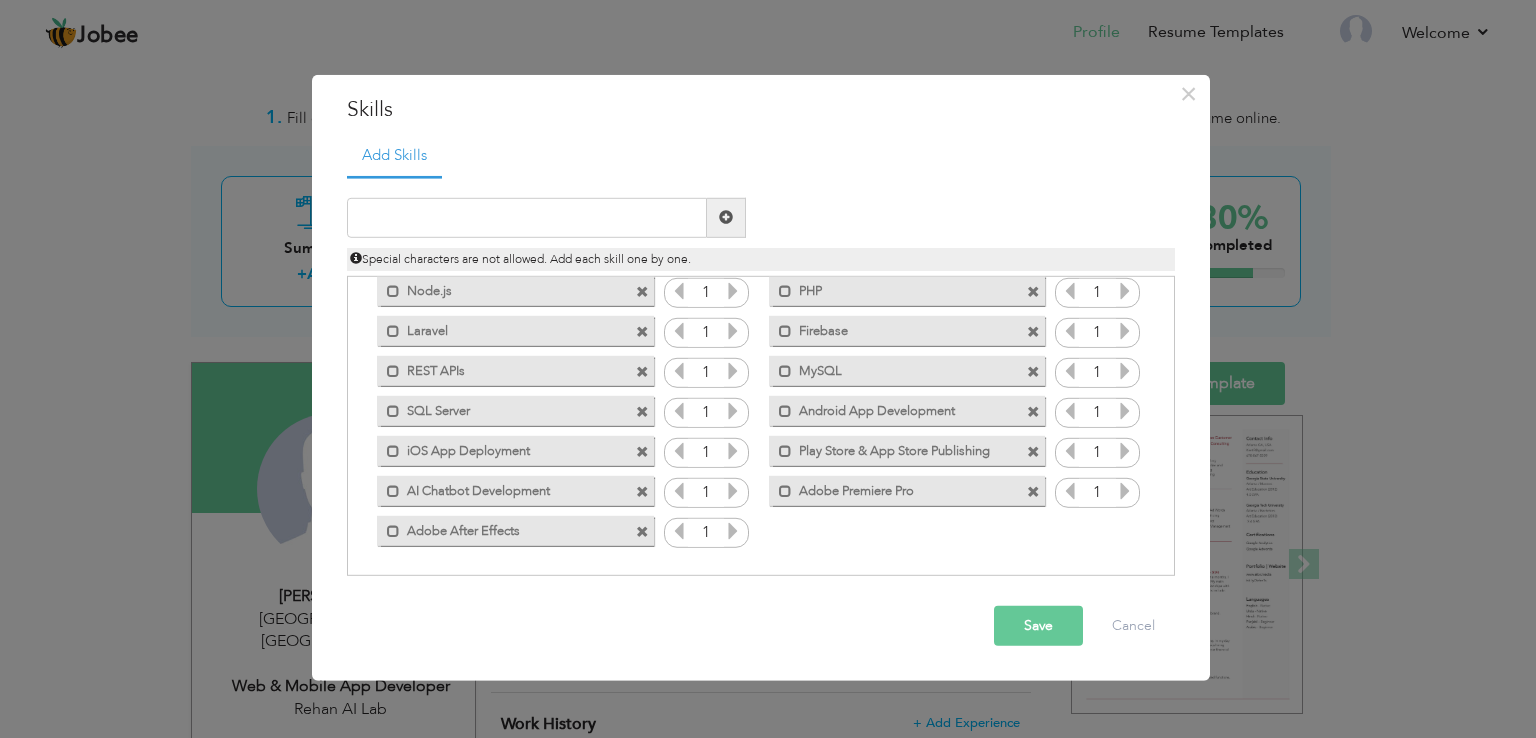 click at bounding box center (1125, 411) 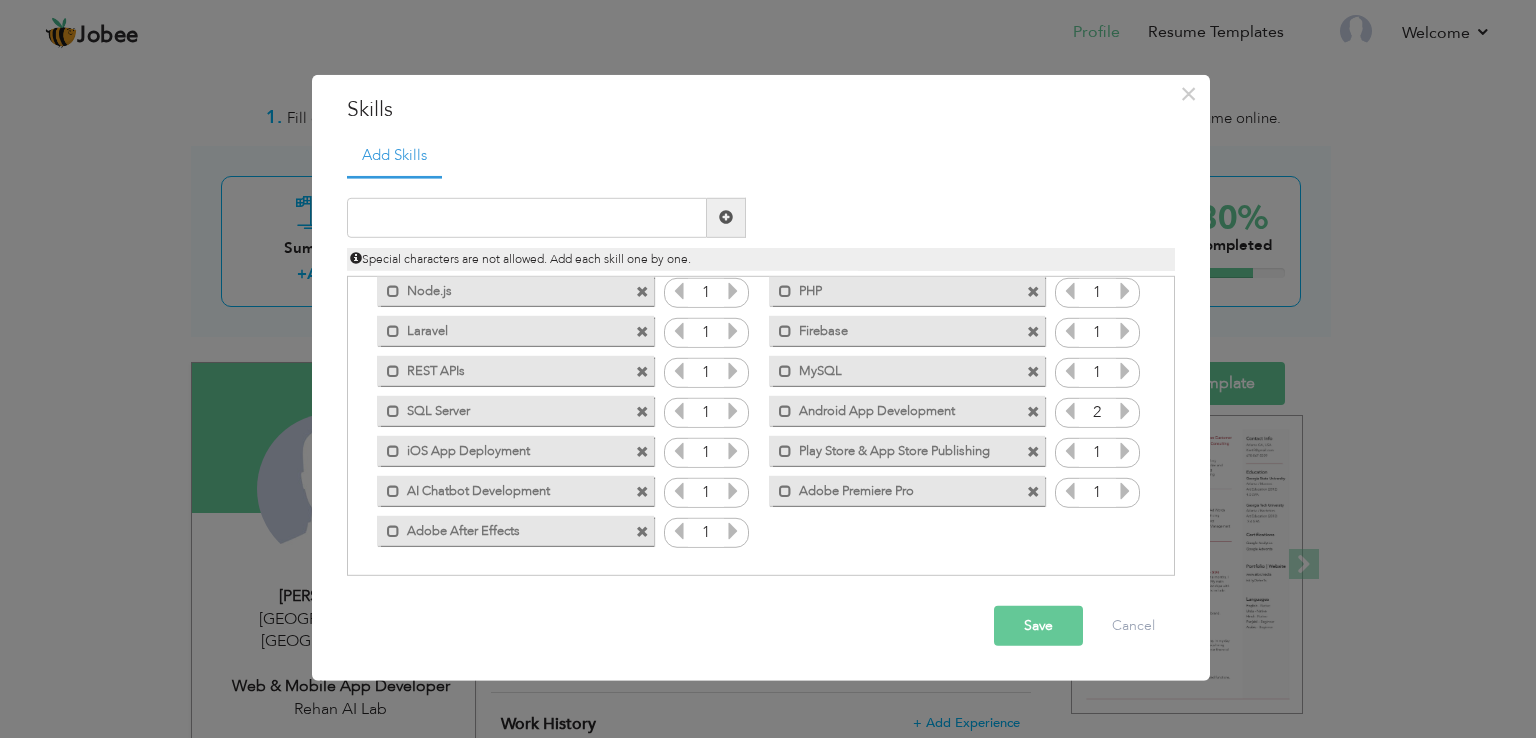 click at bounding box center (1070, 411) 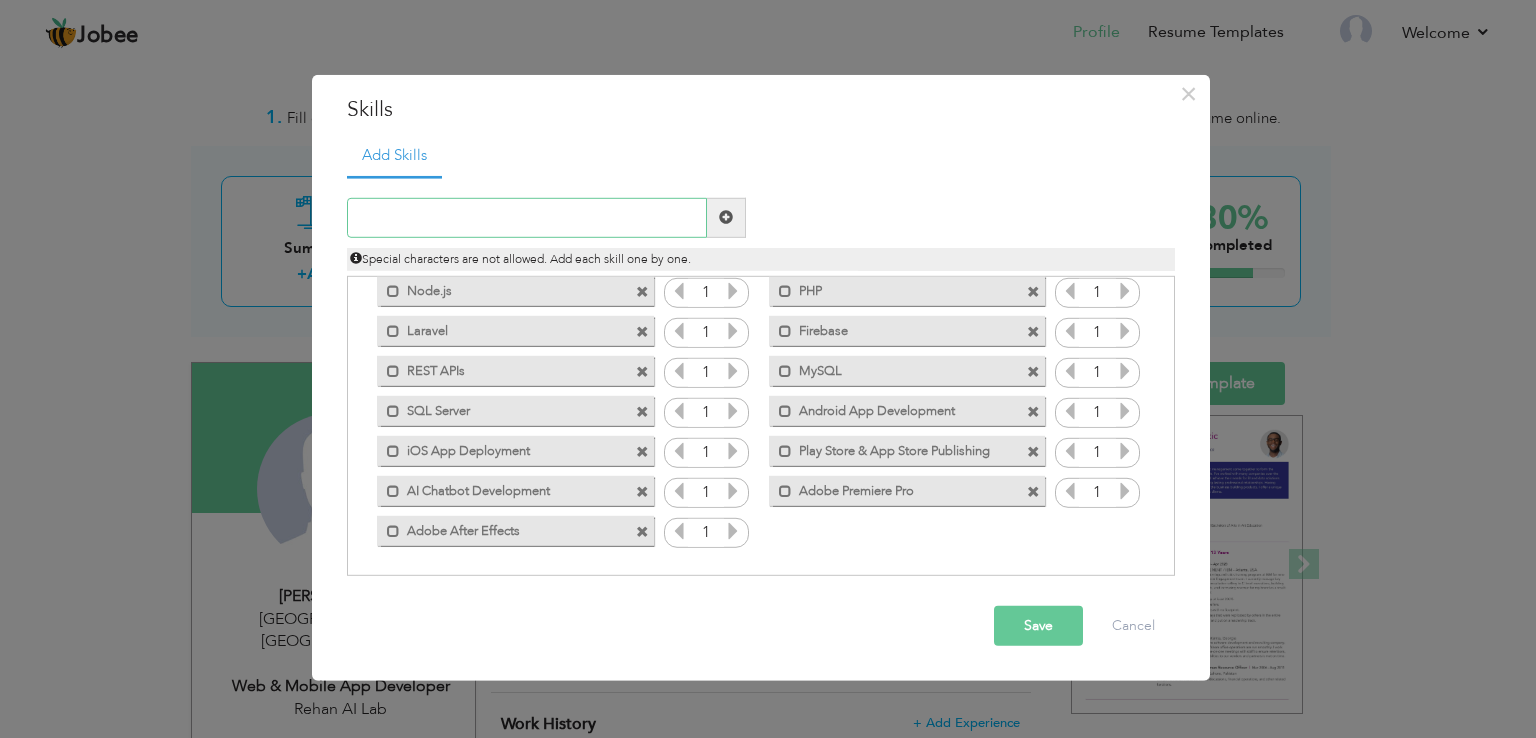 click at bounding box center [527, 218] 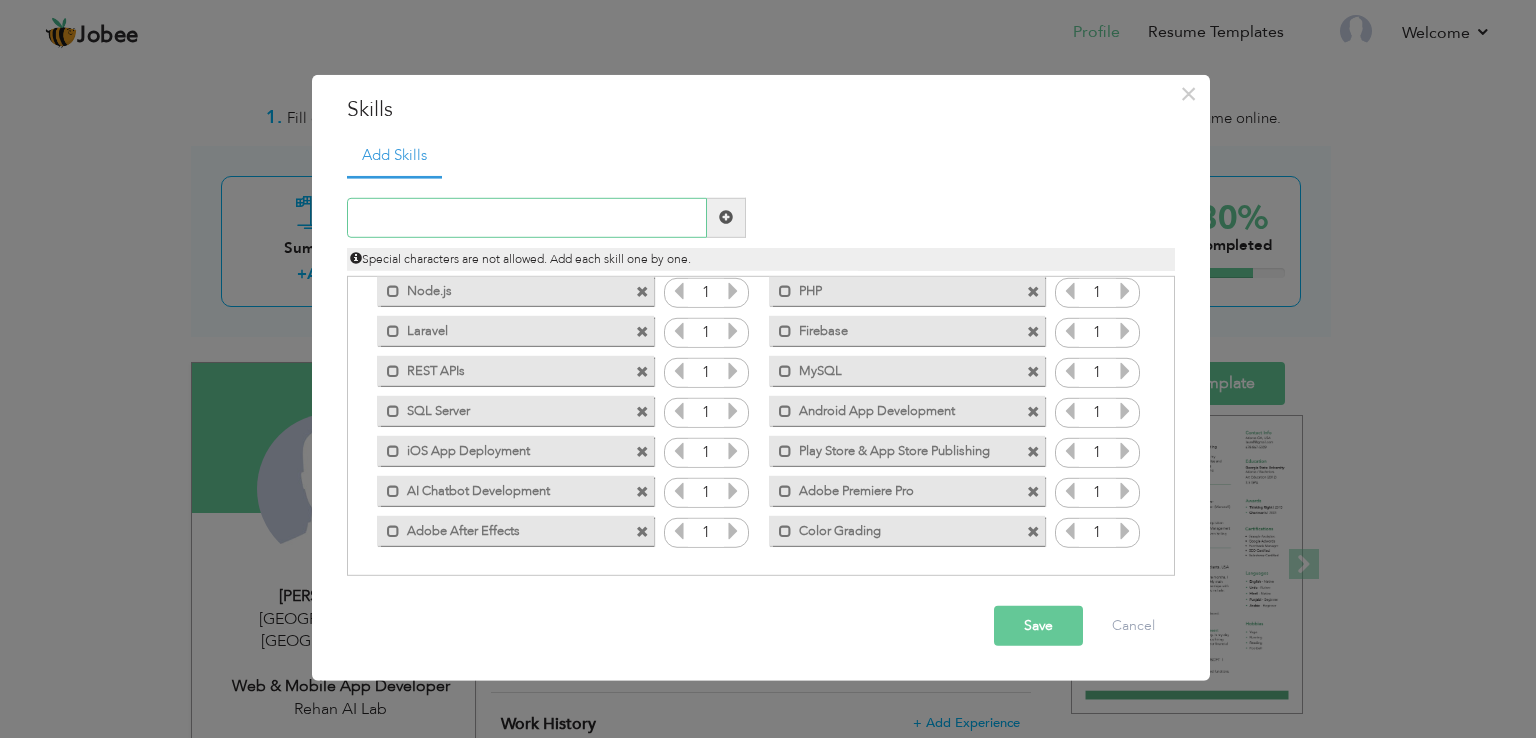 paste on "Sound Design" 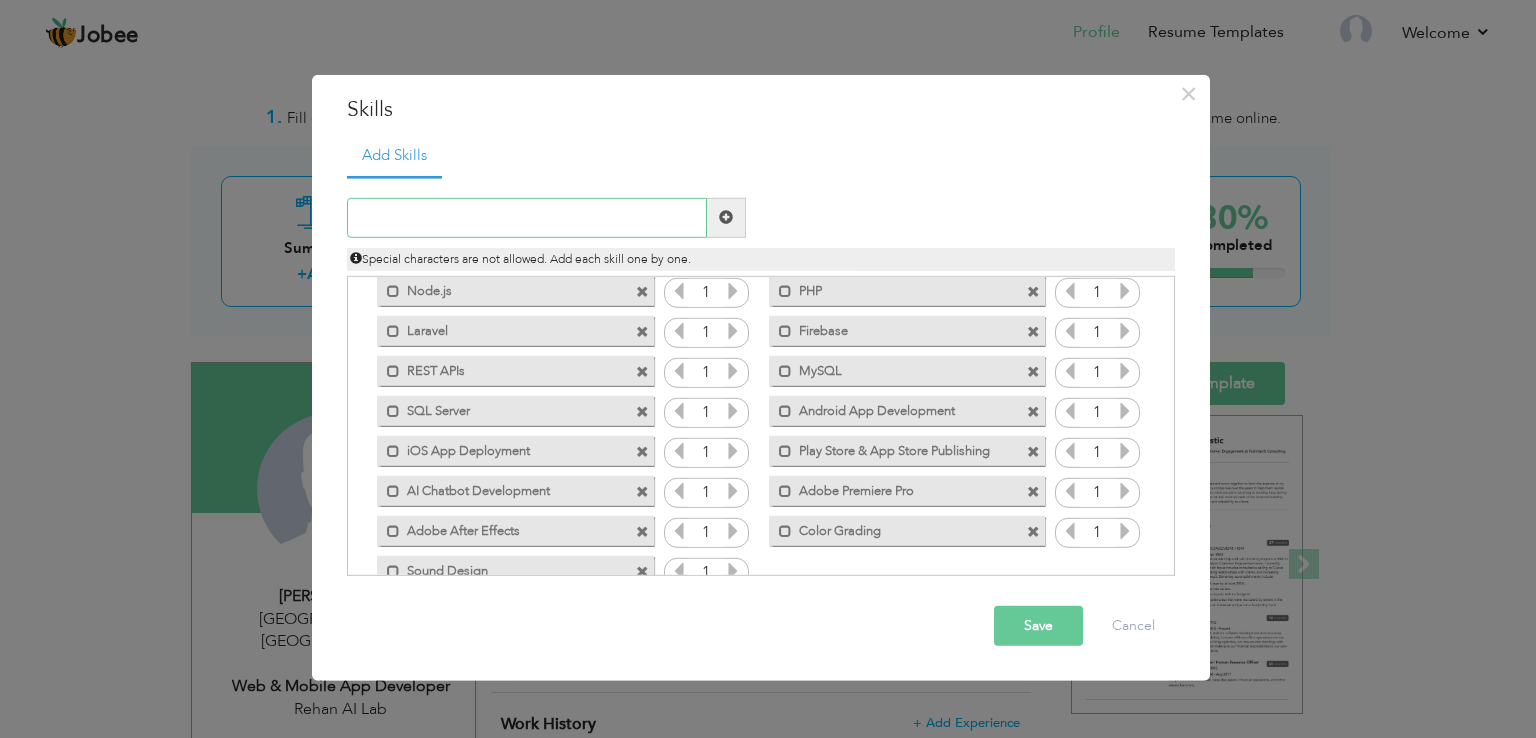 paste on "Motion Graphics" 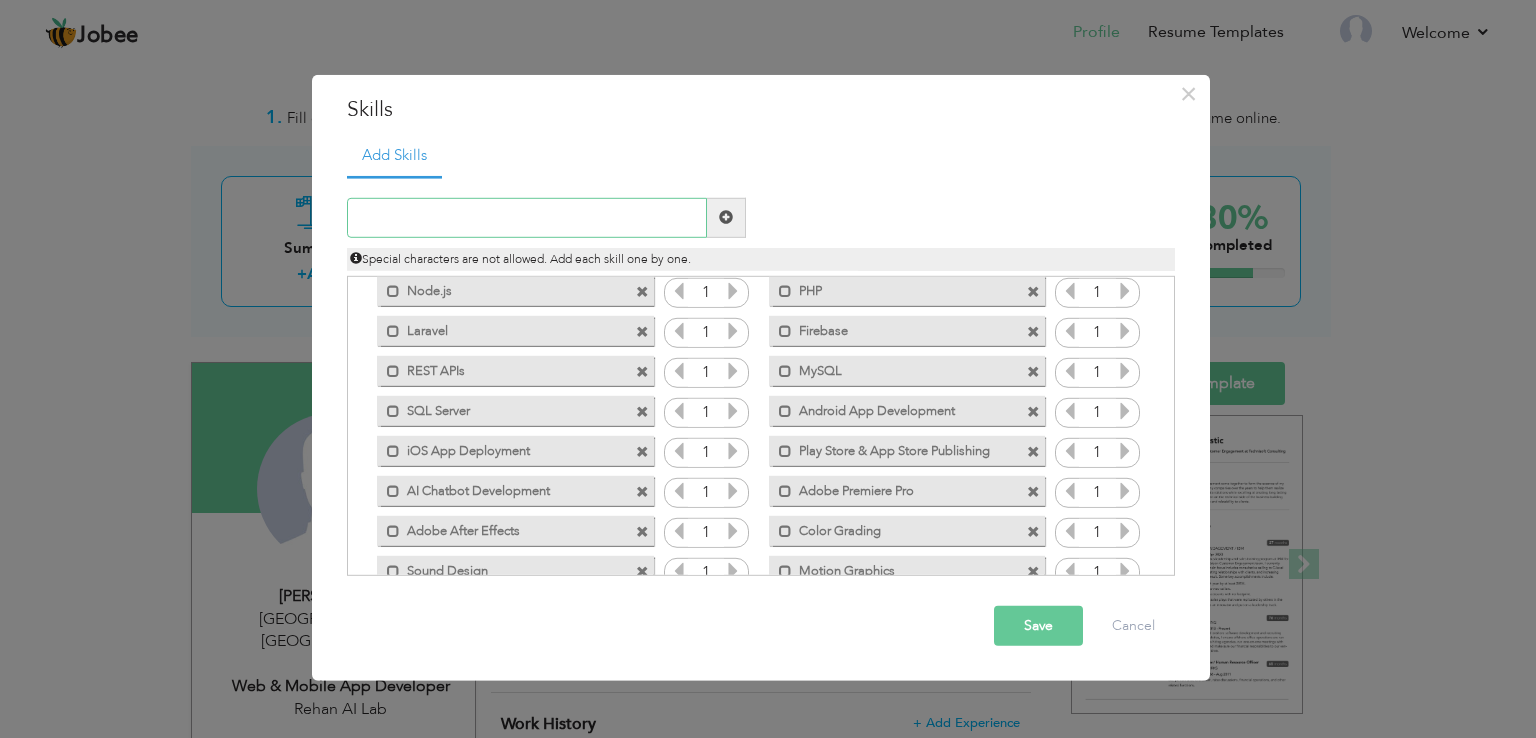 paste on "Post-Production Workflow" 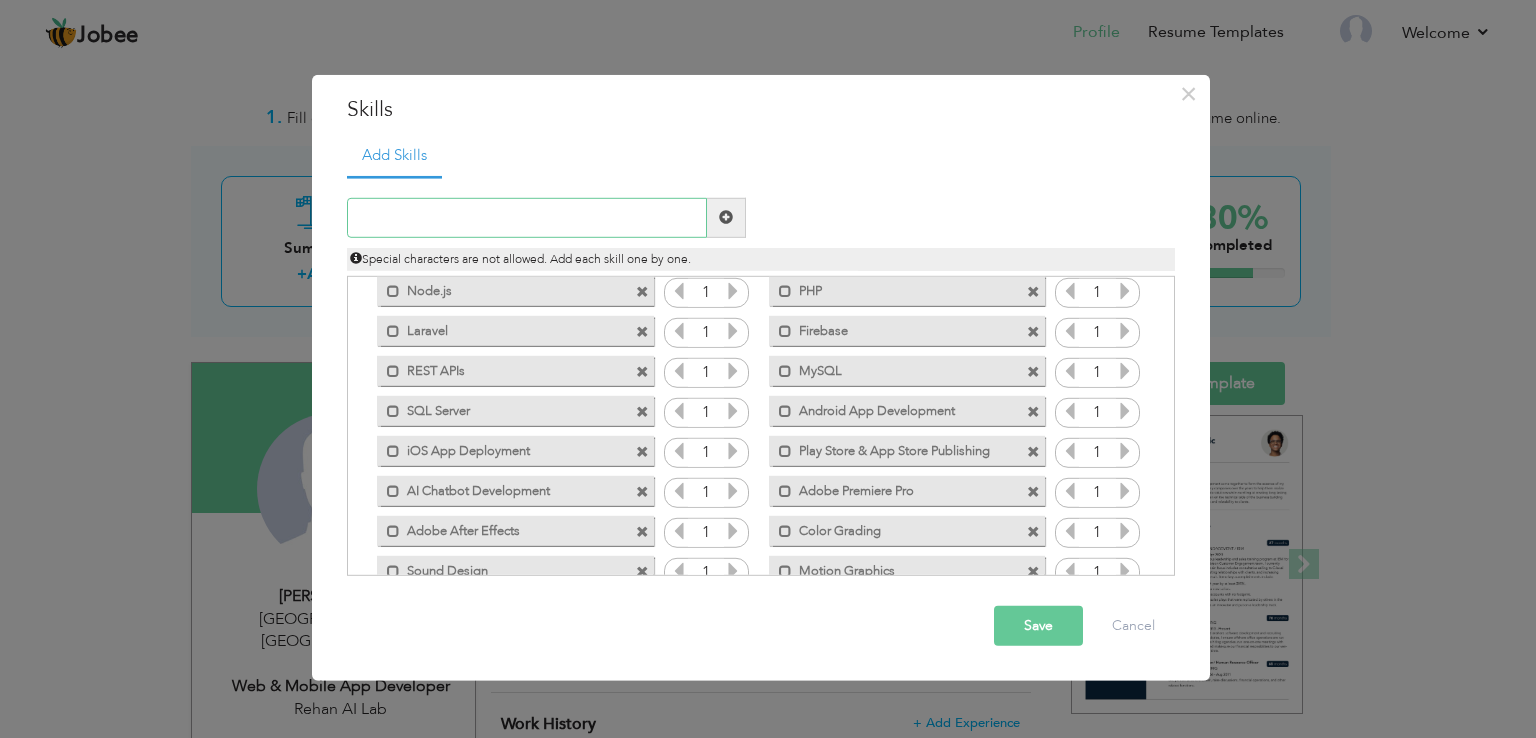 paste on "Team Leadership & Task Assignment" 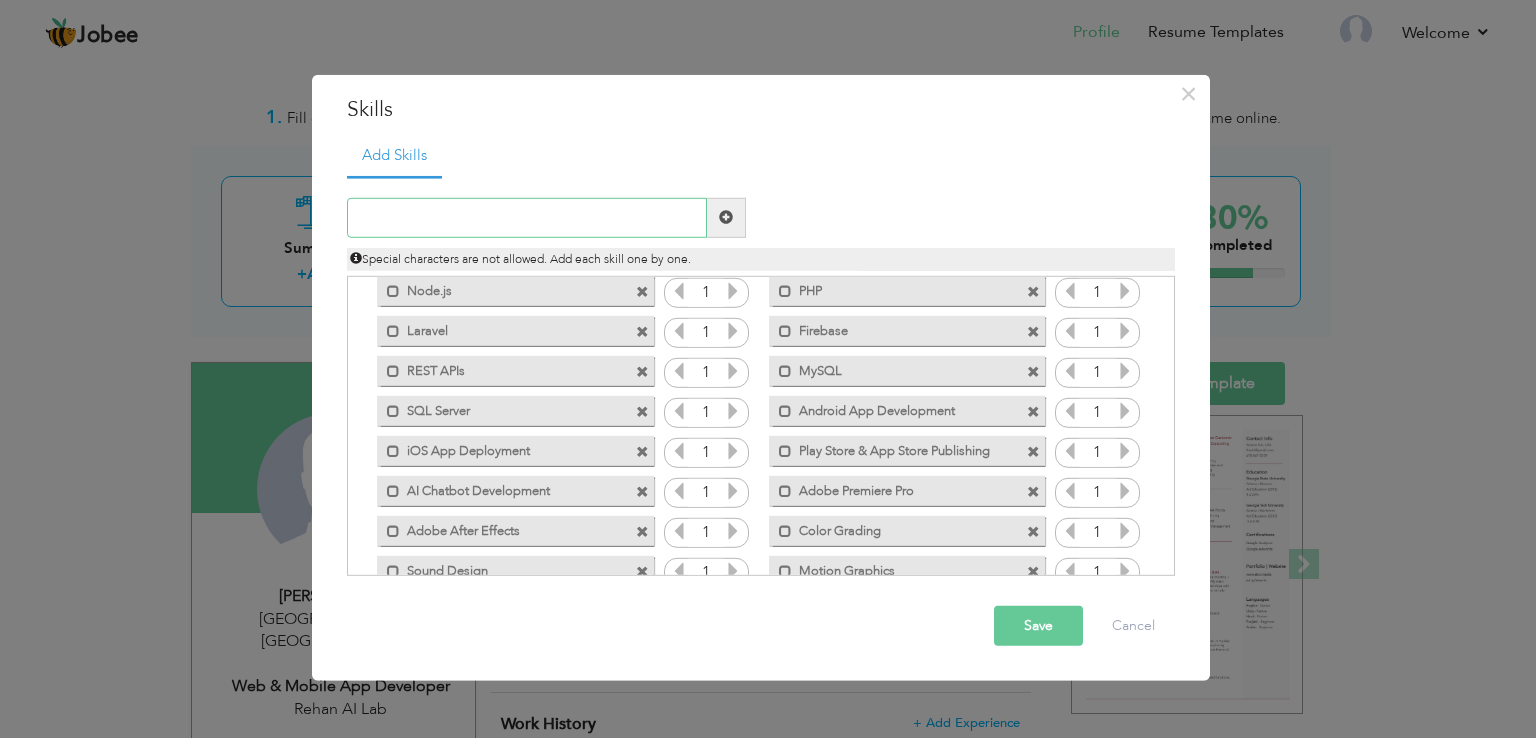 paste on "Strategic Planning" 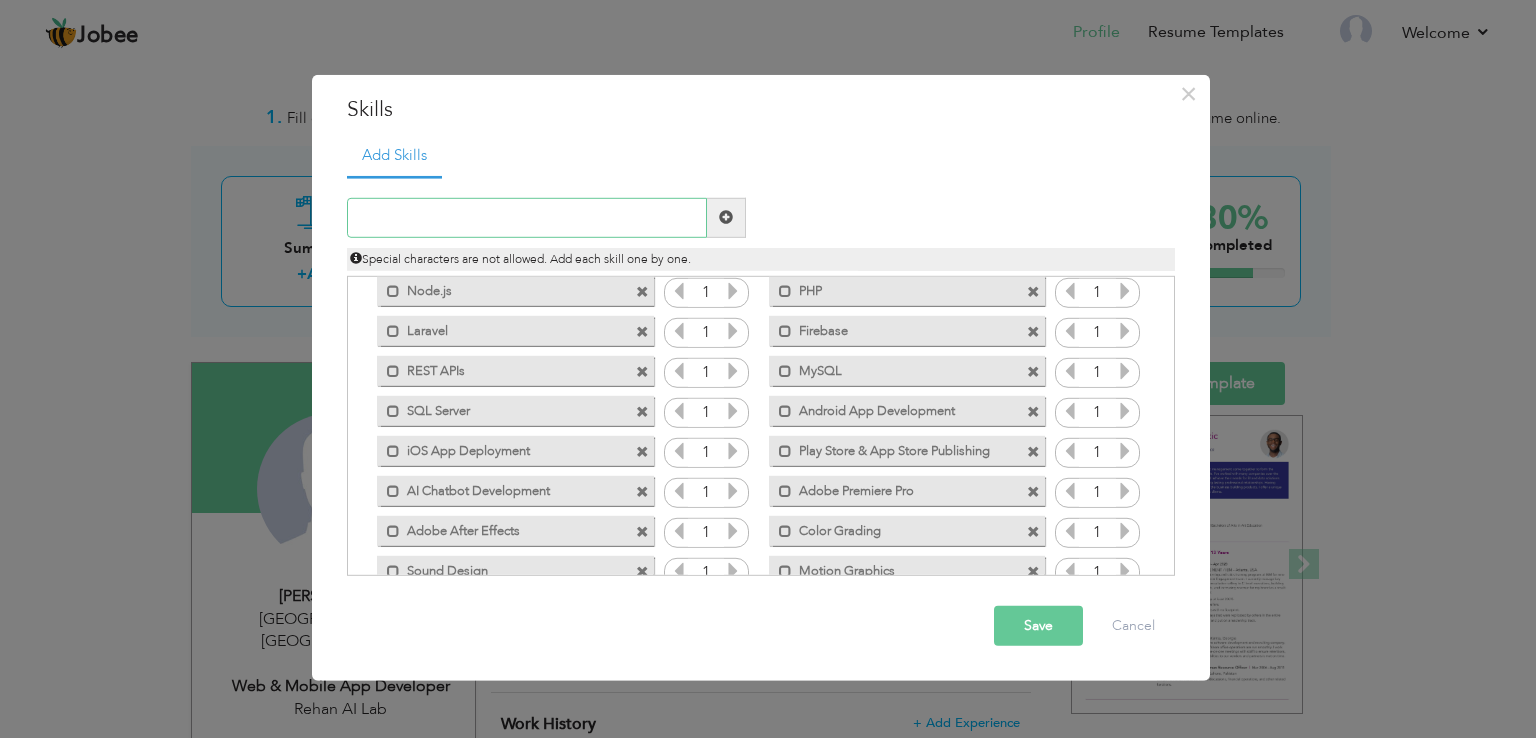 paste on "Performance Management" 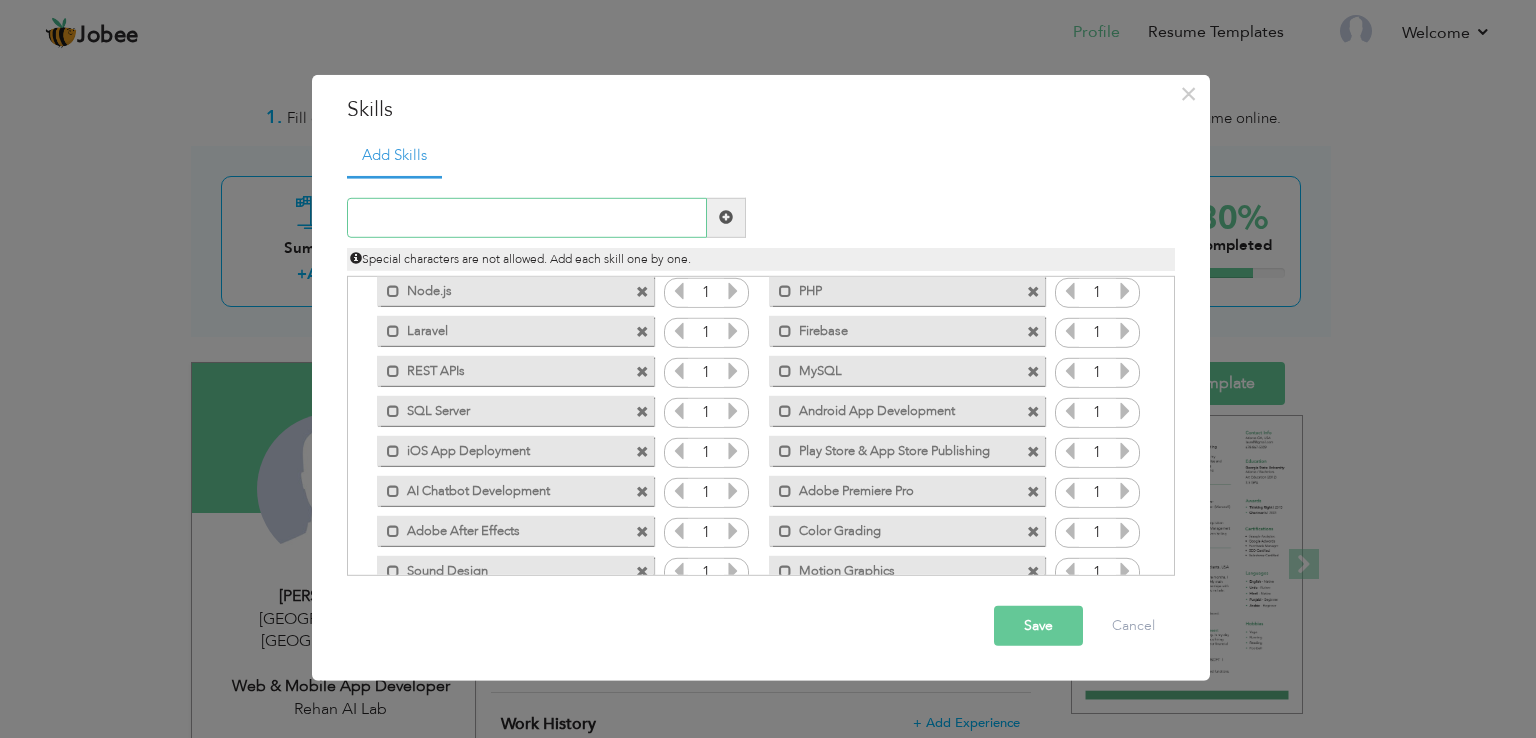 paste on "Communication & Collaboration" 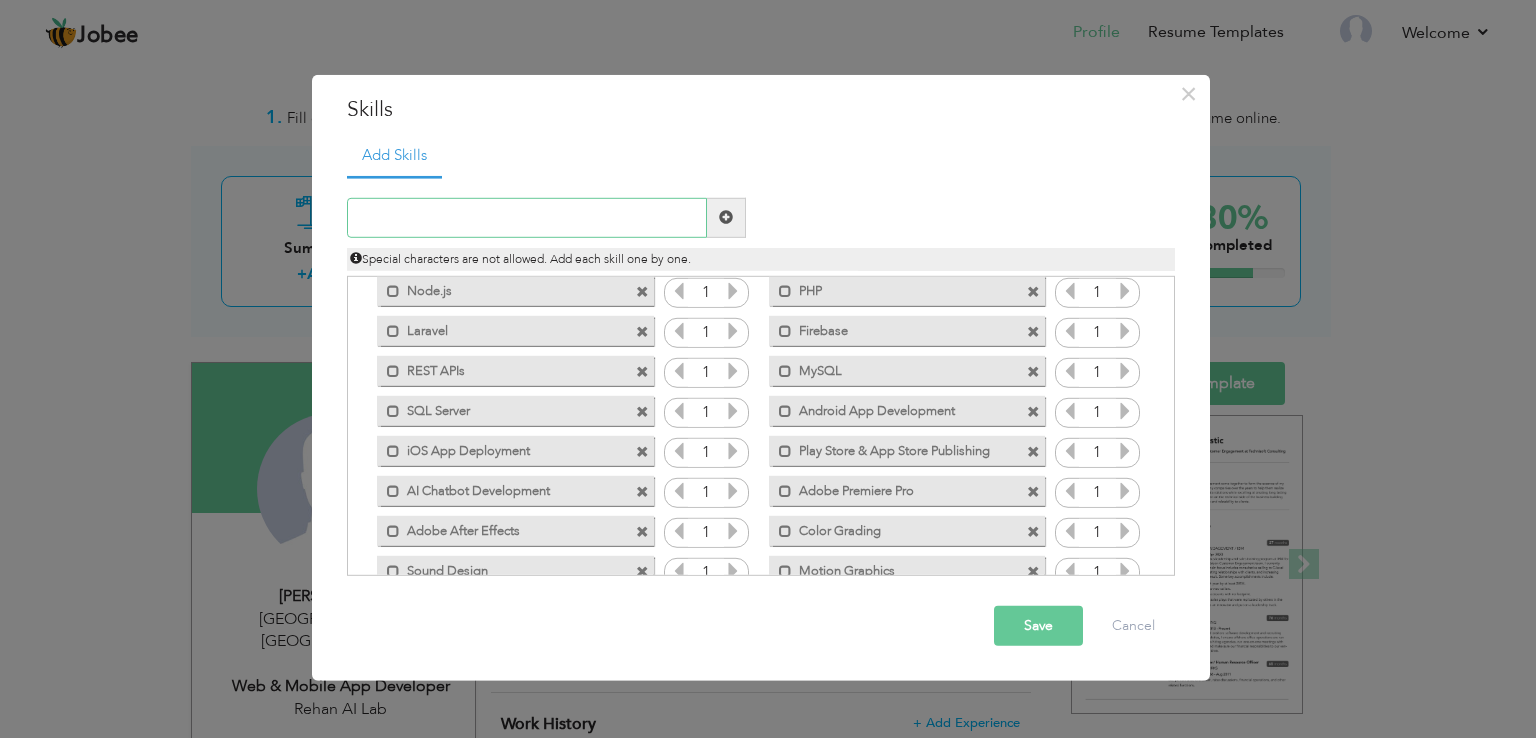 paste on "Problem Solving & Decision Making" 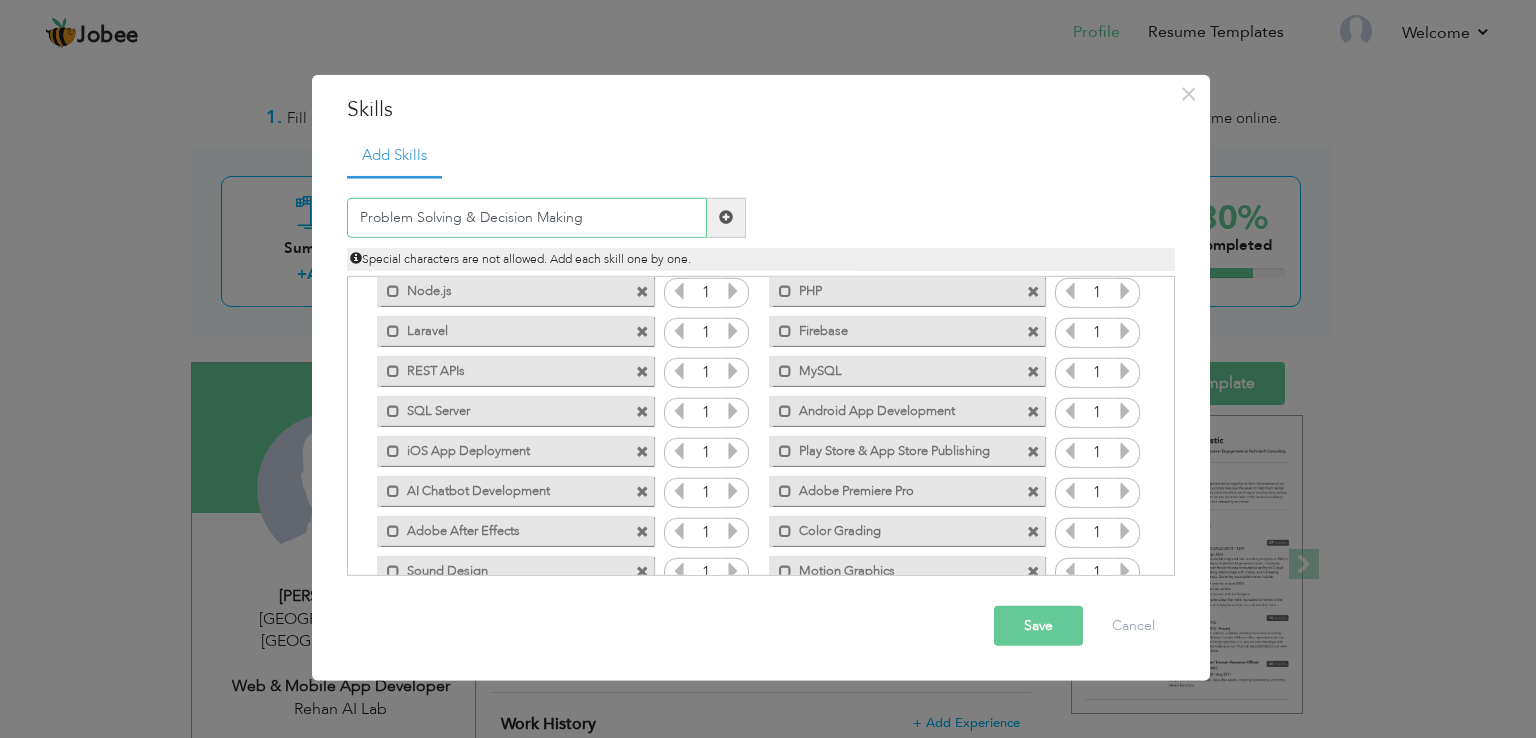type 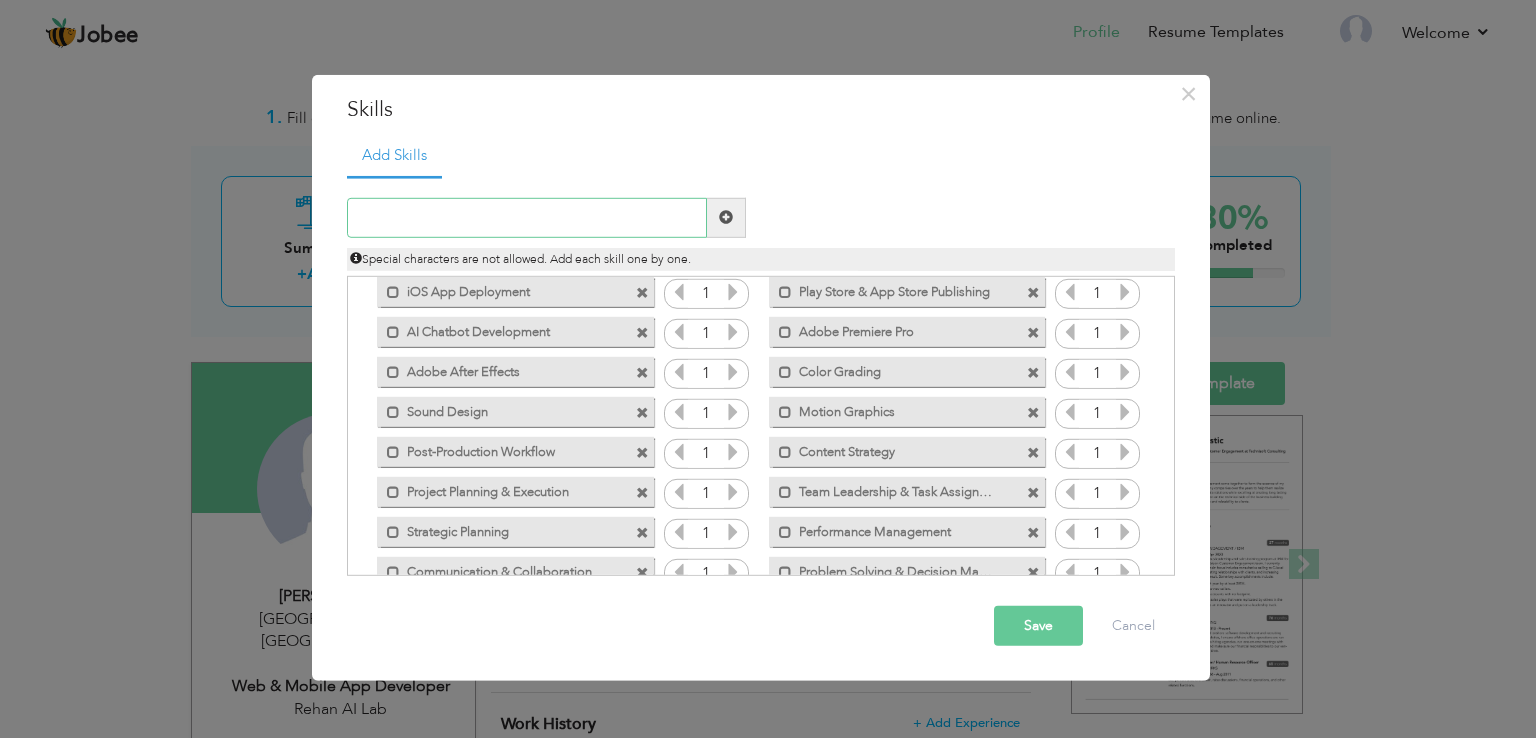scroll, scrollTop: 324, scrollLeft: 0, axis: vertical 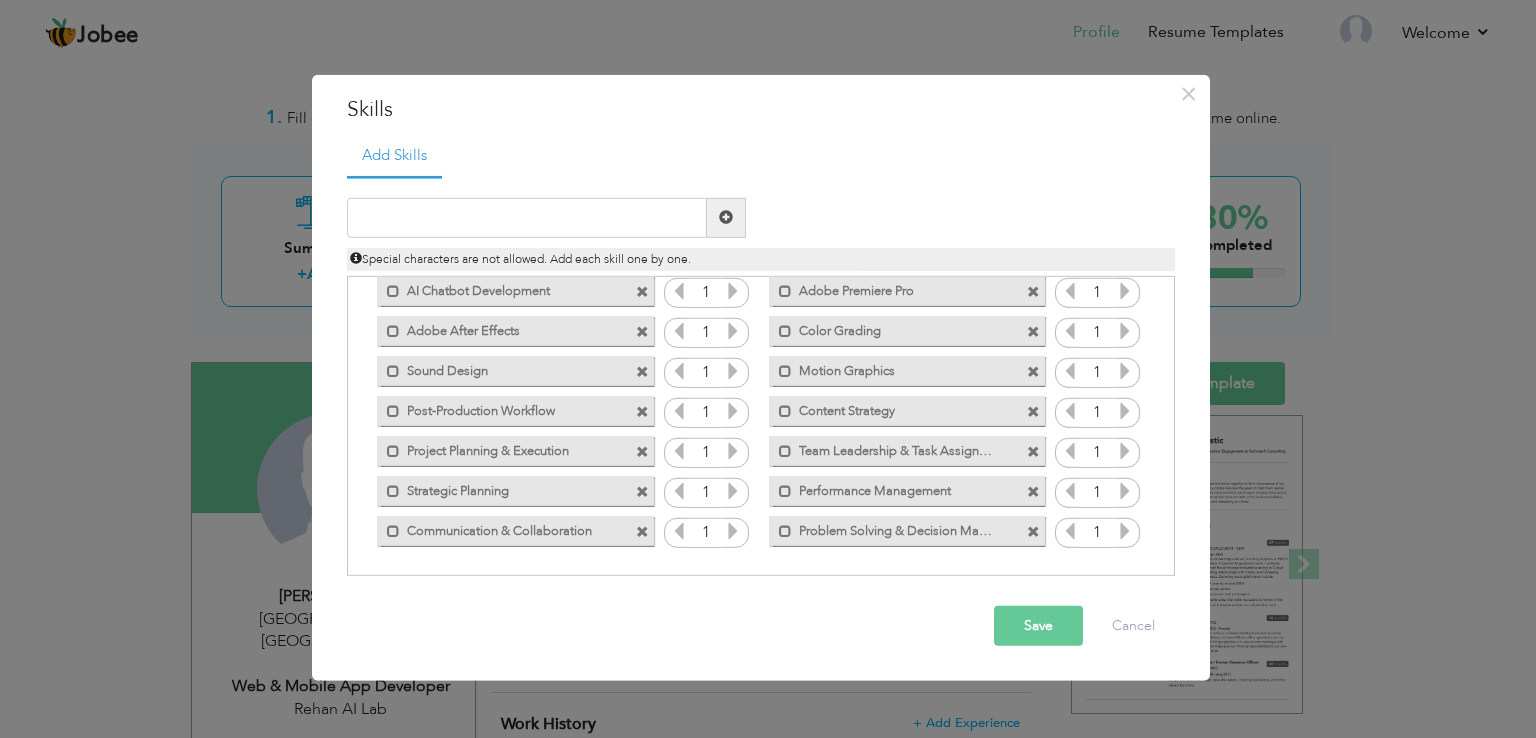 click on "Save" at bounding box center (1038, 626) 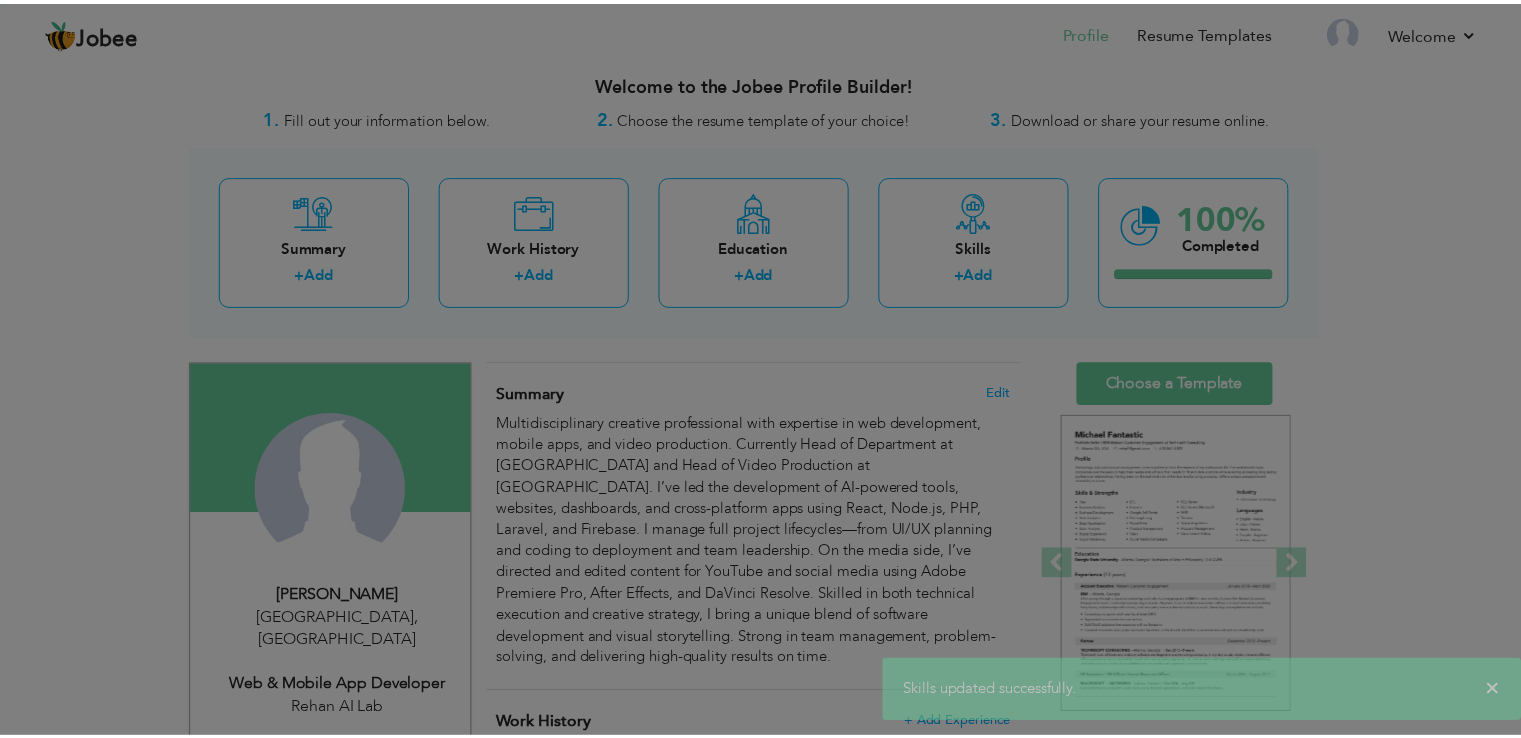 scroll, scrollTop: 0, scrollLeft: 0, axis: both 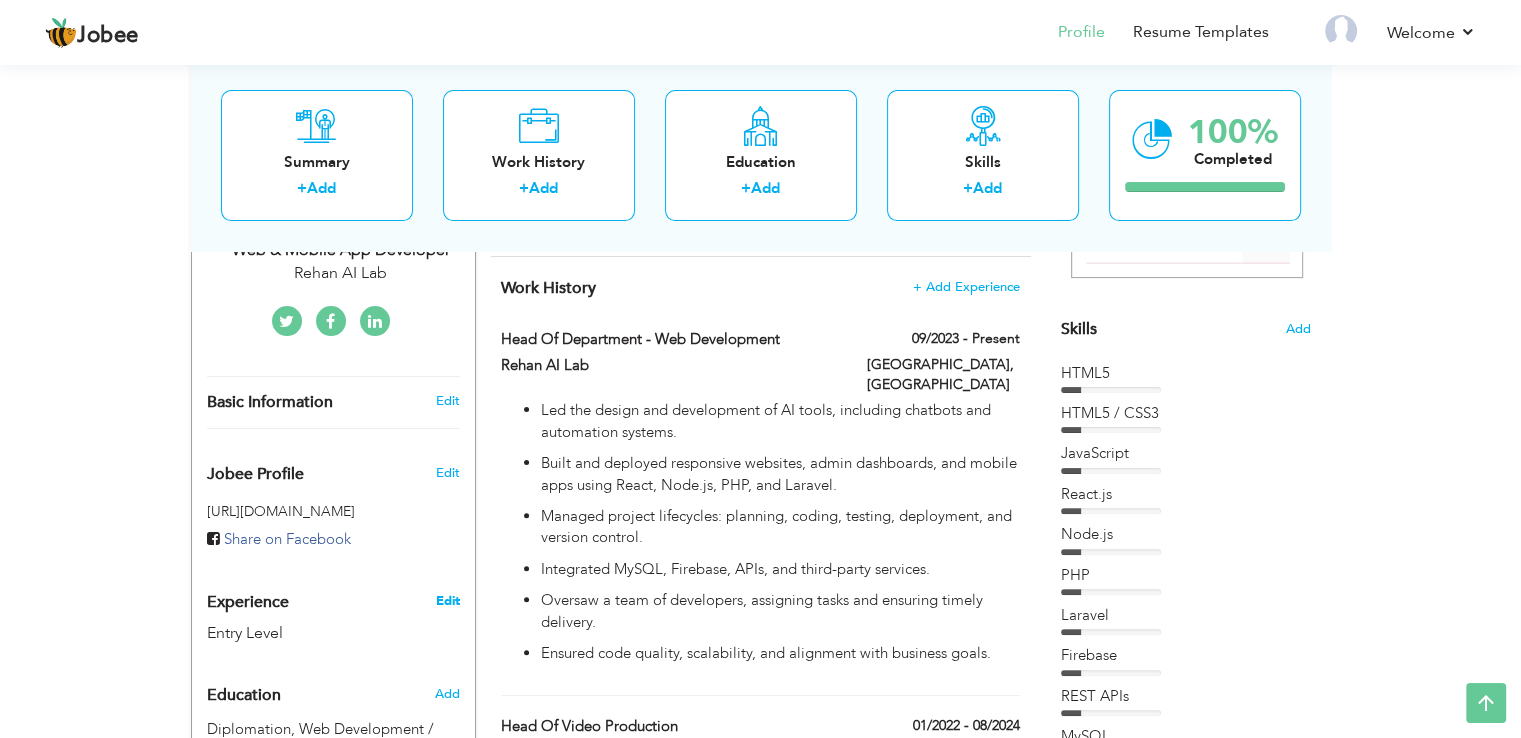 click on "Edit" at bounding box center (447, 601) 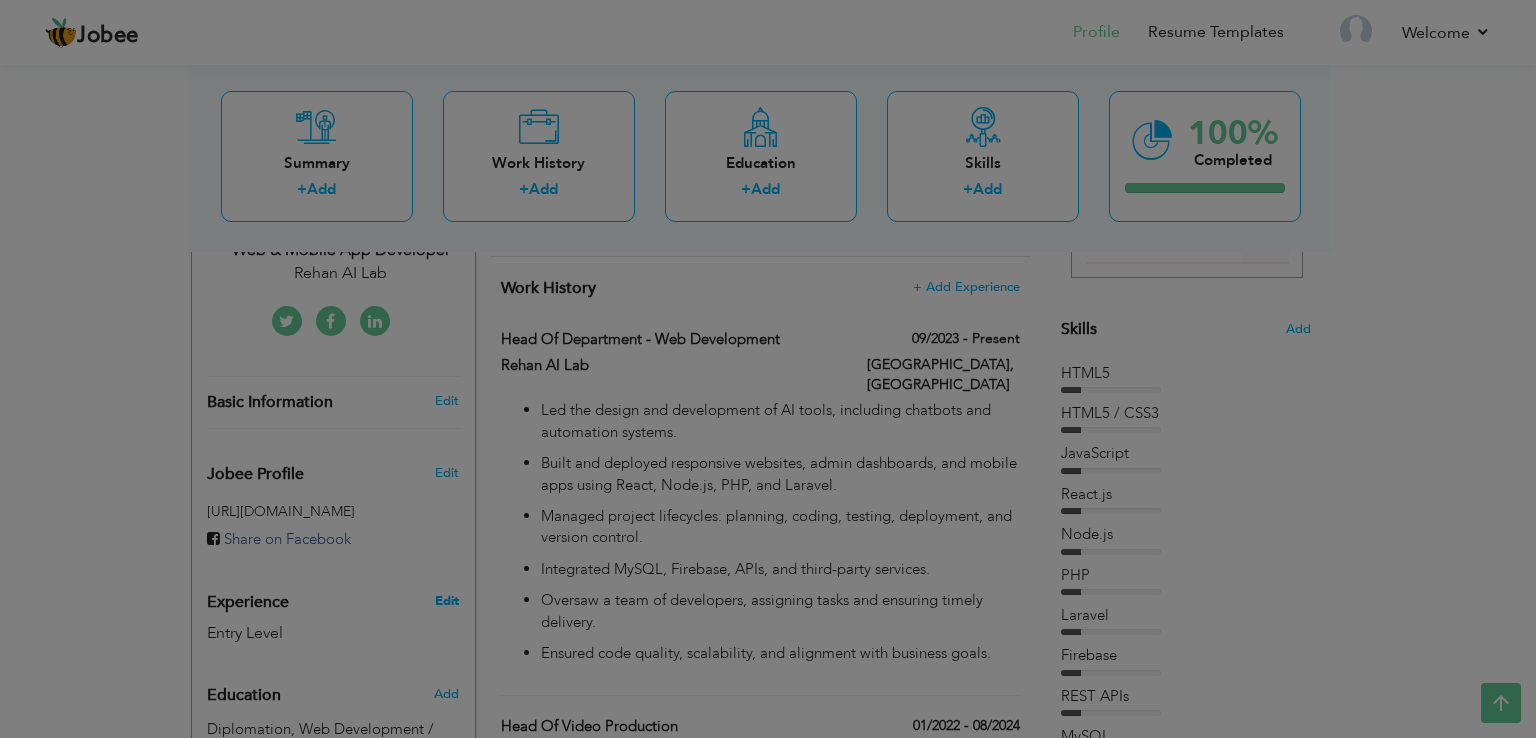 scroll, scrollTop: 0, scrollLeft: 0, axis: both 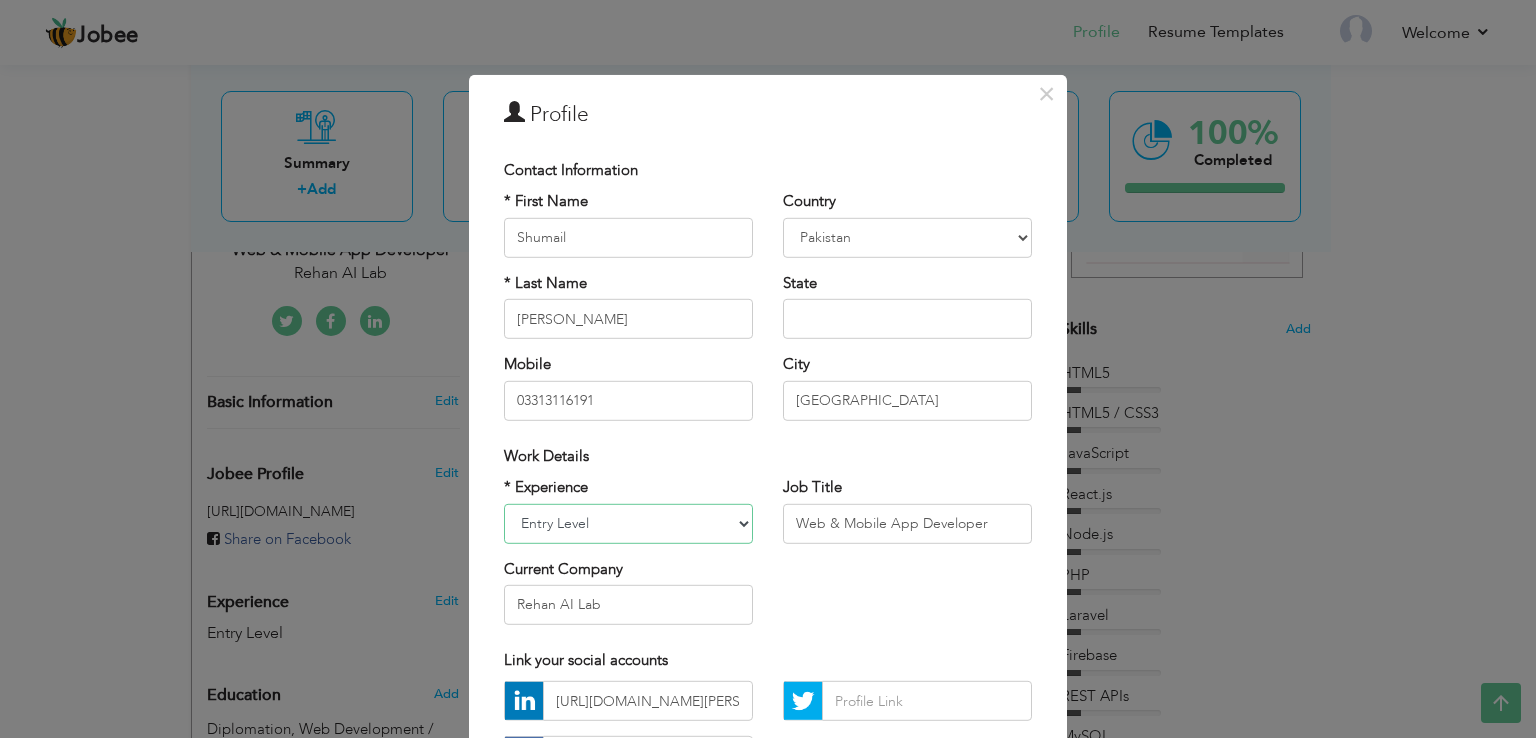 click on "Entry Level Less than 1 Year 1 Year 2 Years 3 Years 4 Years 5 Years 6 Years 7 Years 8 Years 9 Years 10 Years 11 Years 12 Years 13 Years 14 Years 15 Years 16 Years 17 Years 18 Years 19 Years 20 Years 21 Years 22 Years 23 Years 24 Years 25 Years 26 Years 27 Years 28 Years 29 Years 30 Years 31 Years 32 Years 33 Years 34 Years 35 Years More than 35 Years" at bounding box center (628, 523) 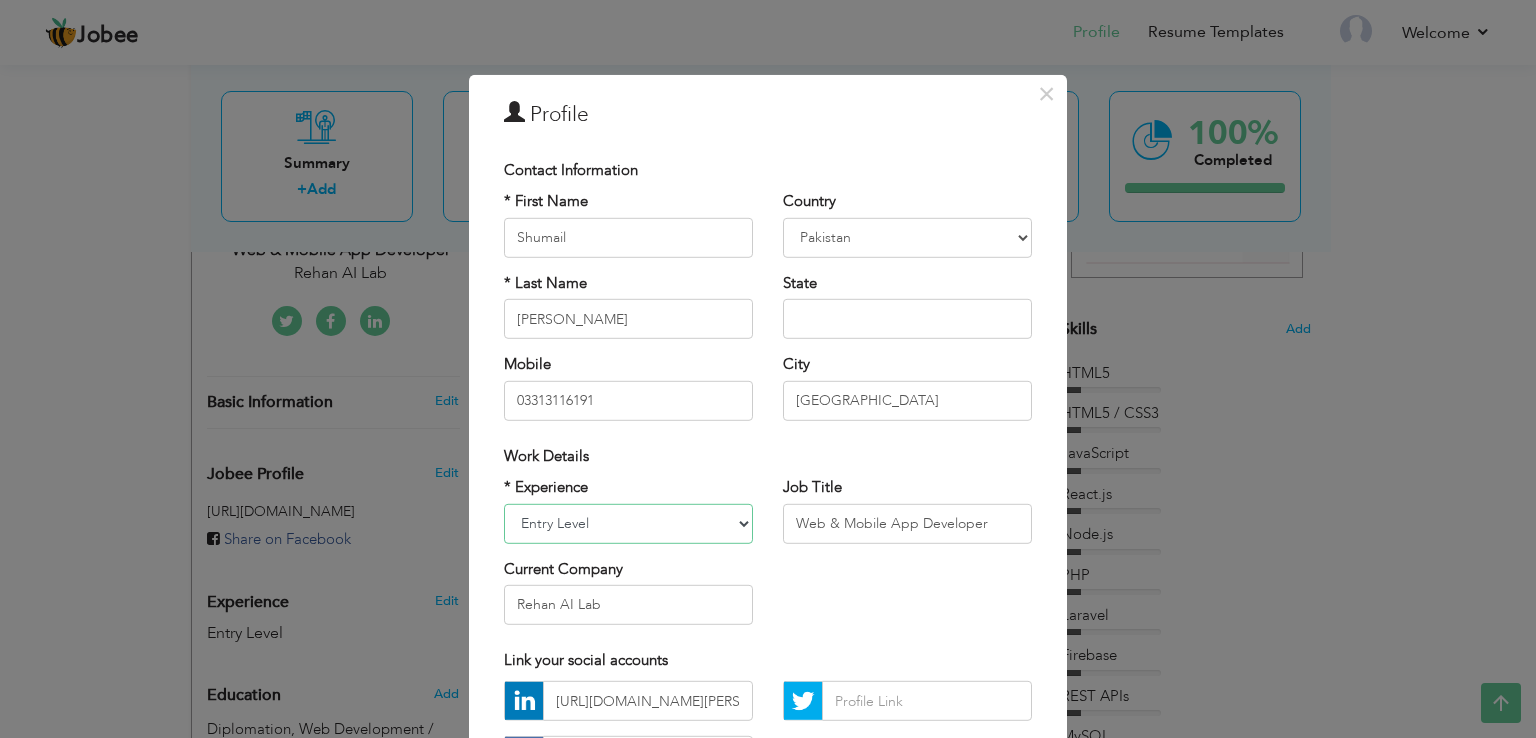 select on "number:5" 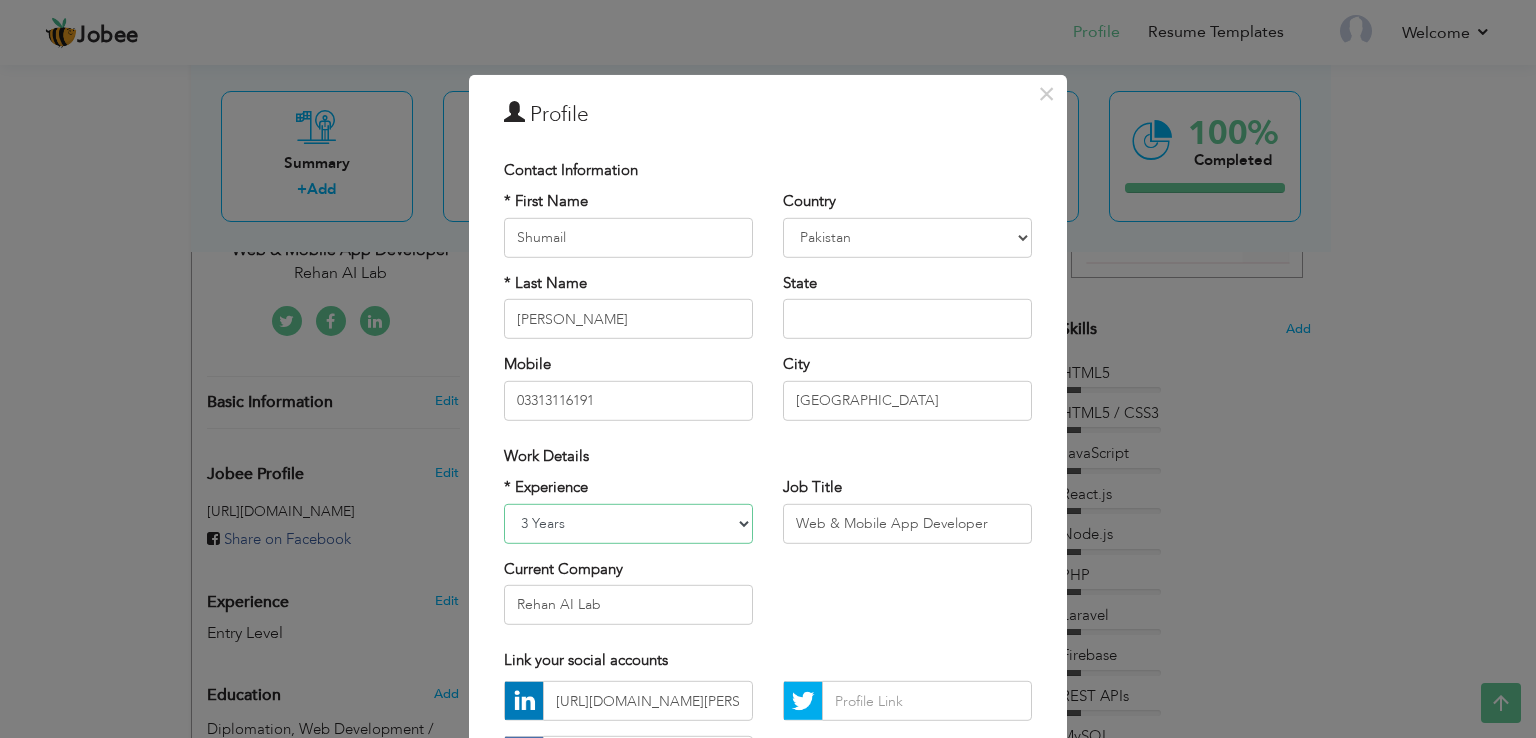 click on "Entry Level Less than 1 Year 1 Year 2 Years 3 Years 4 Years 5 Years 6 Years 7 Years 8 Years 9 Years 10 Years 11 Years 12 Years 13 Years 14 Years 15 Years 16 Years 17 Years 18 Years 19 Years 20 Years 21 Years 22 Years 23 Years 24 Years 25 Years 26 Years 27 Years 28 Years 29 Years 30 Years 31 Years 32 Years 33 Years 34 Years 35 Years More than 35 Years" at bounding box center [628, 523] 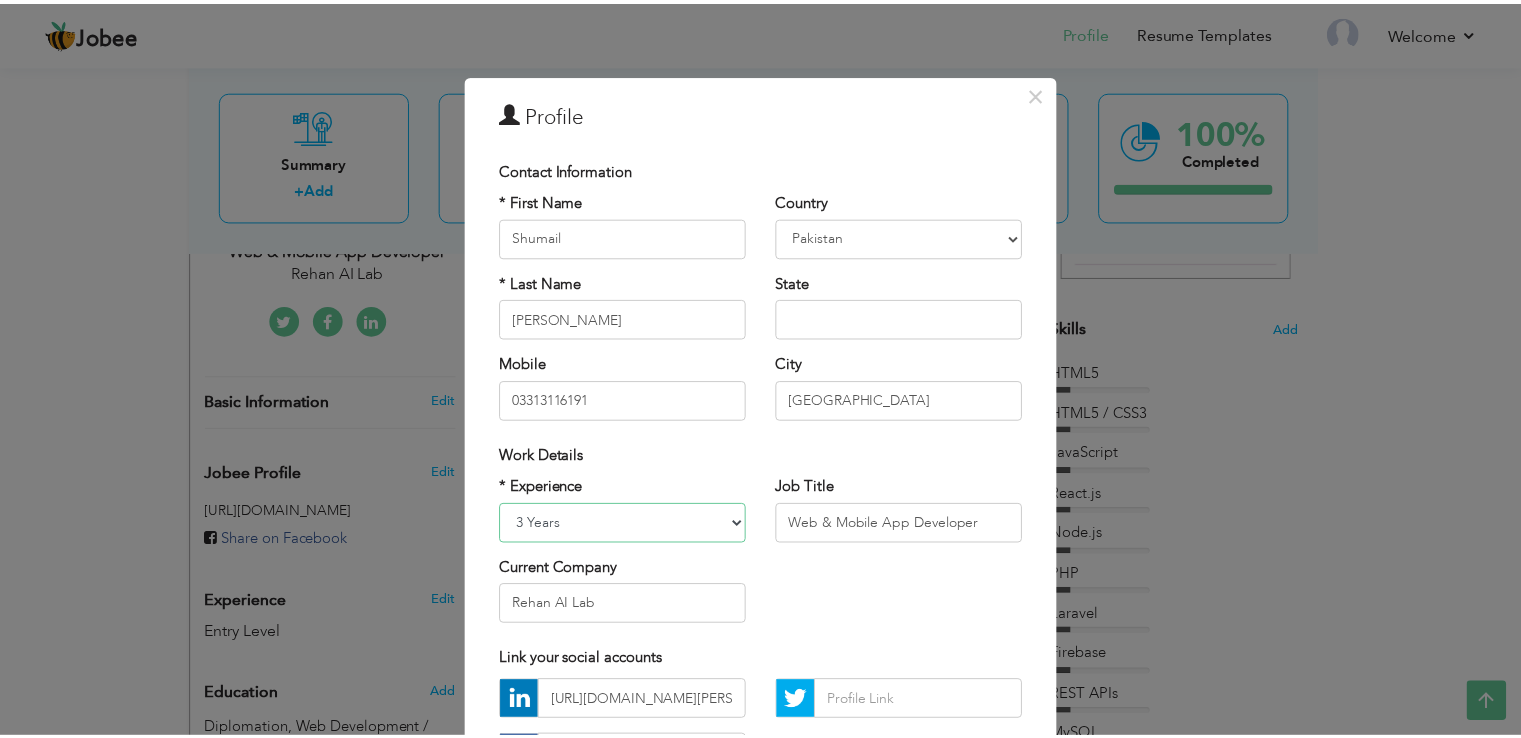 scroll, scrollTop: 174, scrollLeft: 0, axis: vertical 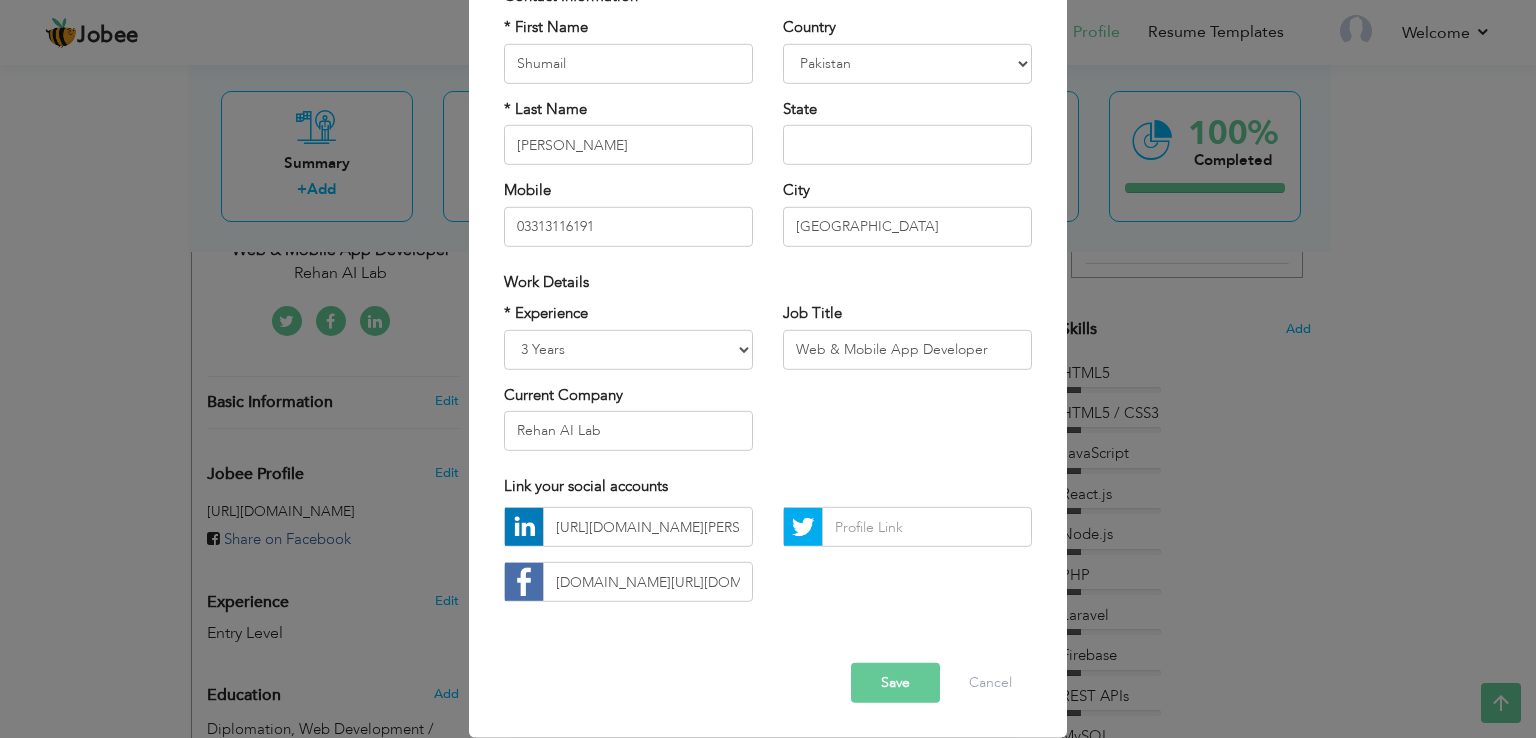 click on "Save" at bounding box center [895, 683] 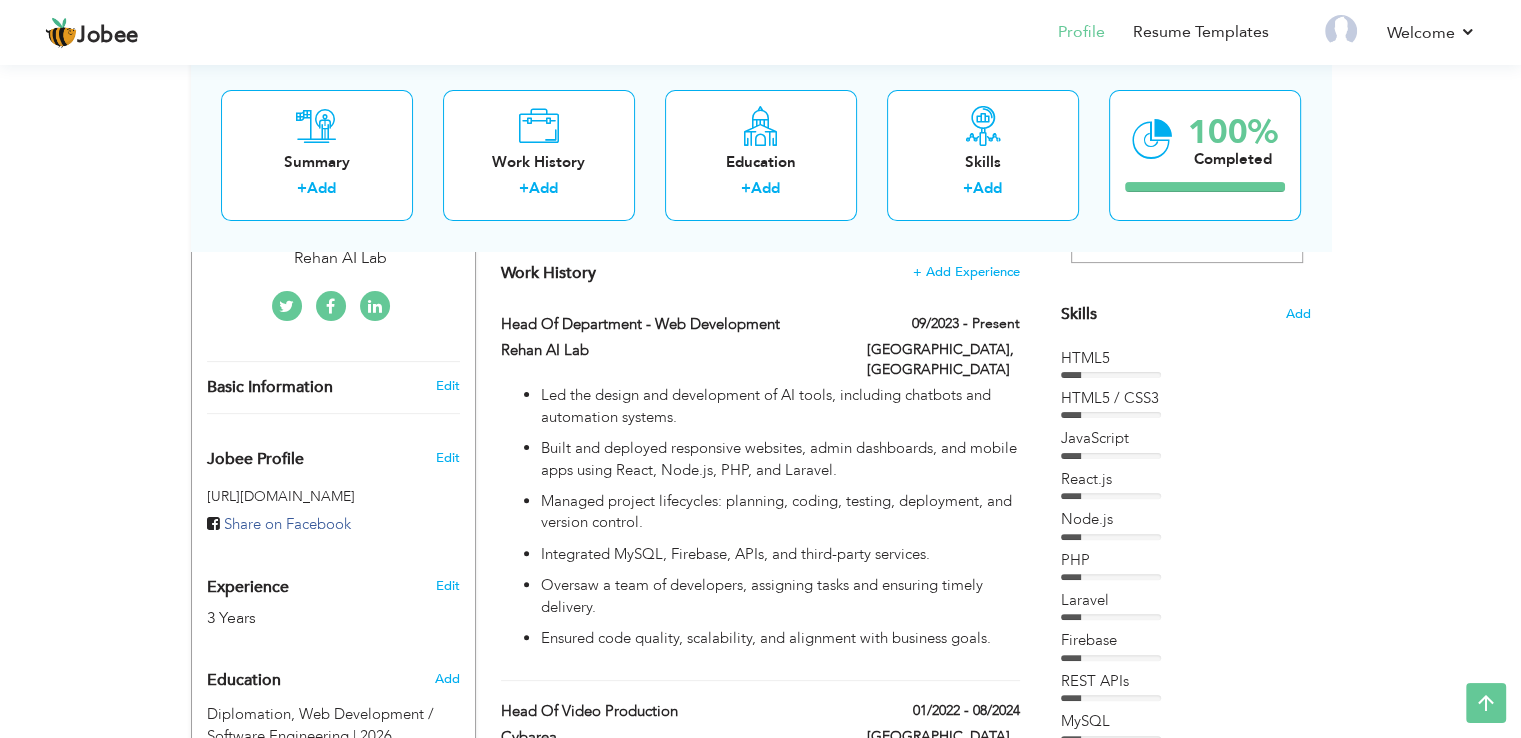 scroll, scrollTop: 0, scrollLeft: 0, axis: both 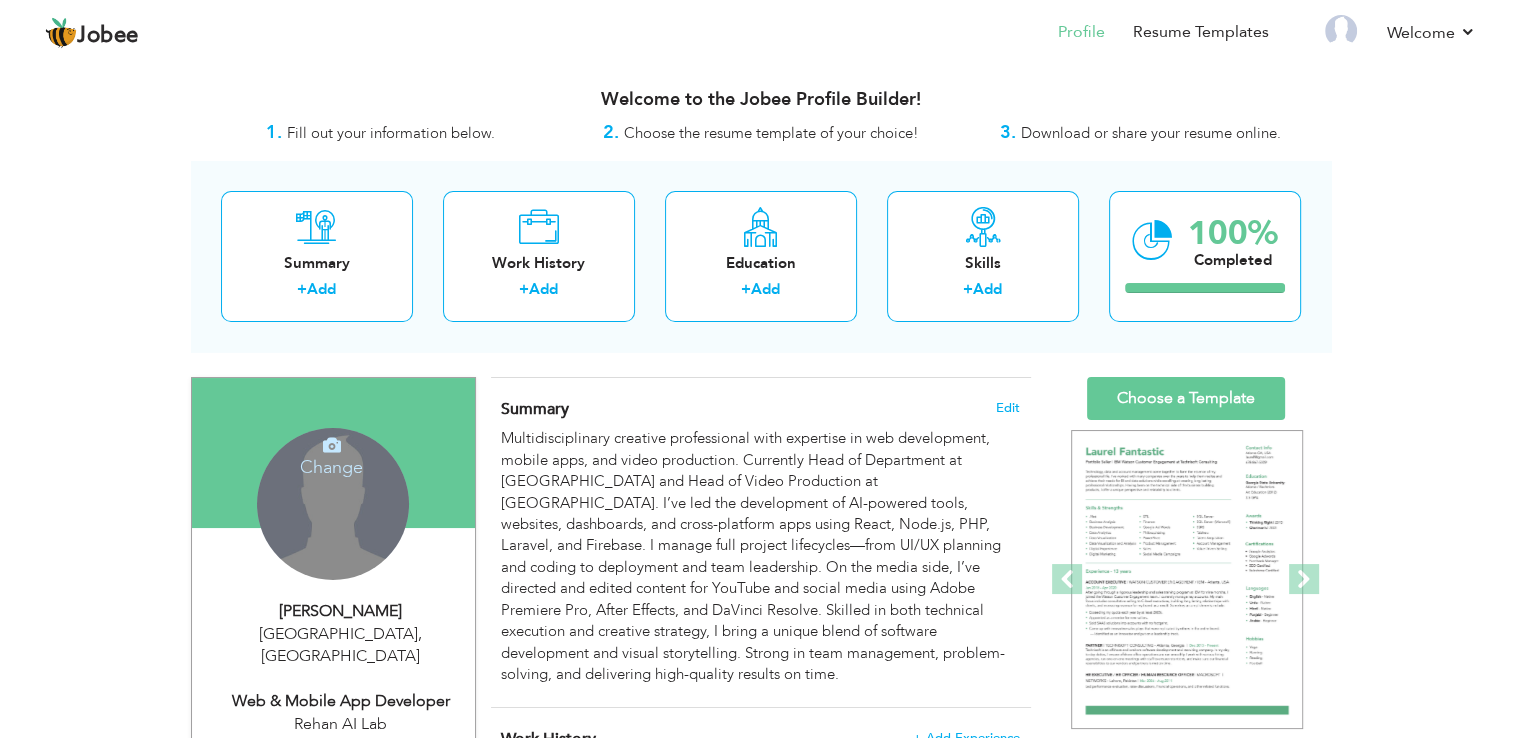 click on "Change
Remove" at bounding box center [333, 504] 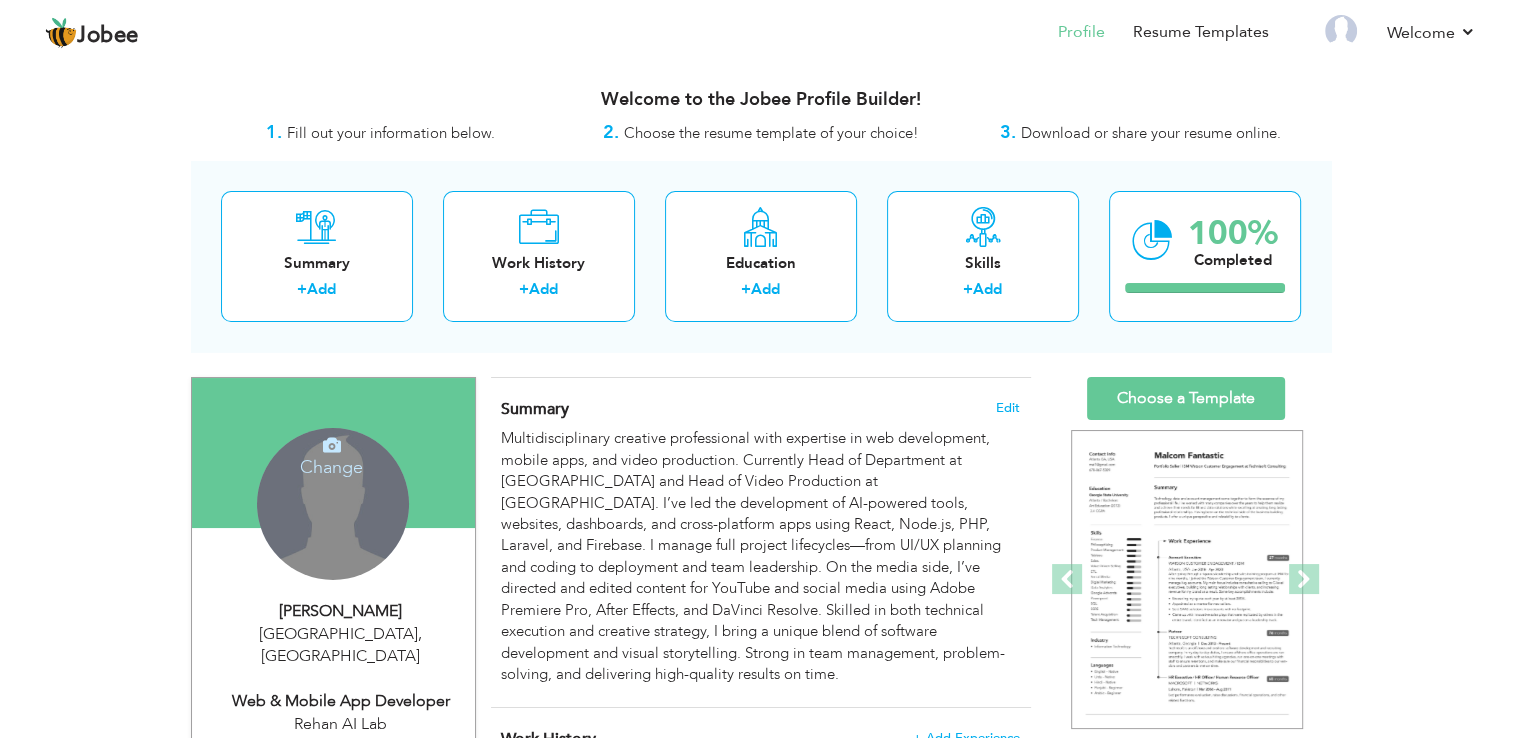 click at bounding box center [332, 445] 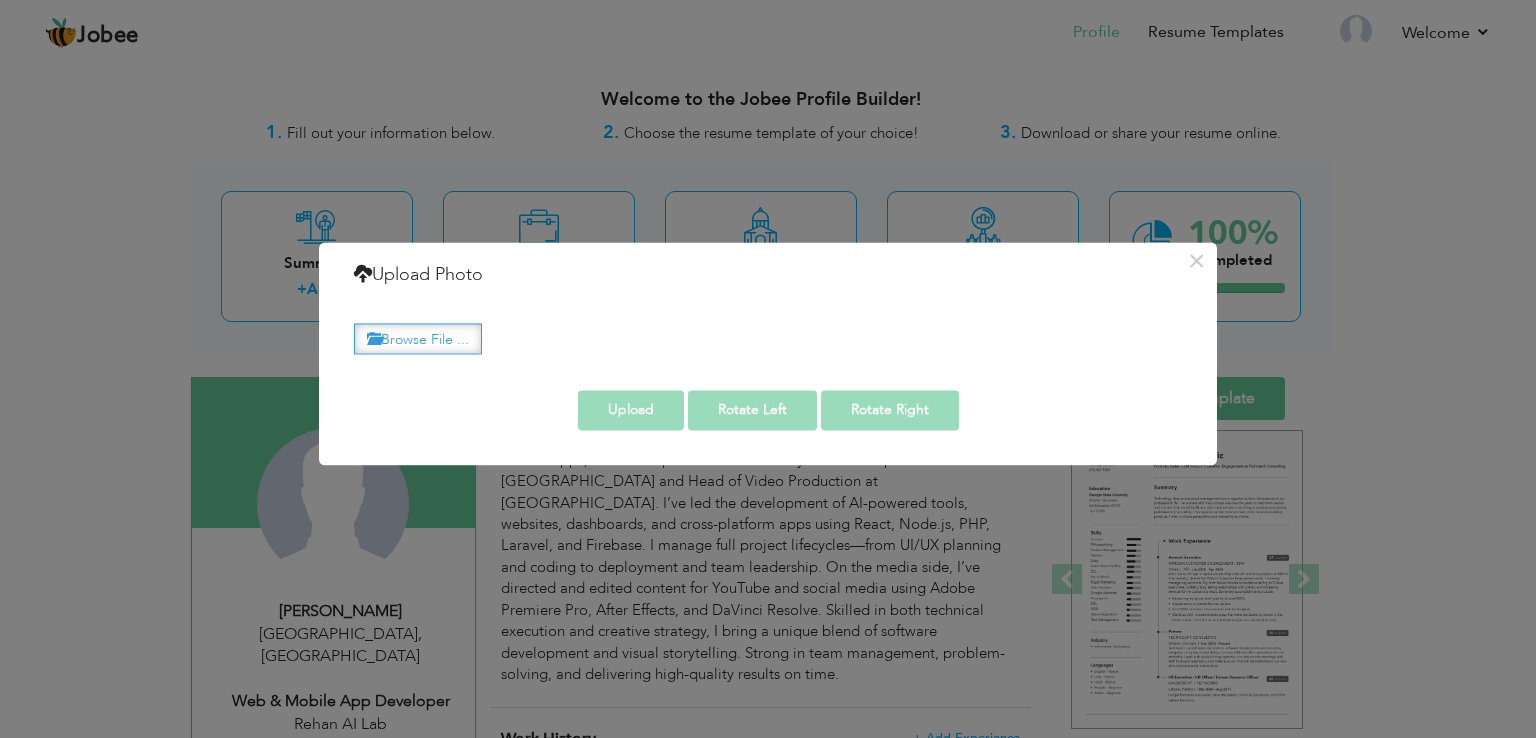 click on "Browse File ..." at bounding box center [418, 338] 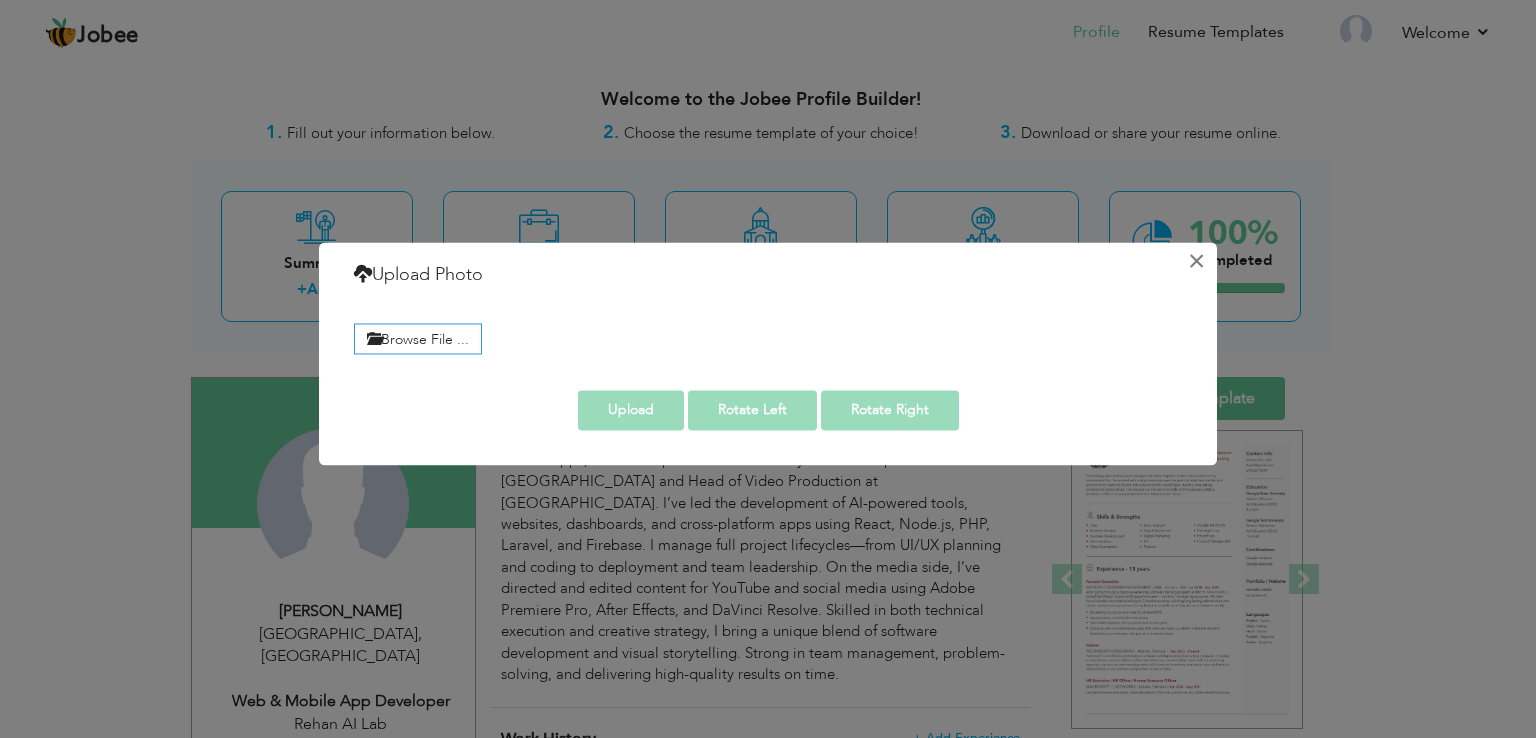 click on "×" at bounding box center [1196, 261] 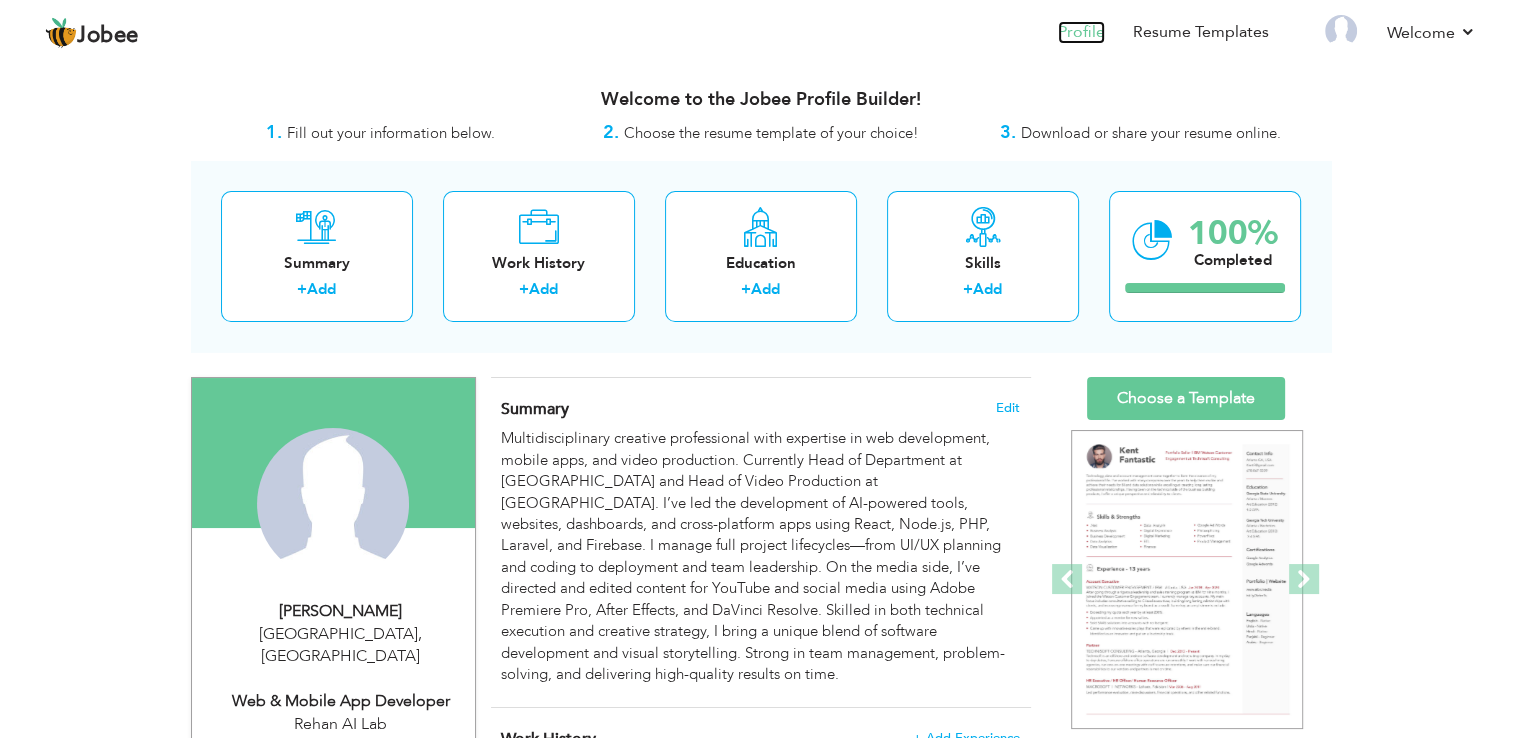 click on "Profile" at bounding box center [1081, 32] 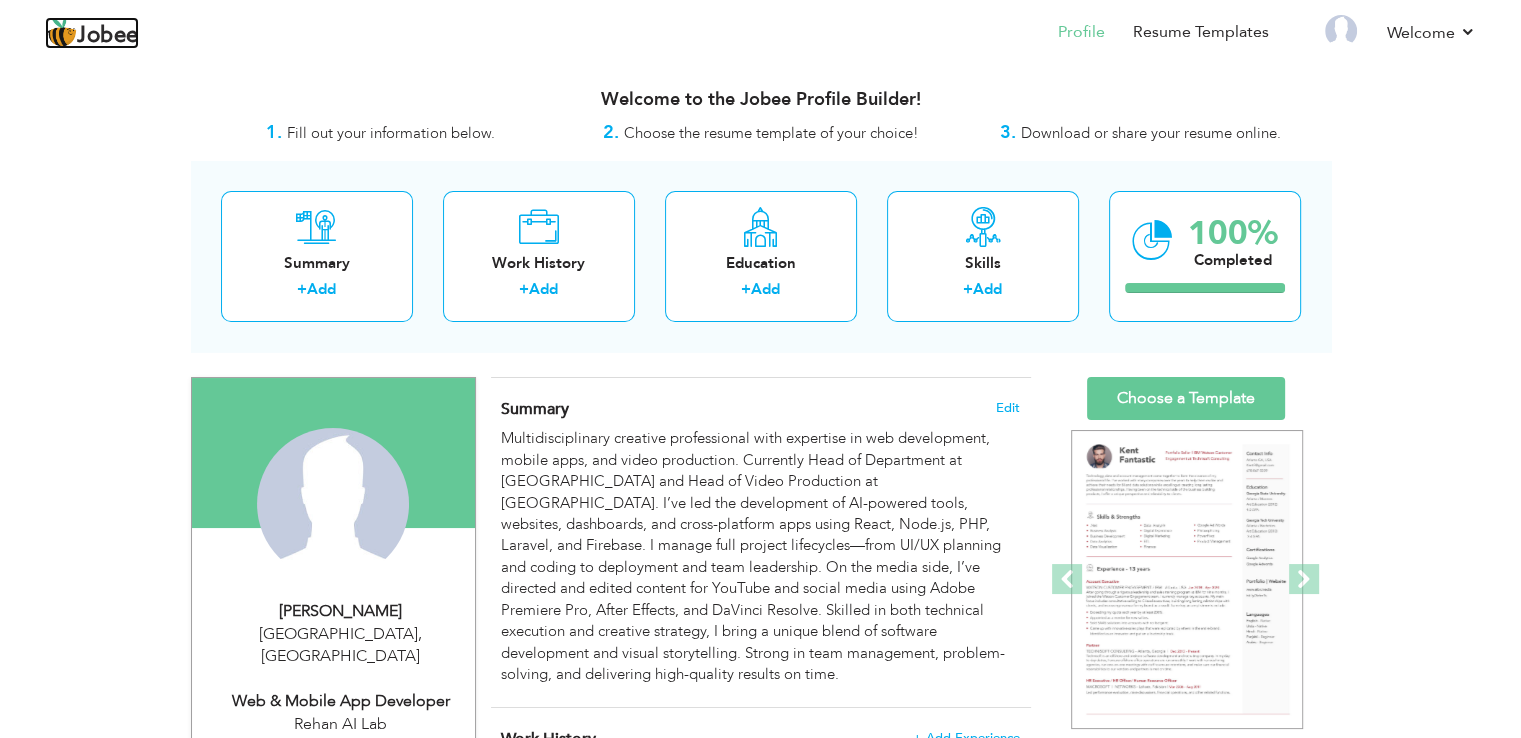 click on "Jobee" at bounding box center [108, 36] 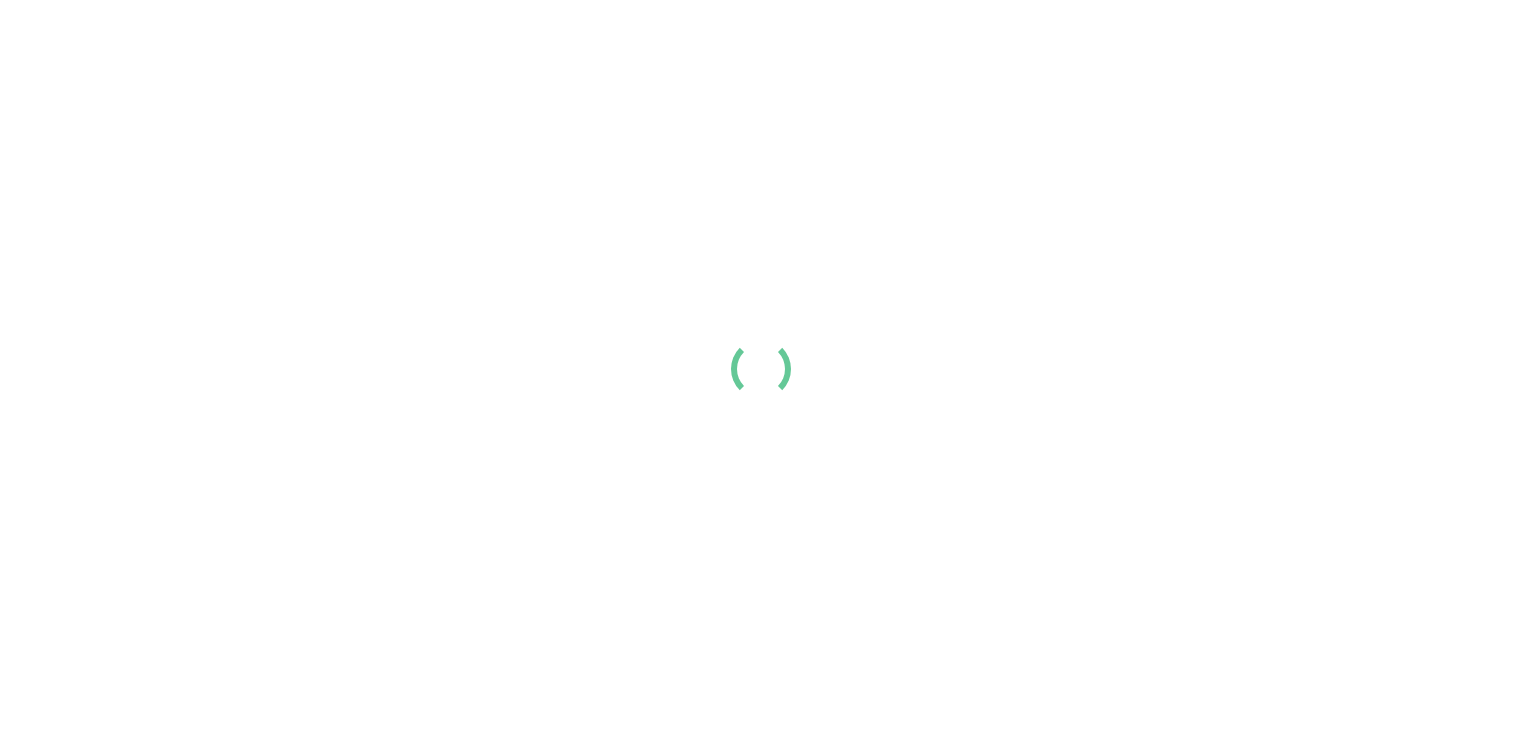 scroll, scrollTop: 0, scrollLeft: 0, axis: both 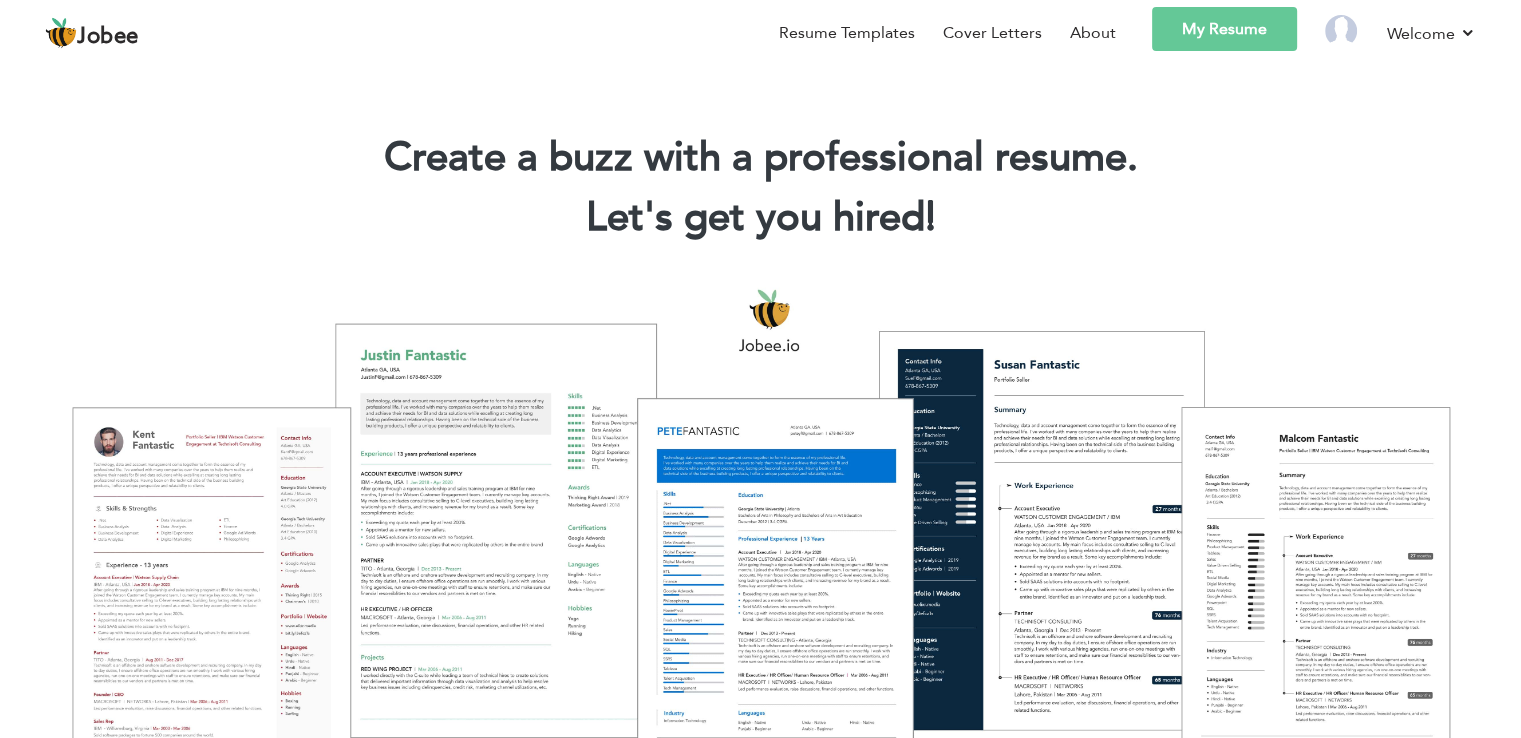 click on "Jobee" at bounding box center [108, 37] 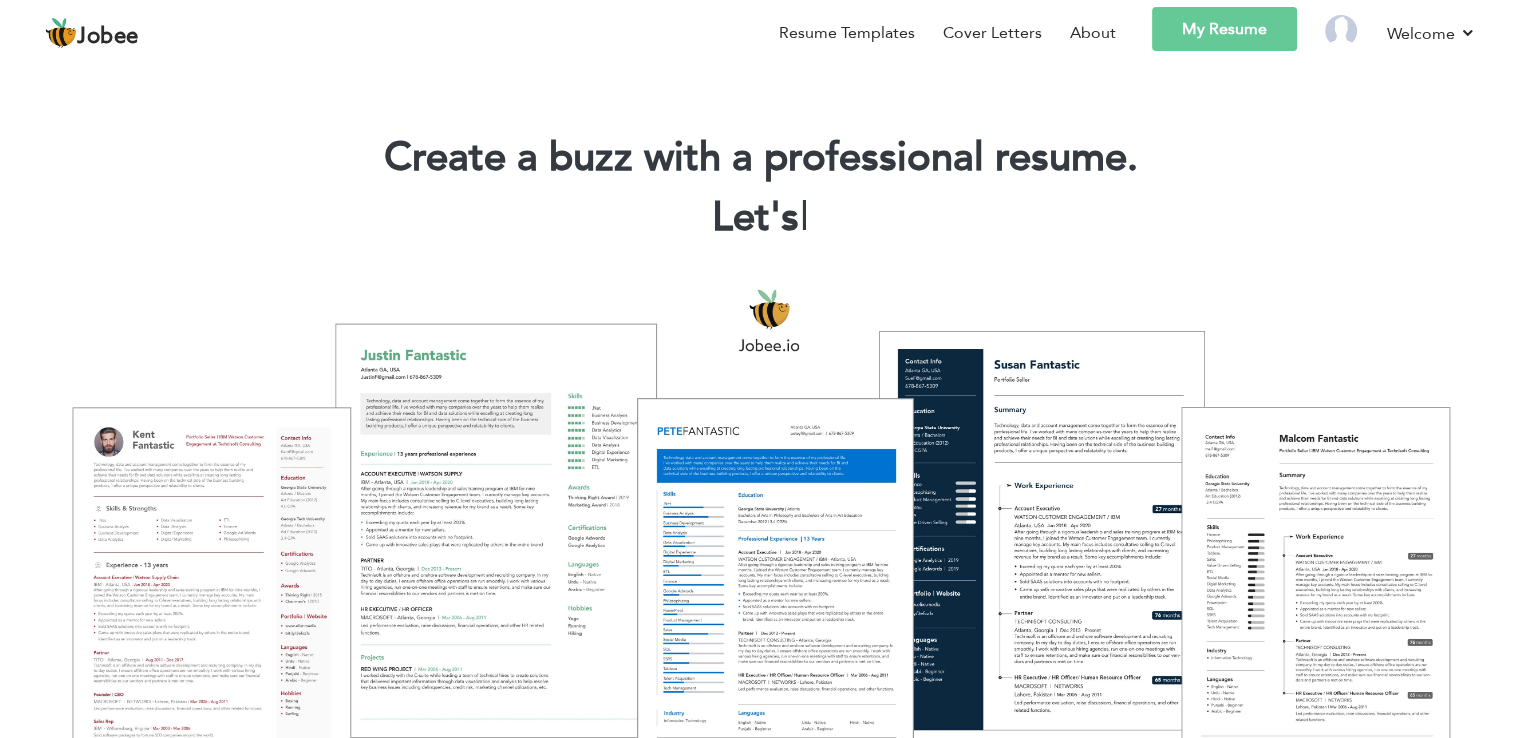 click on "Jobee" at bounding box center [108, 37] 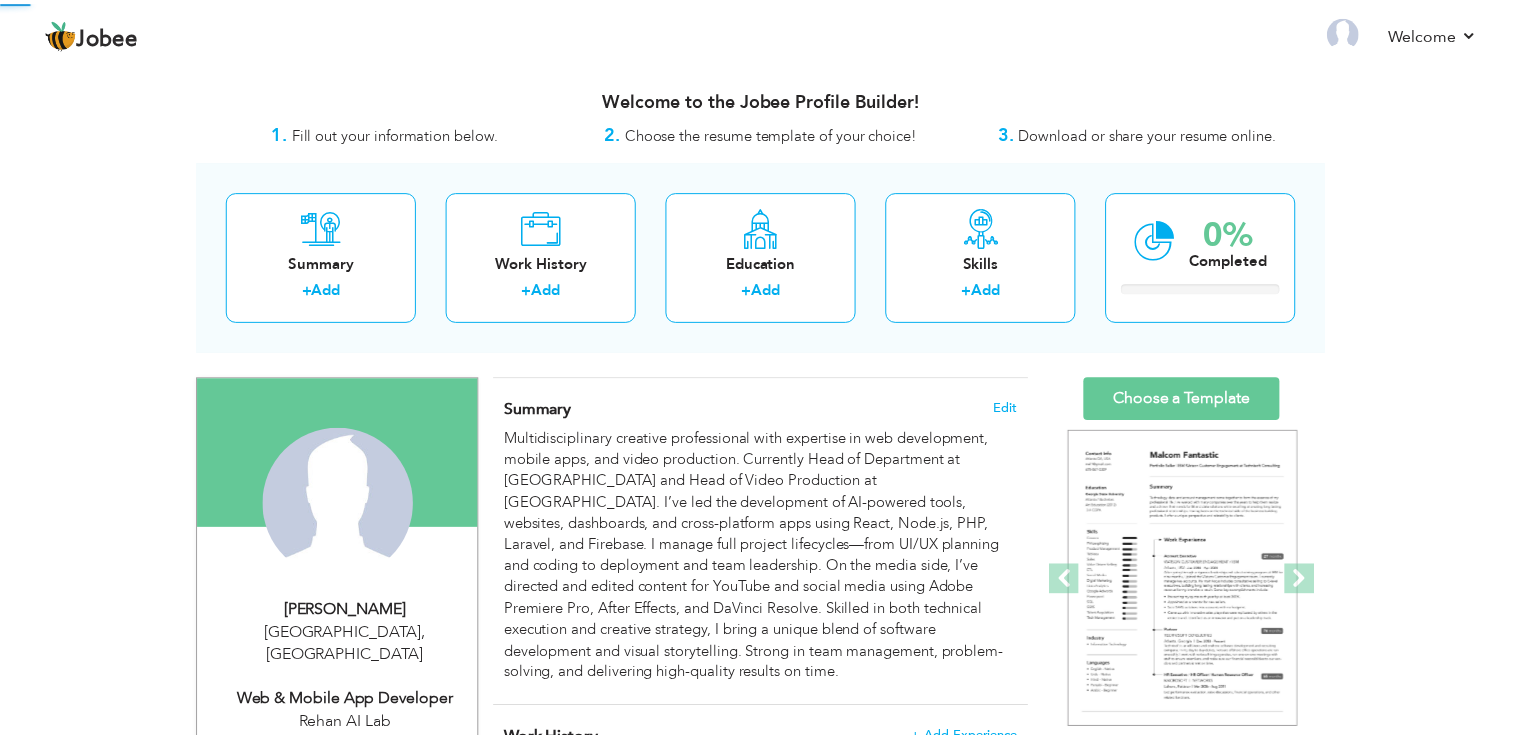 scroll, scrollTop: 0, scrollLeft: 0, axis: both 